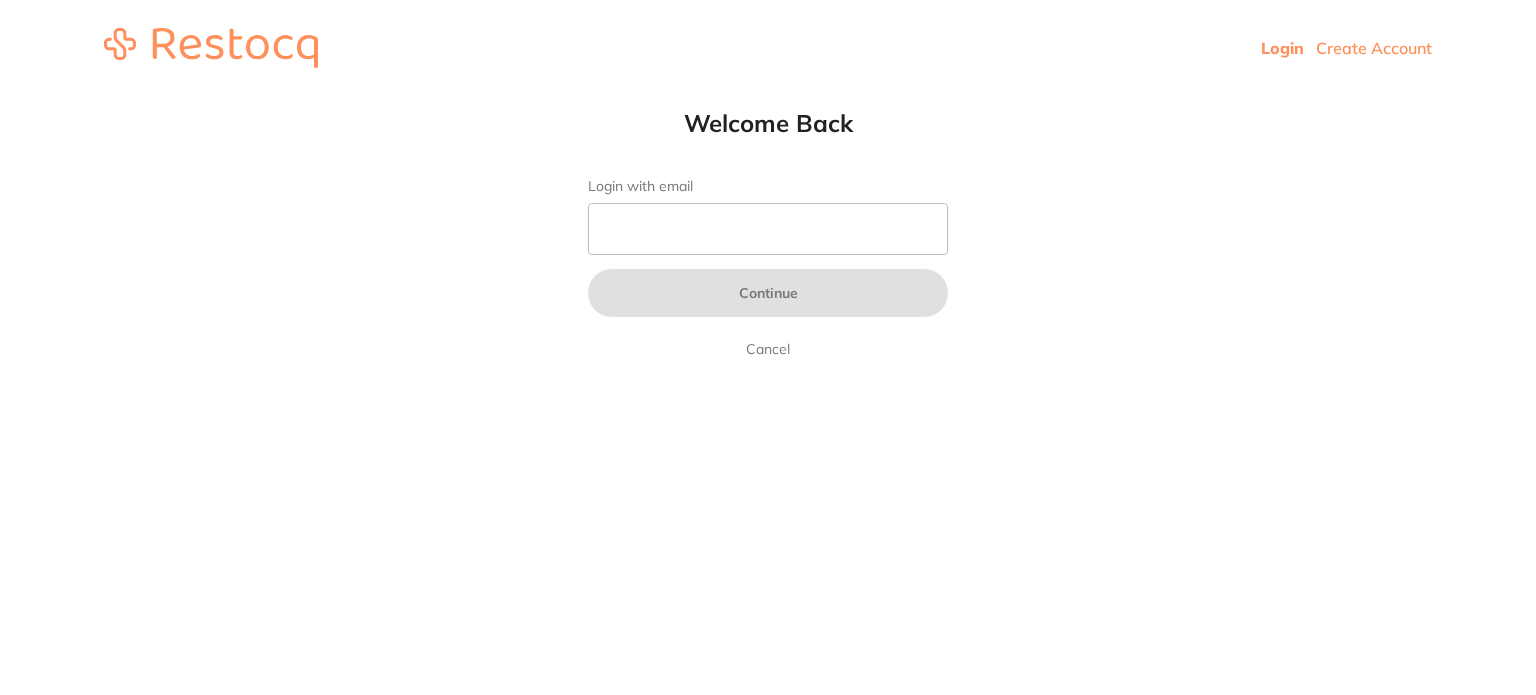 scroll, scrollTop: 0, scrollLeft: 0, axis: both 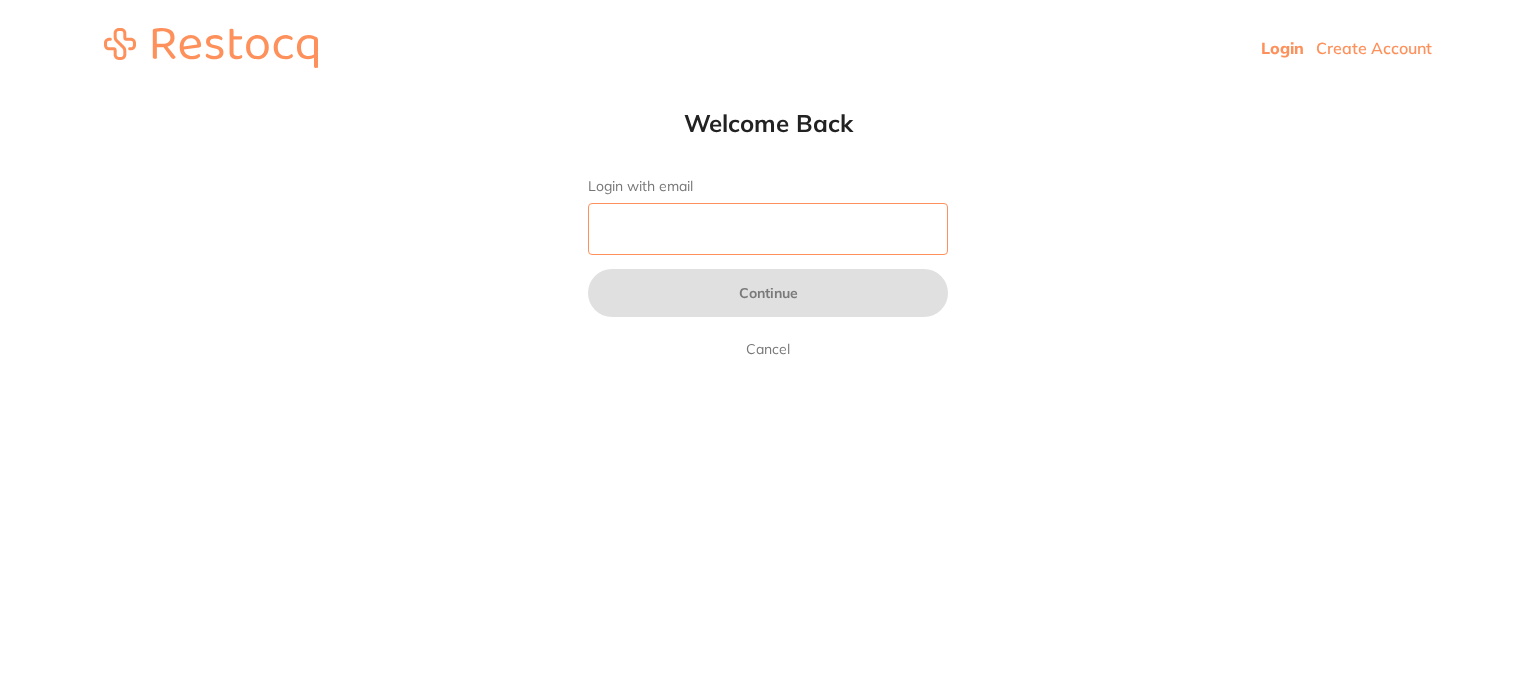 click on "Login with email" at bounding box center (768, 229) 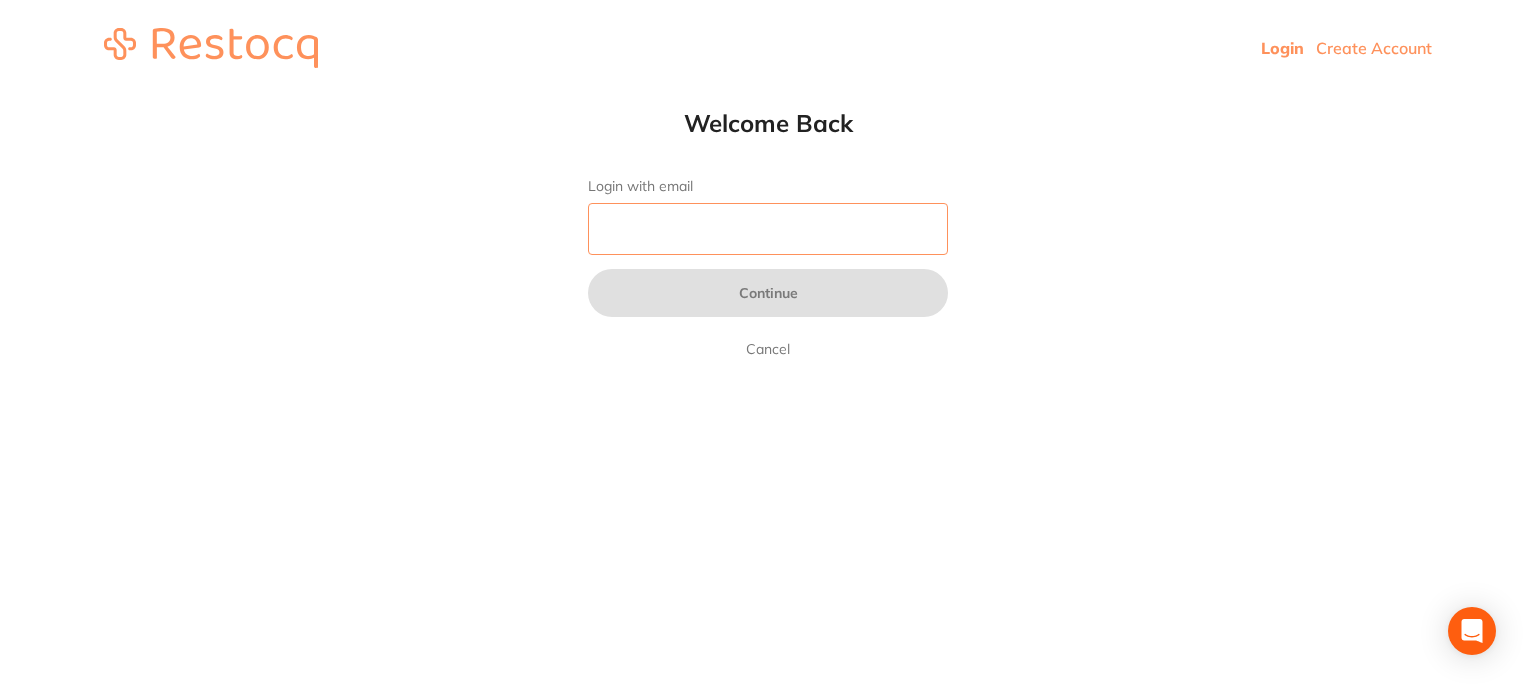 type on "[EMAIL_ADDRESS][DOMAIN_NAME]" 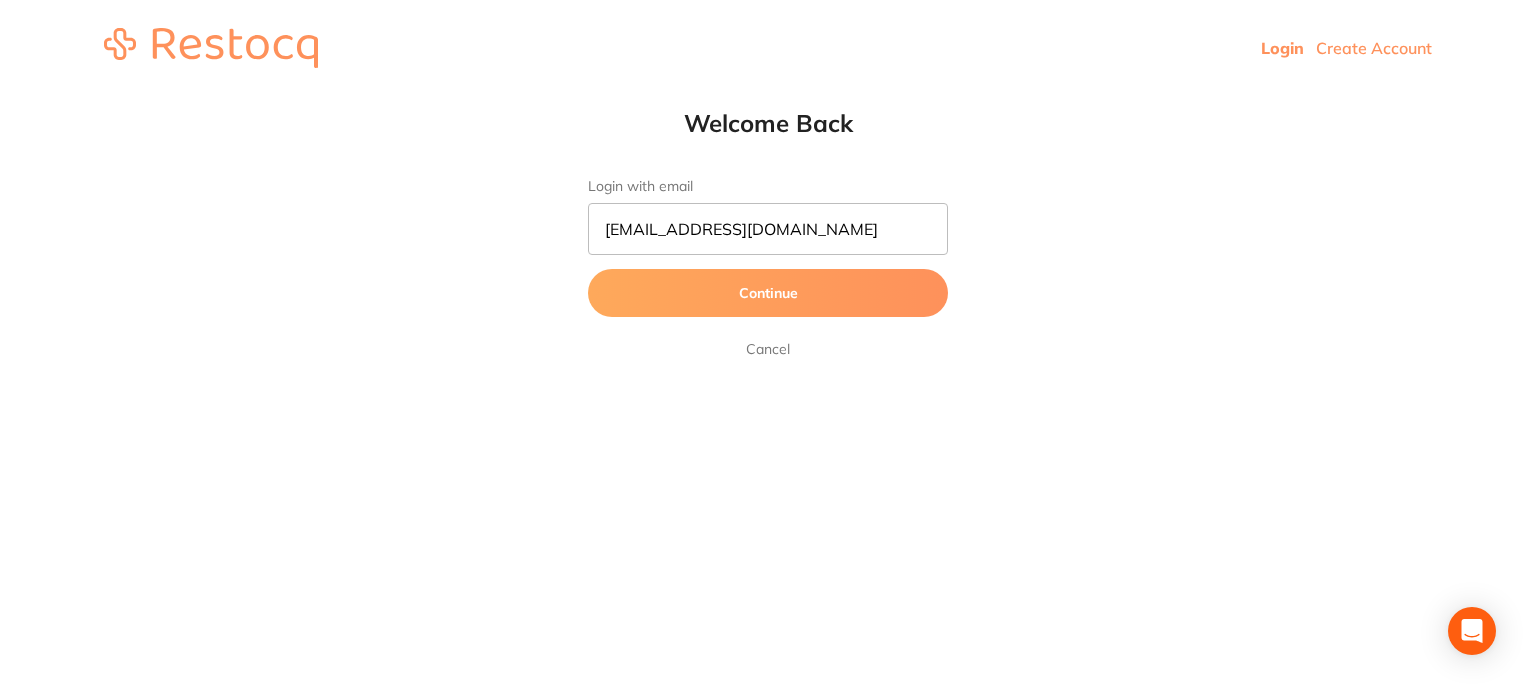 click on "Continue" at bounding box center [768, 293] 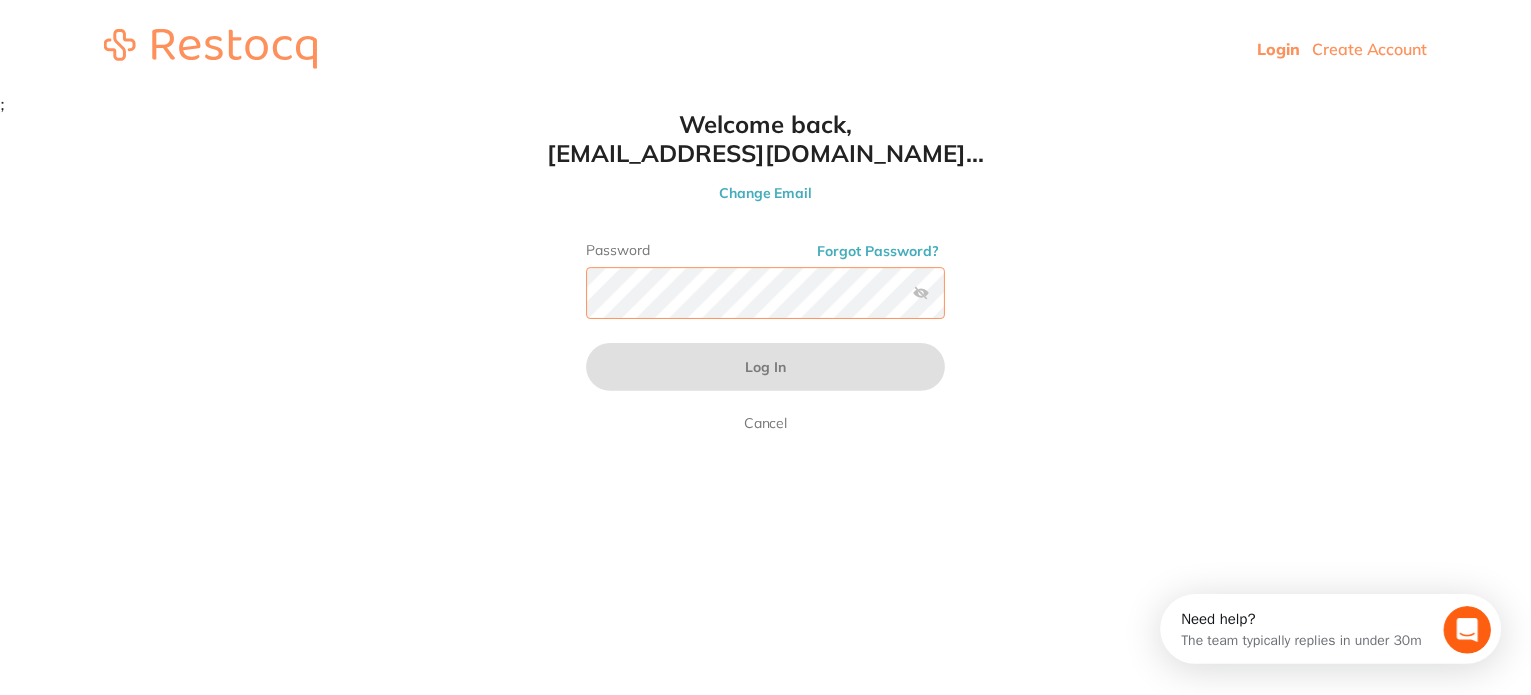 scroll, scrollTop: 0, scrollLeft: 0, axis: both 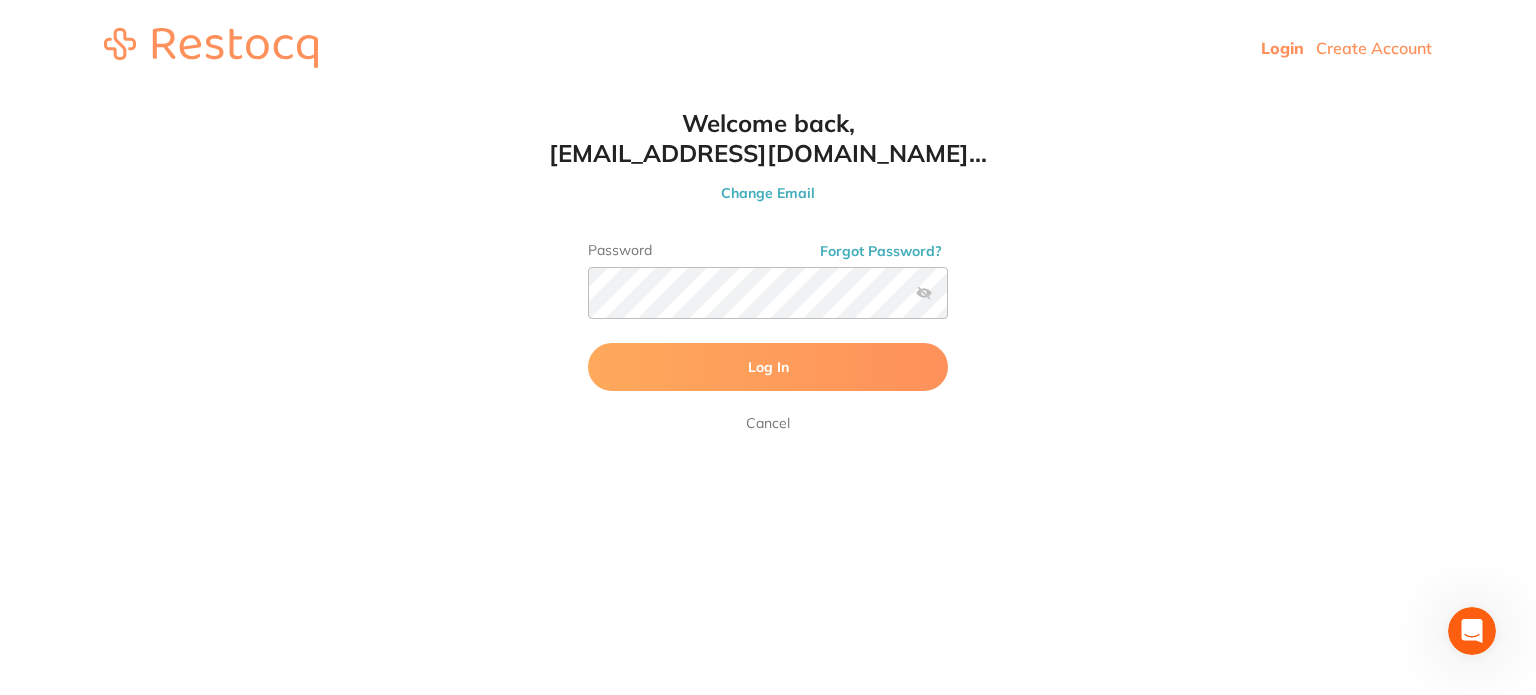 click on "Log In" at bounding box center [768, 367] 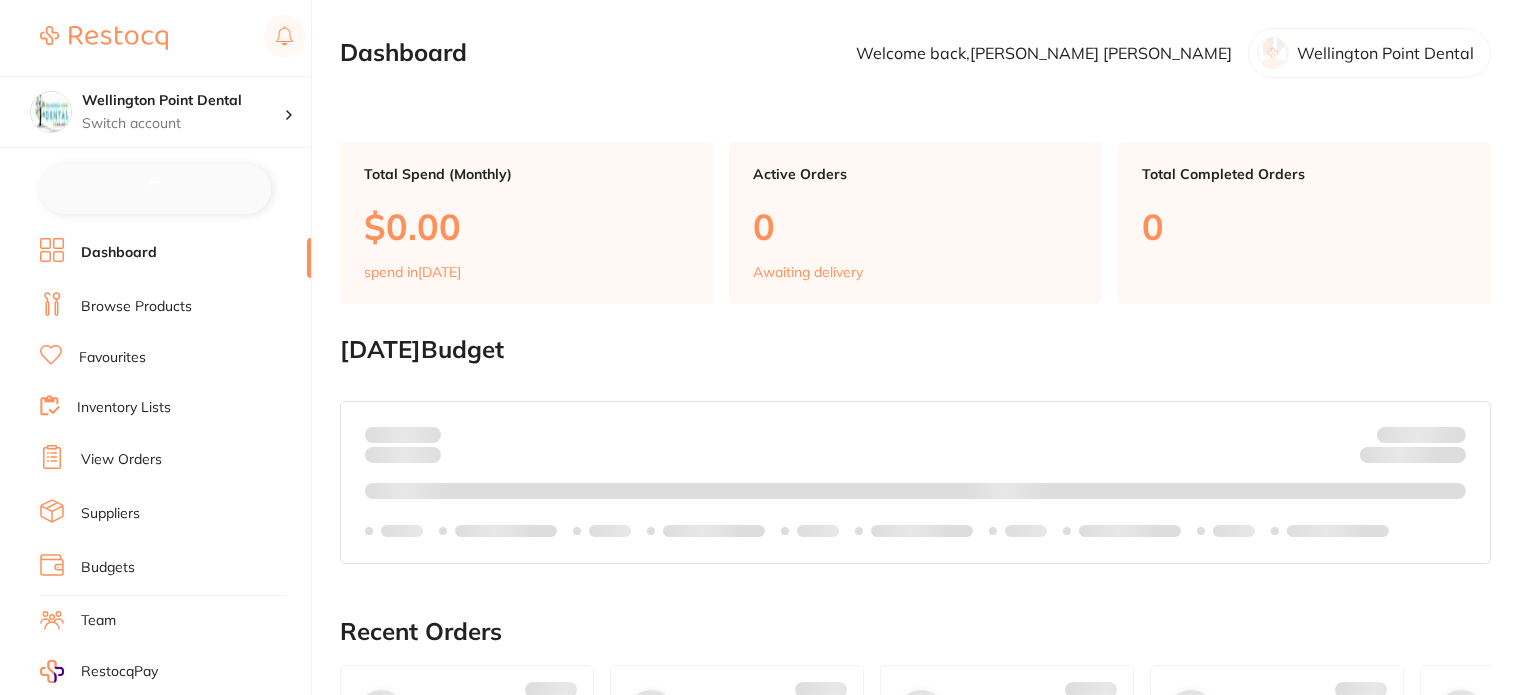 checkbox on "false" 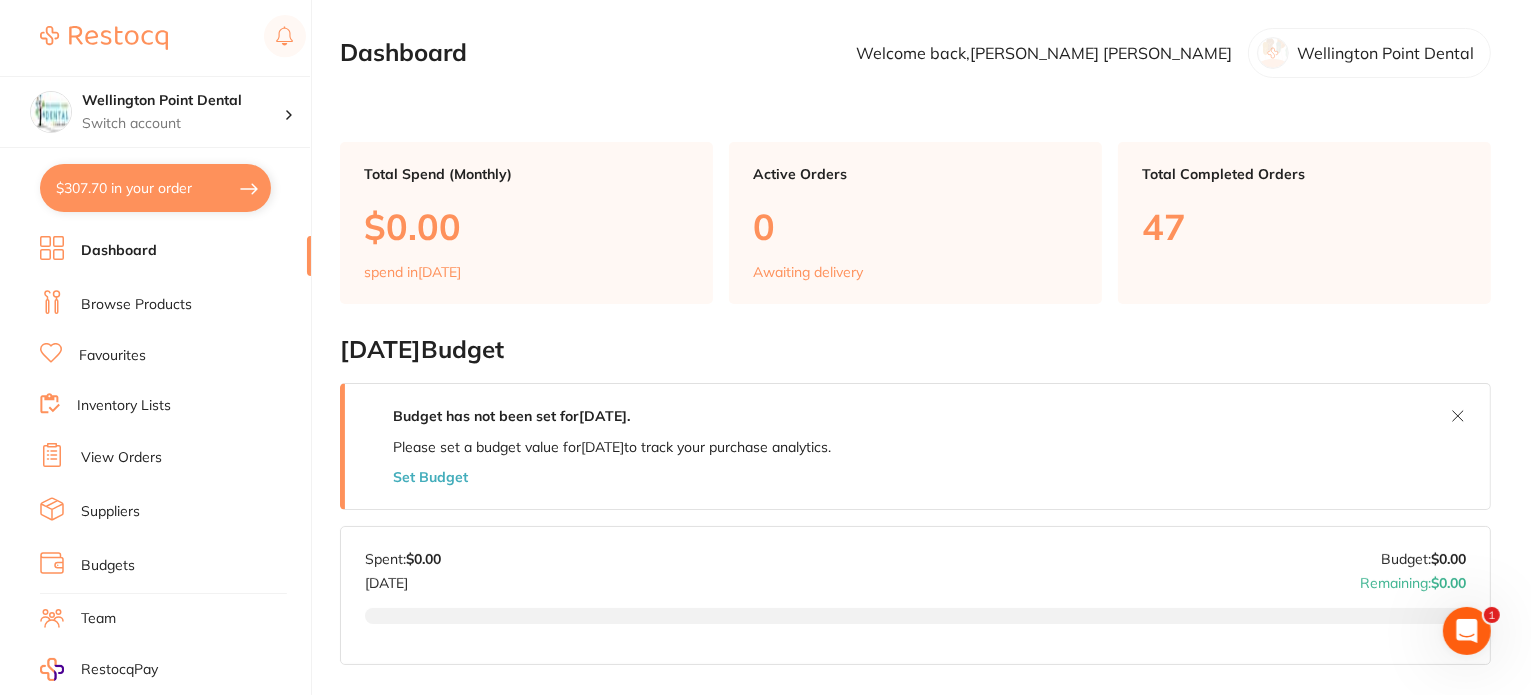 scroll, scrollTop: 0, scrollLeft: 0, axis: both 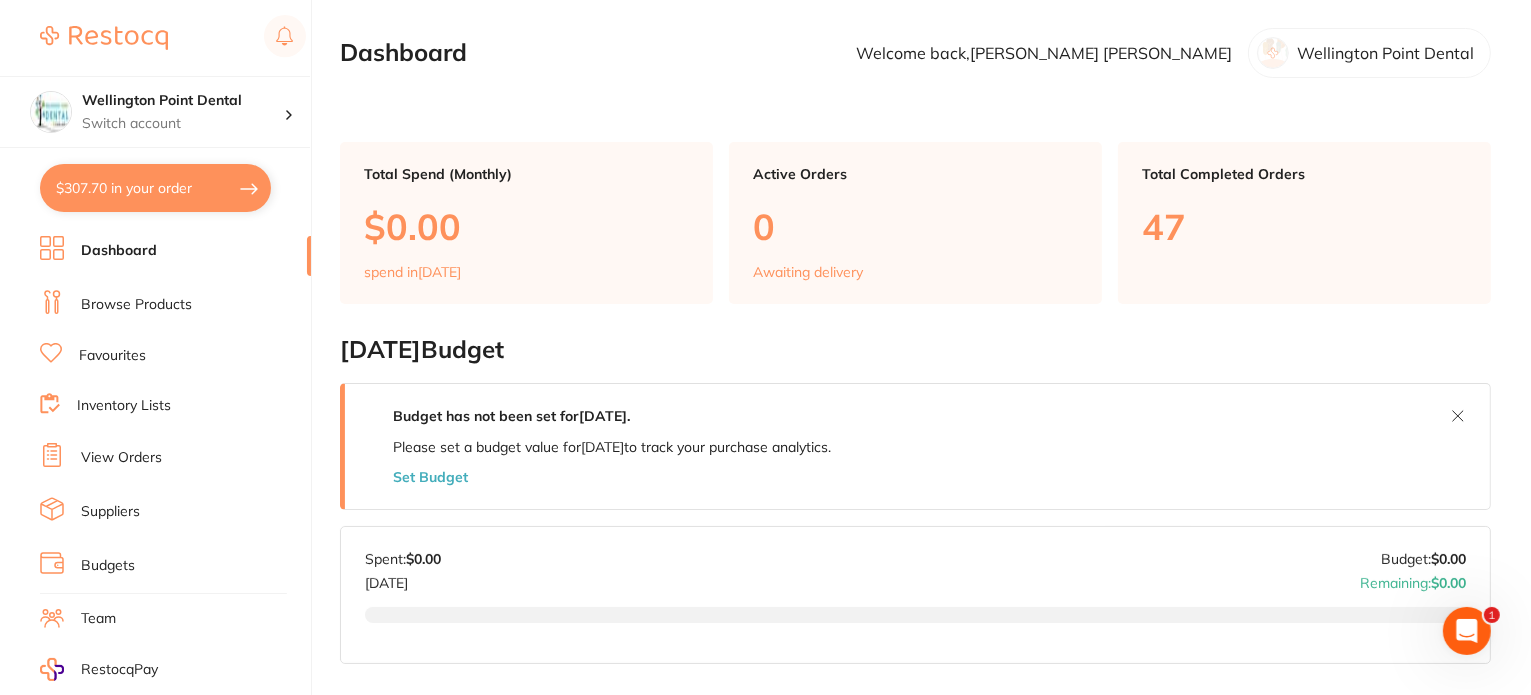 click on "Browse Products" at bounding box center (136, 305) 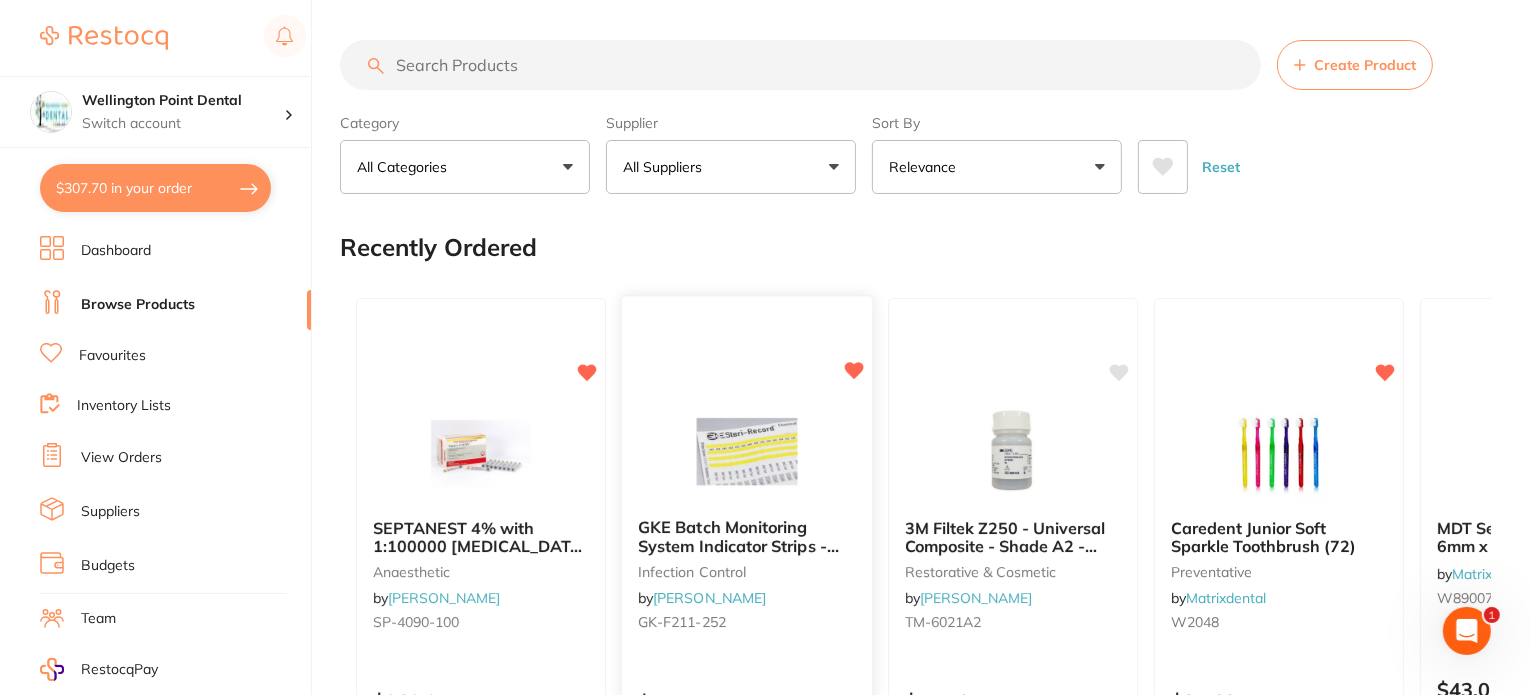 scroll, scrollTop: 0, scrollLeft: 0, axis: both 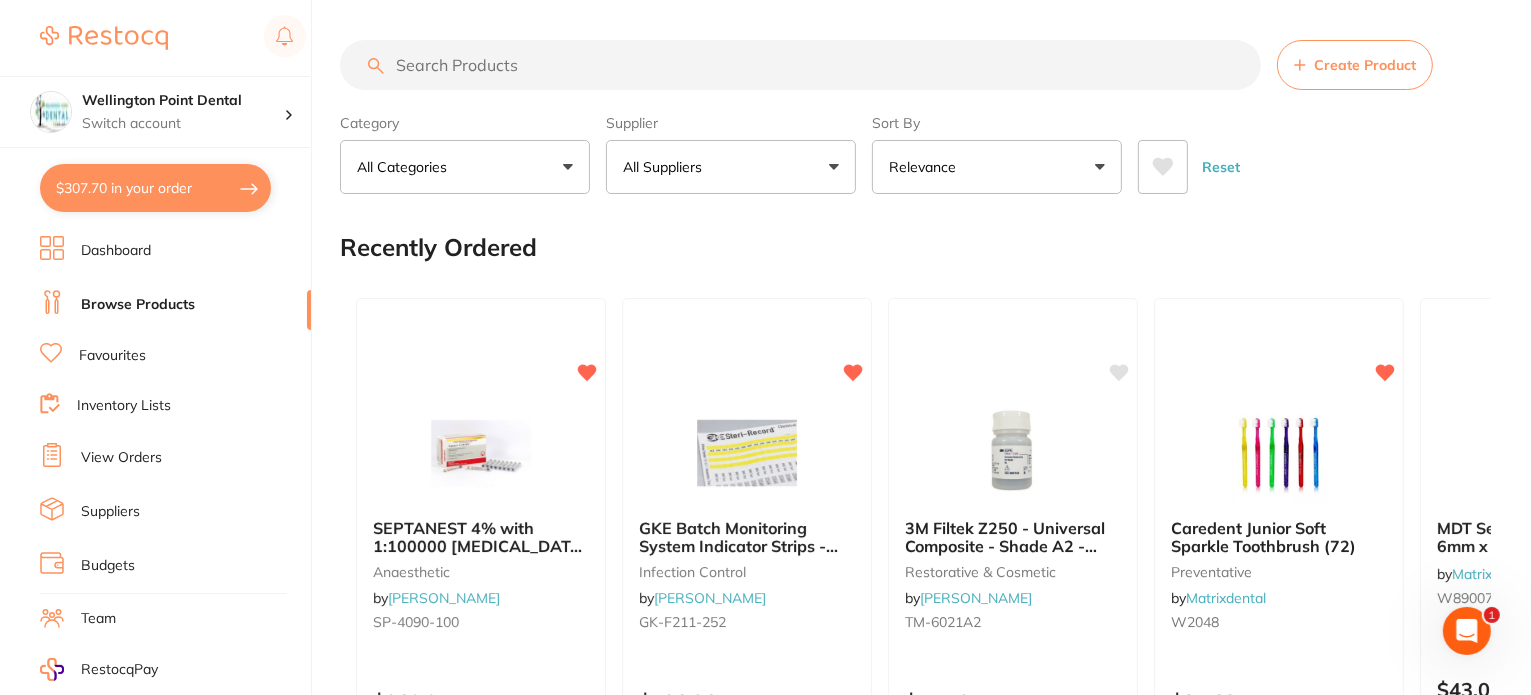 click at bounding box center (800, 65) 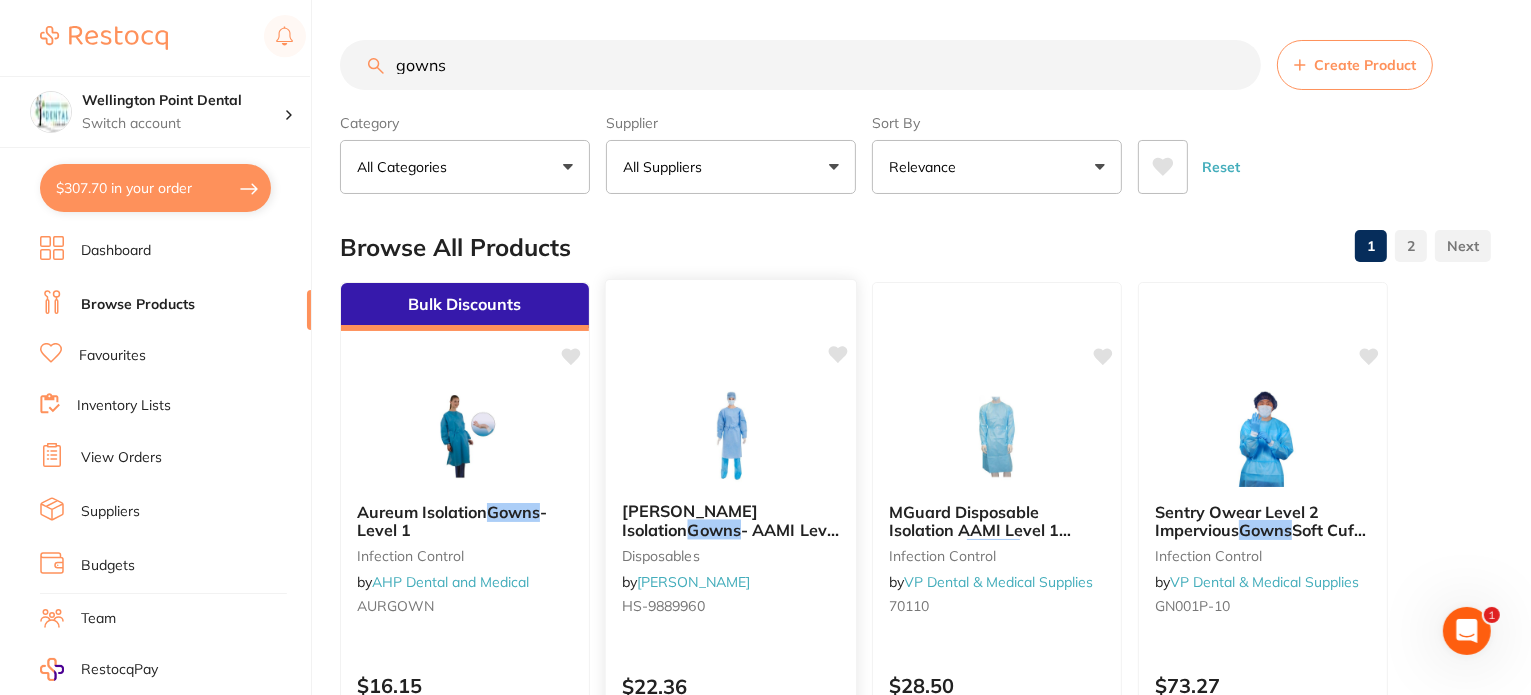 scroll, scrollTop: 0, scrollLeft: 0, axis: both 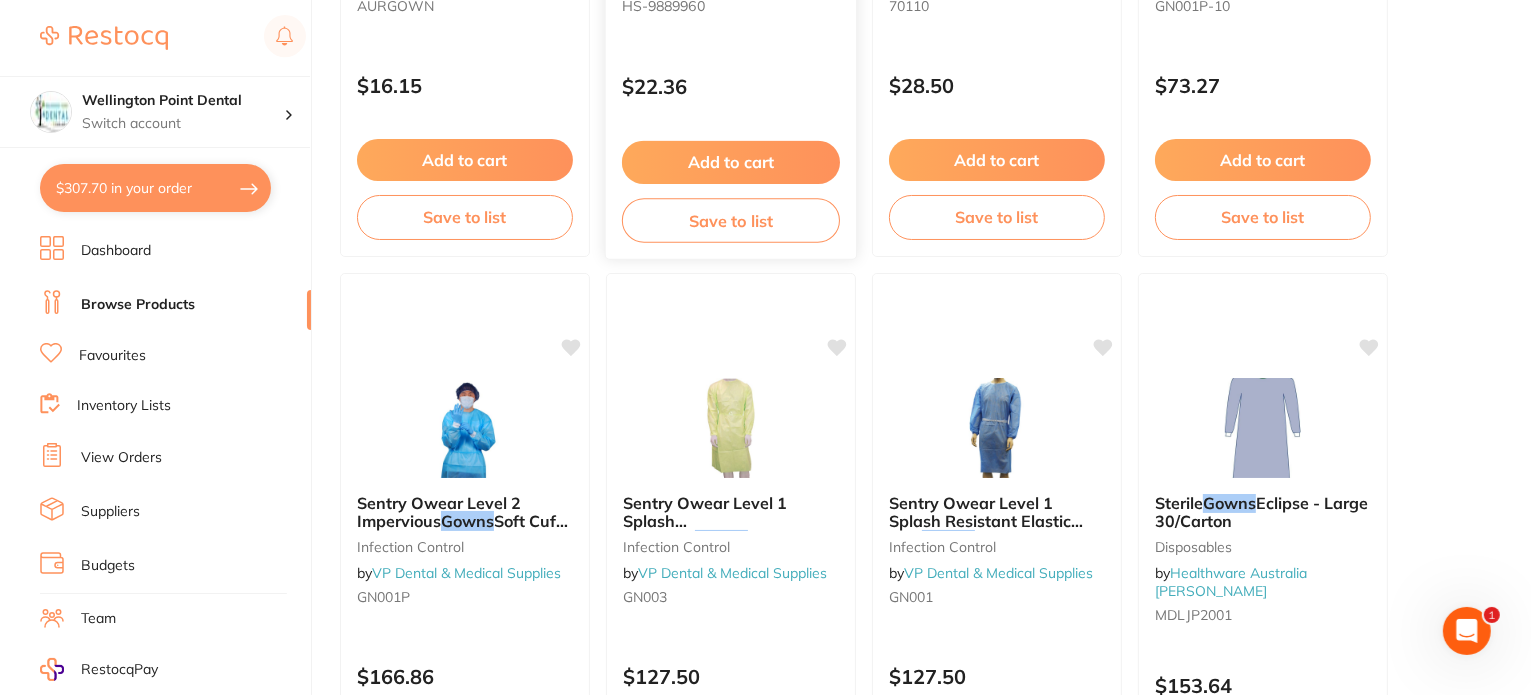 type on "gowns" 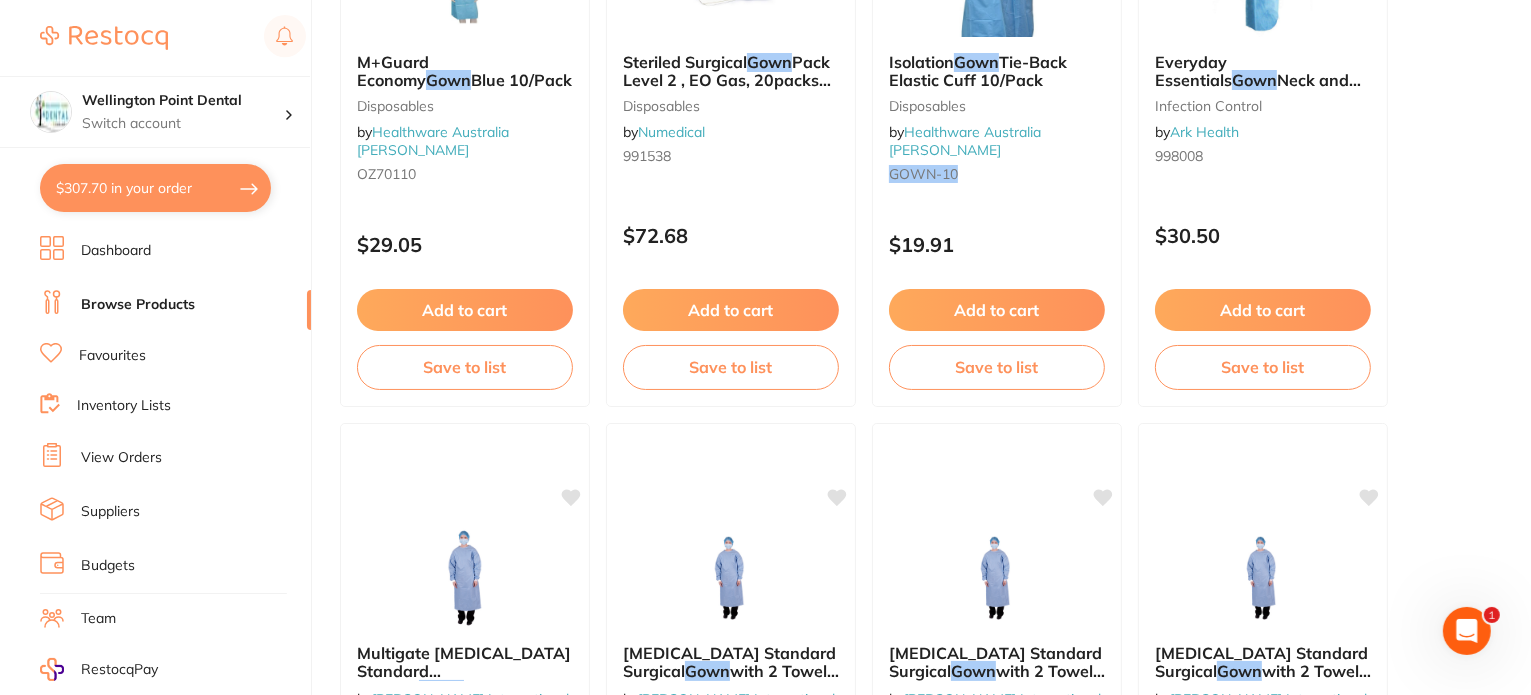 scroll, scrollTop: 3900, scrollLeft: 0, axis: vertical 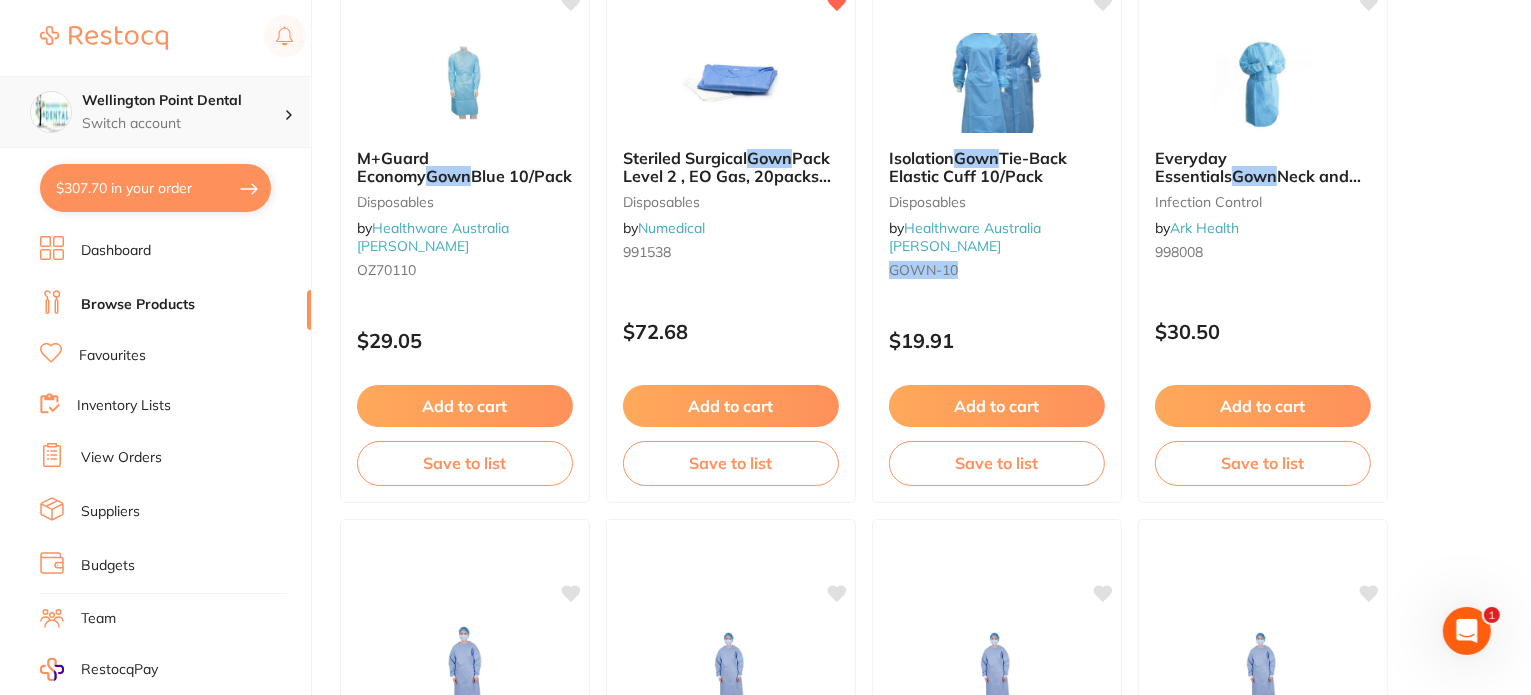 click on "Switch account" at bounding box center [183, 124] 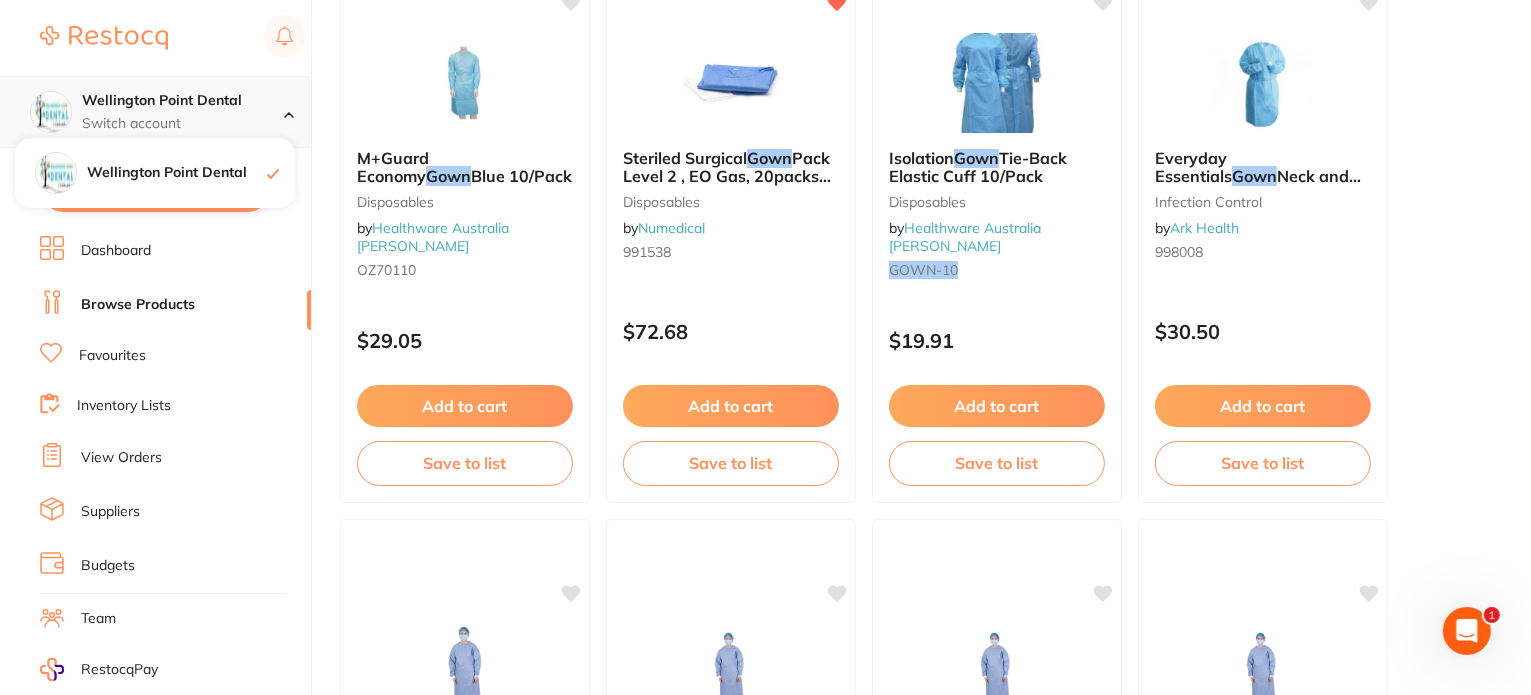 click on "Wellington Point Dental Switch account" at bounding box center [183, 112] 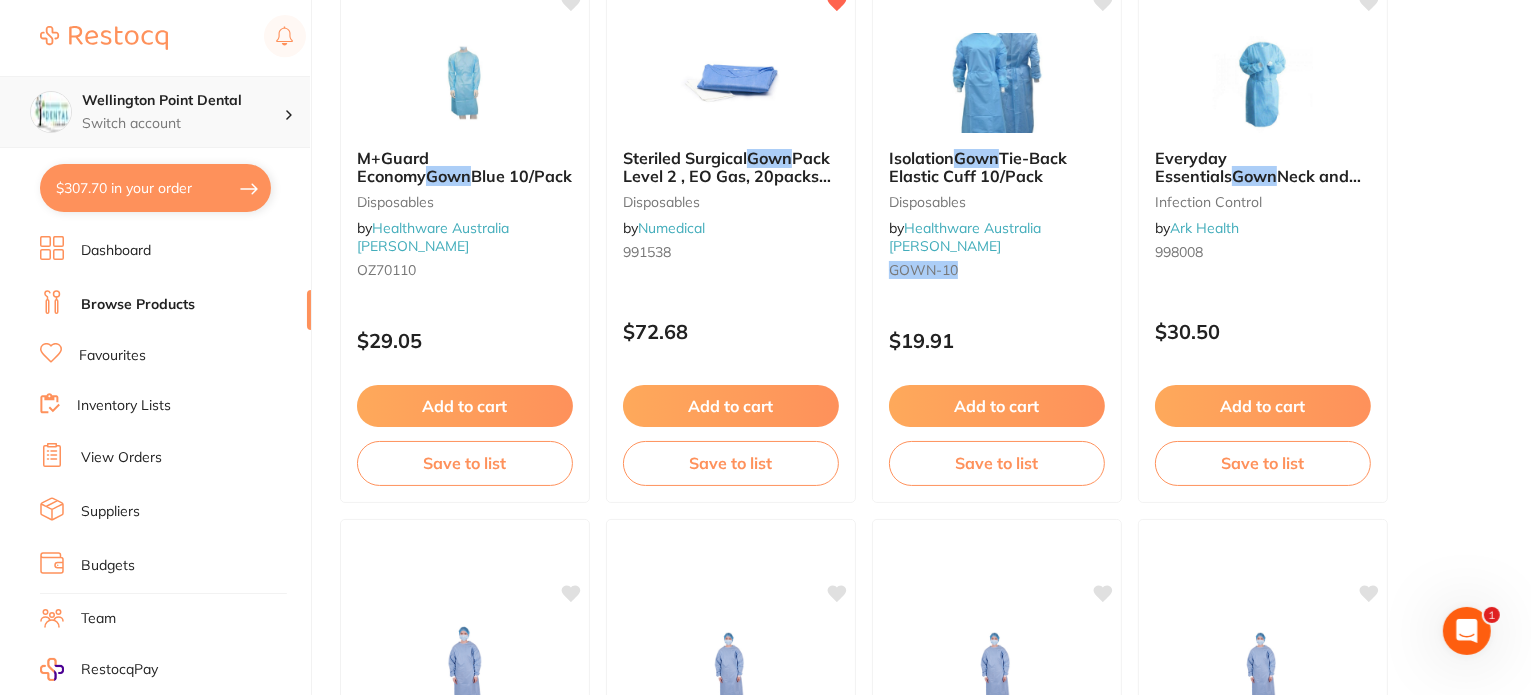 click on "Wellington Point Dental Switch account" at bounding box center (183, 112) 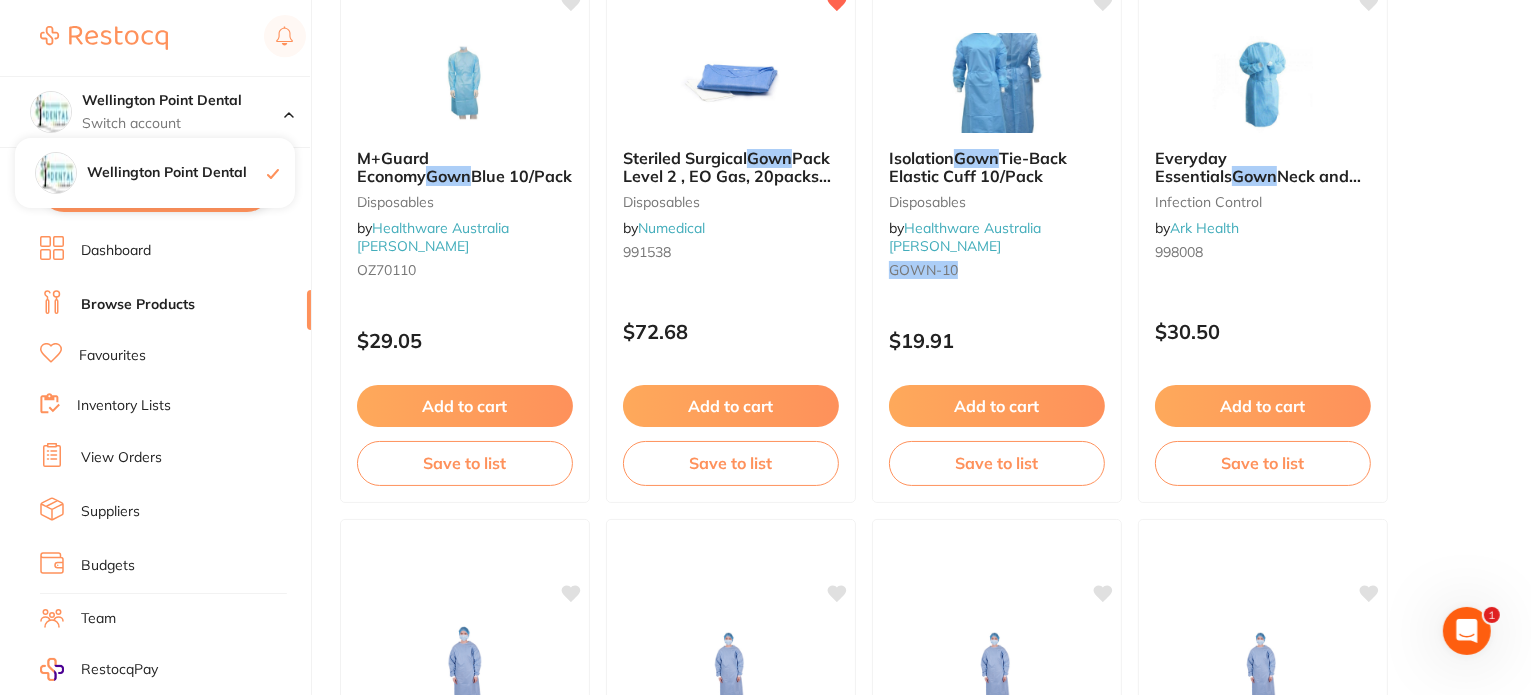 click on "Browse Products" at bounding box center (175, 305) 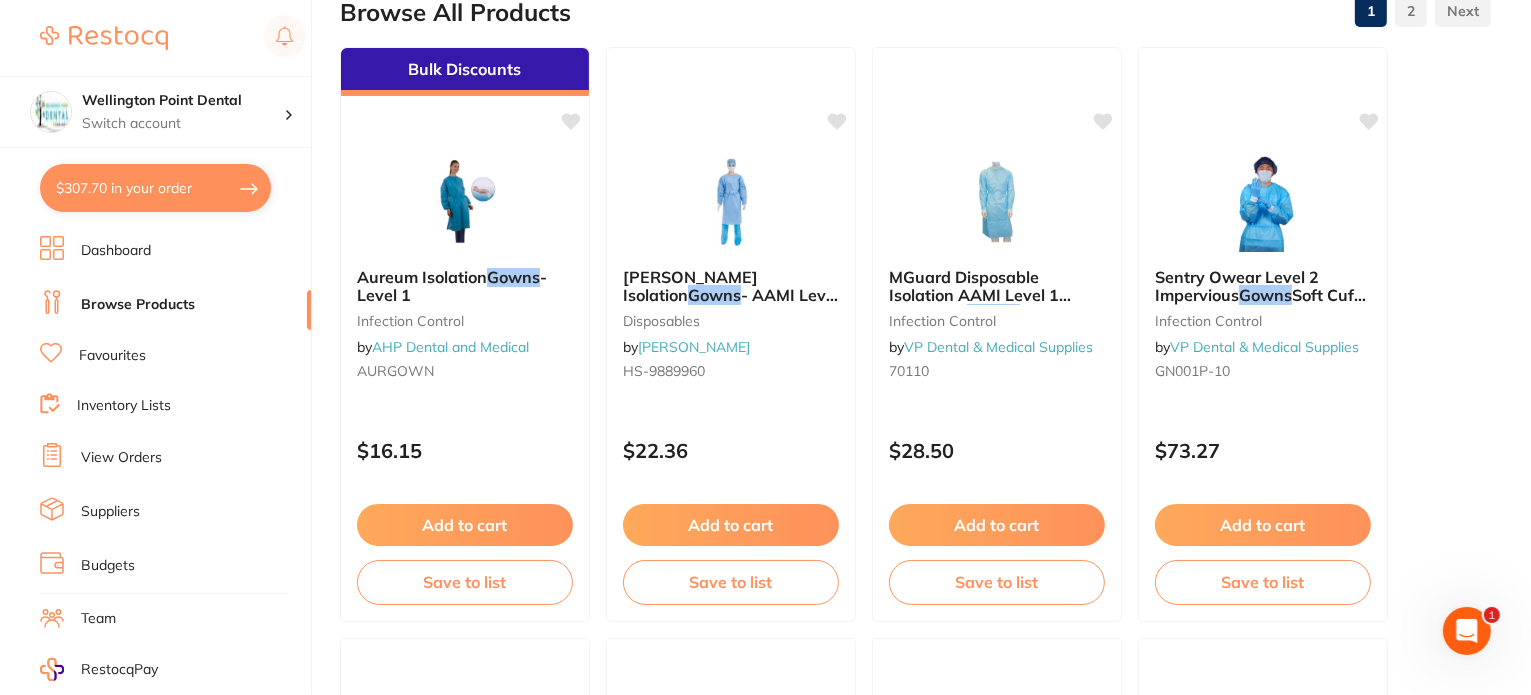scroll, scrollTop: 0, scrollLeft: 0, axis: both 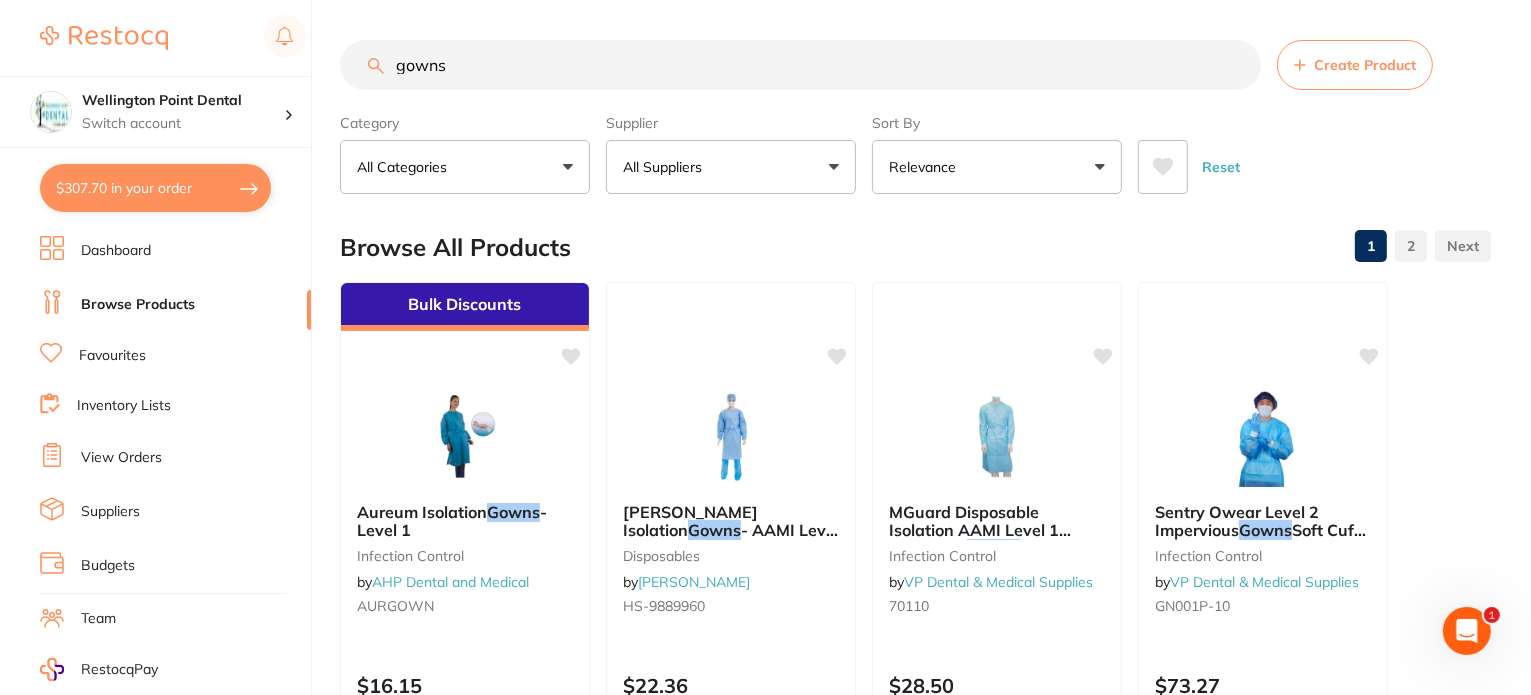 click on "All Suppliers" at bounding box center [731, 167] 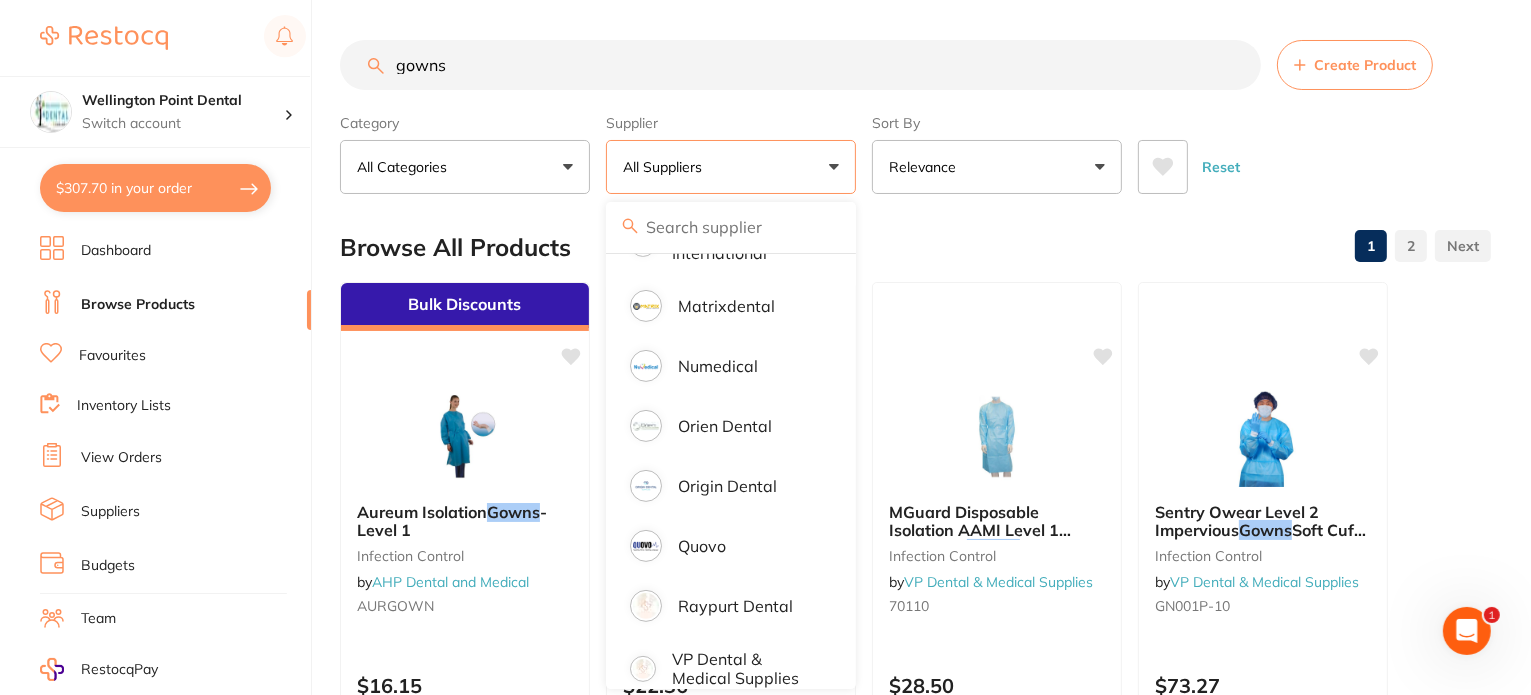 scroll, scrollTop: 689, scrollLeft: 0, axis: vertical 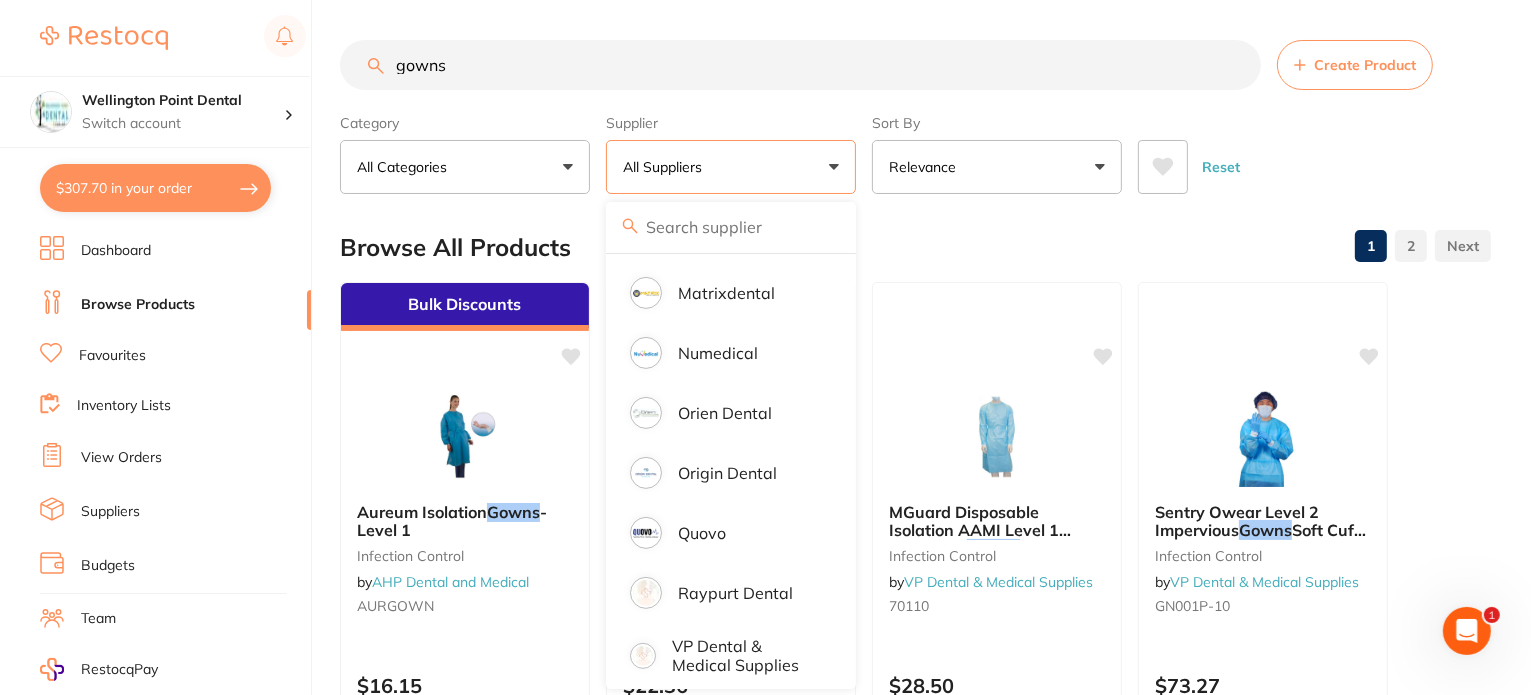 click on "gowns" at bounding box center (800, 65) 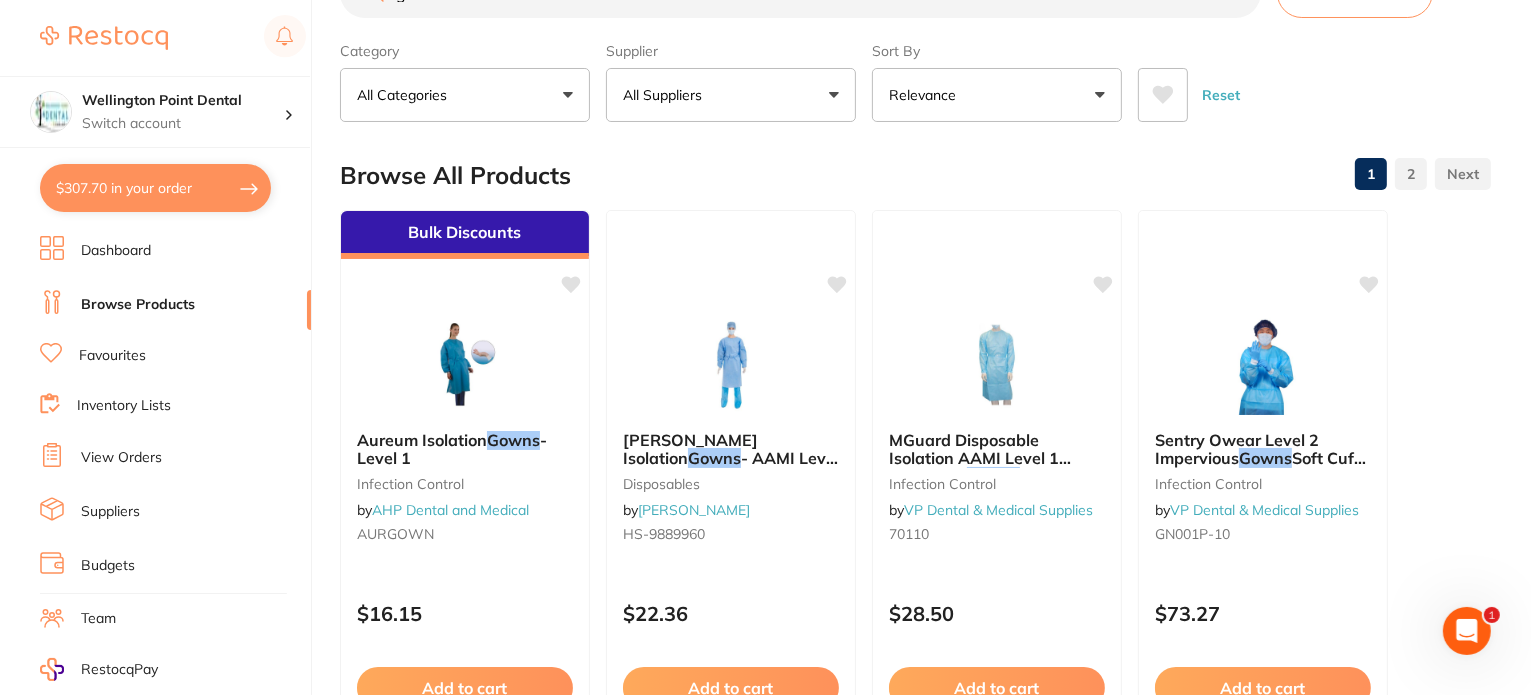 scroll, scrollTop: 0, scrollLeft: 0, axis: both 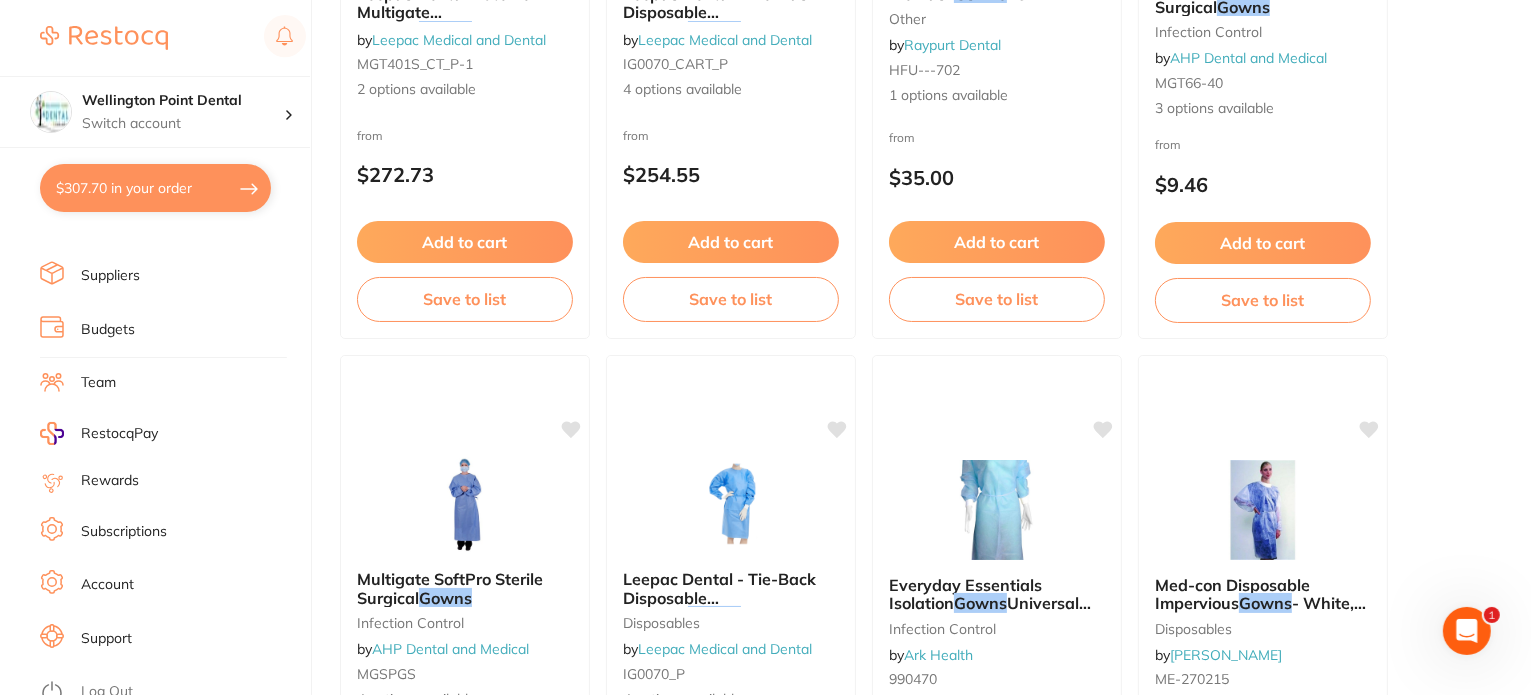 click on "$307.70   in your order" at bounding box center [155, 188] 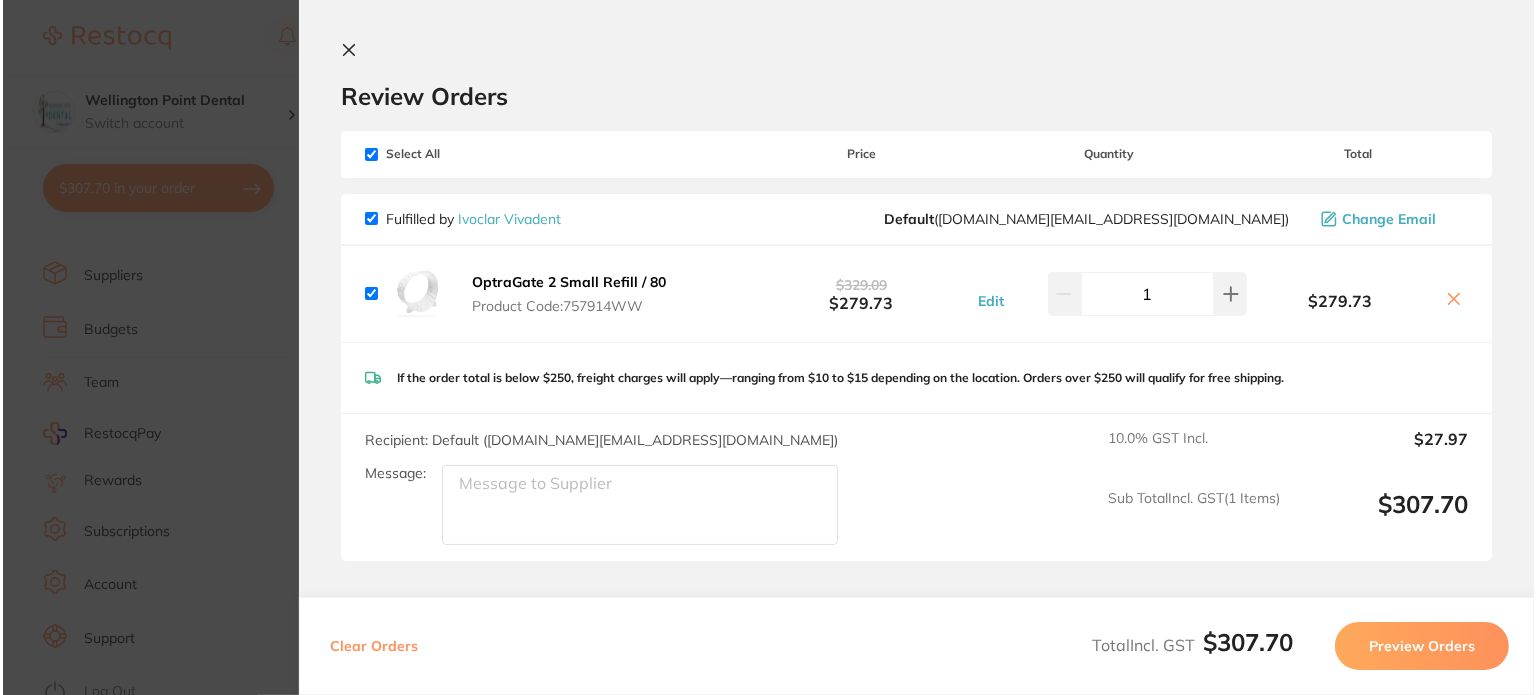 scroll, scrollTop: 0, scrollLeft: 0, axis: both 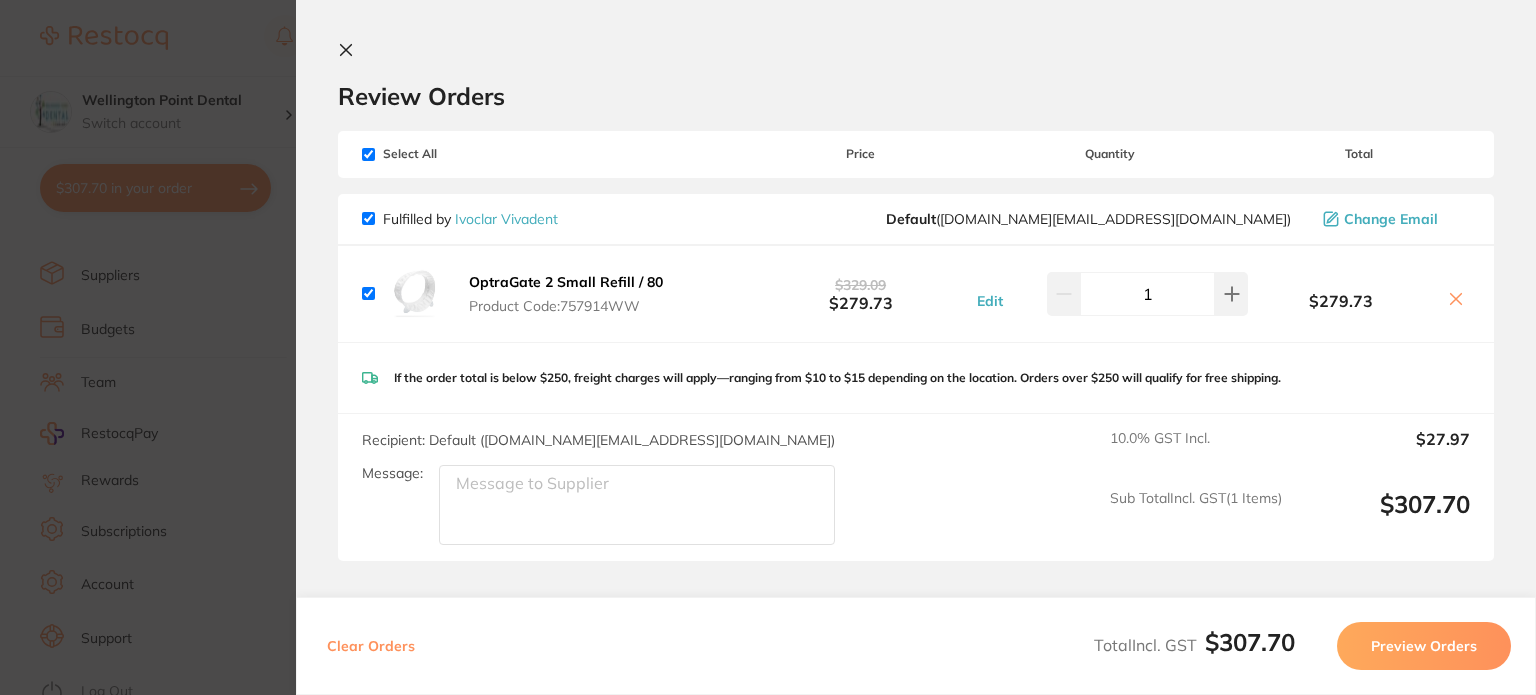 click 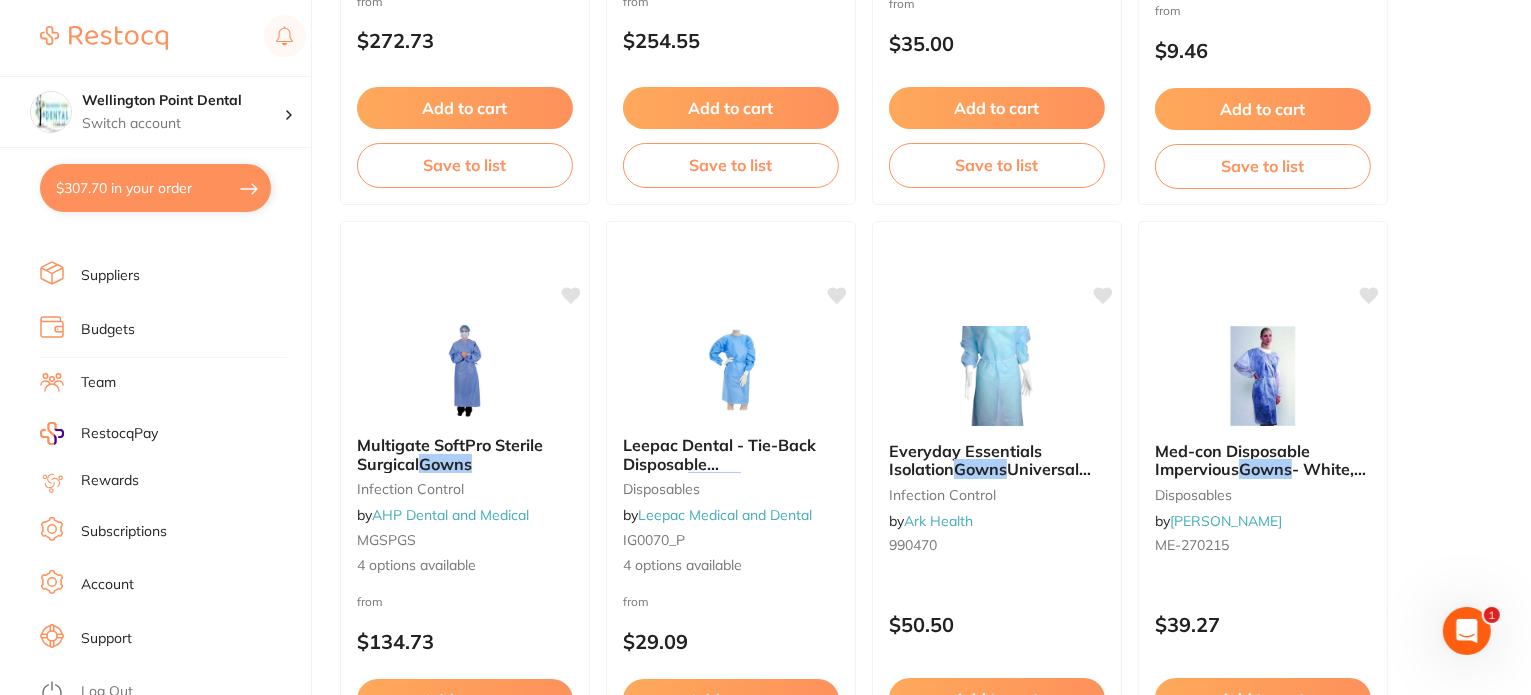 scroll, scrollTop: 2000, scrollLeft: 0, axis: vertical 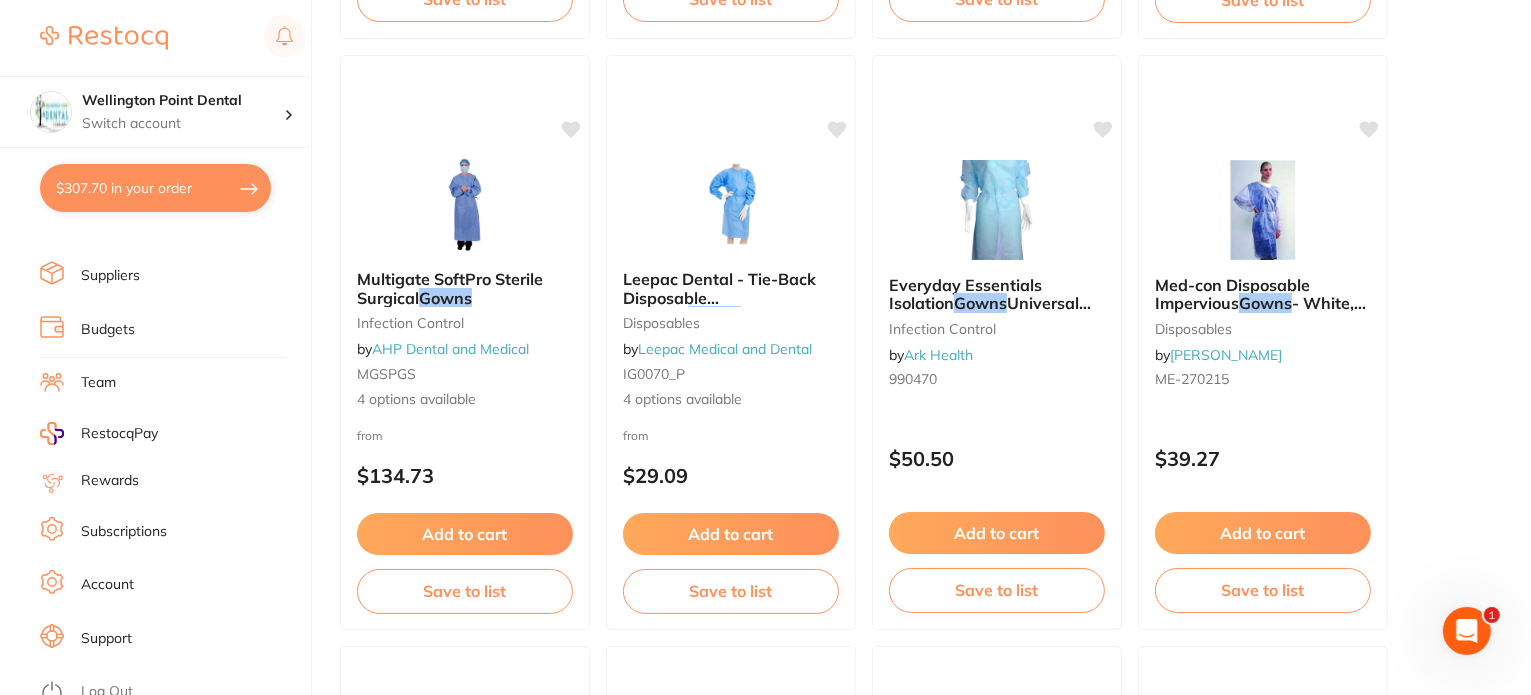 click on "Log Out" at bounding box center (107, 692) 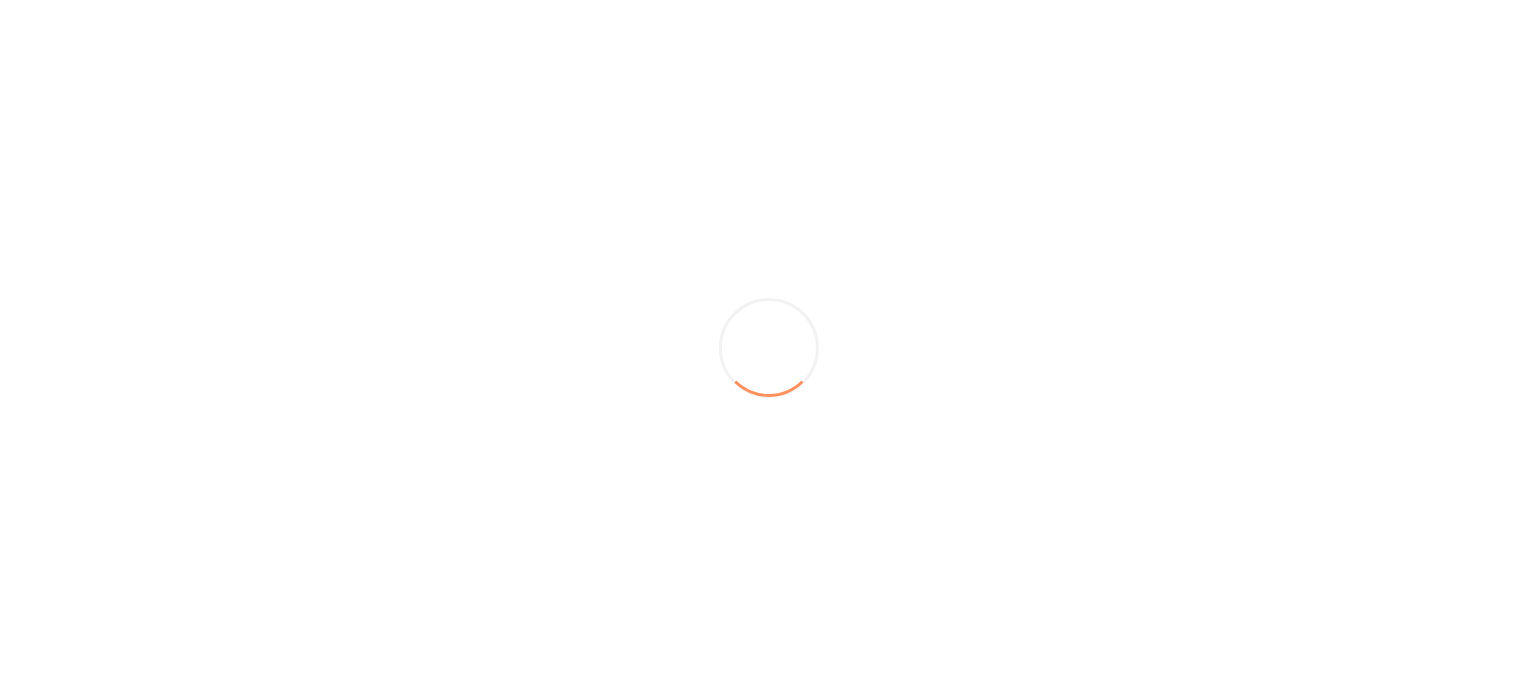 scroll, scrollTop: 0, scrollLeft: 0, axis: both 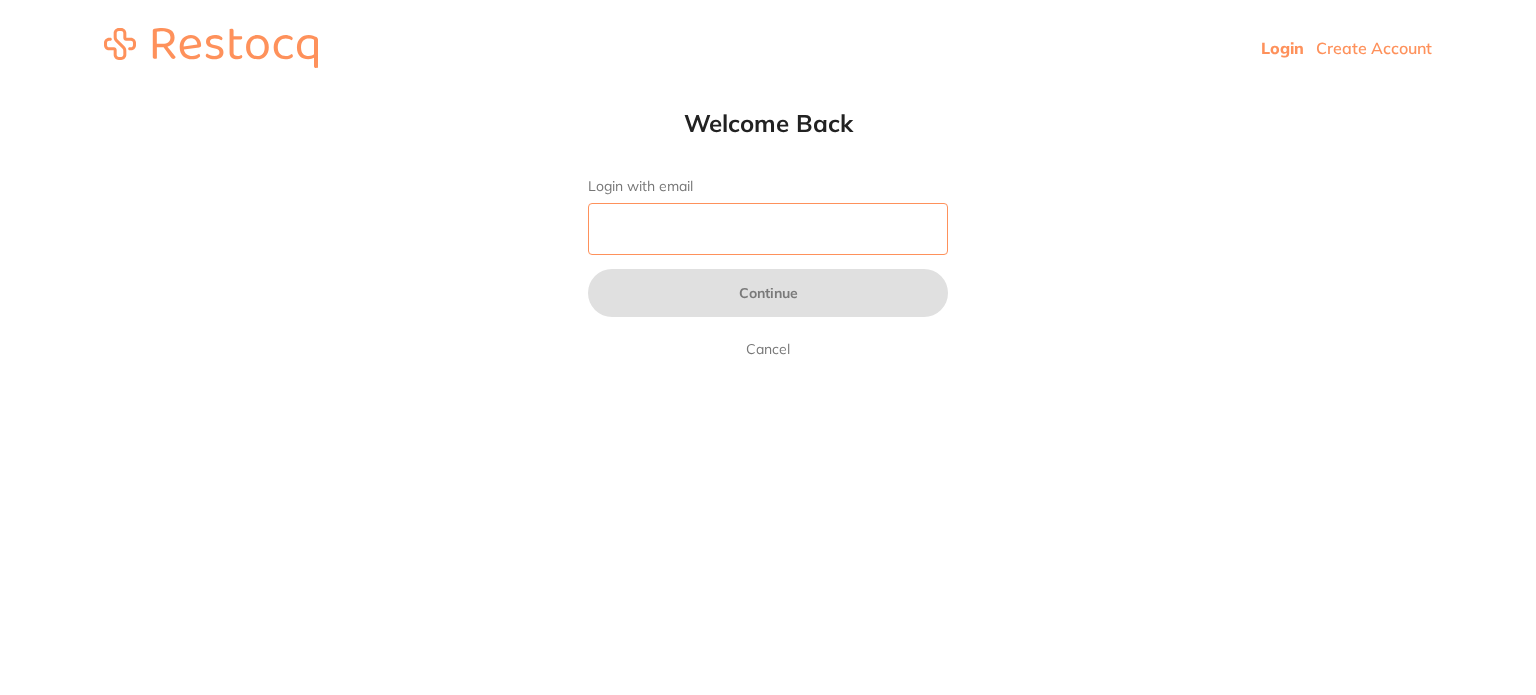 click on "Login with email" at bounding box center [768, 229] 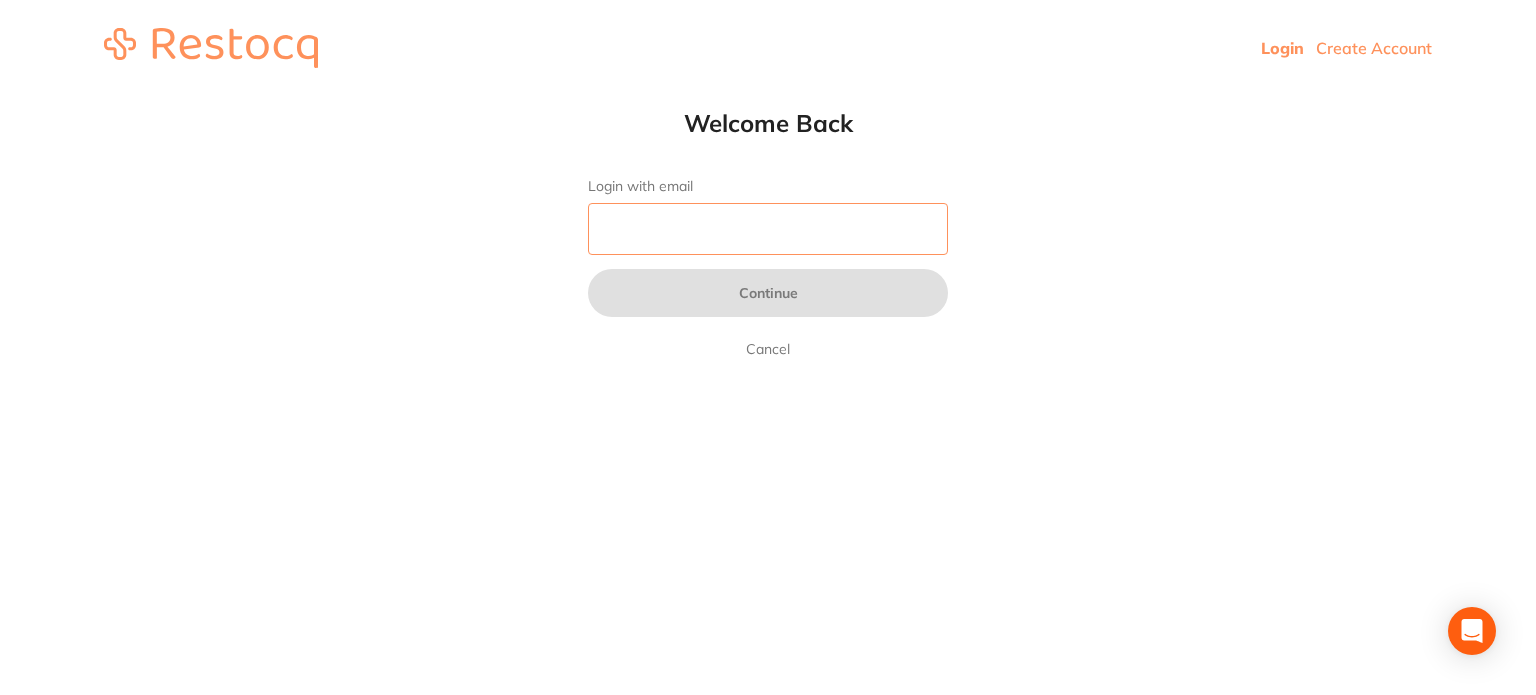 type on "mel@thedentalproject.com.au" 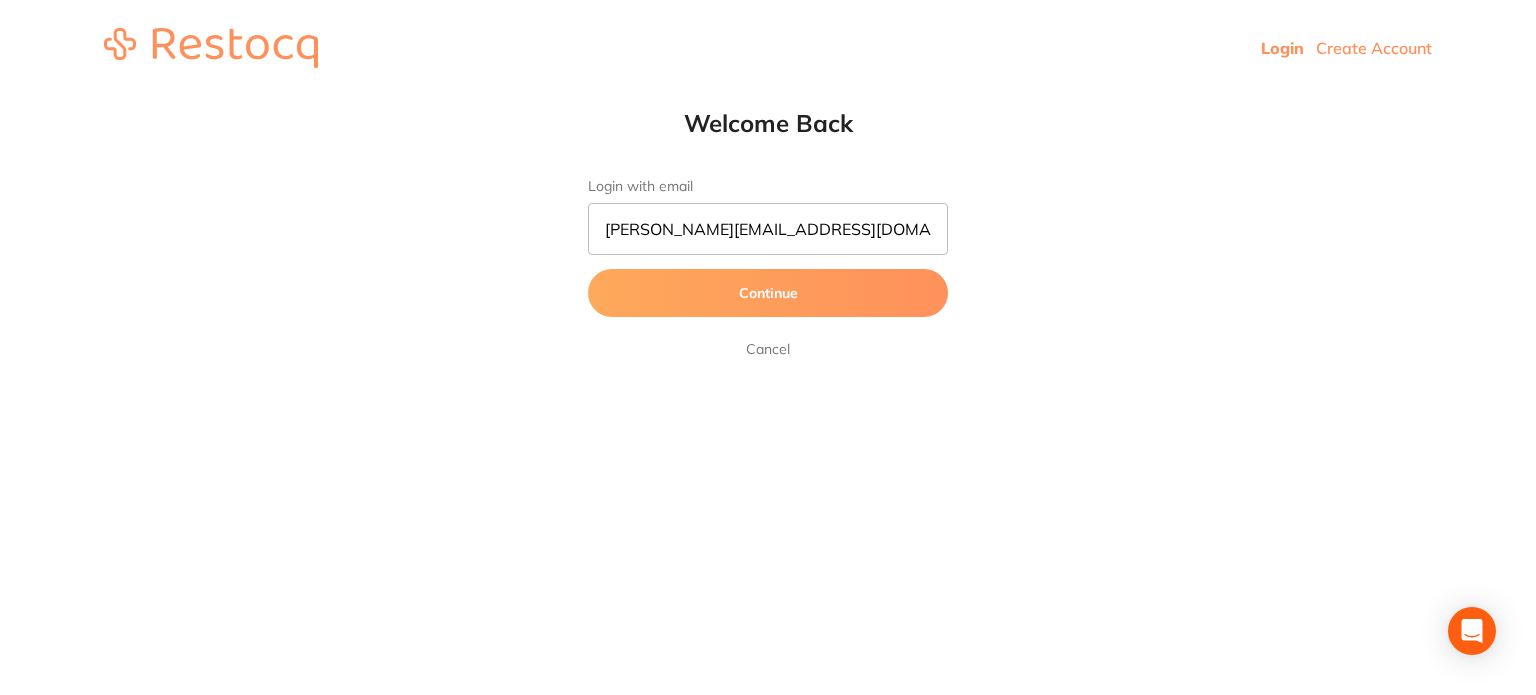 click on "Continue" at bounding box center [768, 293] 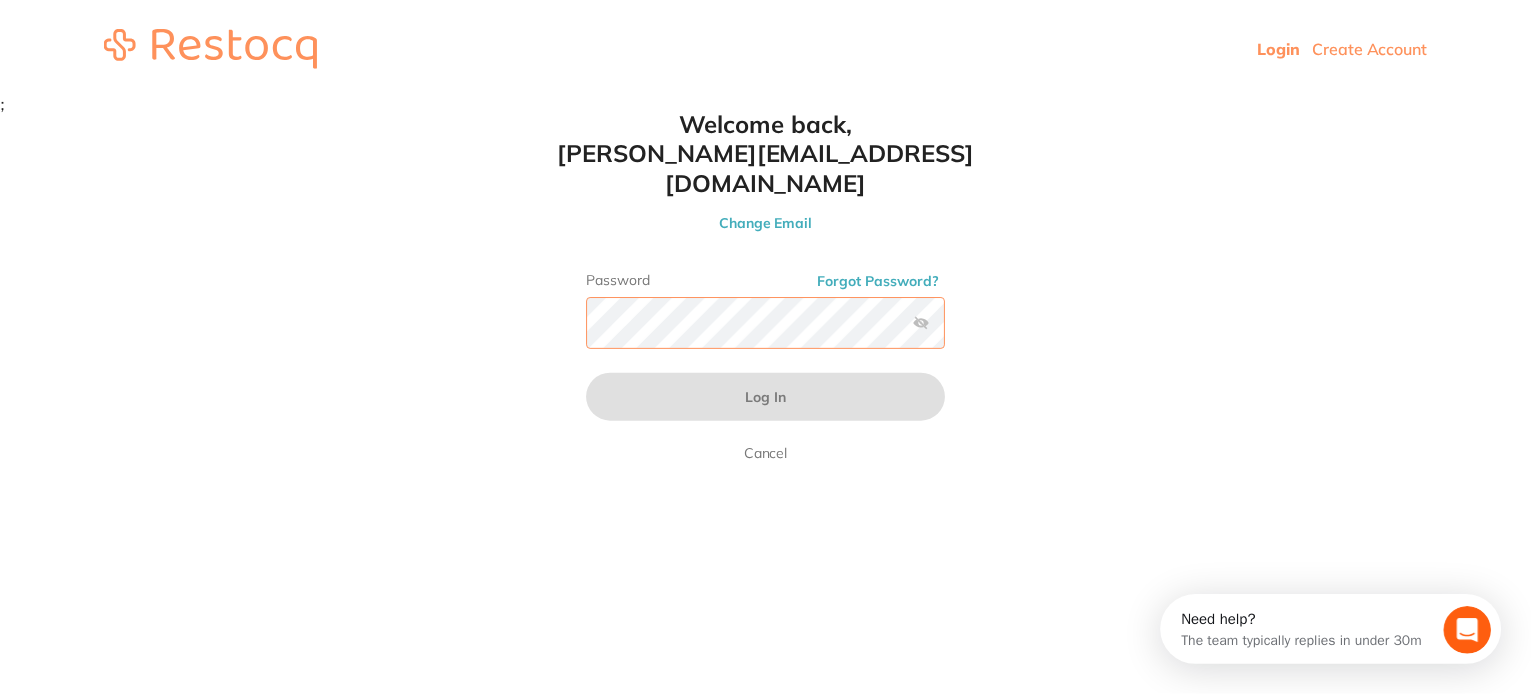 scroll, scrollTop: 0, scrollLeft: 0, axis: both 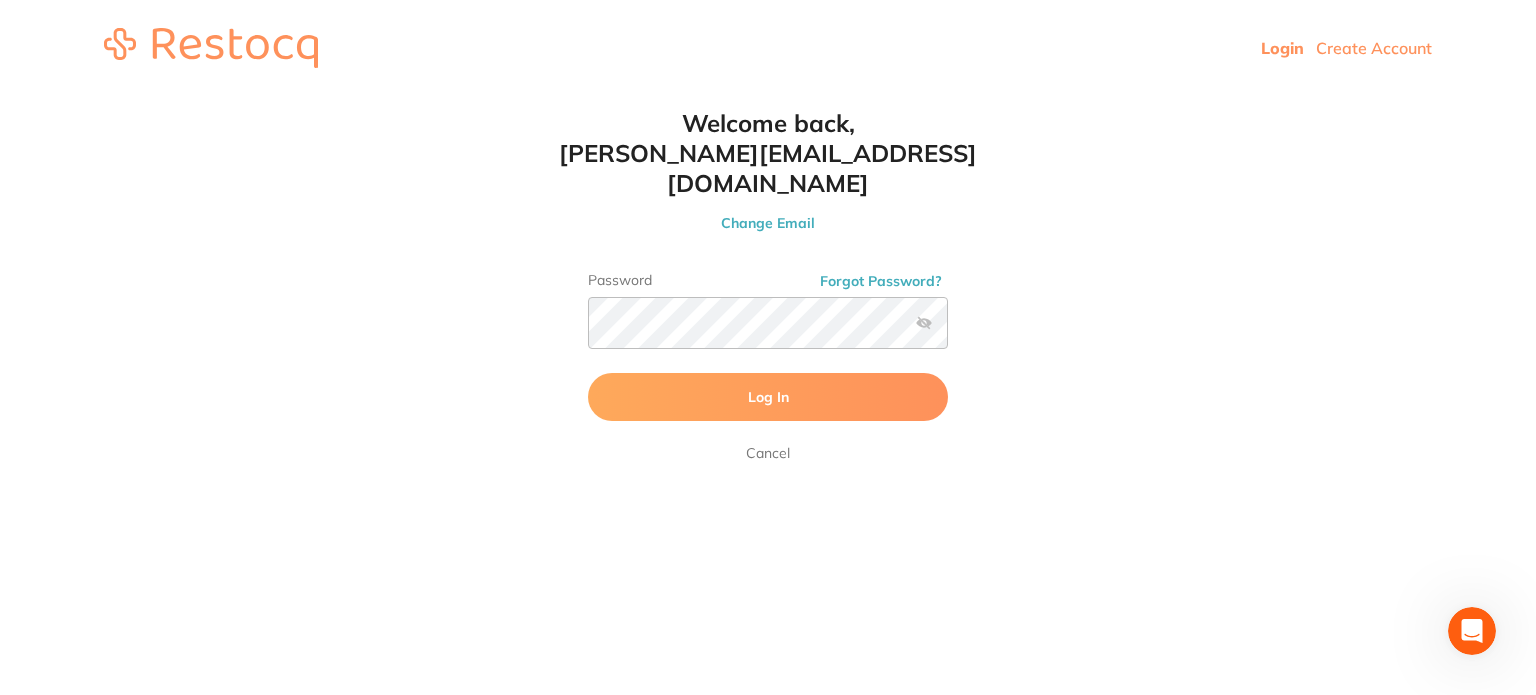 click on "Log In" at bounding box center (768, 397) 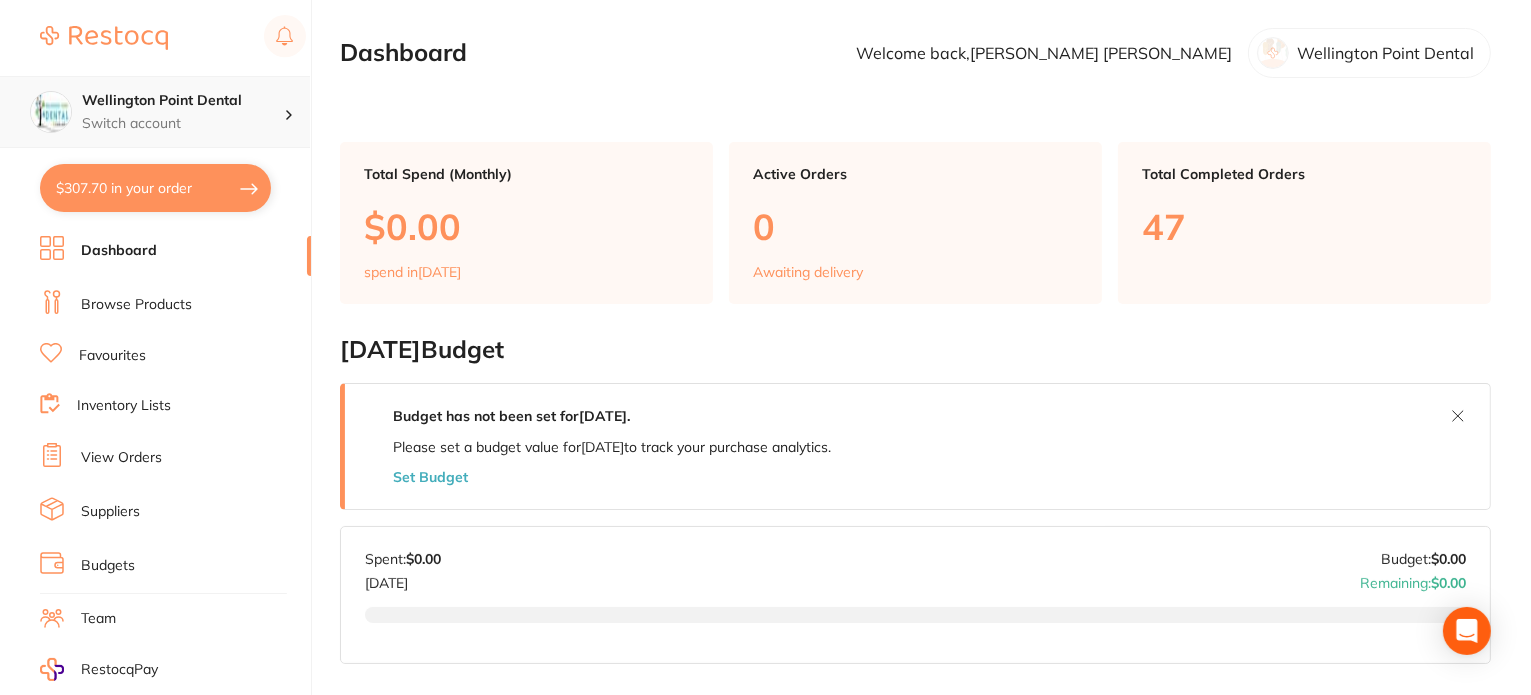 click on "Wellington Point Dental" at bounding box center (183, 101) 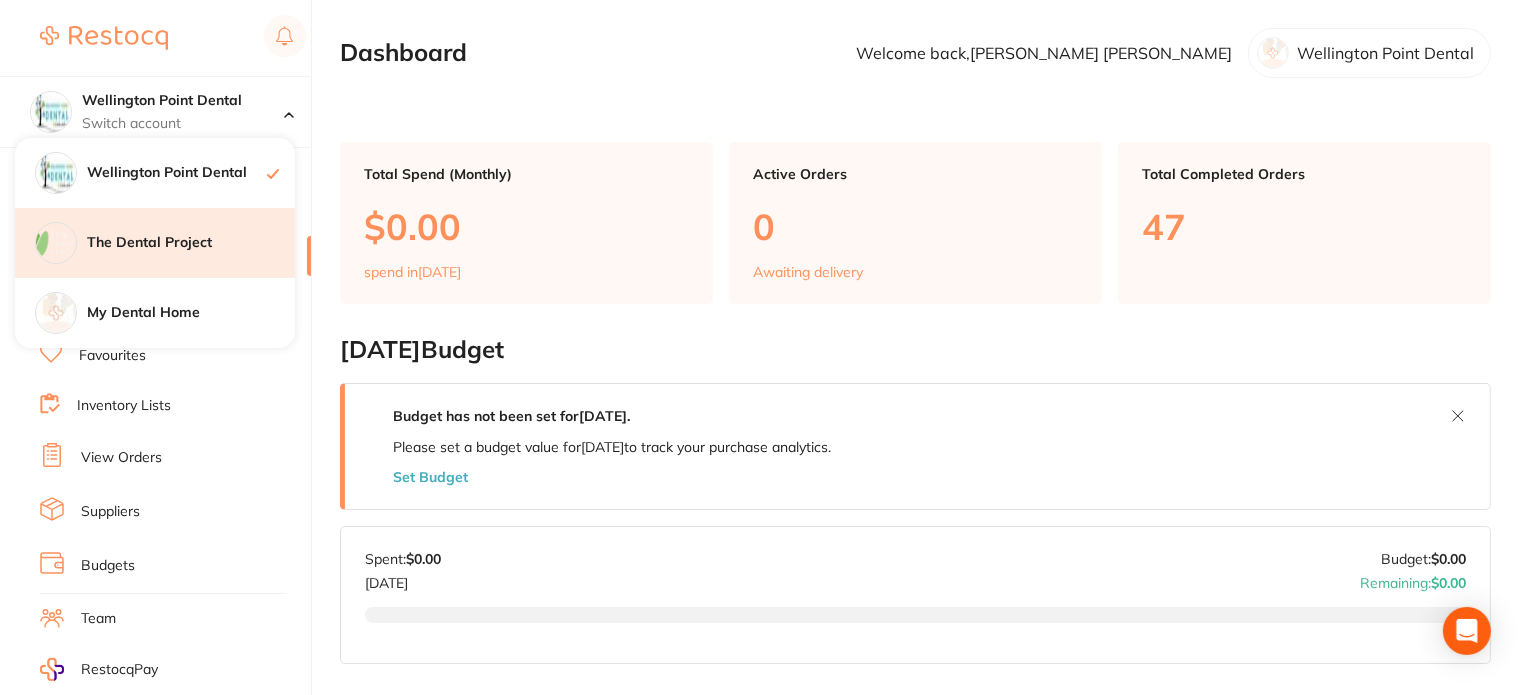 click on "The Dental Project" at bounding box center [191, 243] 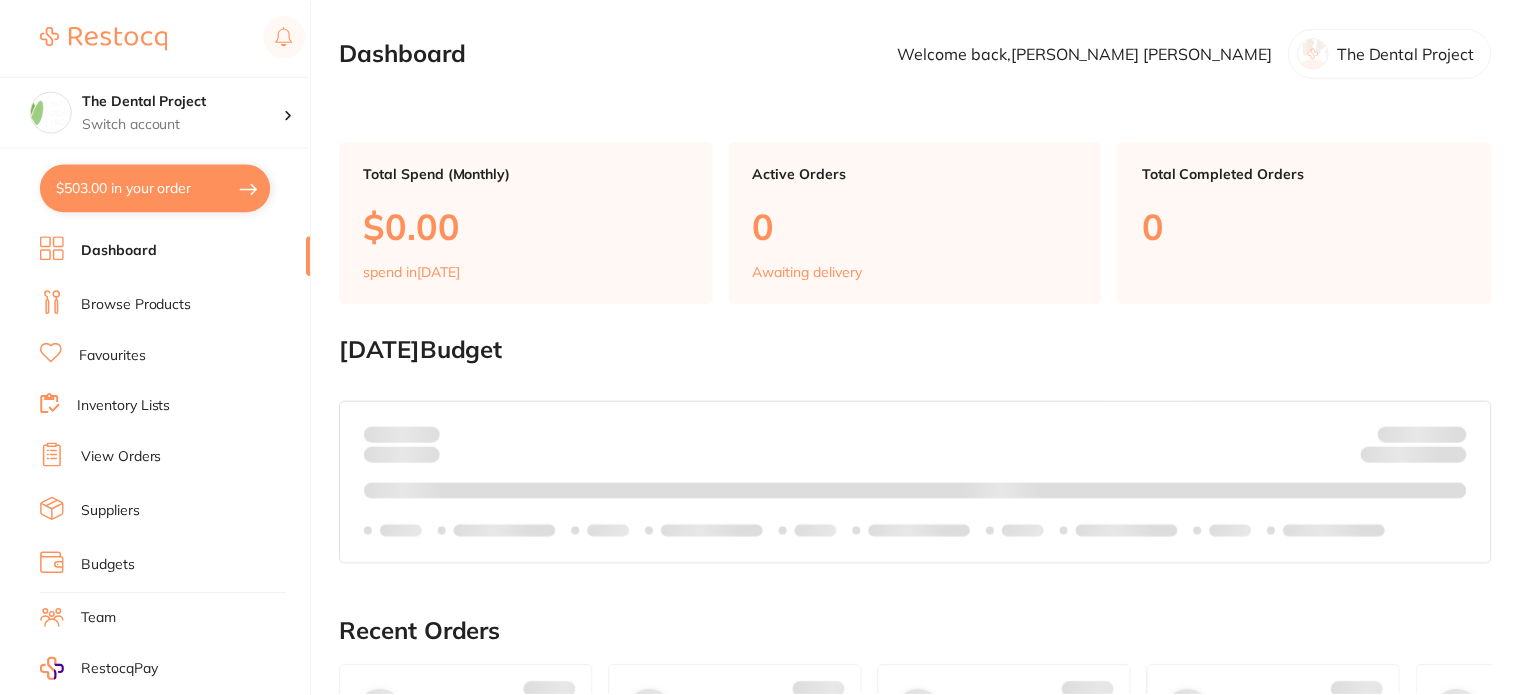 scroll, scrollTop: 0, scrollLeft: 0, axis: both 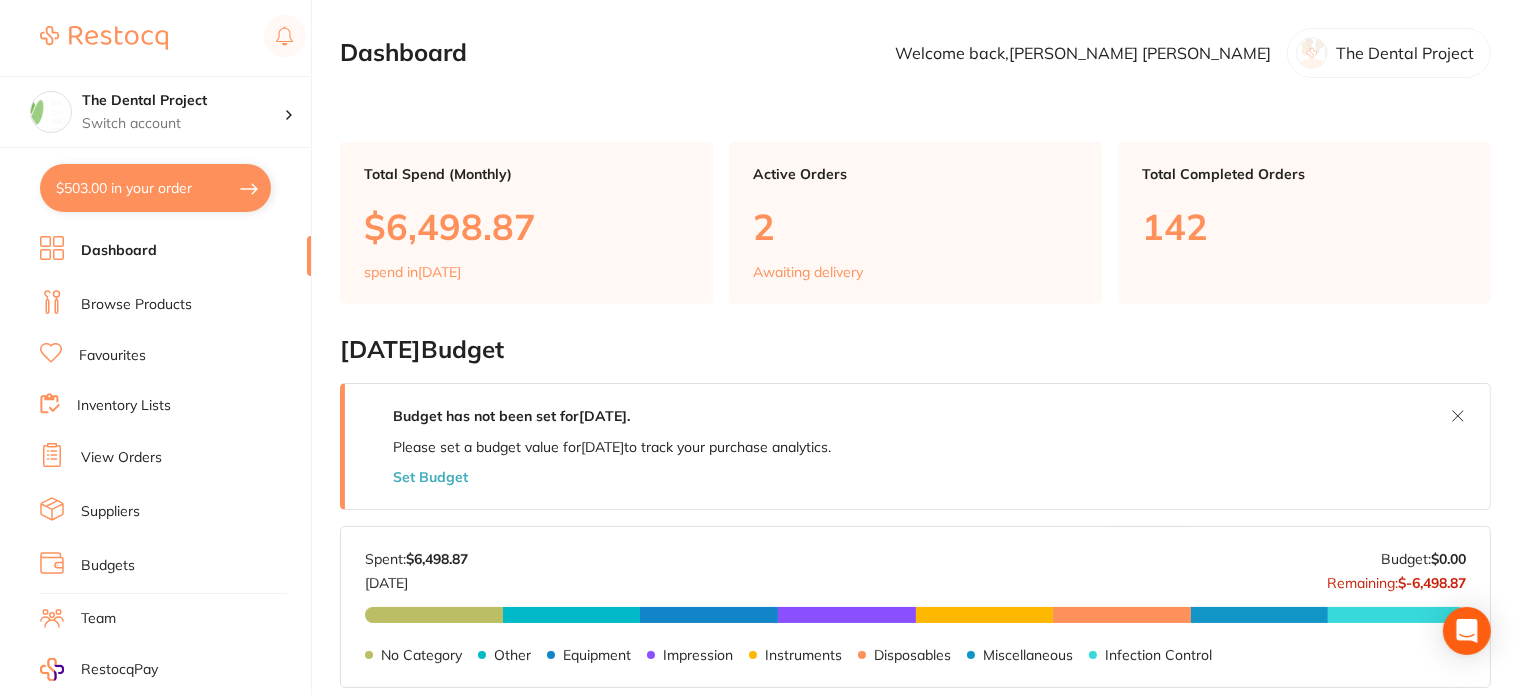 click on "Browse Products" 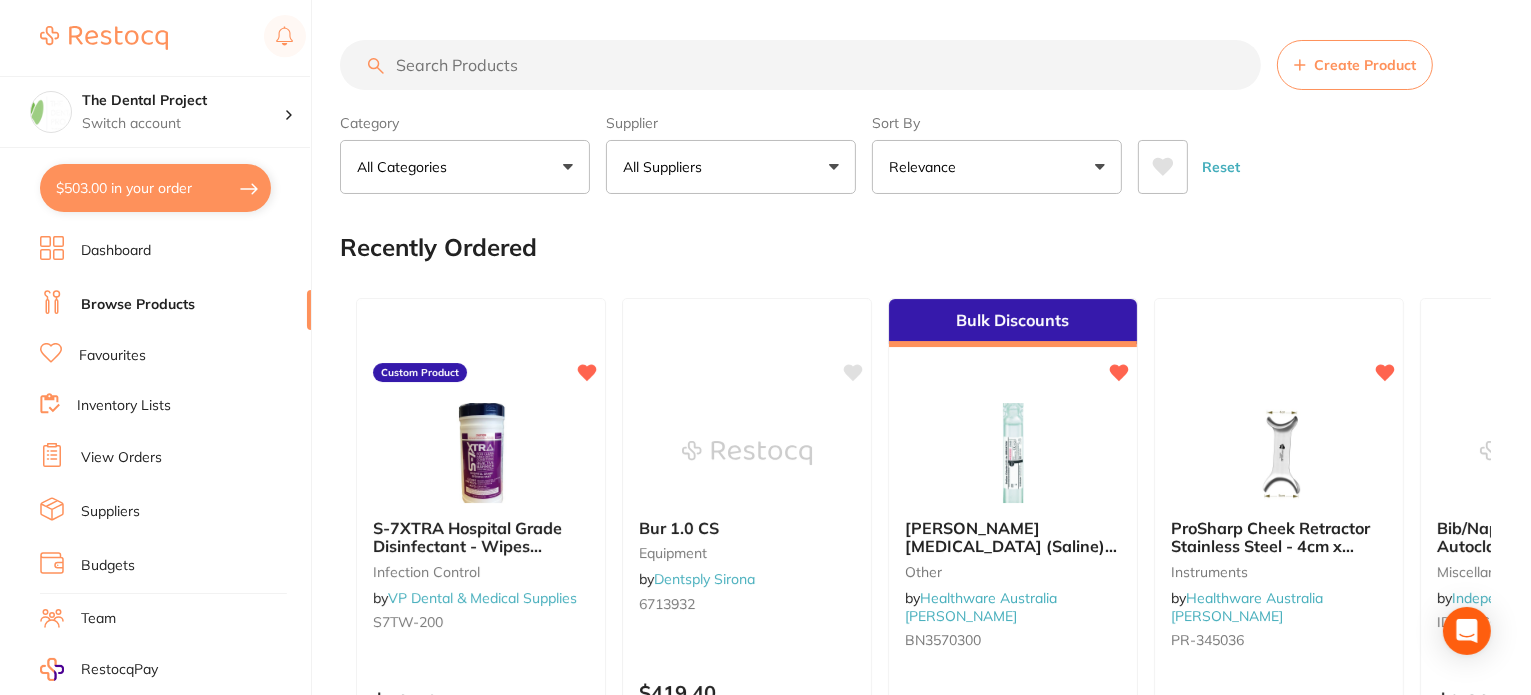click on "All Suppliers" 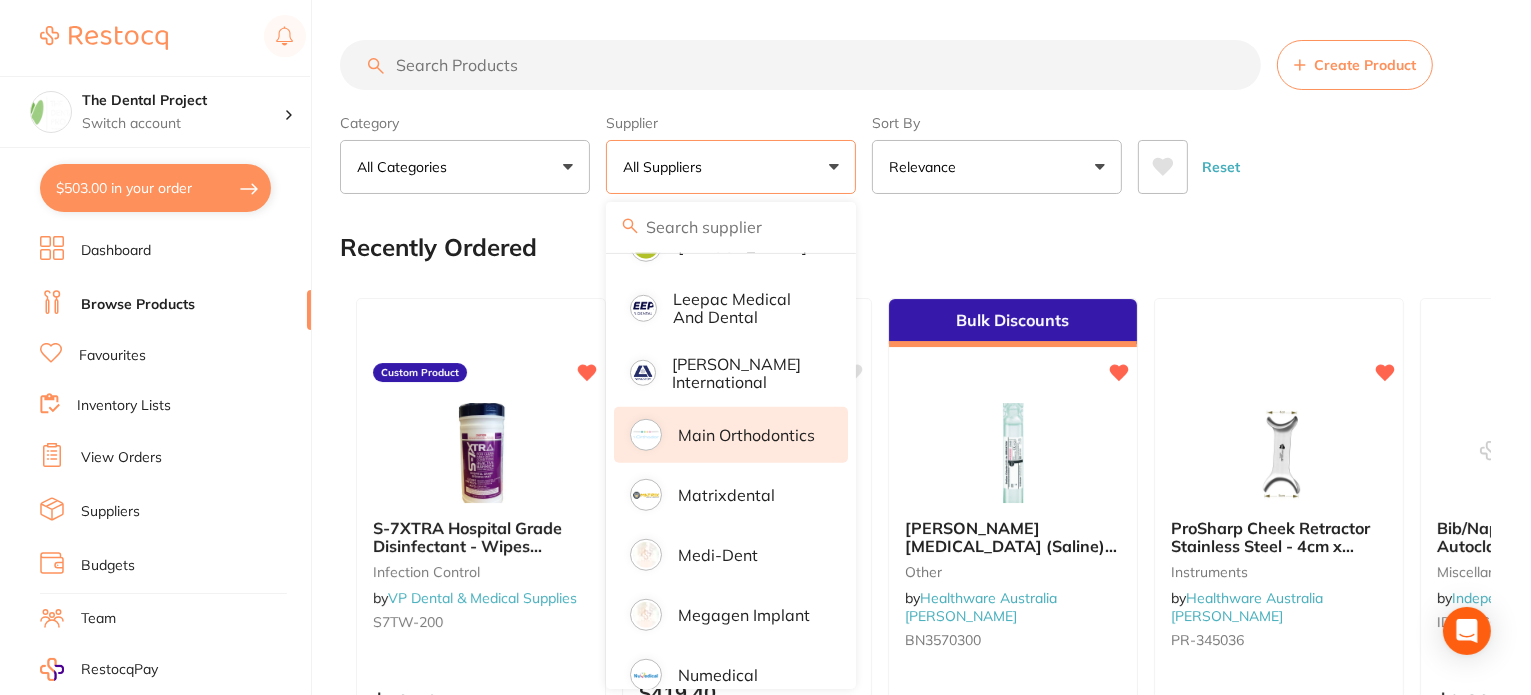 scroll, scrollTop: 1600, scrollLeft: 0, axis: vertical 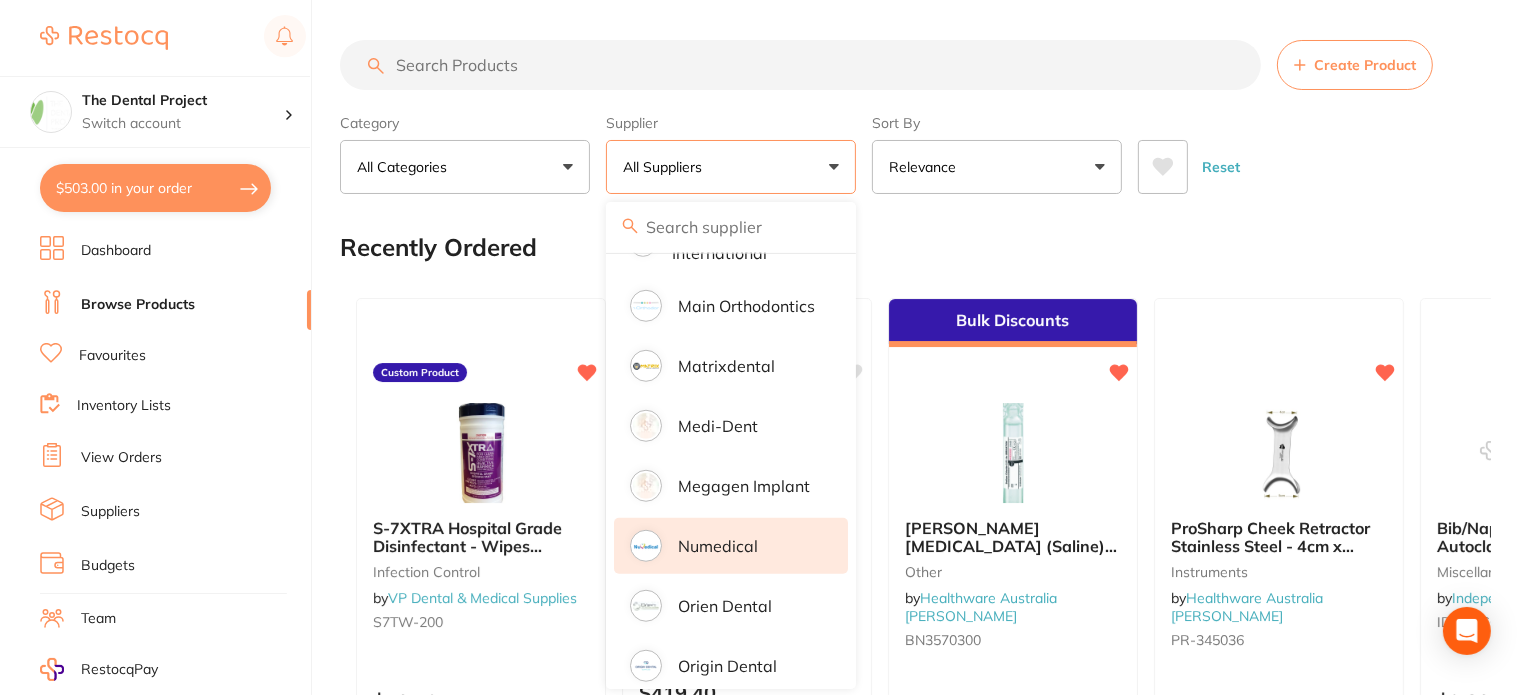 click on "Numedical" 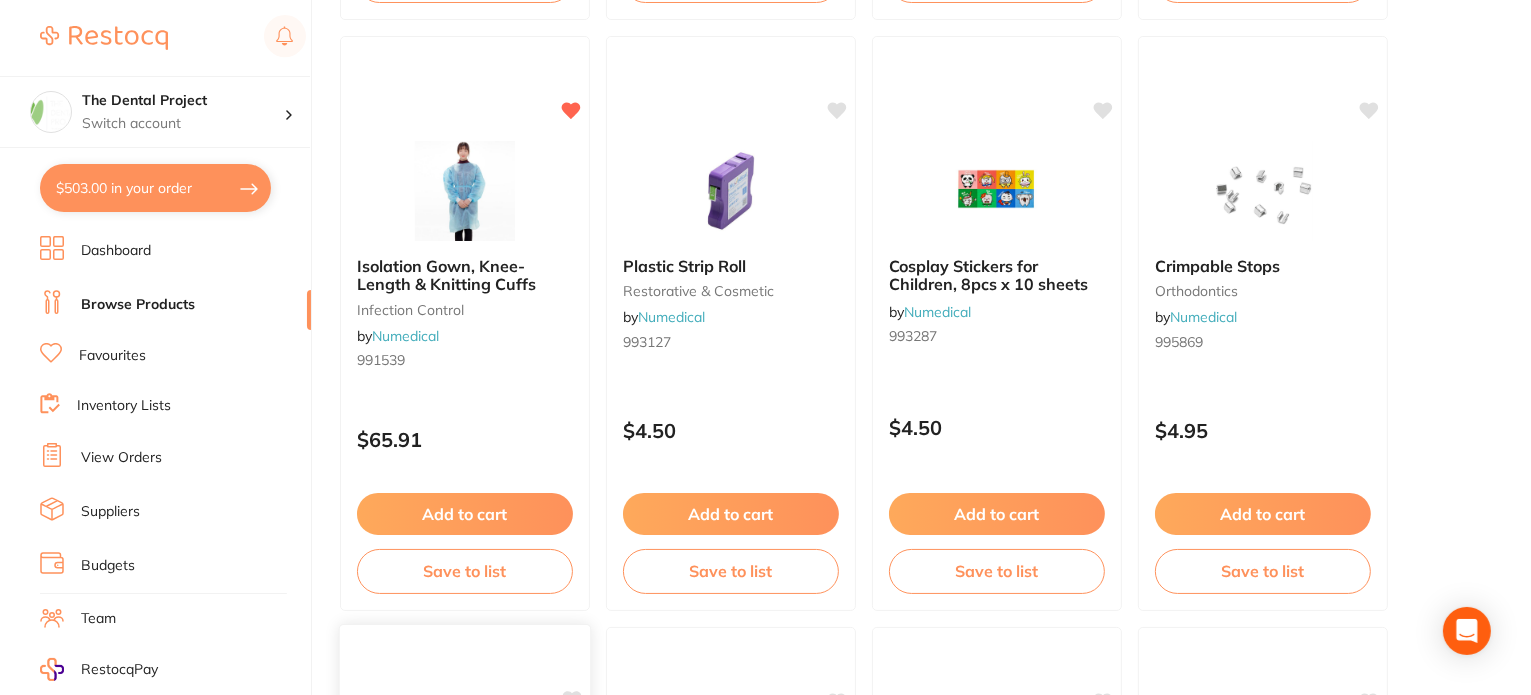 scroll, scrollTop: 2000, scrollLeft: 0, axis: vertical 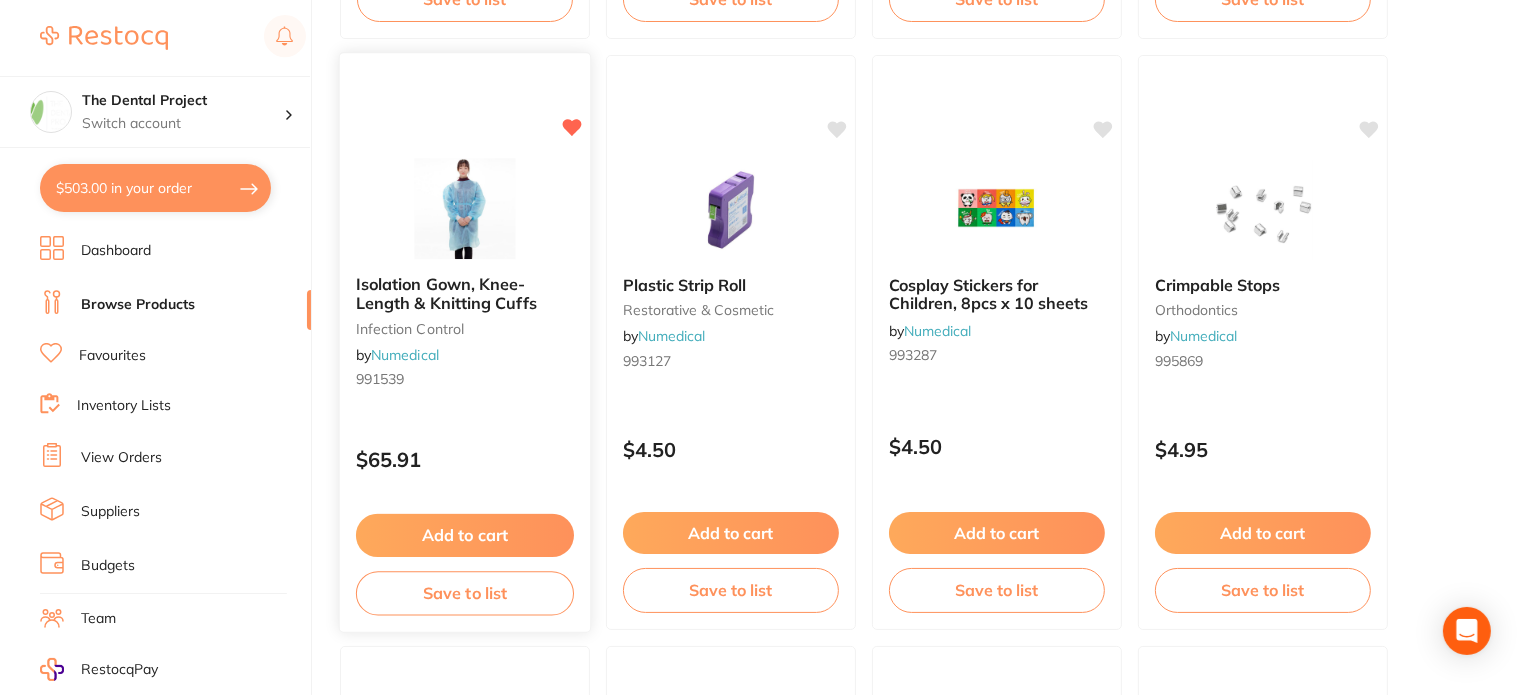 click on "Isolation Gown, Knee-Length & Knitting Cuffs" 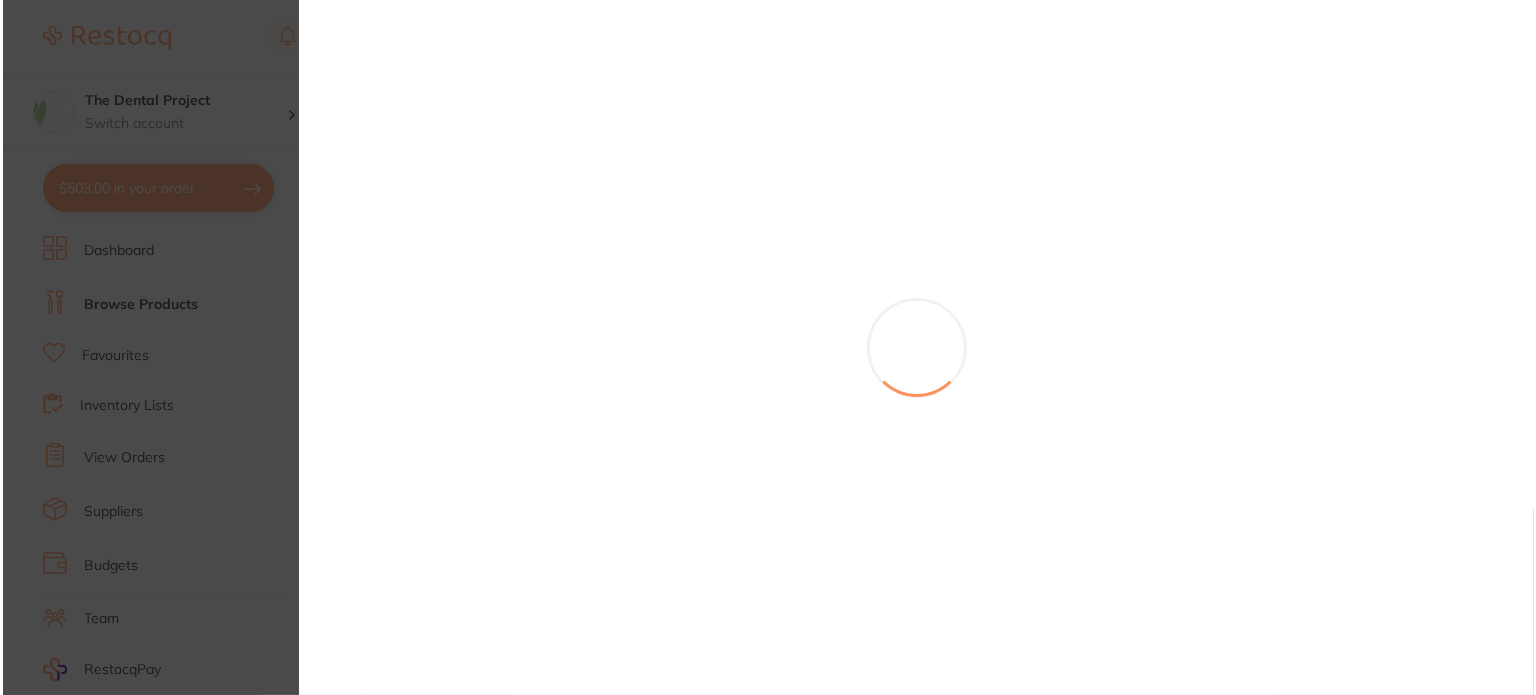 scroll, scrollTop: 0, scrollLeft: 0, axis: both 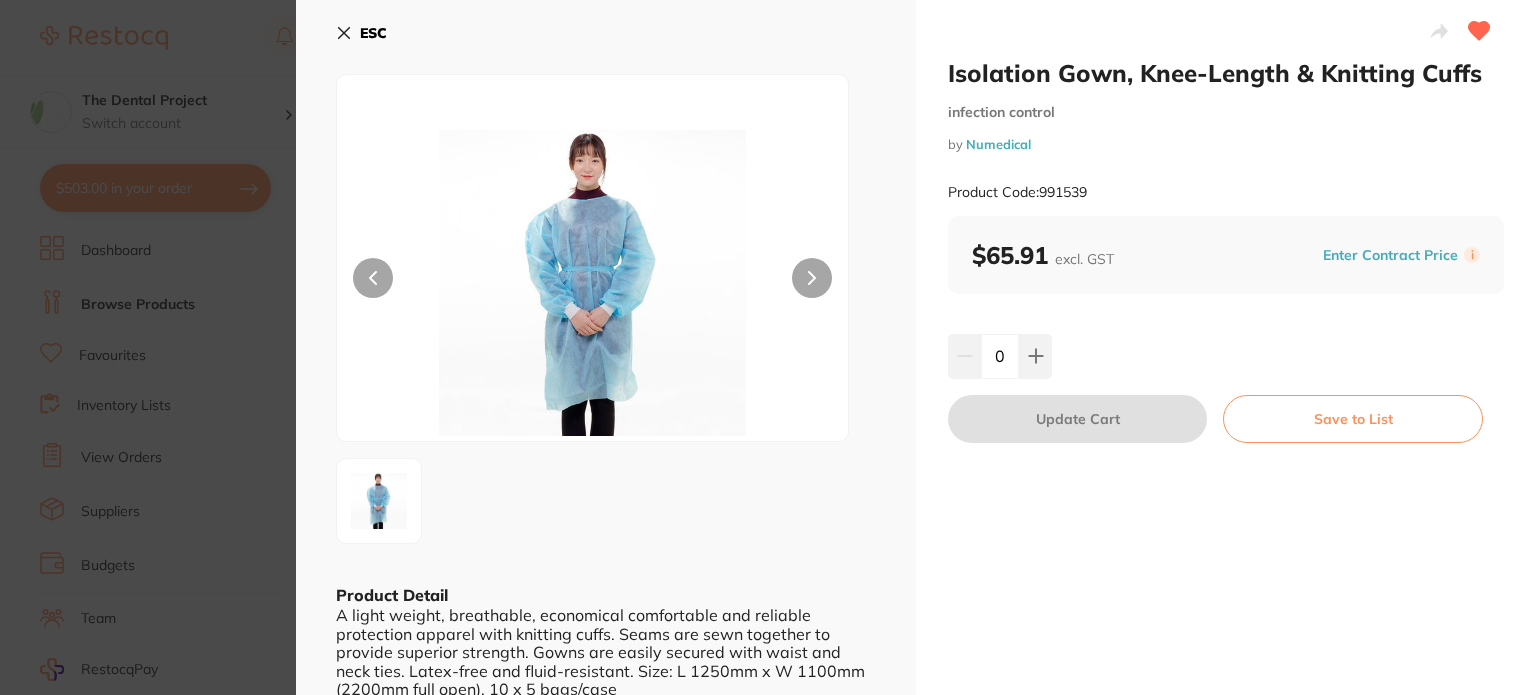 click on "ESC" 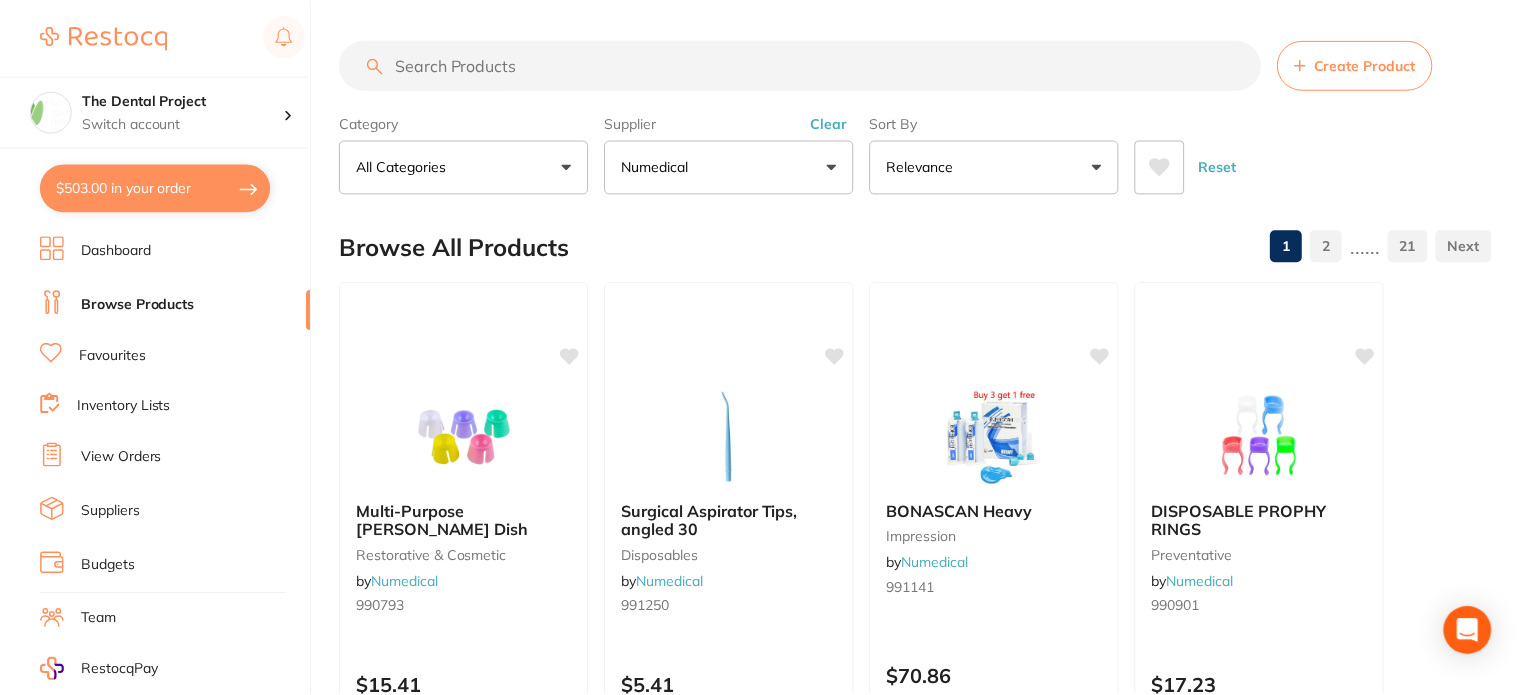 scroll, scrollTop: 2000, scrollLeft: 0, axis: vertical 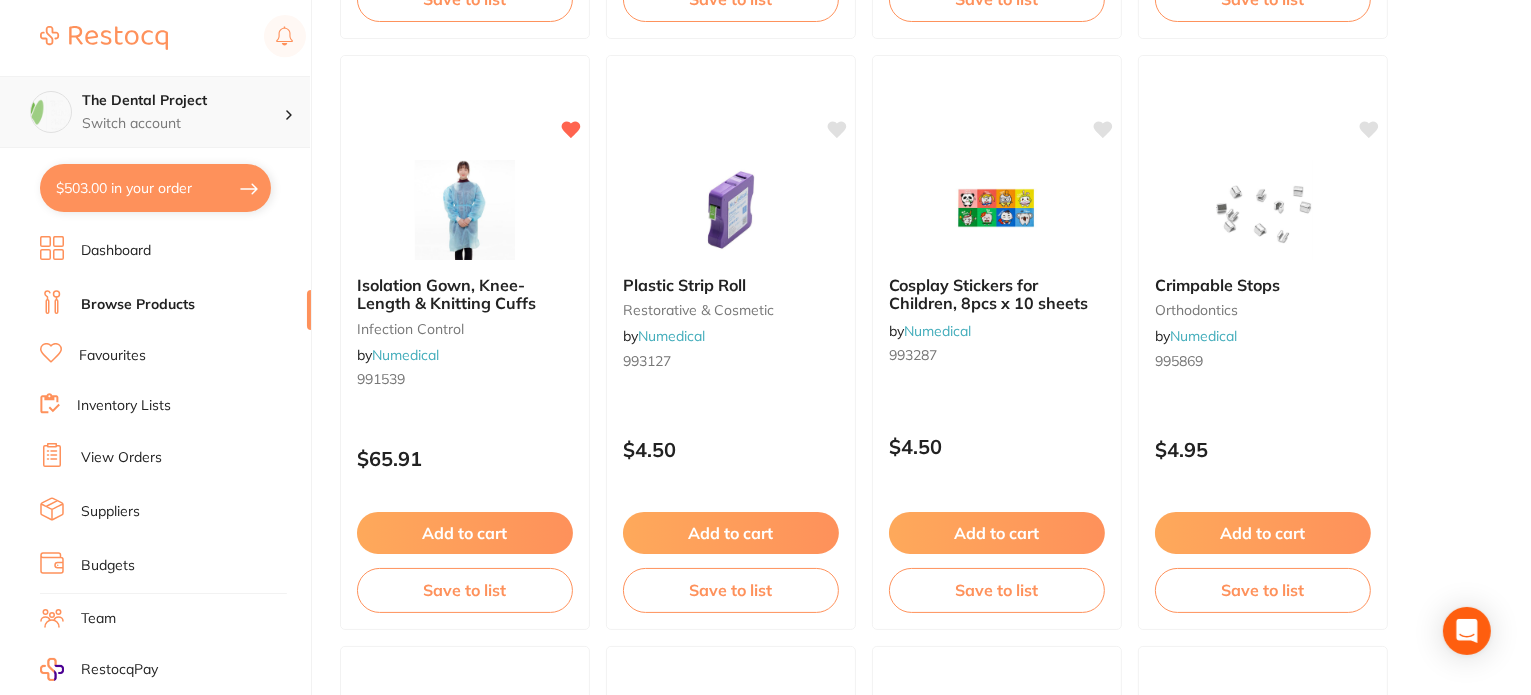 click on "The Dental Project" 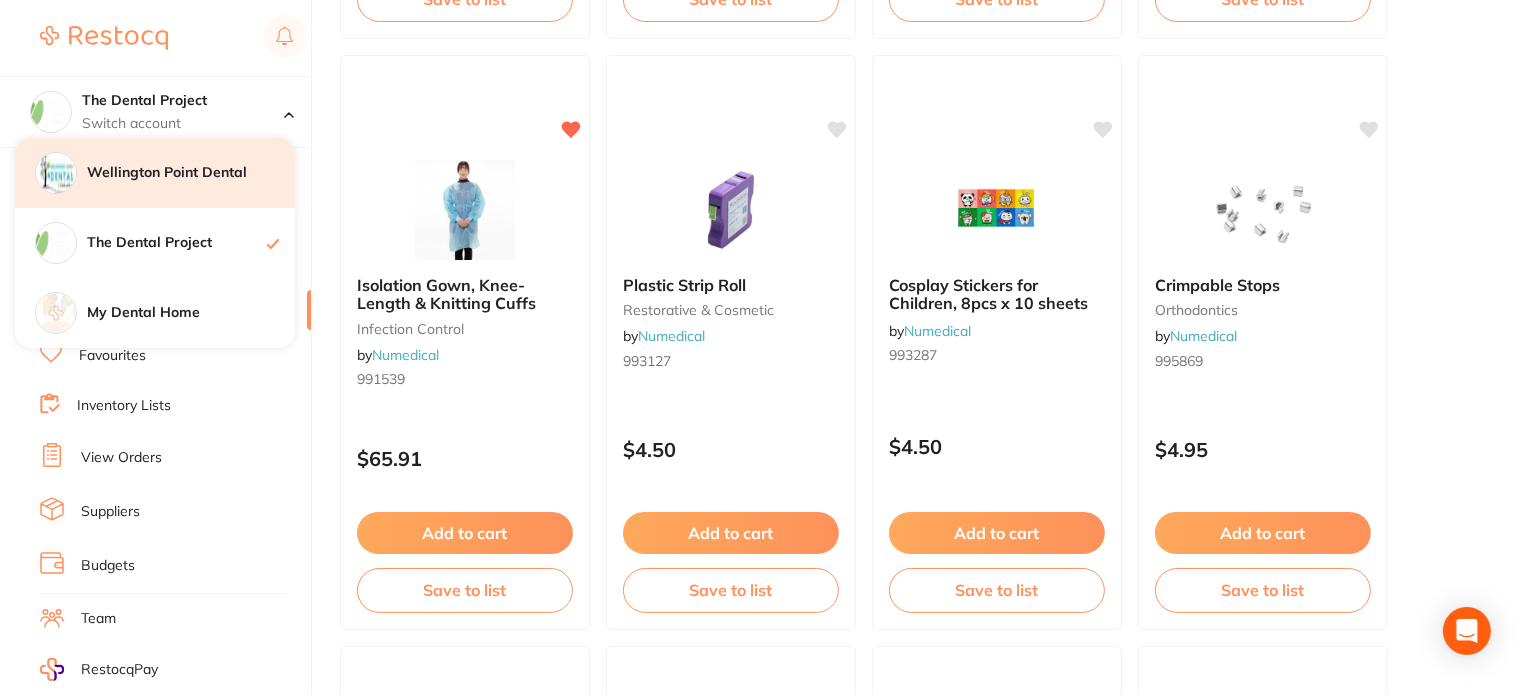 click on "Wellington Point Dental" 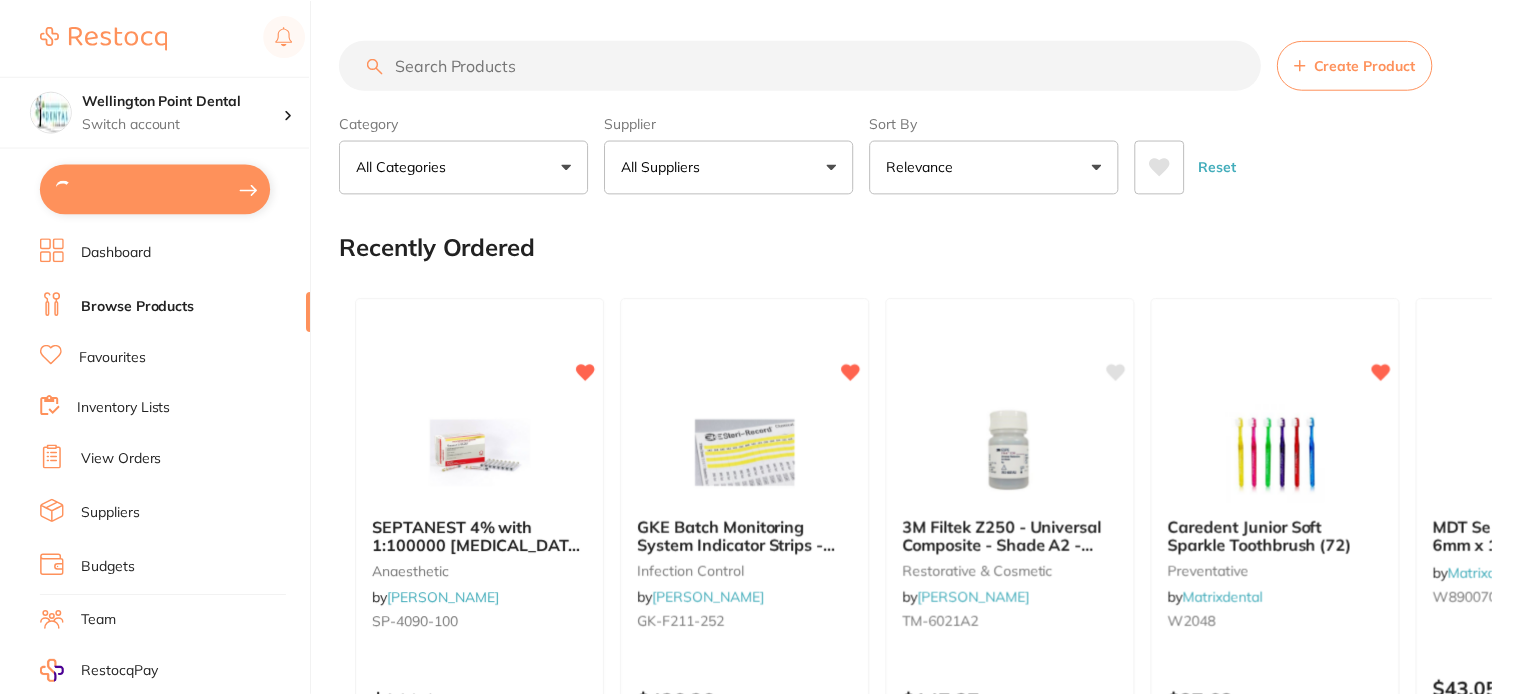 scroll, scrollTop: 0, scrollLeft: 0, axis: both 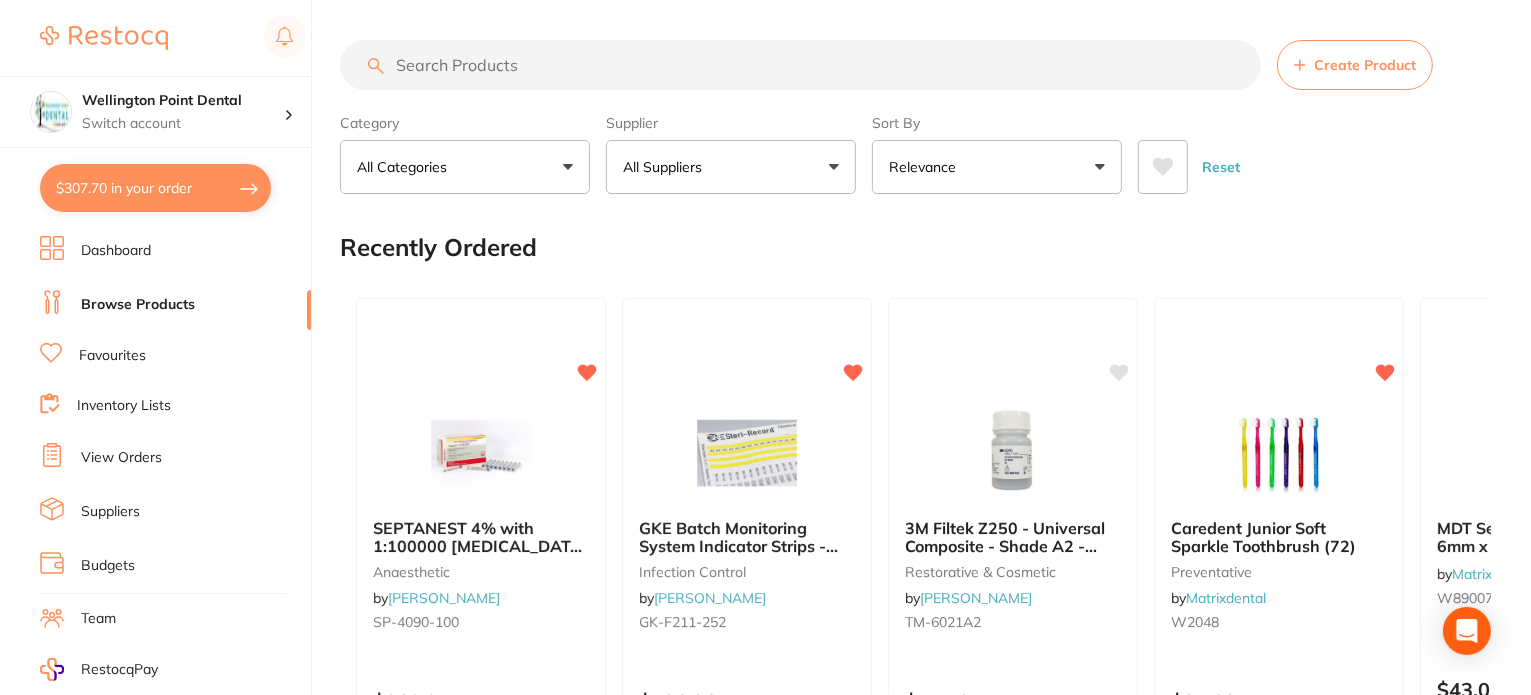 click on "All Suppliers" at bounding box center (731, 167) 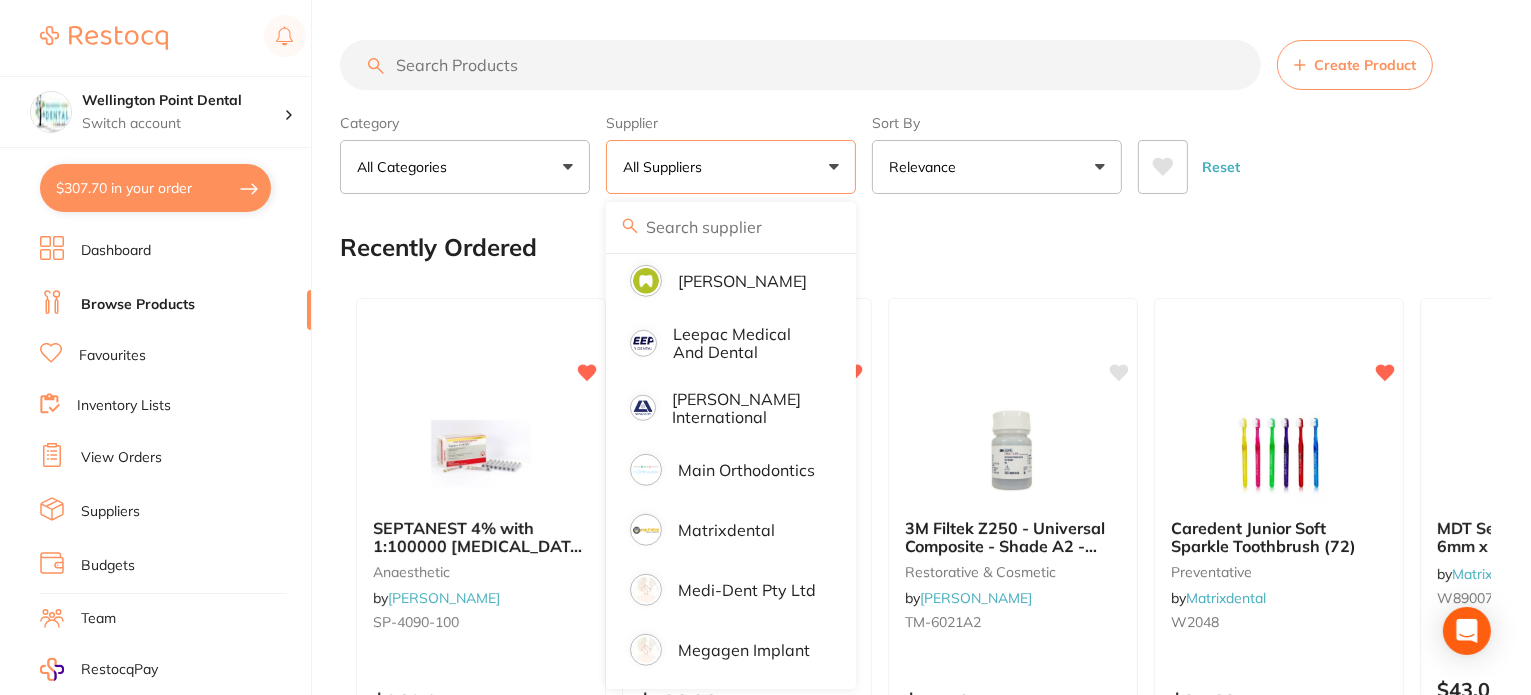 scroll, scrollTop: 1600, scrollLeft: 0, axis: vertical 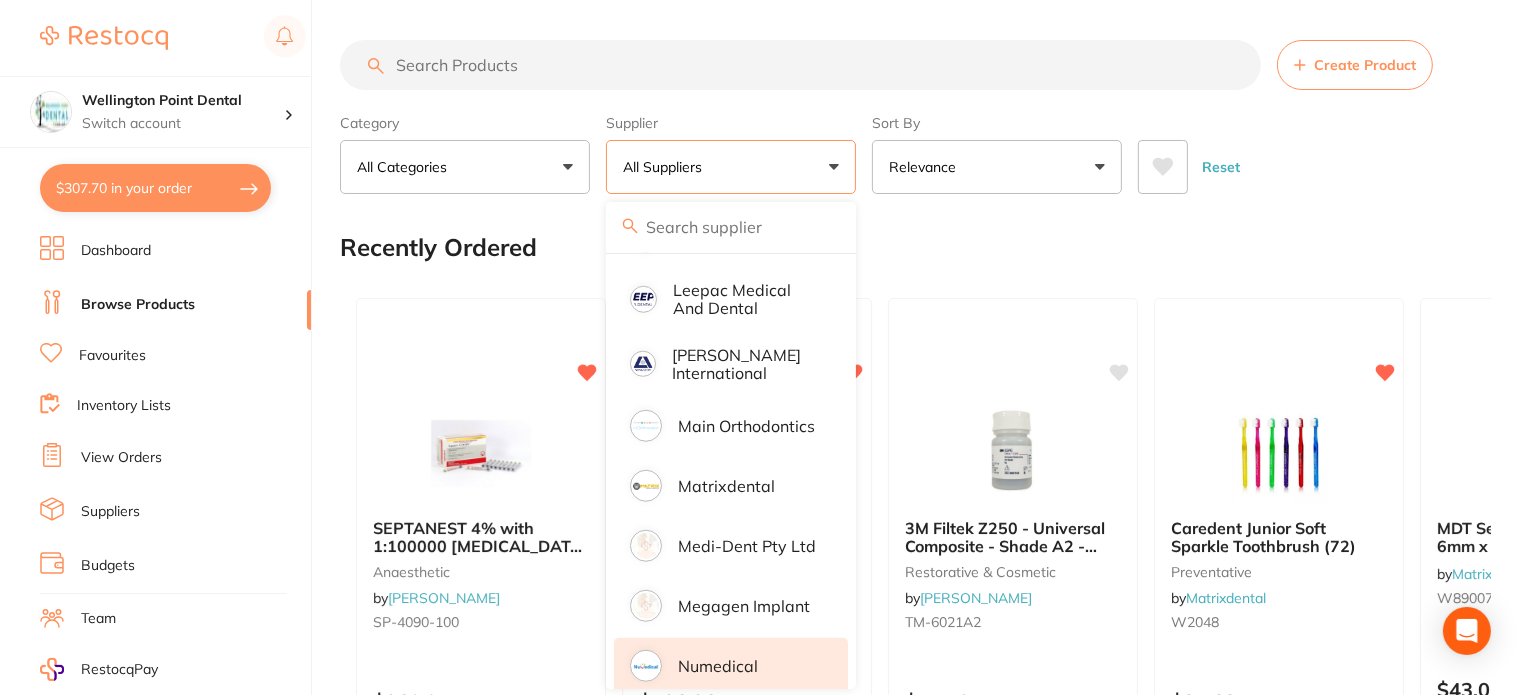 click on "Numedical" at bounding box center (718, 666) 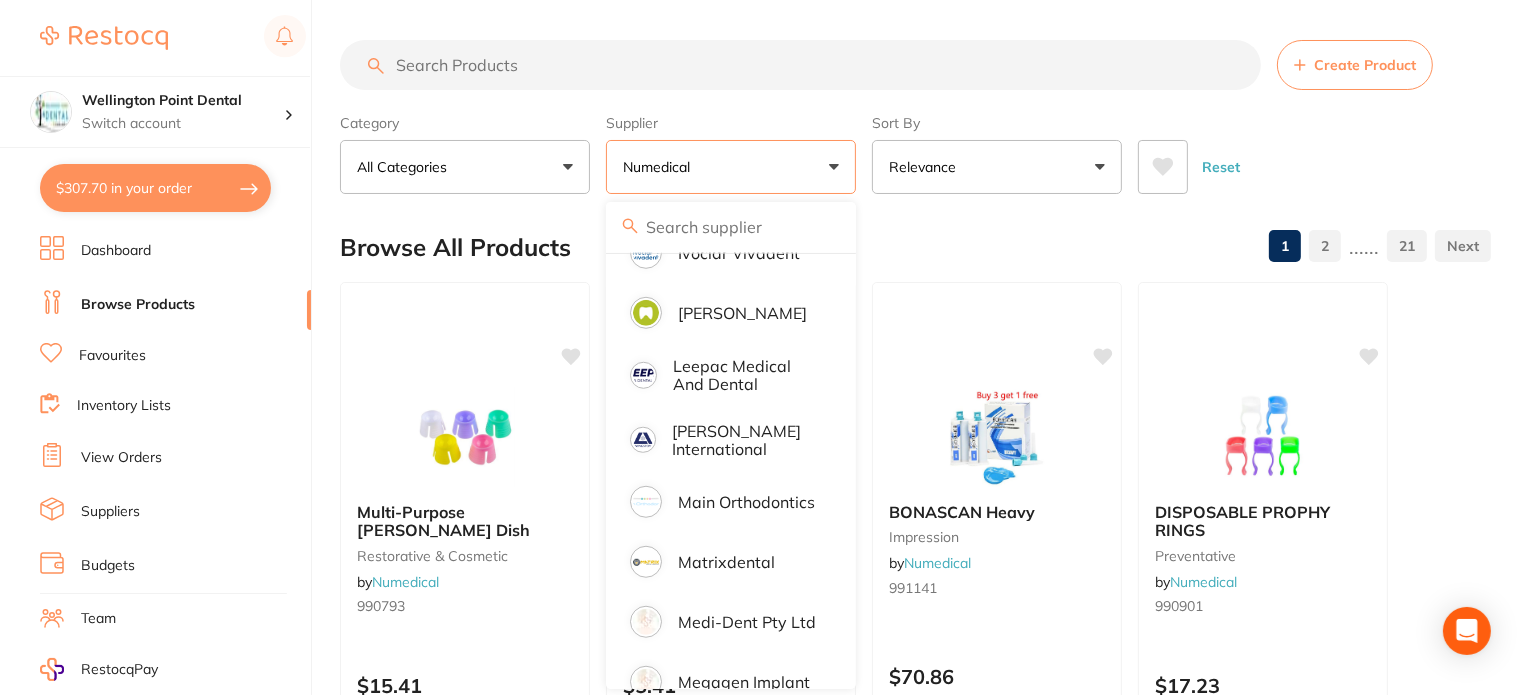 scroll, scrollTop: 1400, scrollLeft: 0, axis: vertical 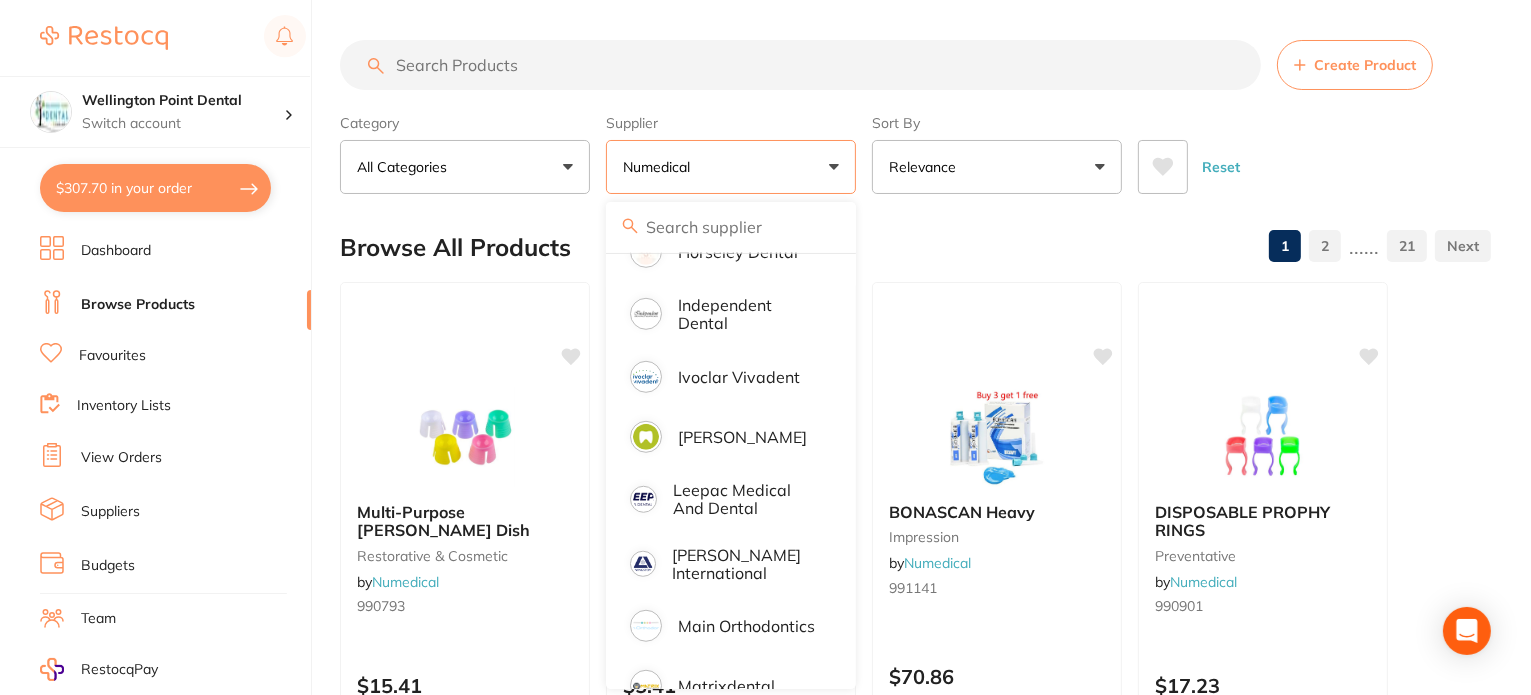 click on "Numedical" at bounding box center (731, 167) 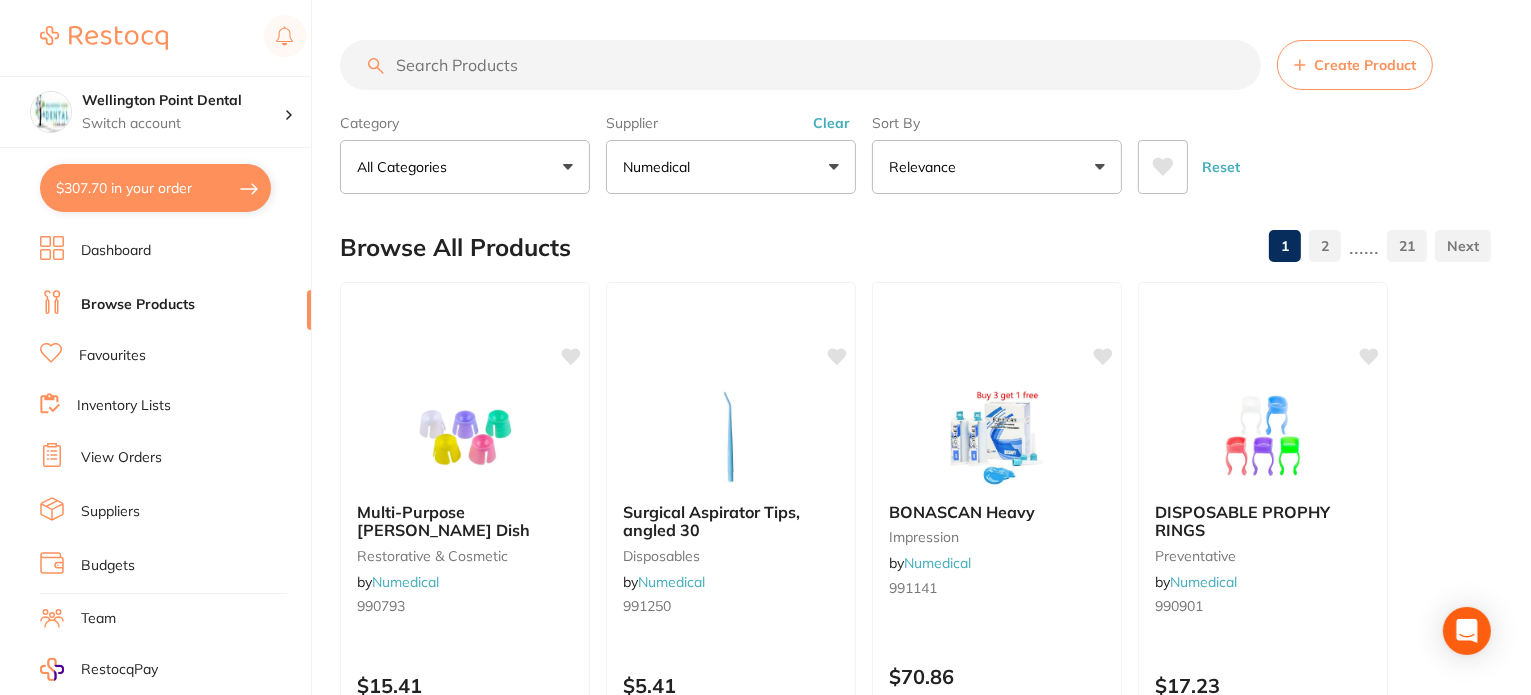 click on "Clear" at bounding box center (831, 123) 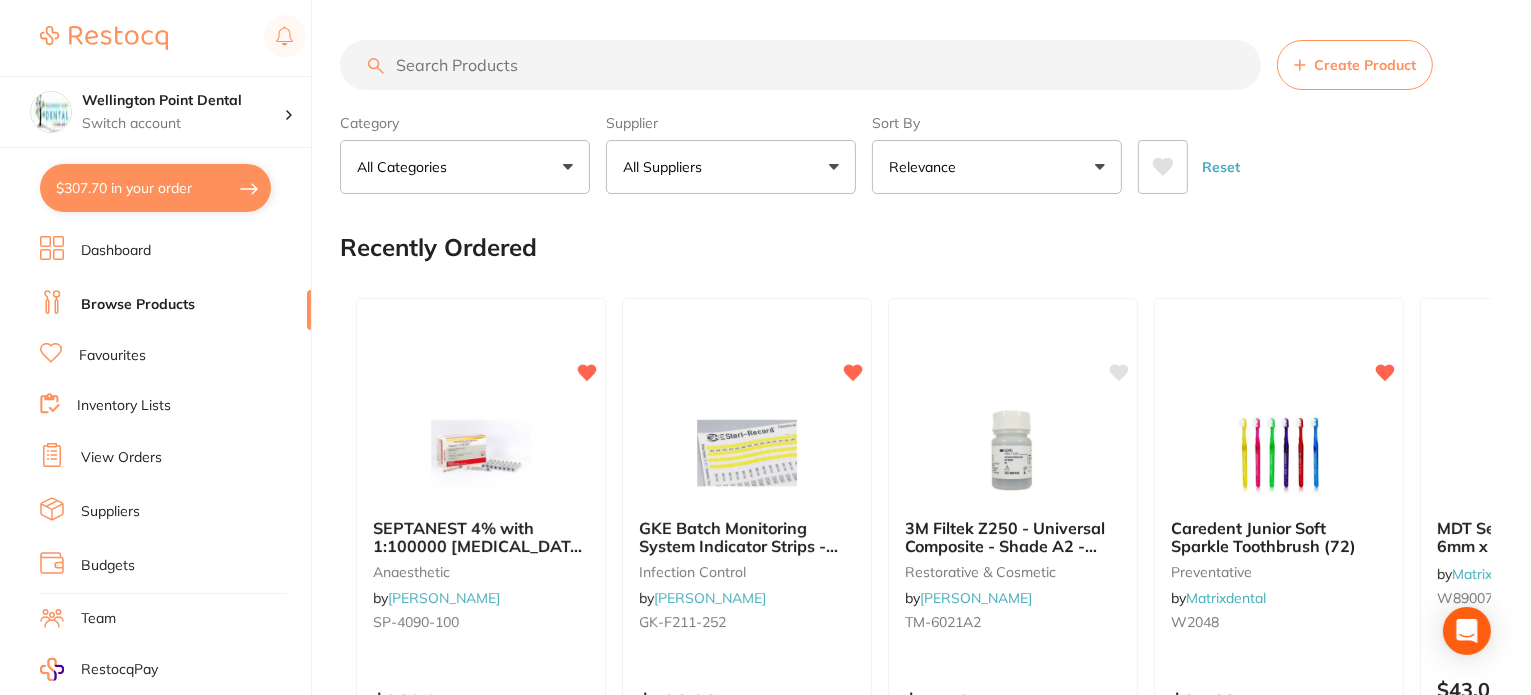 click at bounding box center [800, 65] 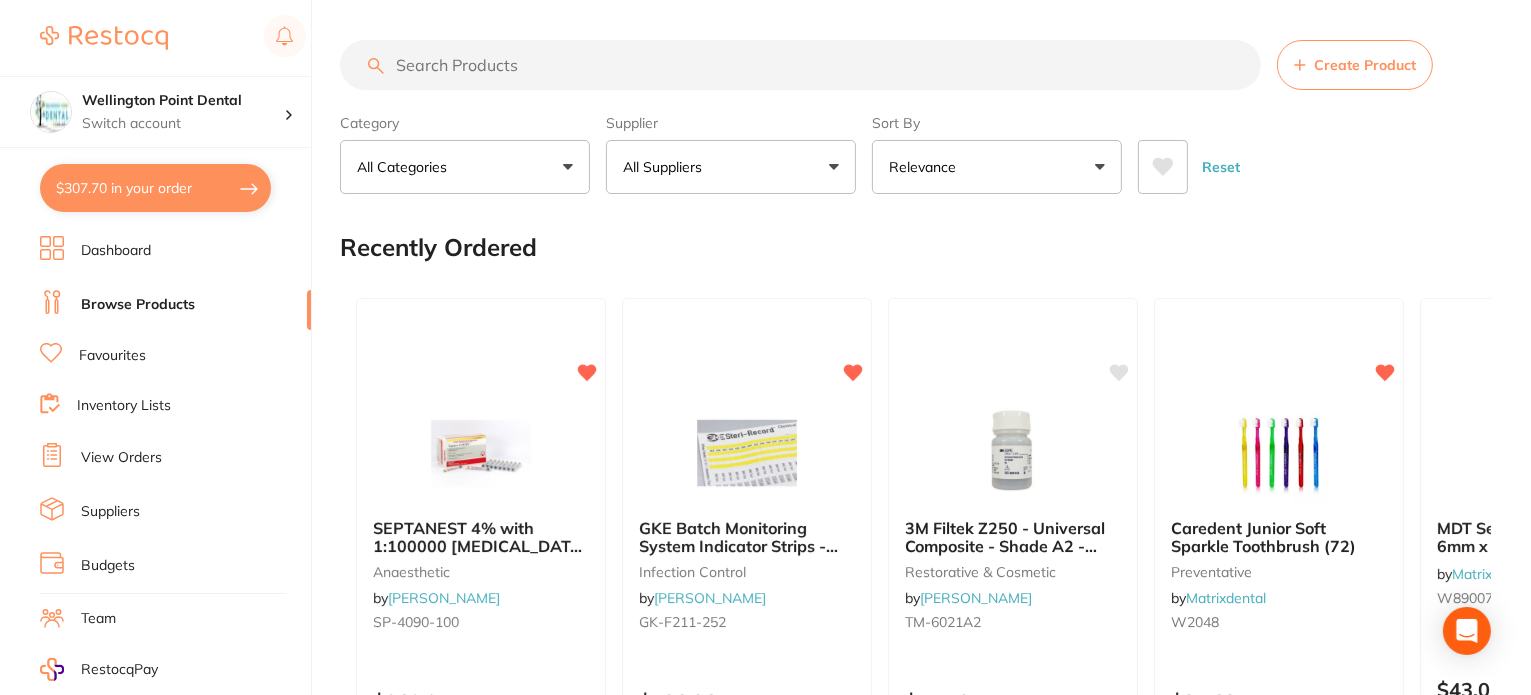 type on "s" 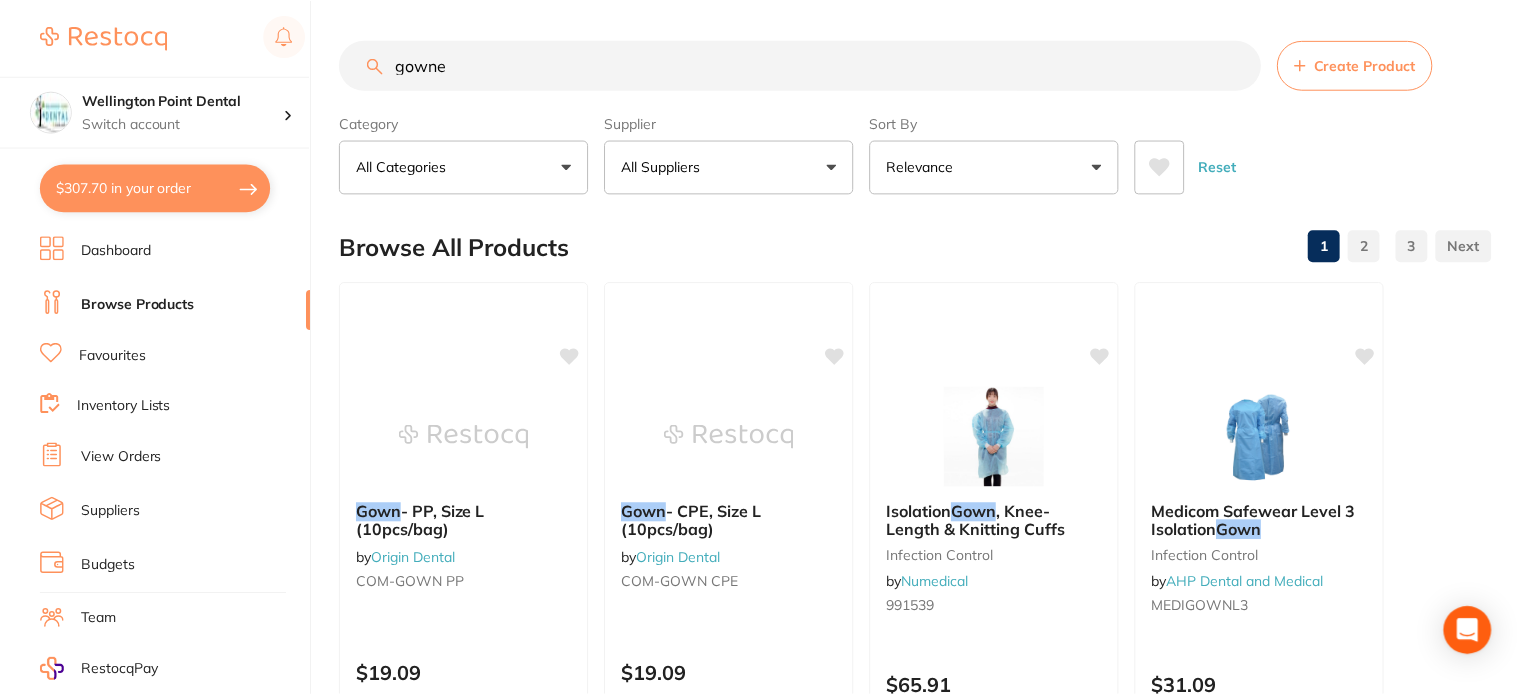 scroll, scrollTop: 605, scrollLeft: 0, axis: vertical 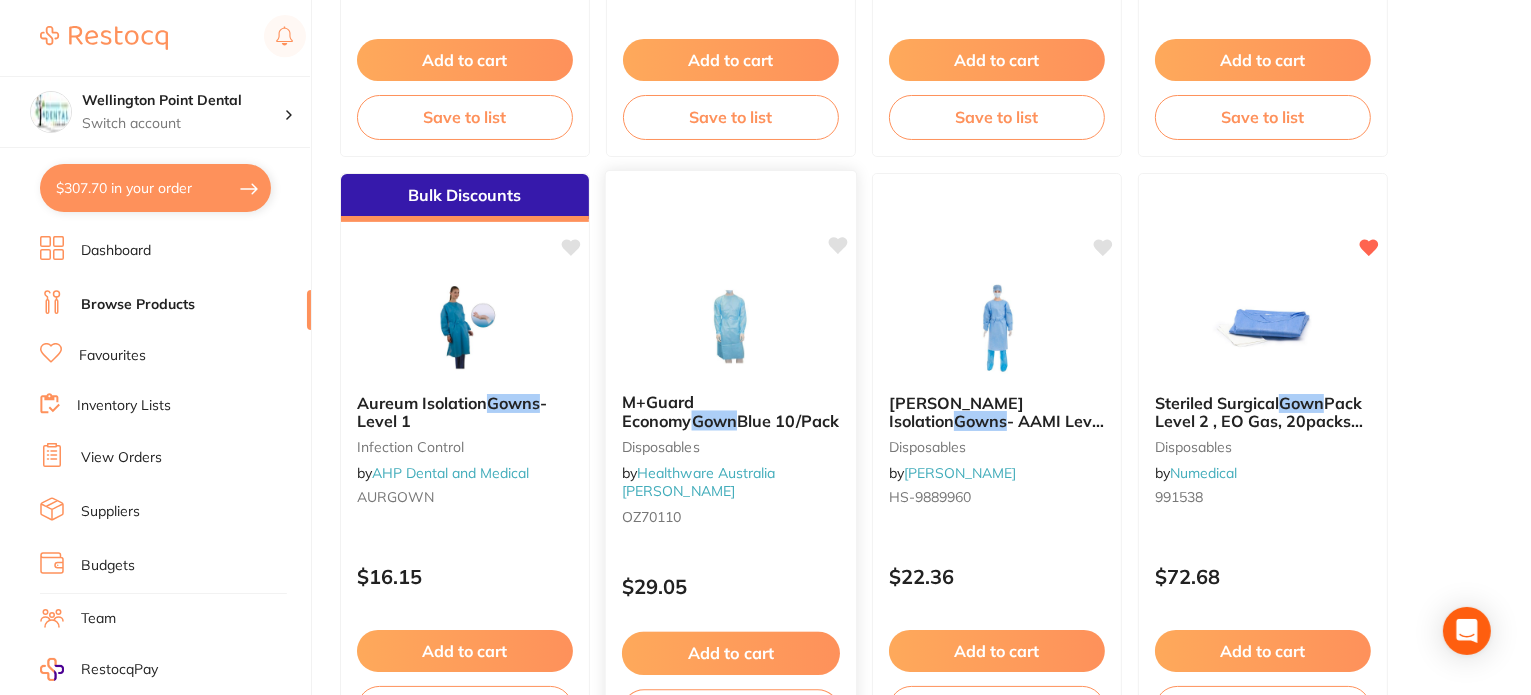 type on "gowne" 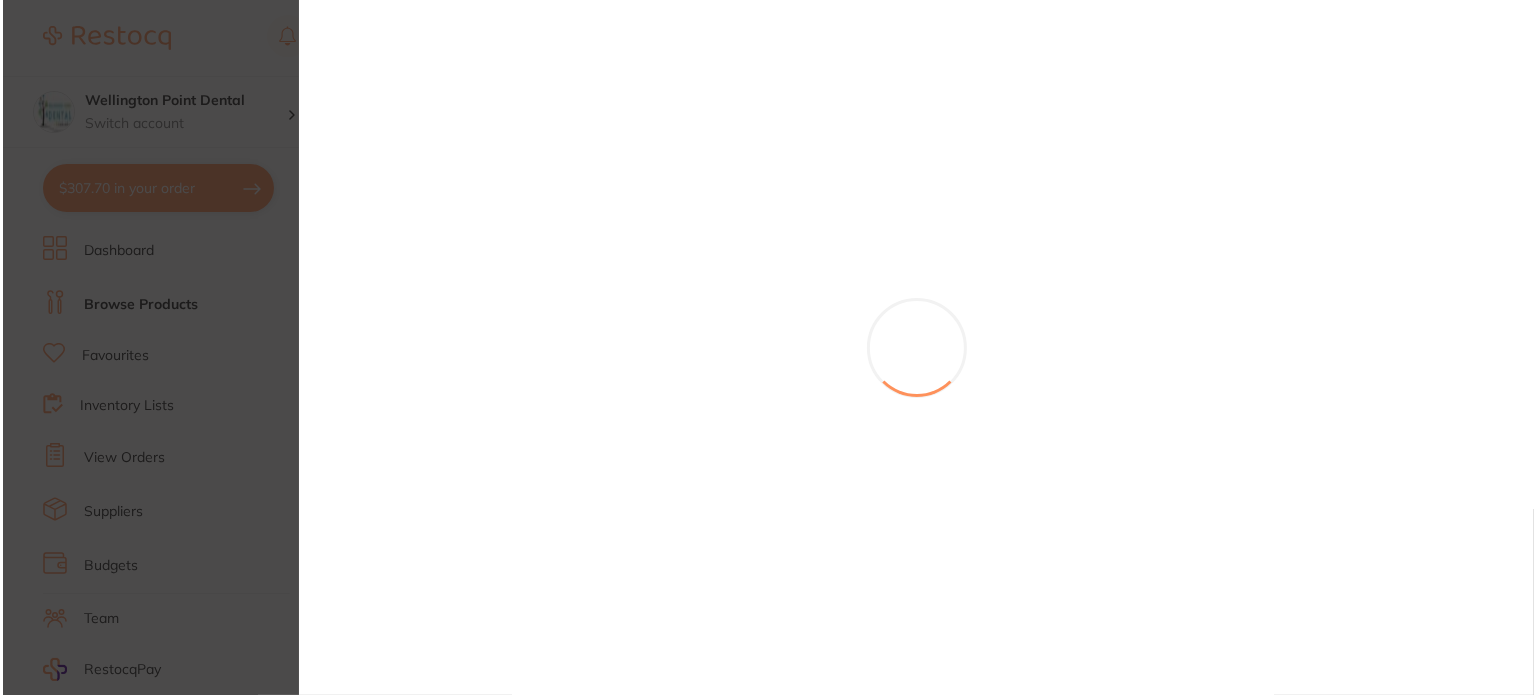 scroll, scrollTop: 0, scrollLeft: 0, axis: both 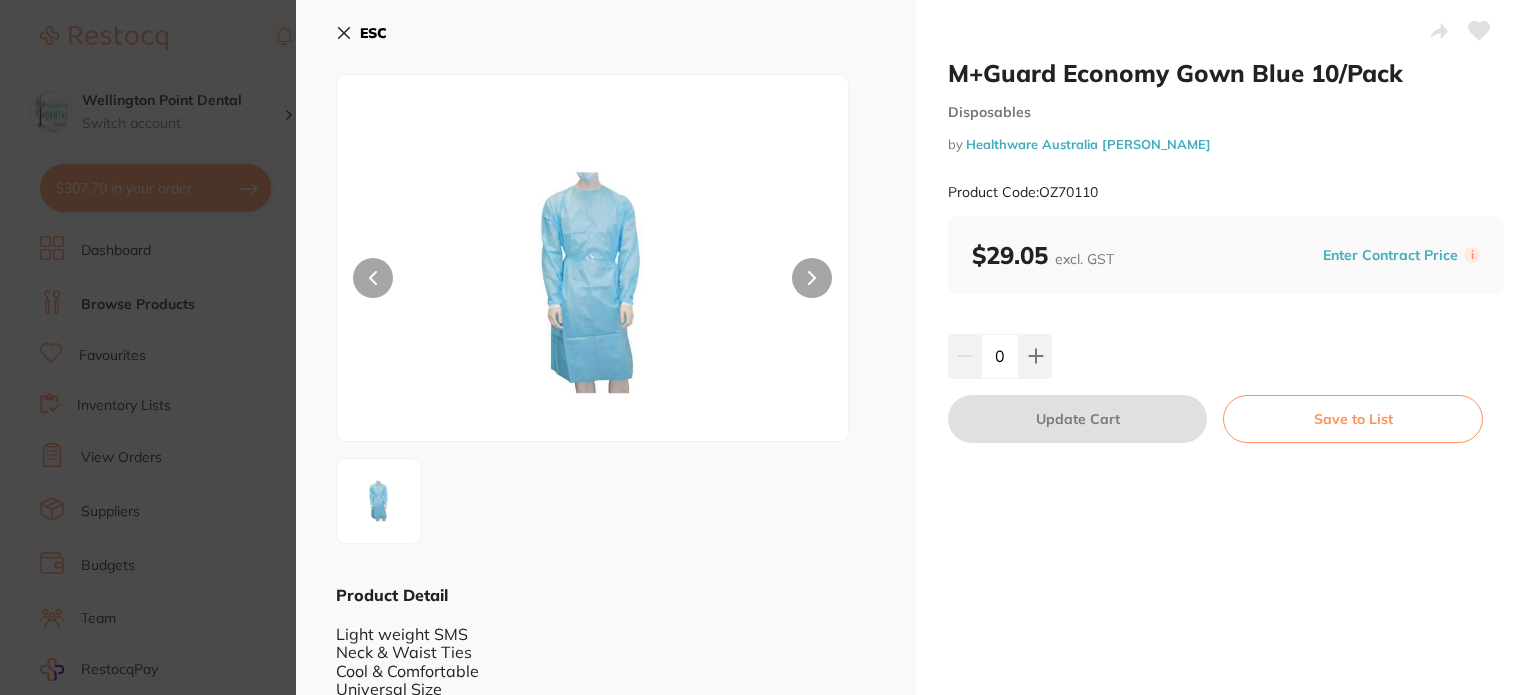 click on "ESC" at bounding box center (373, 33) 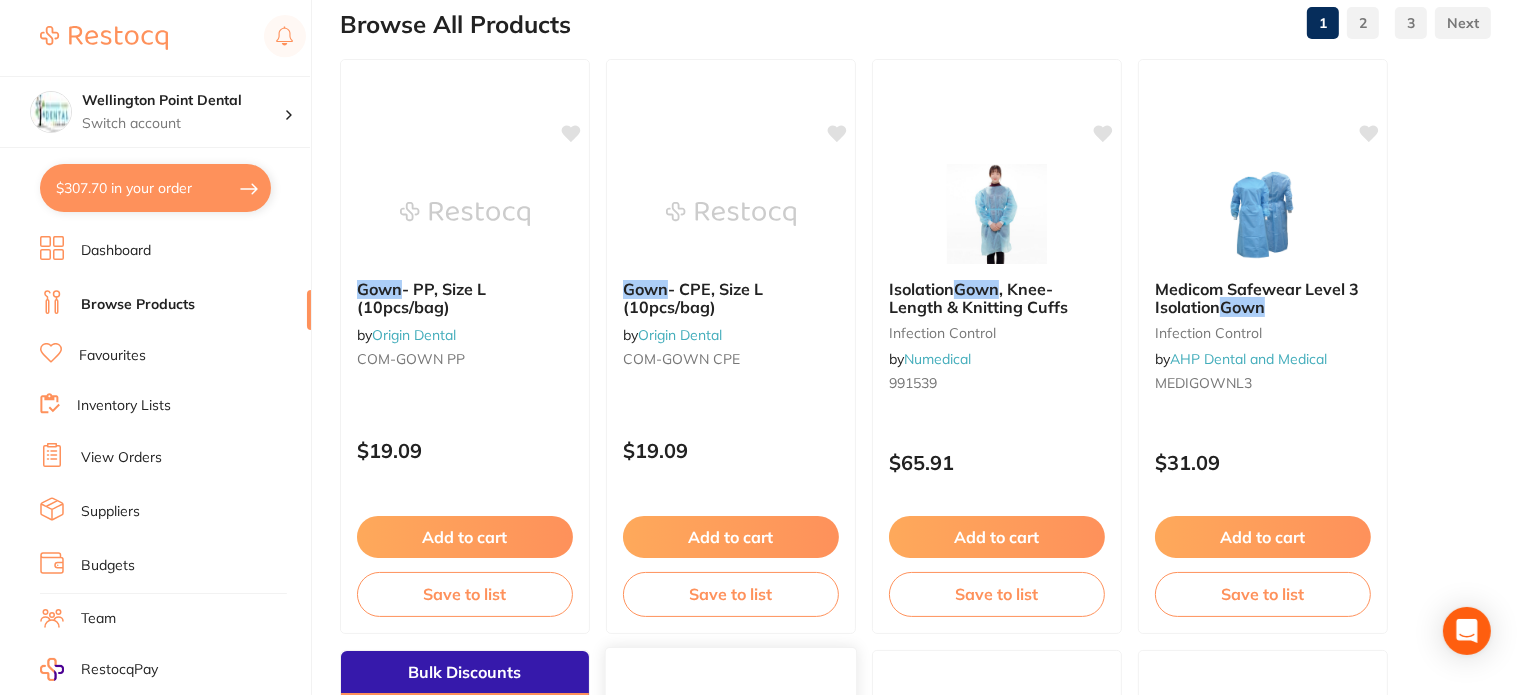 scroll, scrollTop: 100, scrollLeft: 0, axis: vertical 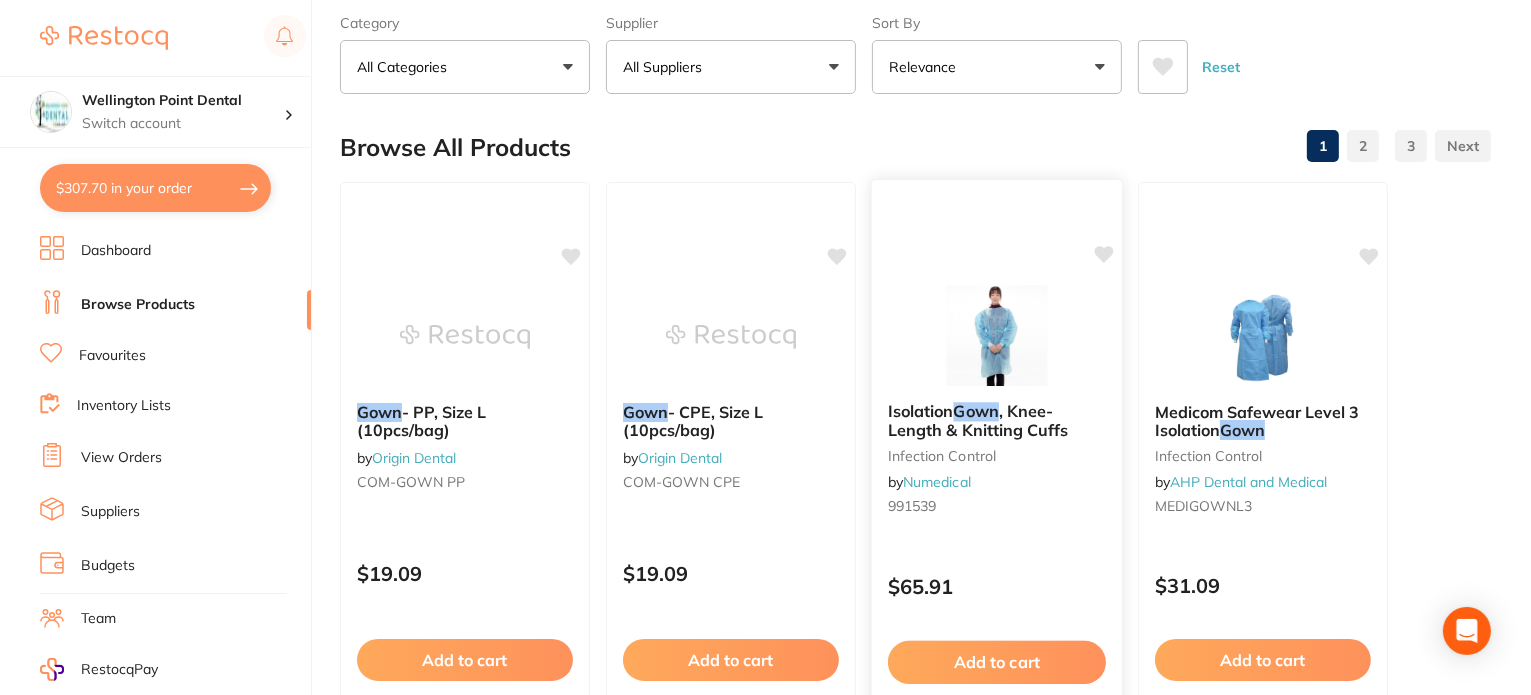 click on ", Knee-Length & Knitting Cuffs" at bounding box center (978, 420) 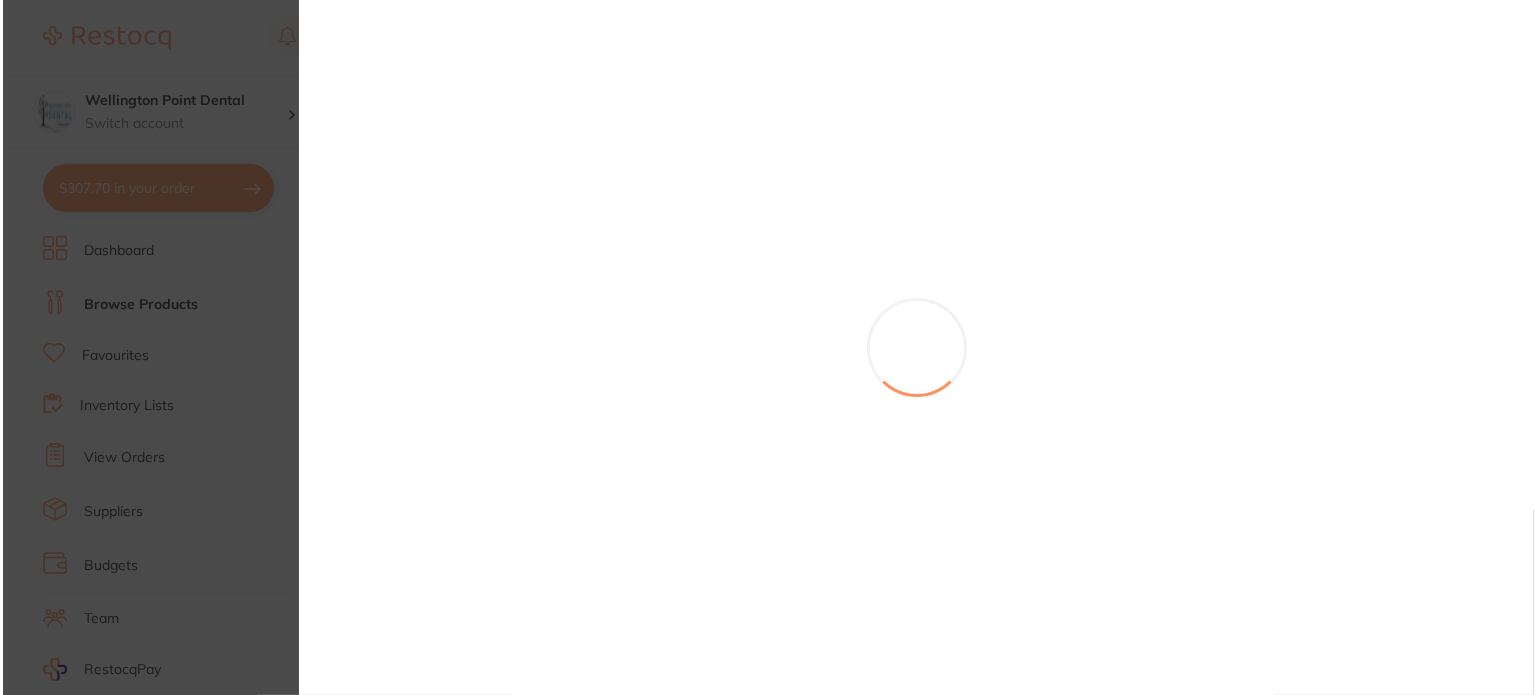 scroll, scrollTop: 0, scrollLeft: 0, axis: both 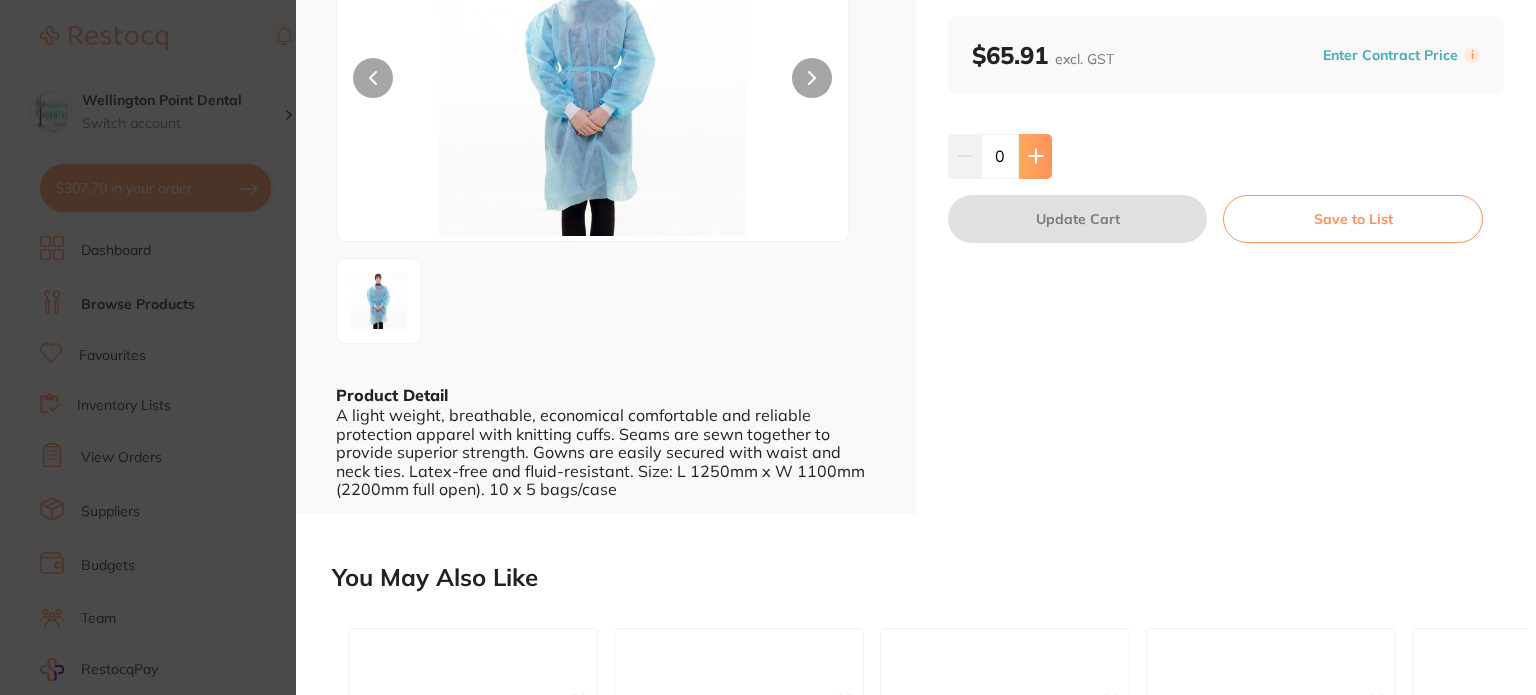 click 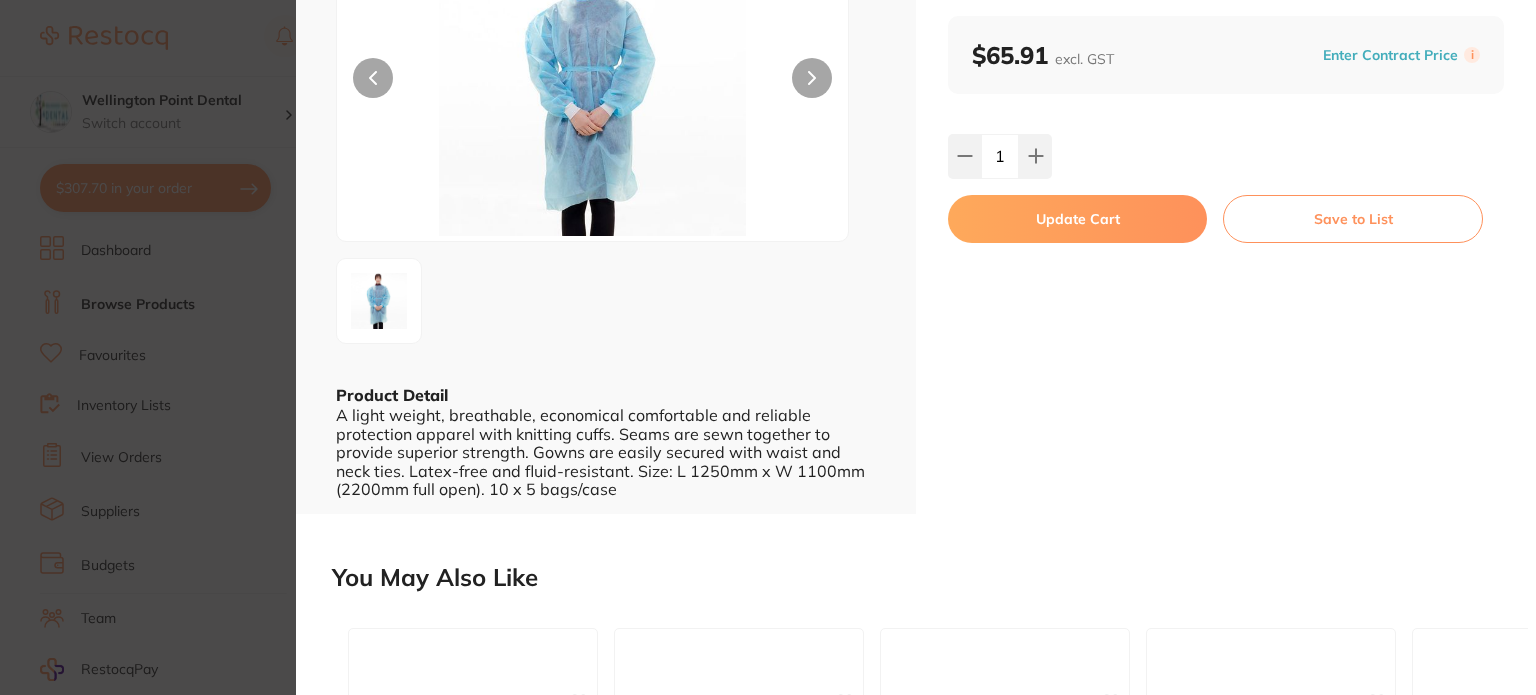 click on "Update Cart" at bounding box center (1077, 219) 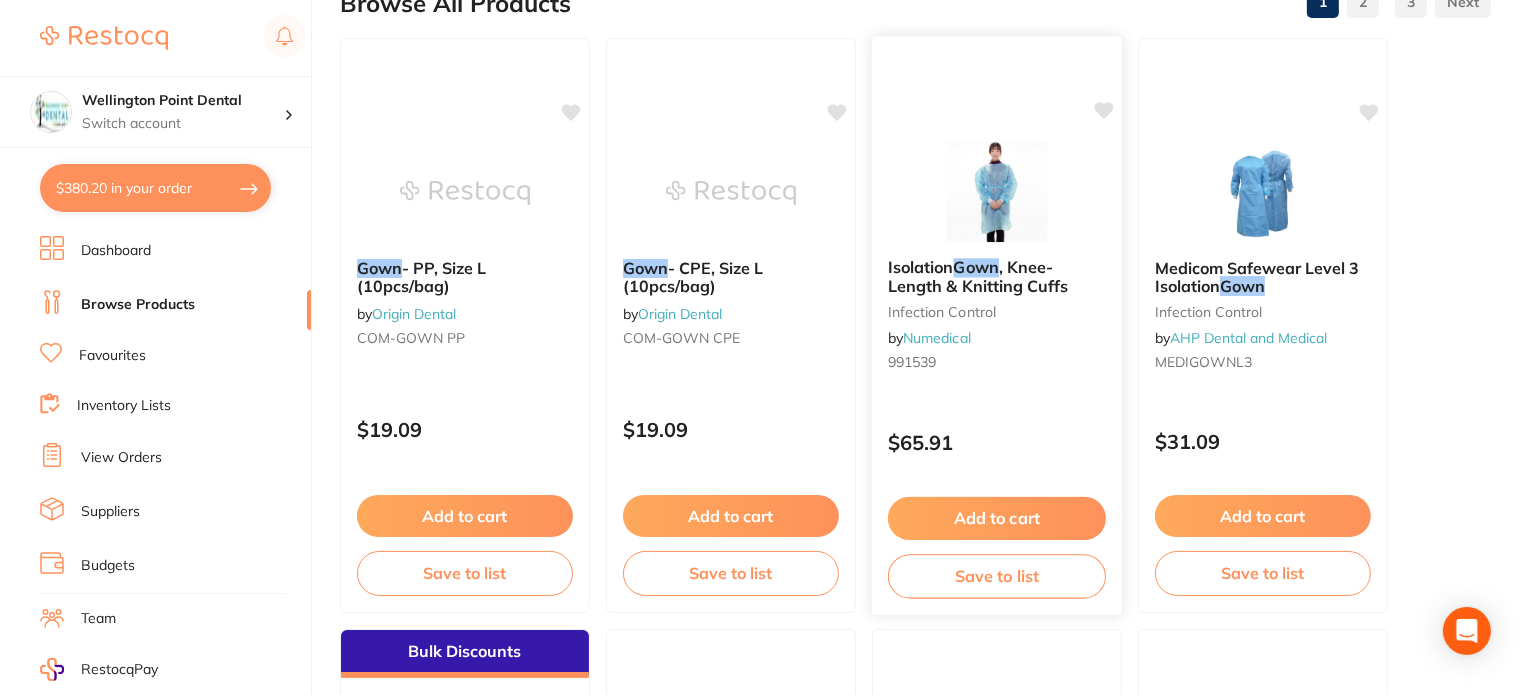 scroll, scrollTop: 200, scrollLeft: 0, axis: vertical 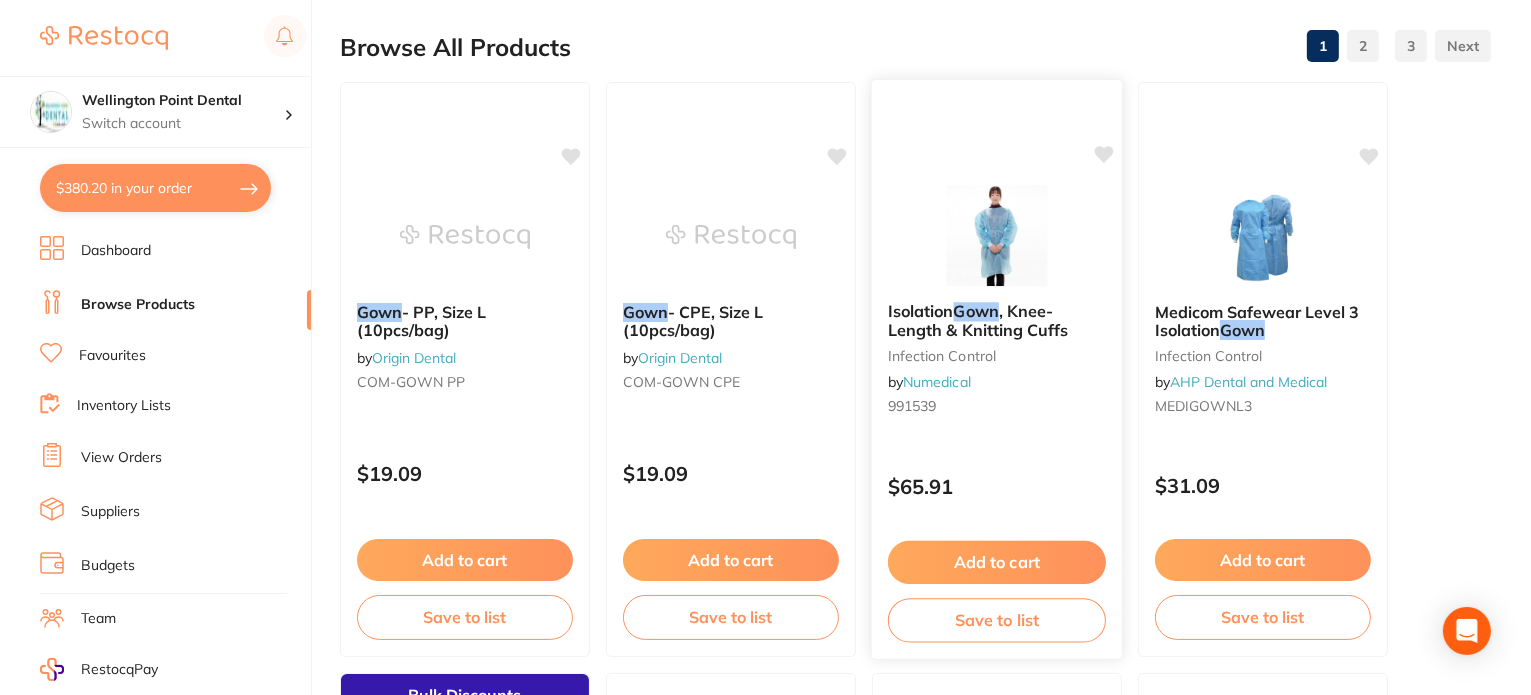 click on "Gown" at bounding box center [976, 311] 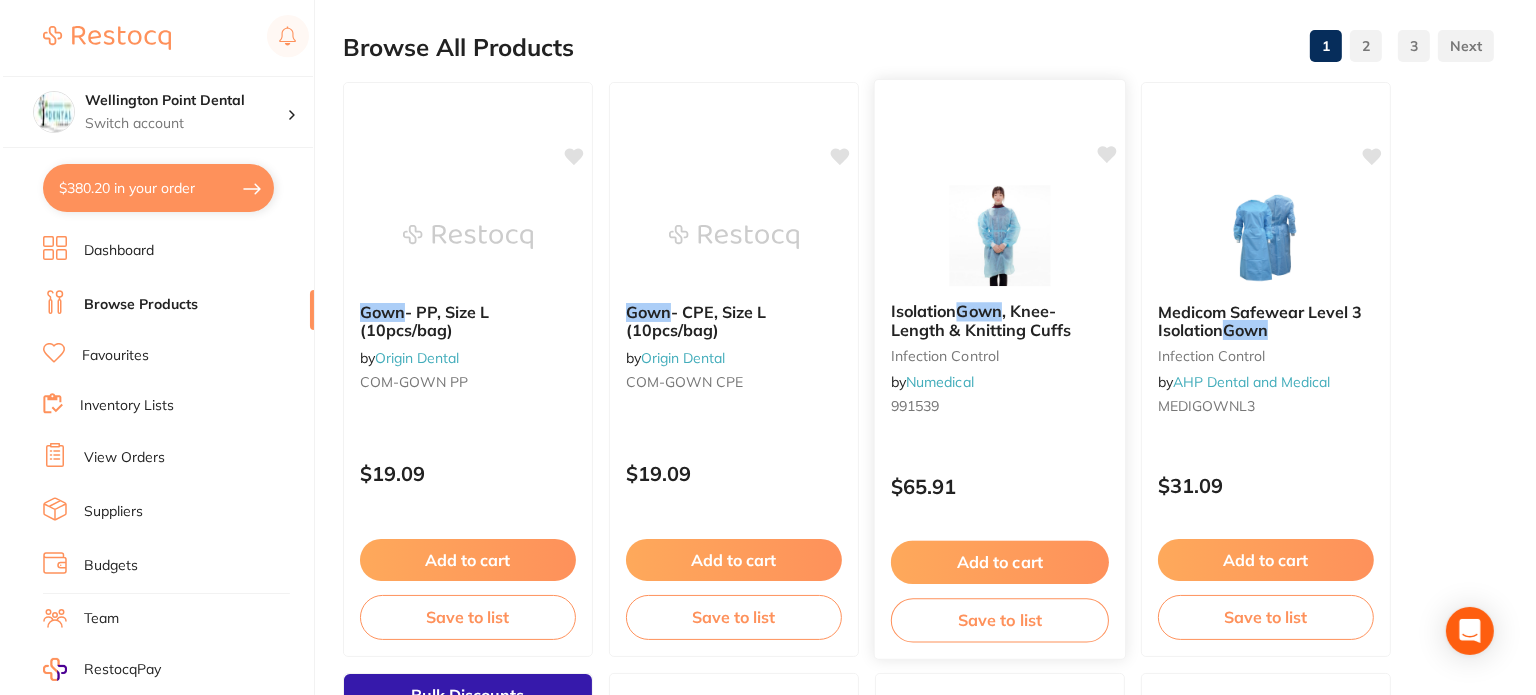 scroll, scrollTop: 0, scrollLeft: 0, axis: both 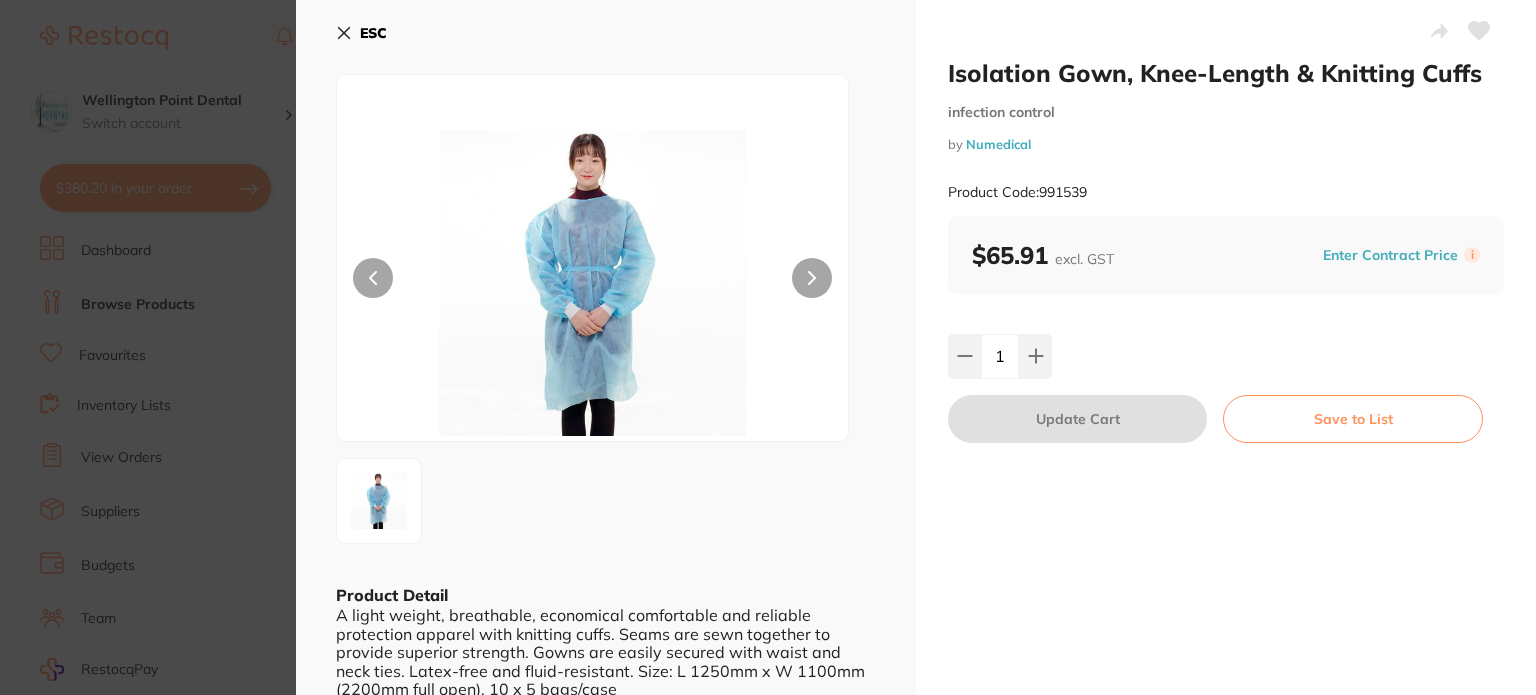 click on "ESC" at bounding box center (373, 33) 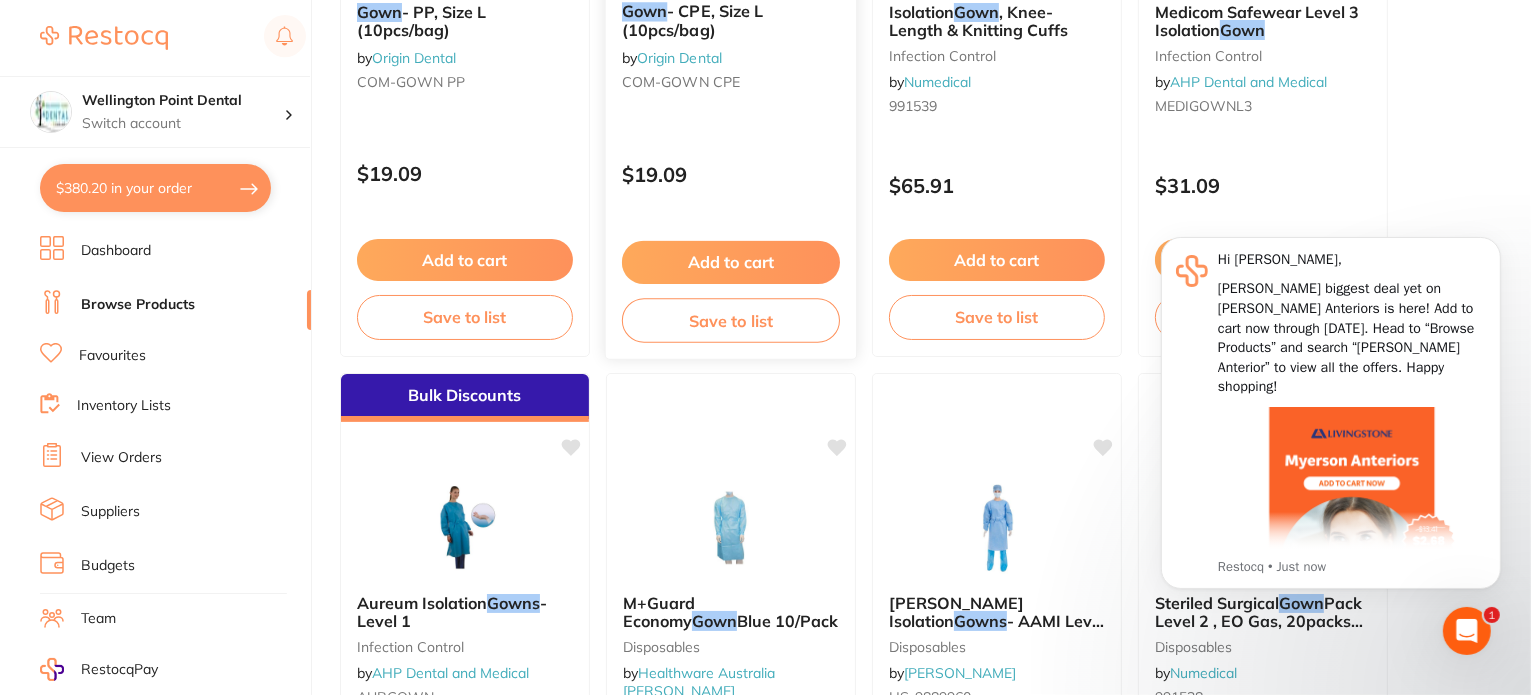 scroll, scrollTop: 800, scrollLeft: 0, axis: vertical 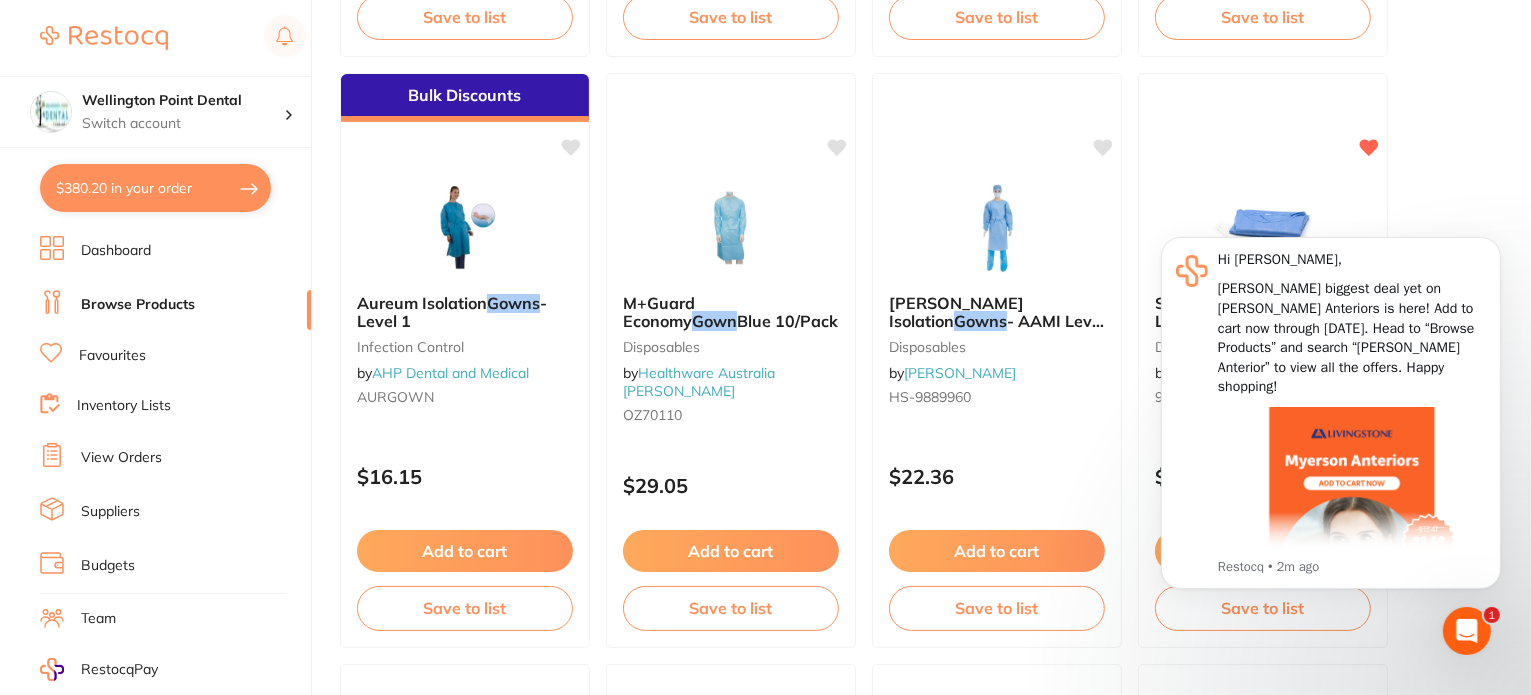 click on "$380.20   in your order" at bounding box center (155, 188) 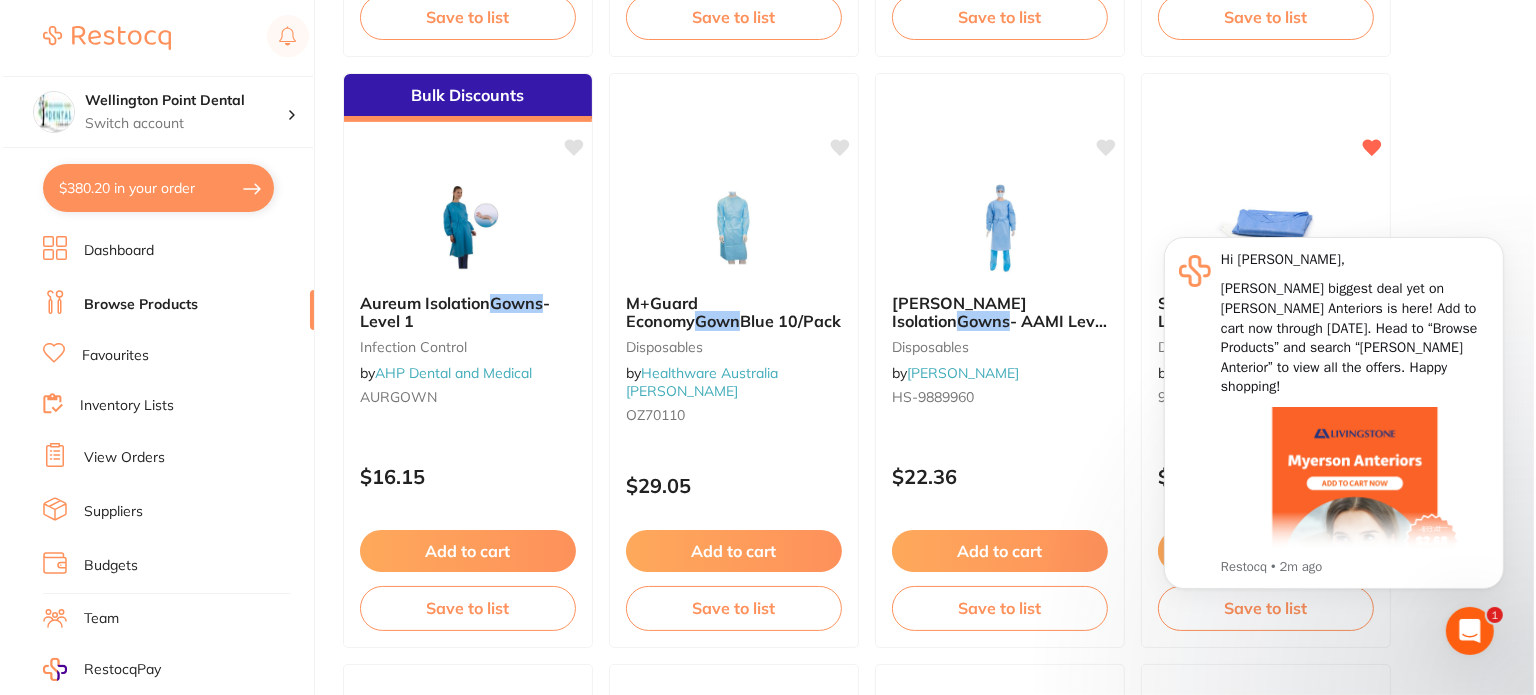 scroll, scrollTop: 0, scrollLeft: 0, axis: both 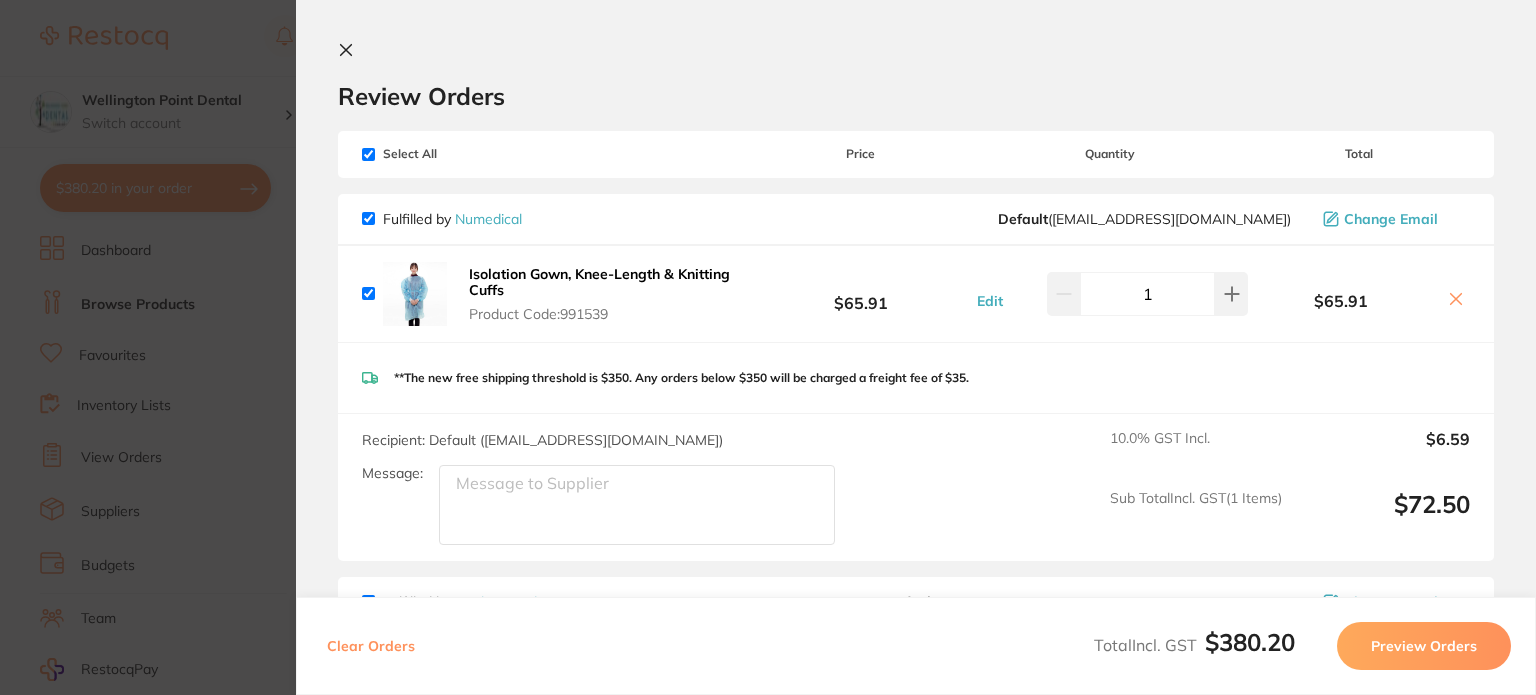 click 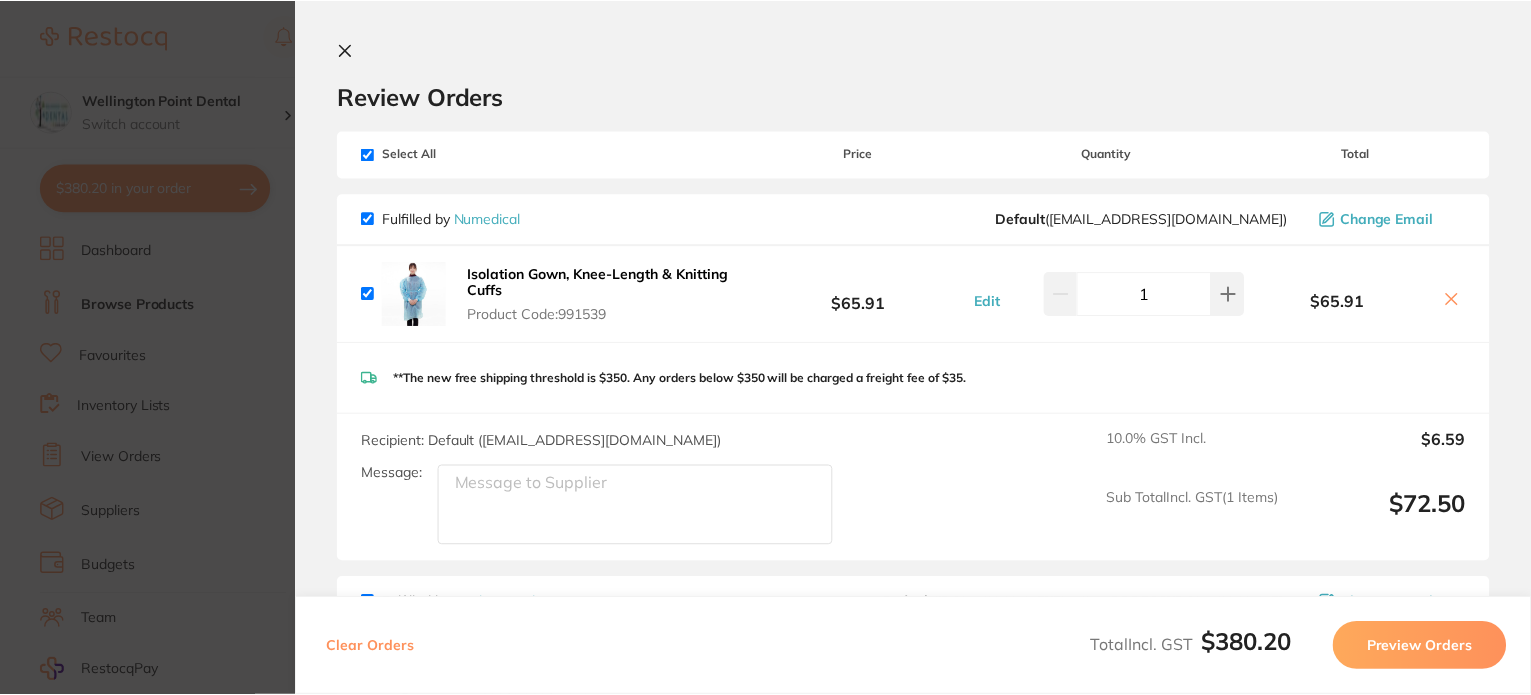 scroll, scrollTop: 800, scrollLeft: 0, axis: vertical 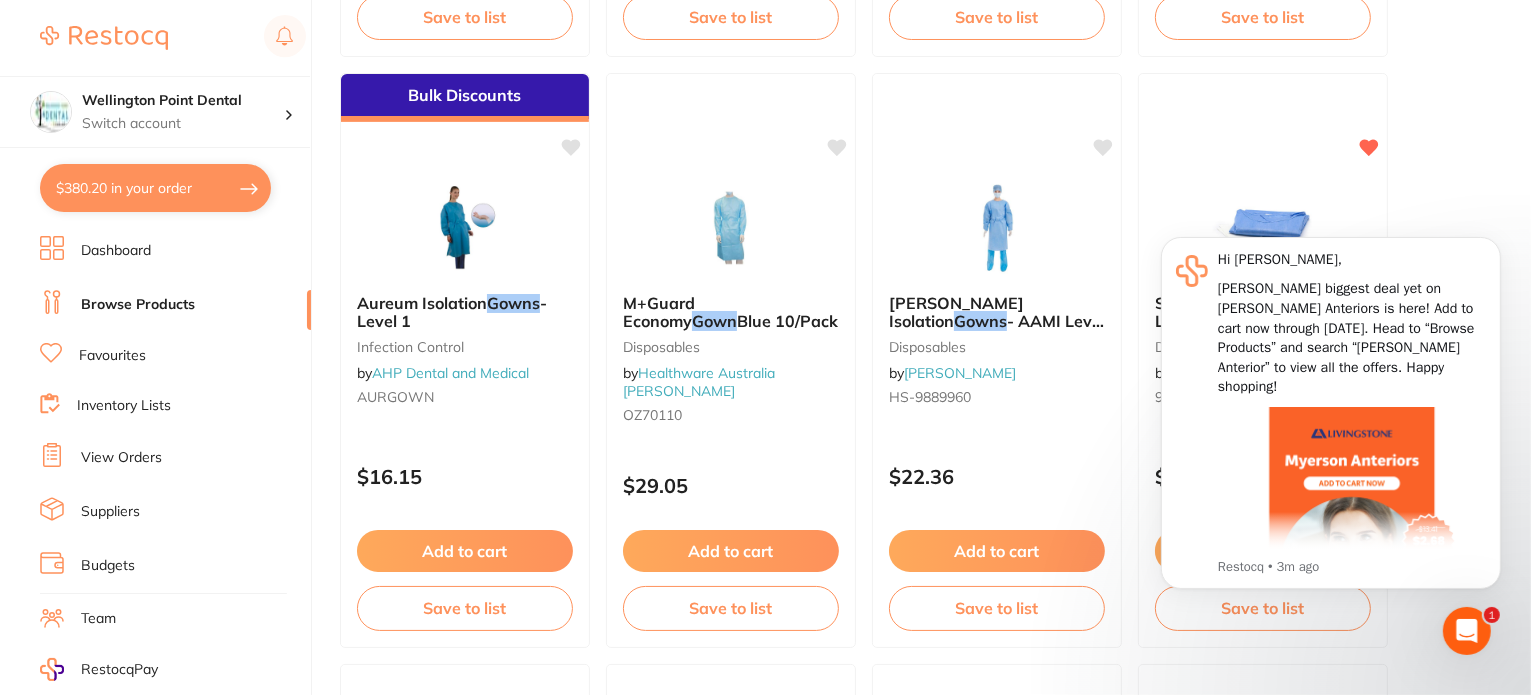 click on "Browse Products" at bounding box center (138, 305) 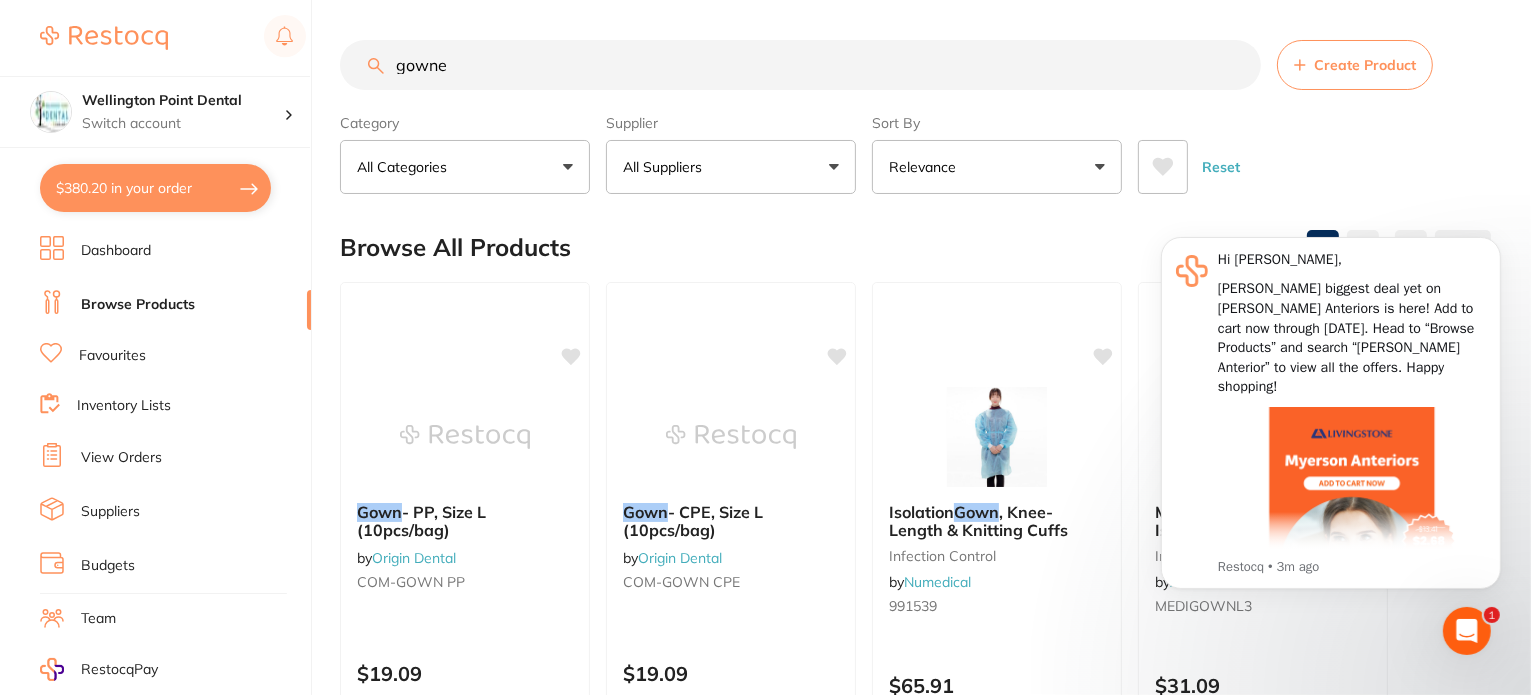 click on "All Suppliers" at bounding box center [731, 167] 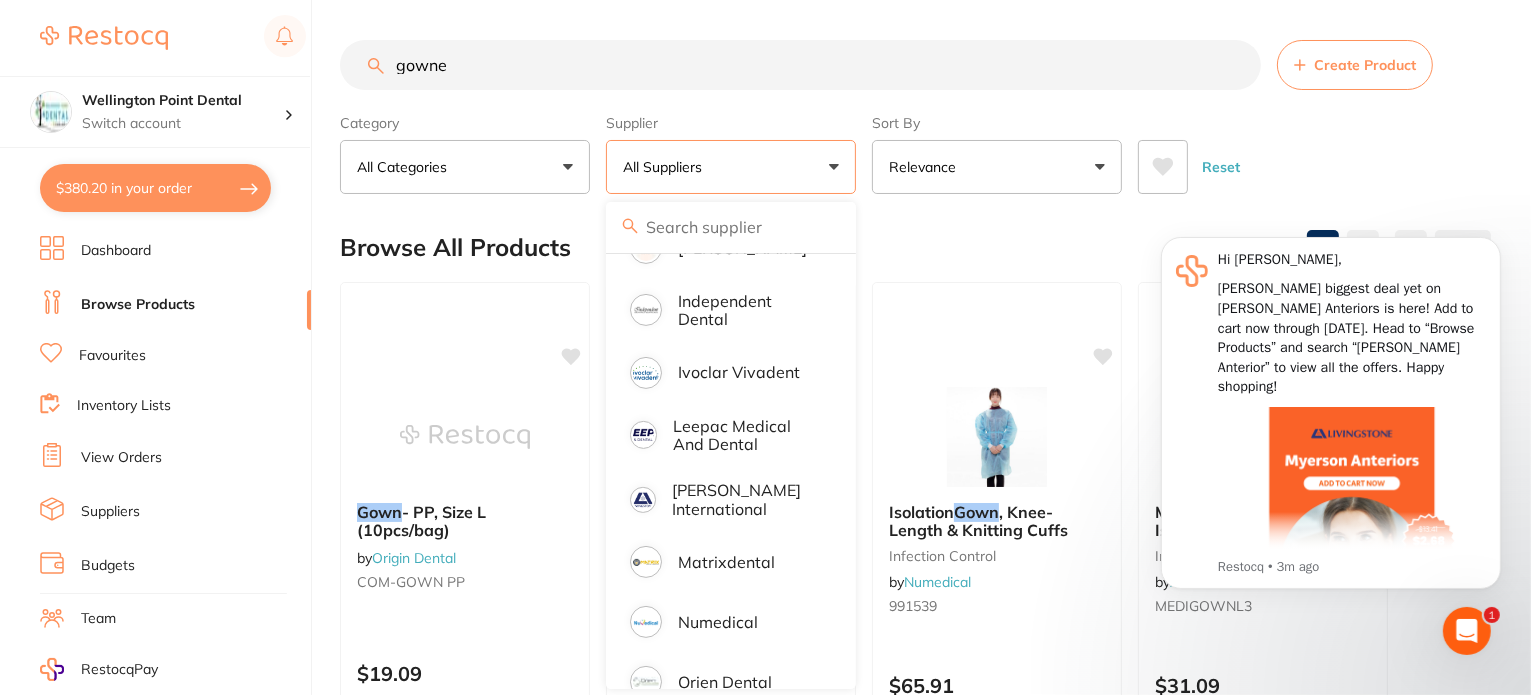 click on "All Suppliers" at bounding box center [731, 167] 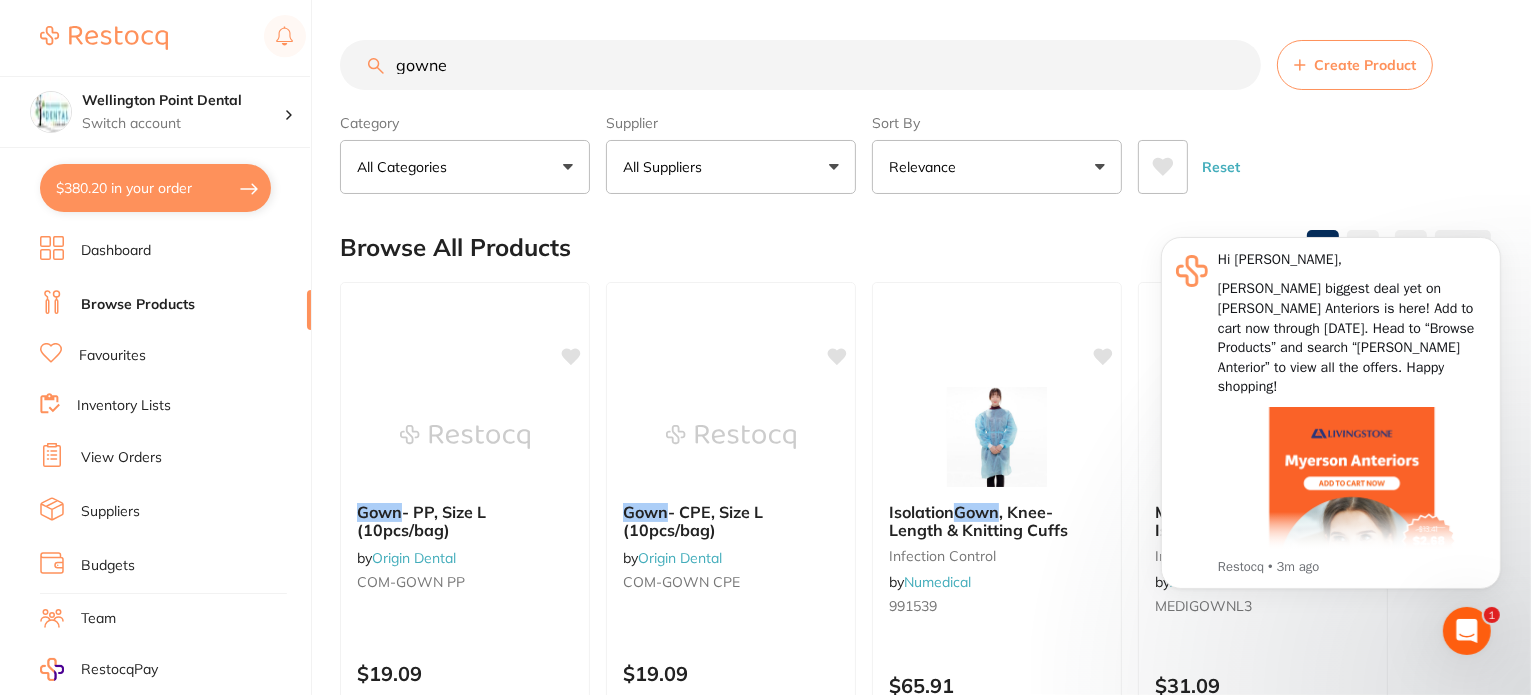 click on "All Categories" at bounding box center [465, 167] 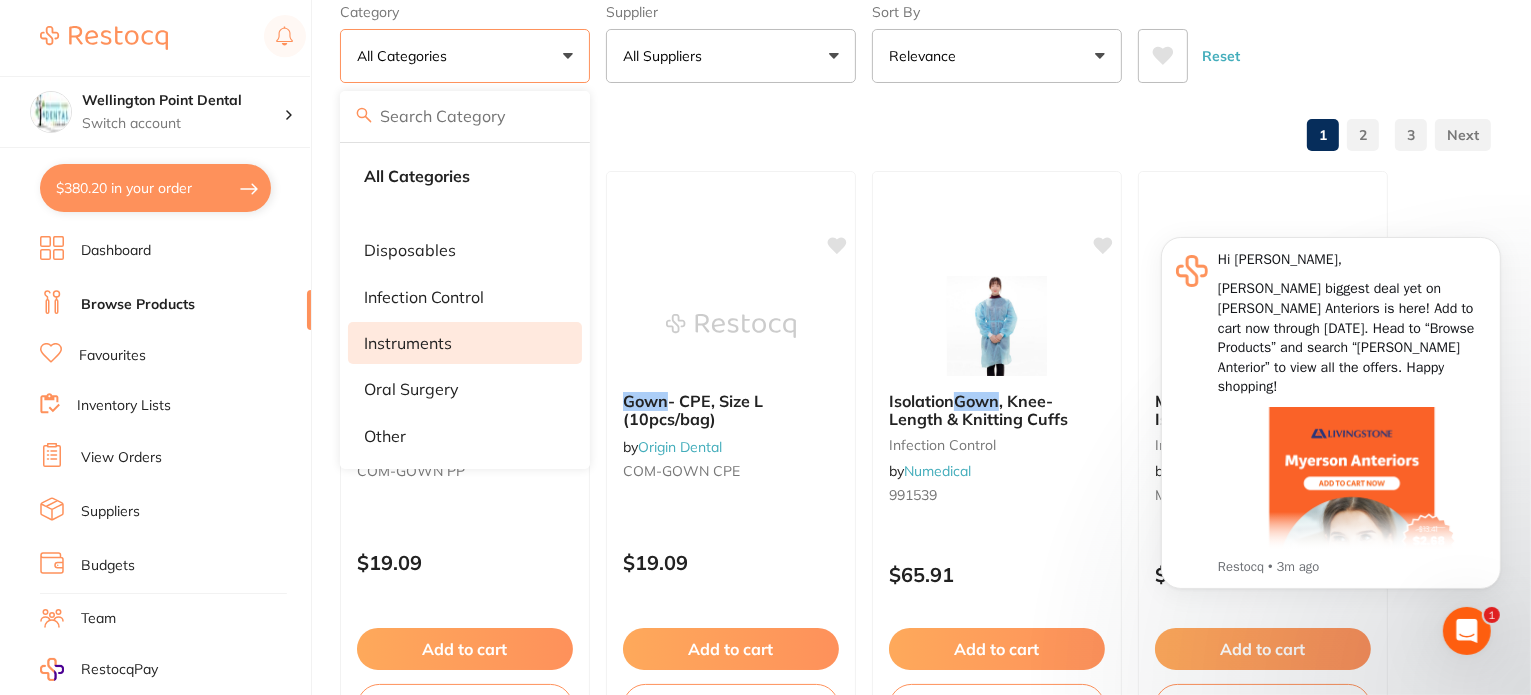 scroll, scrollTop: 0, scrollLeft: 0, axis: both 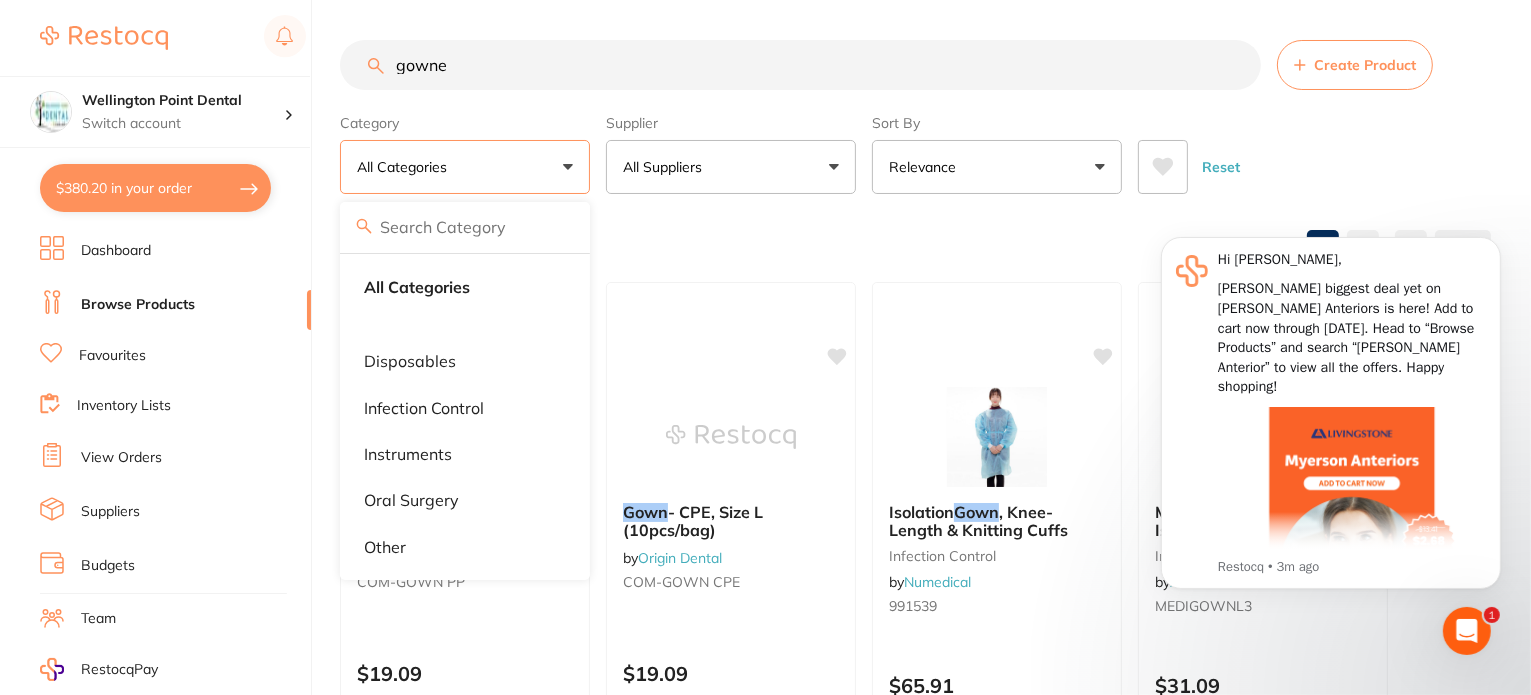 click on "Relevance" at bounding box center [997, 167] 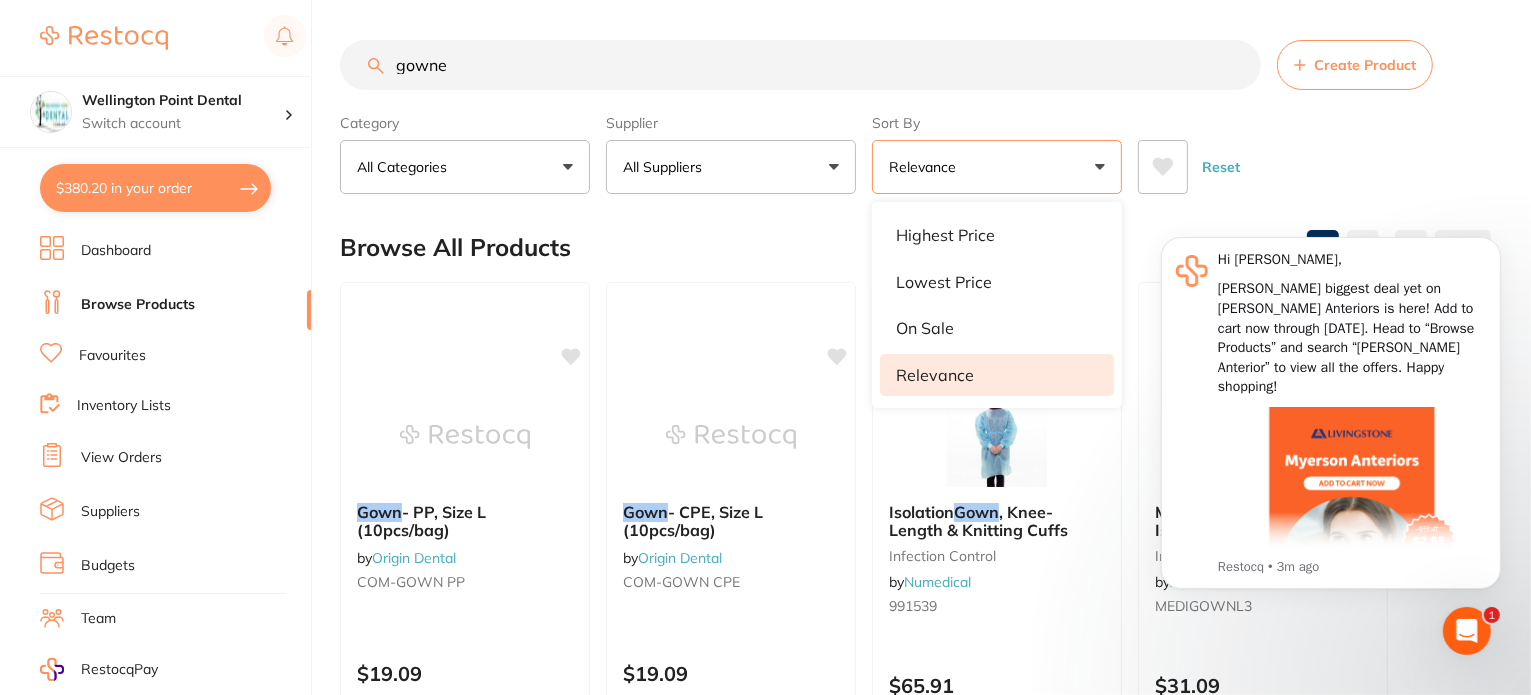 click on "Relevance" at bounding box center (997, 167) 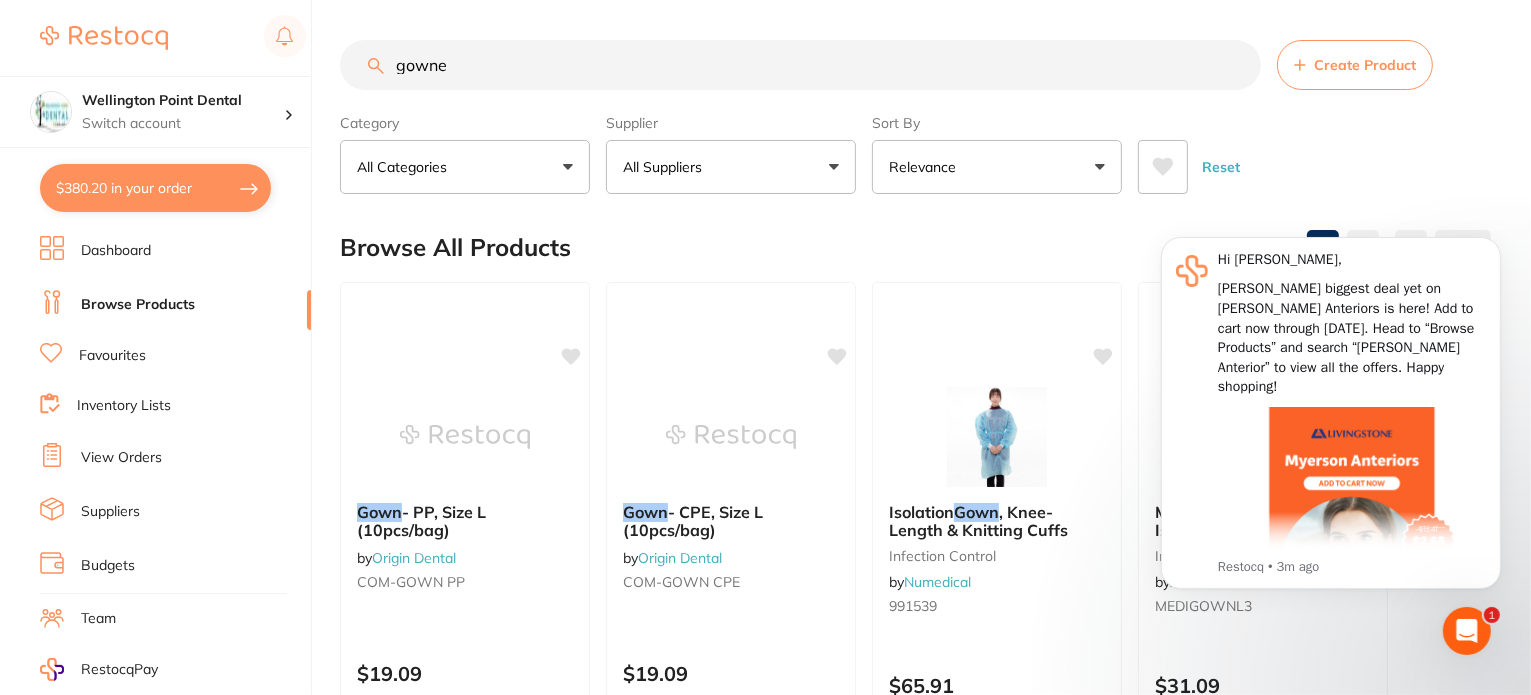 click on "Favourites" at bounding box center [112, 356] 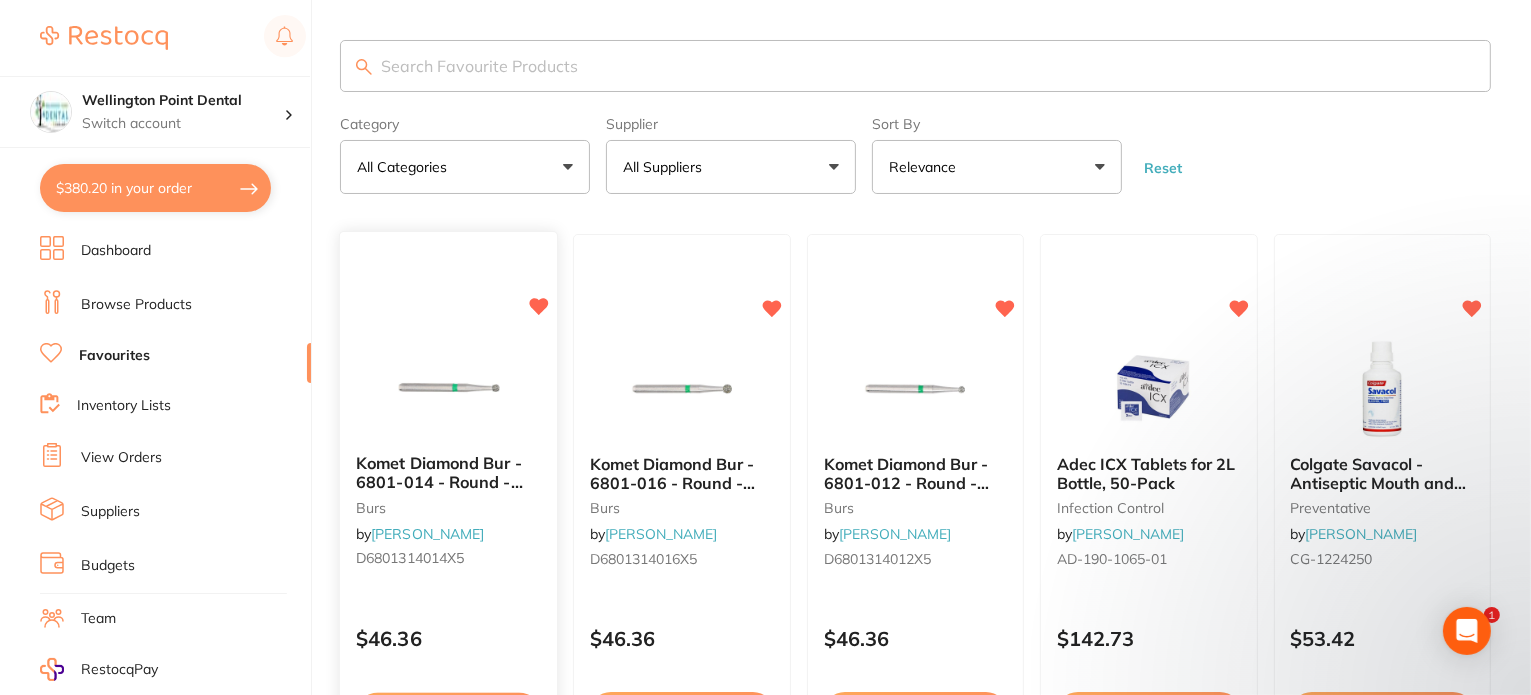 scroll, scrollTop: 213, scrollLeft: 0, axis: vertical 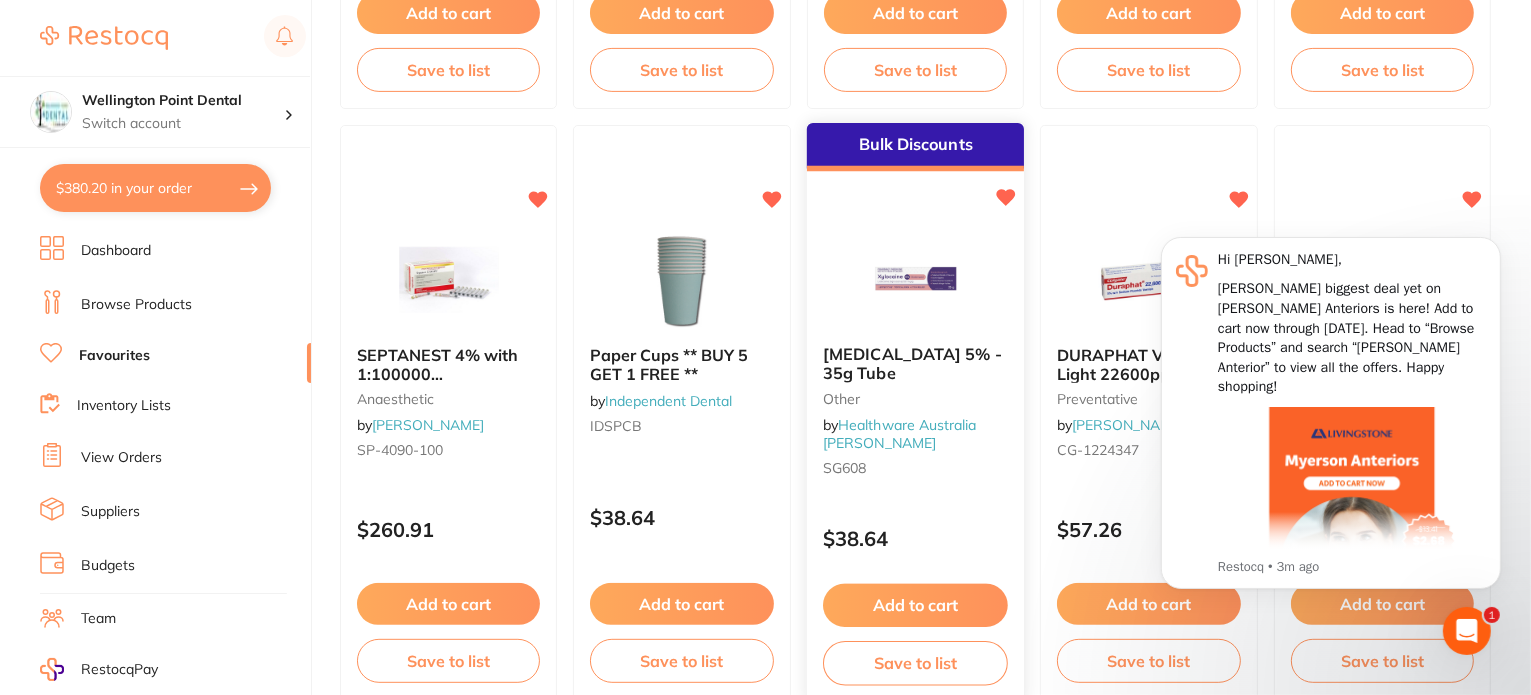 click on "Add to cart" at bounding box center (915, 605) 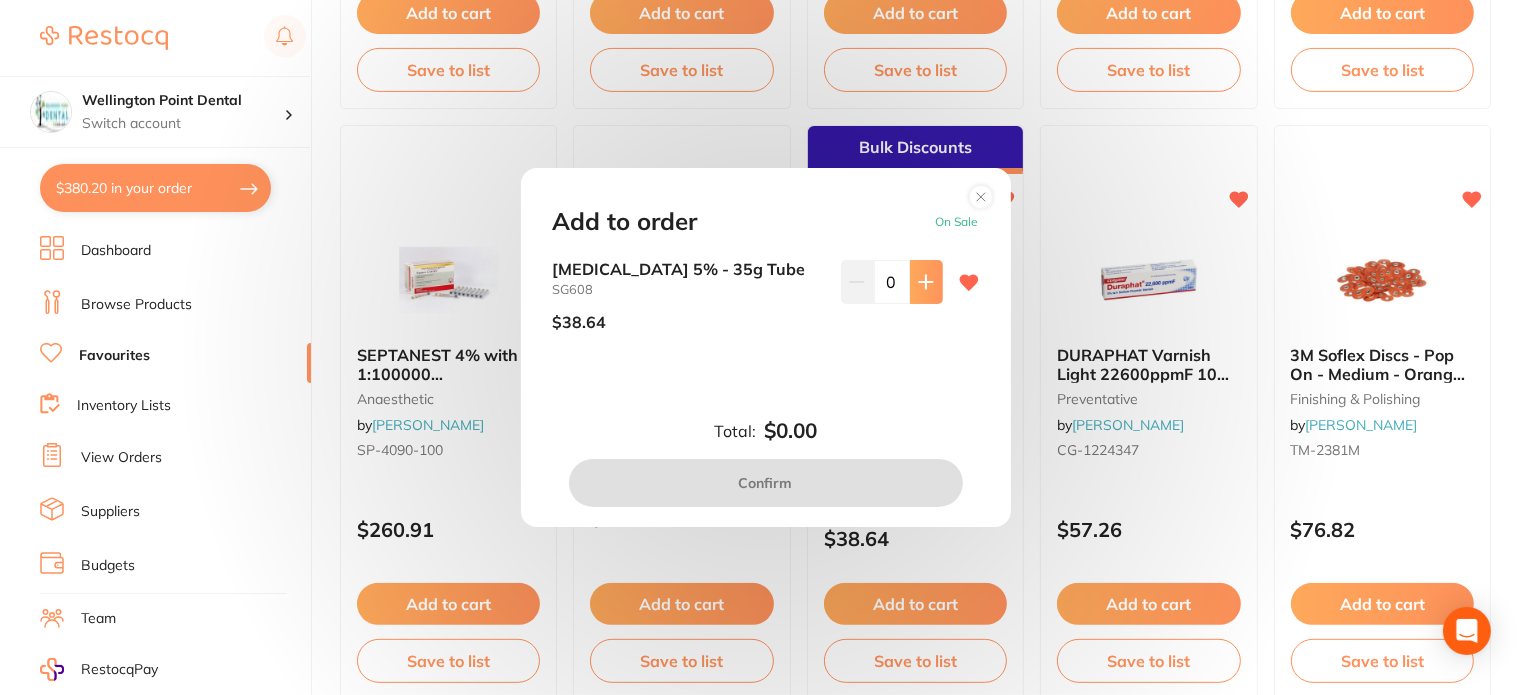 click 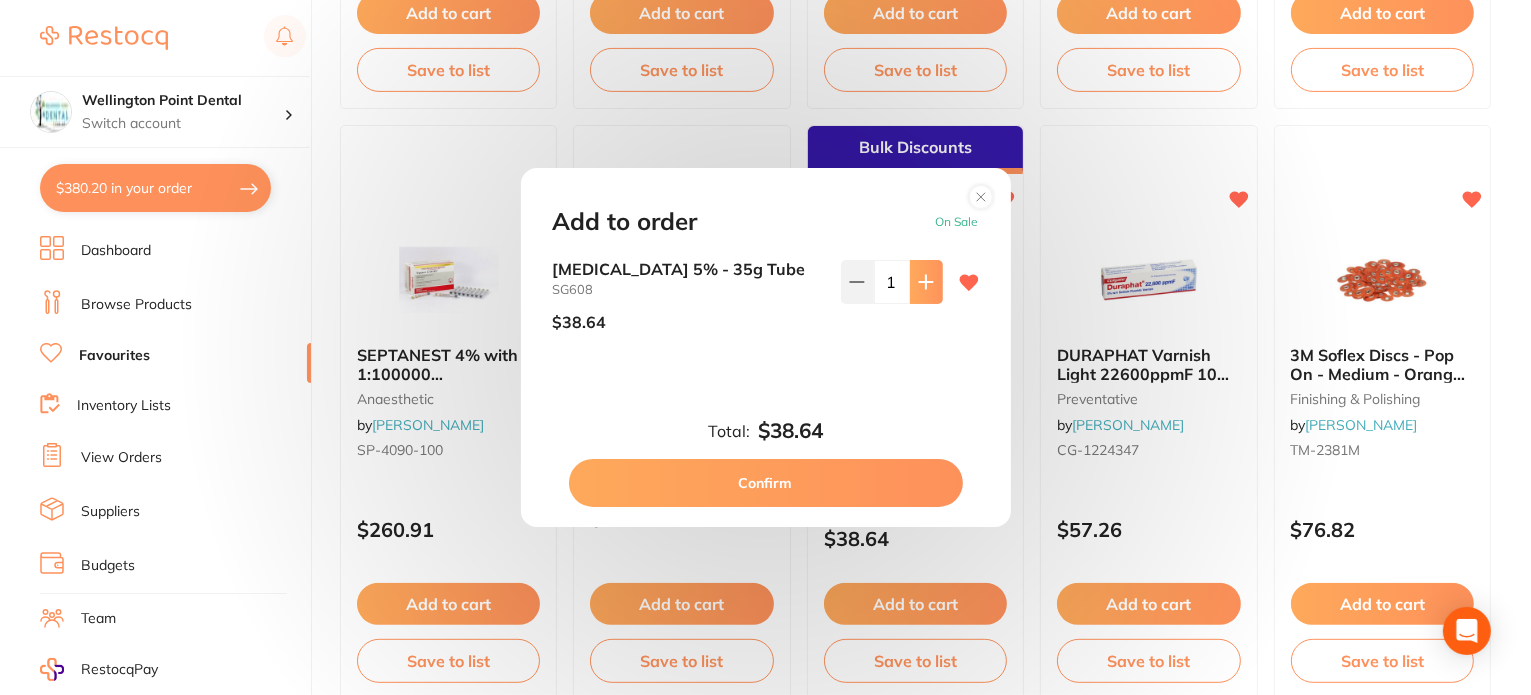 click 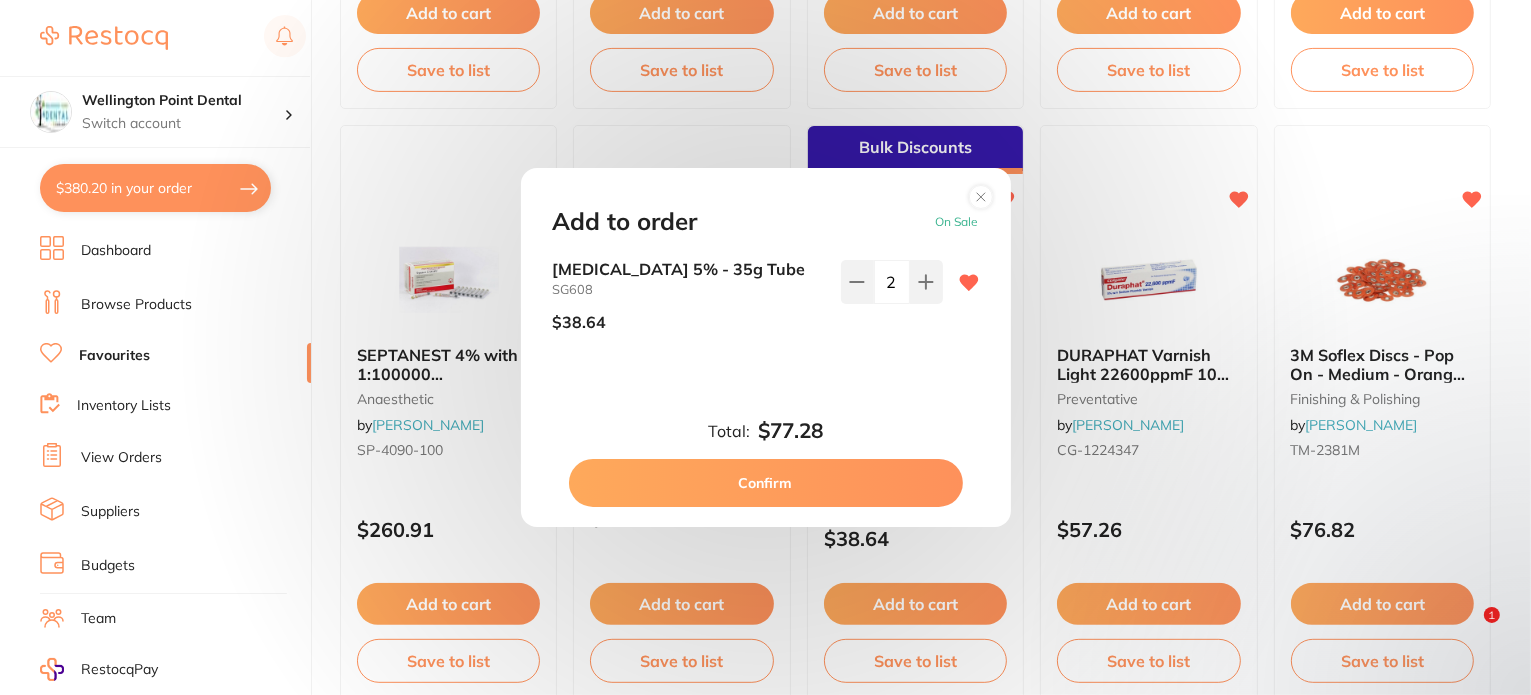 click on "Confirm" at bounding box center (766, 483) 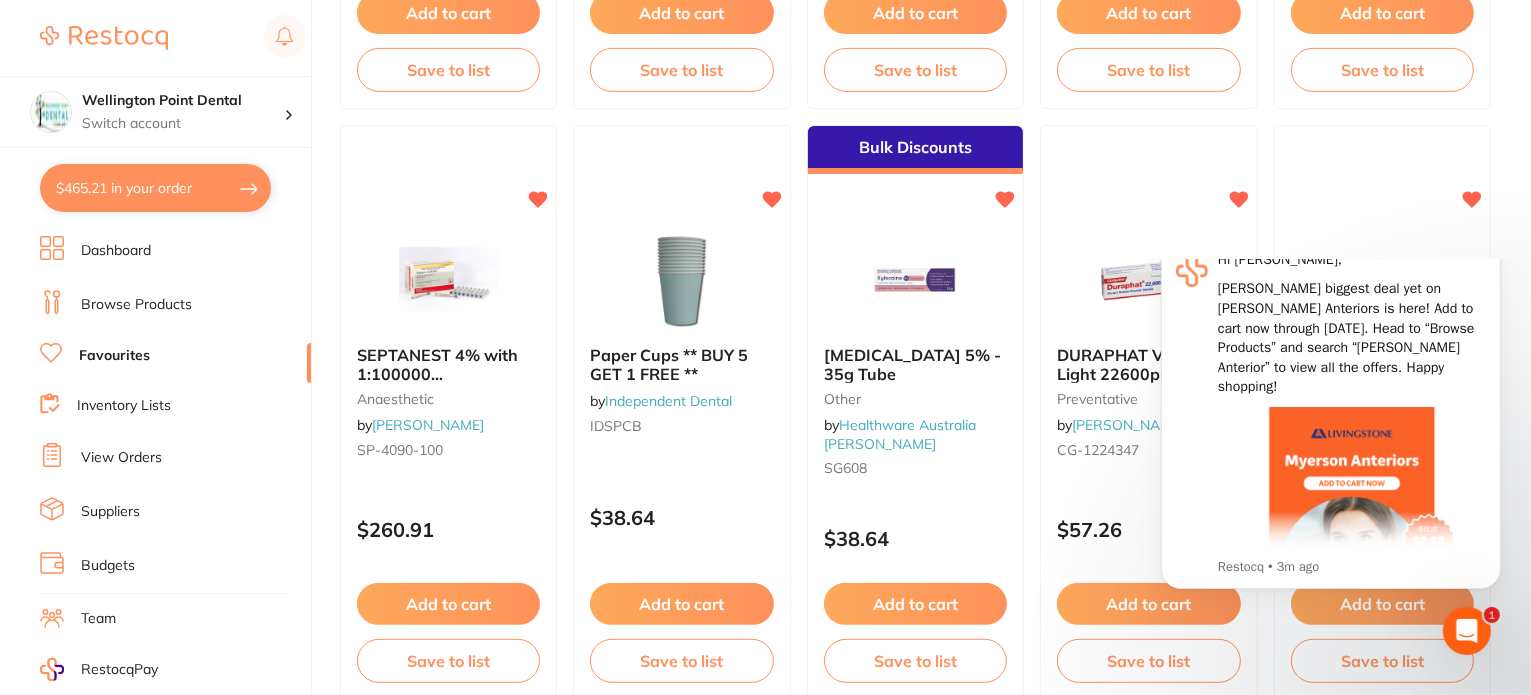 scroll, scrollTop: 0, scrollLeft: 0, axis: both 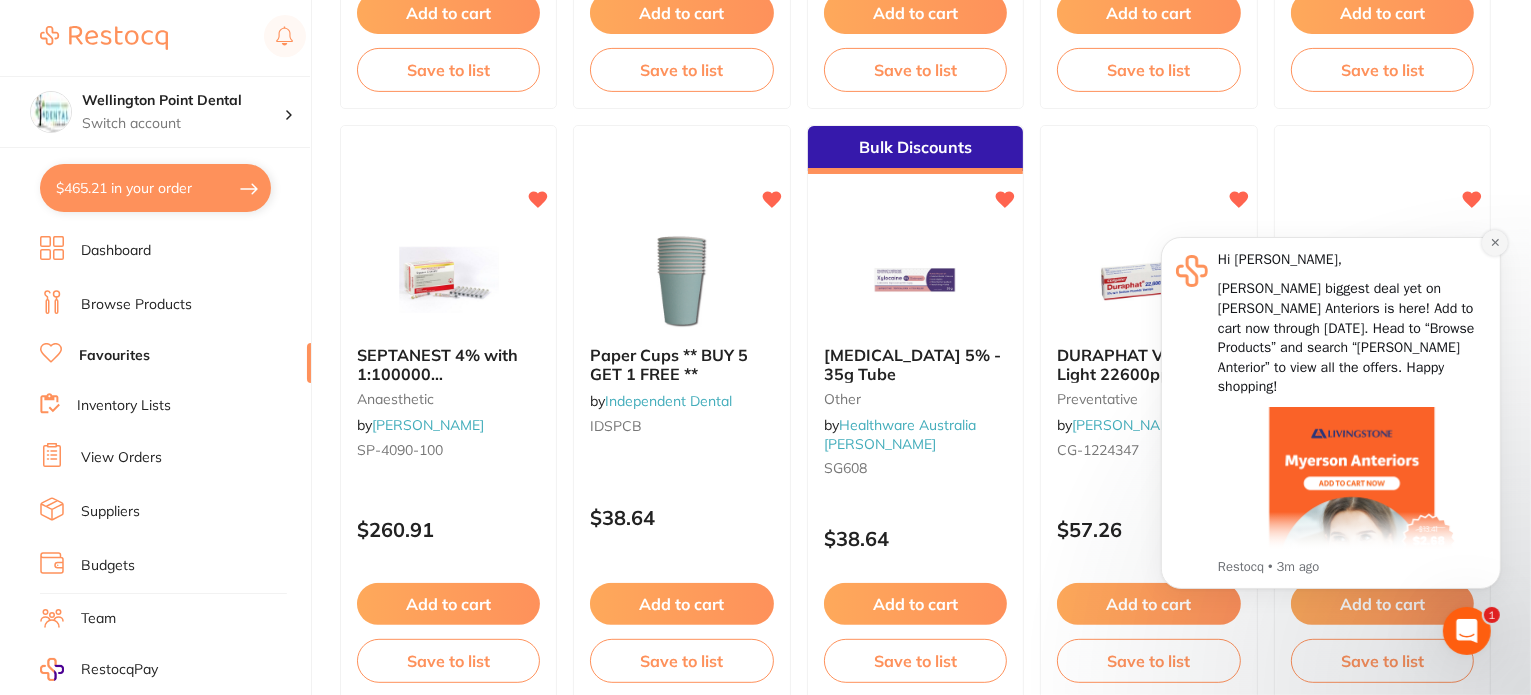 click 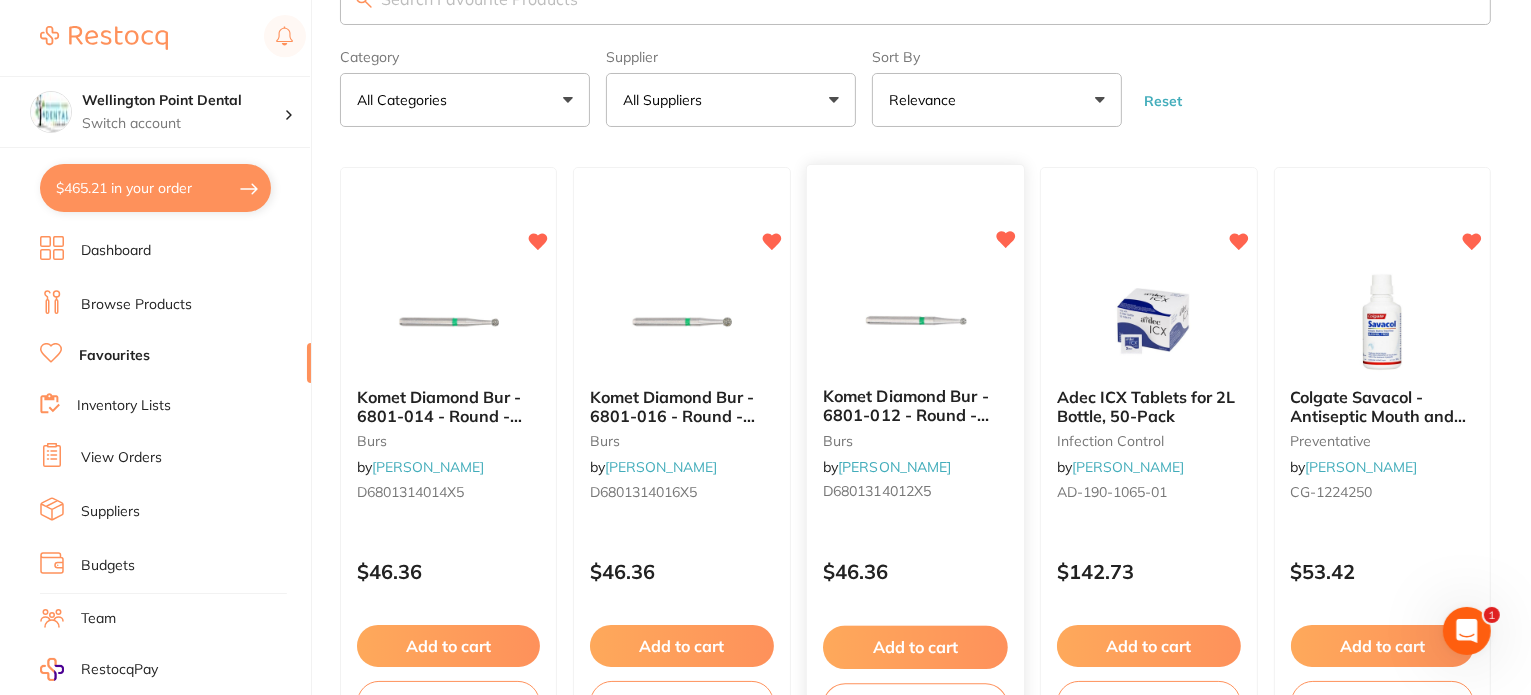 scroll, scrollTop: 0, scrollLeft: 0, axis: both 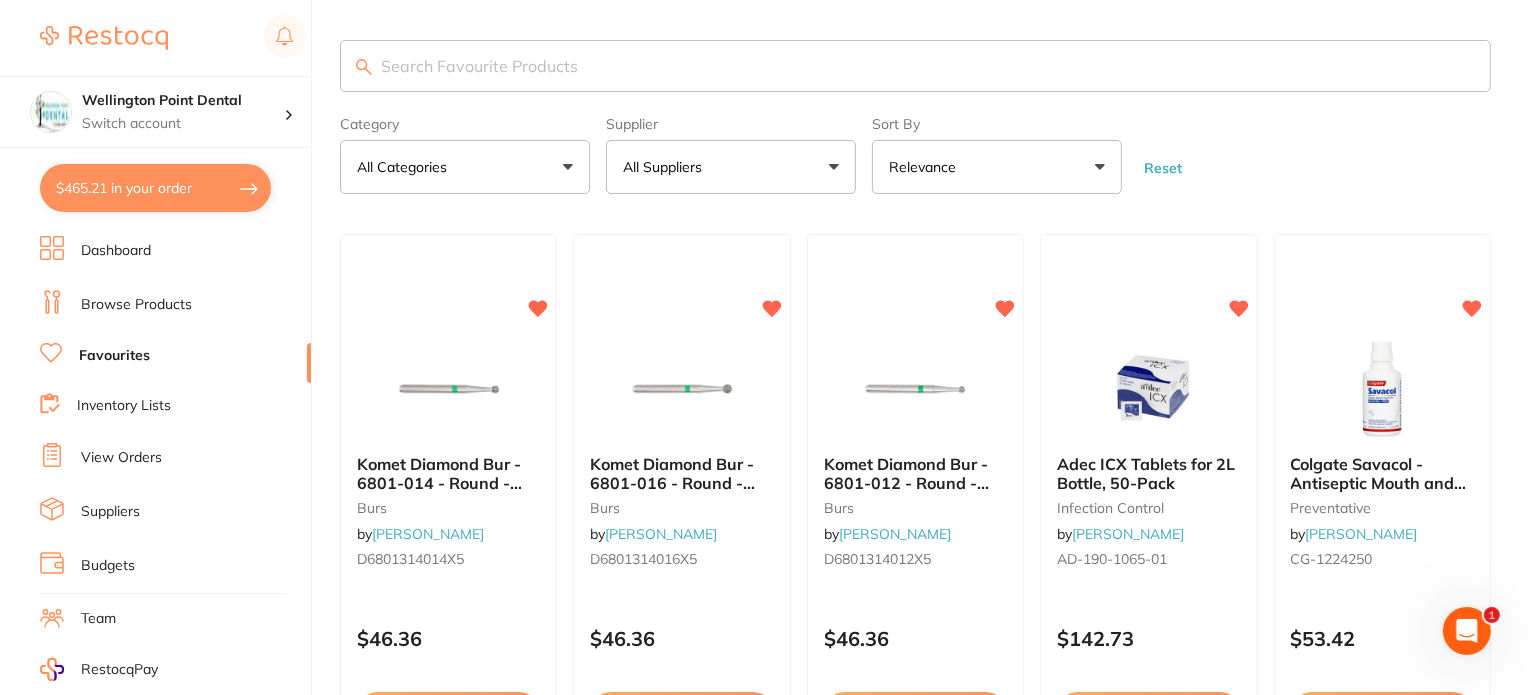 click on "All Categories" at bounding box center [465, 167] 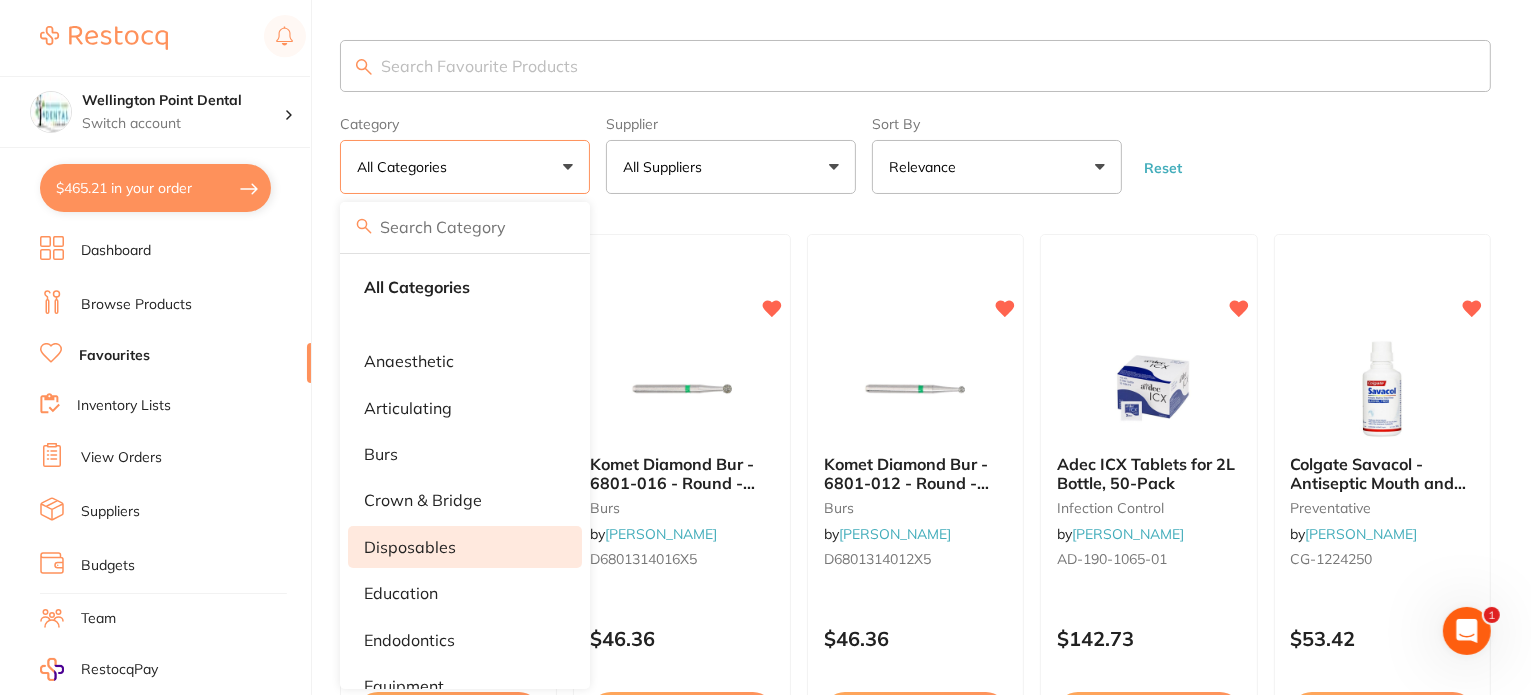 click on "disposables" at bounding box center [410, 547] 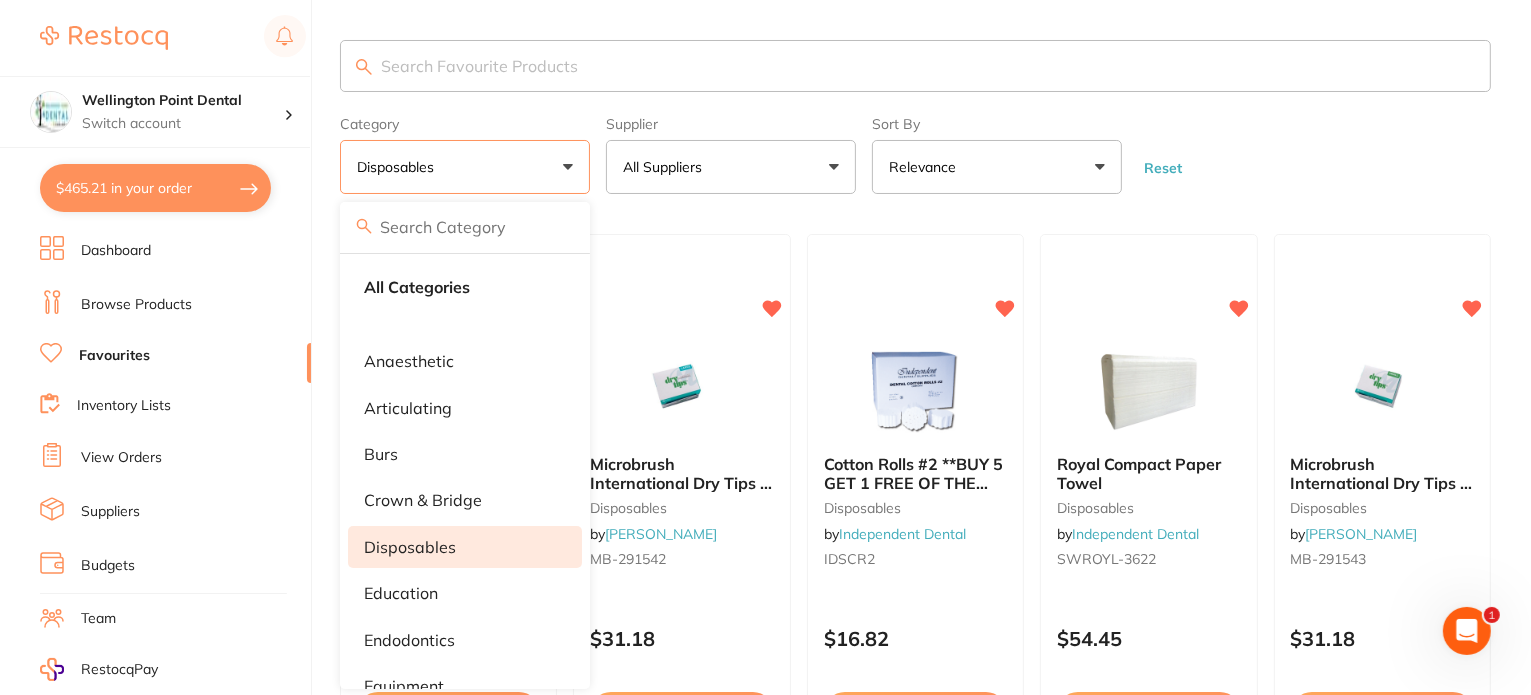 scroll, scrollTop: 0, scrollLeft: 0, axis: both 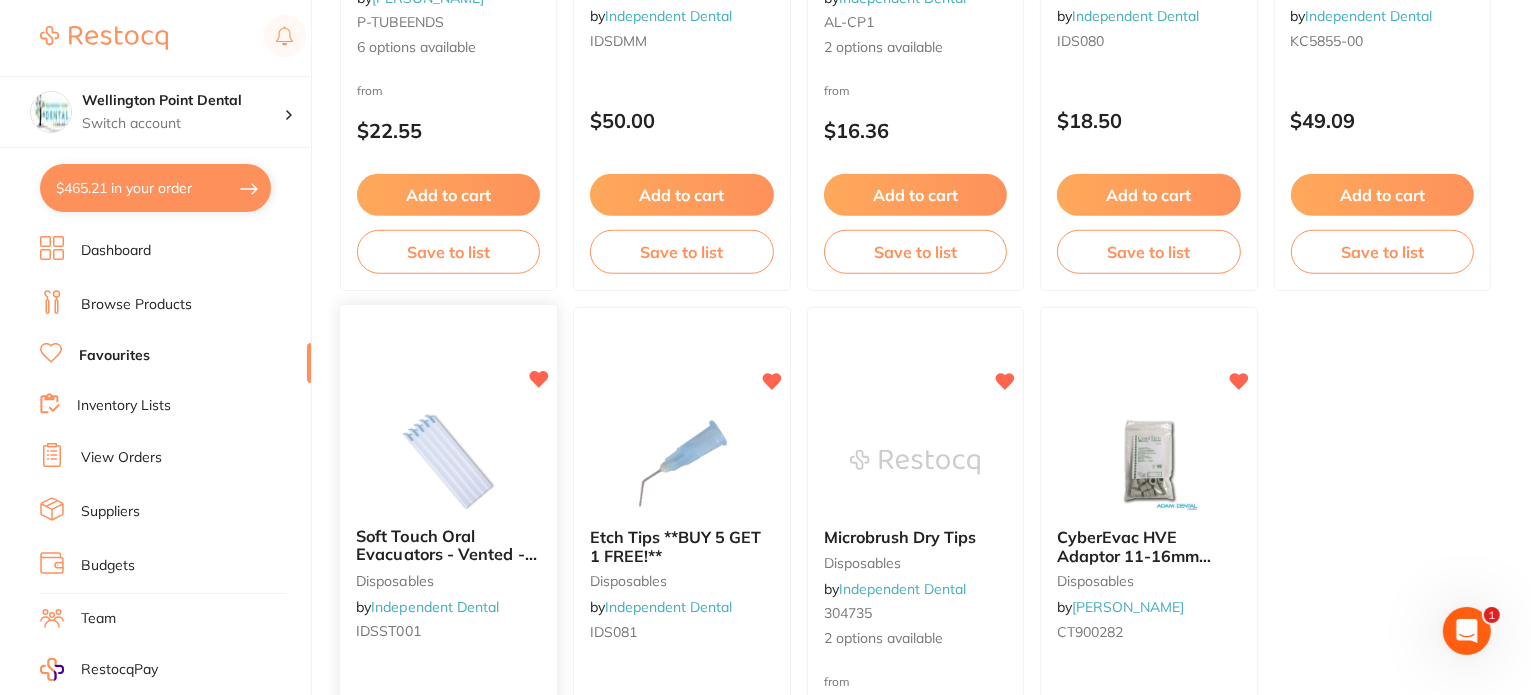 click on "Soft Touch Oral Evacuators - Vented - Latex Free" at bounding box center (446, 555) 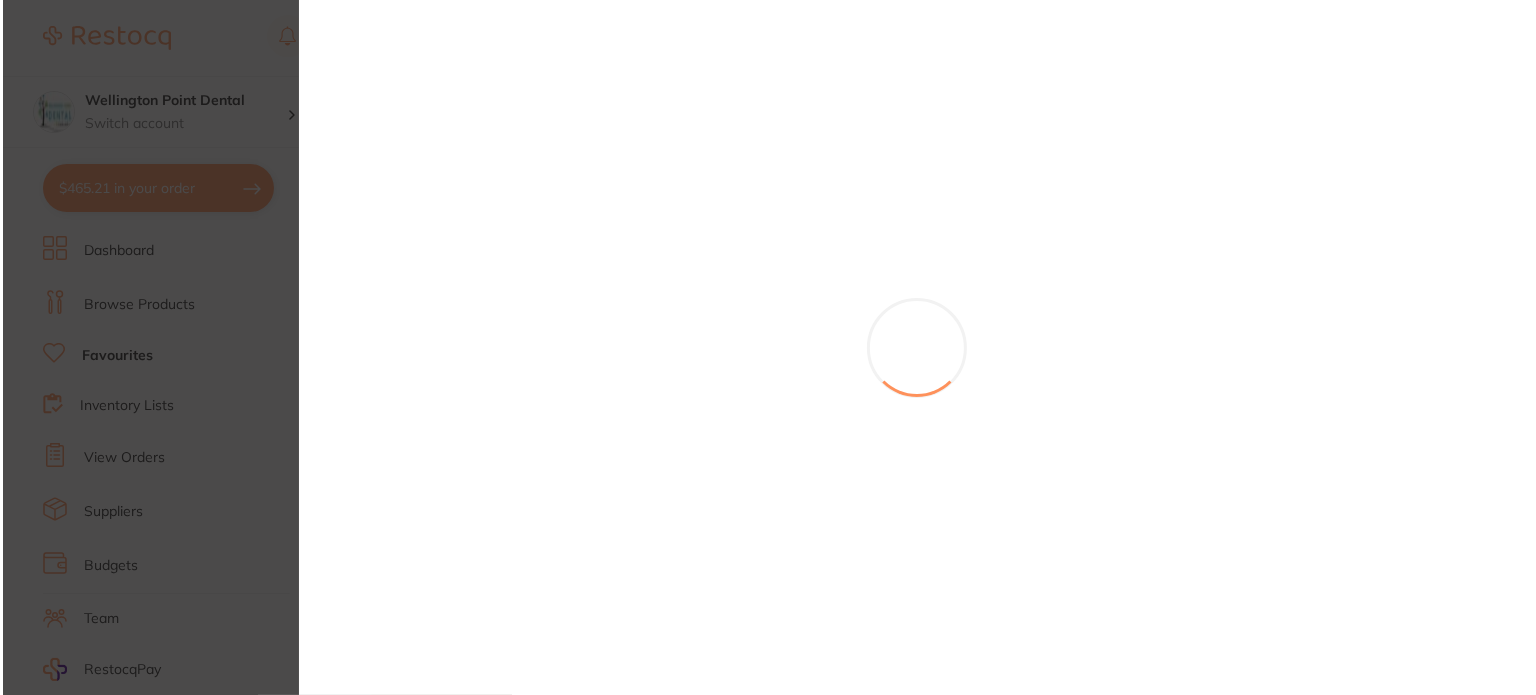 scroll, scrollTop: 0, scrollLeft: 0, axis: both 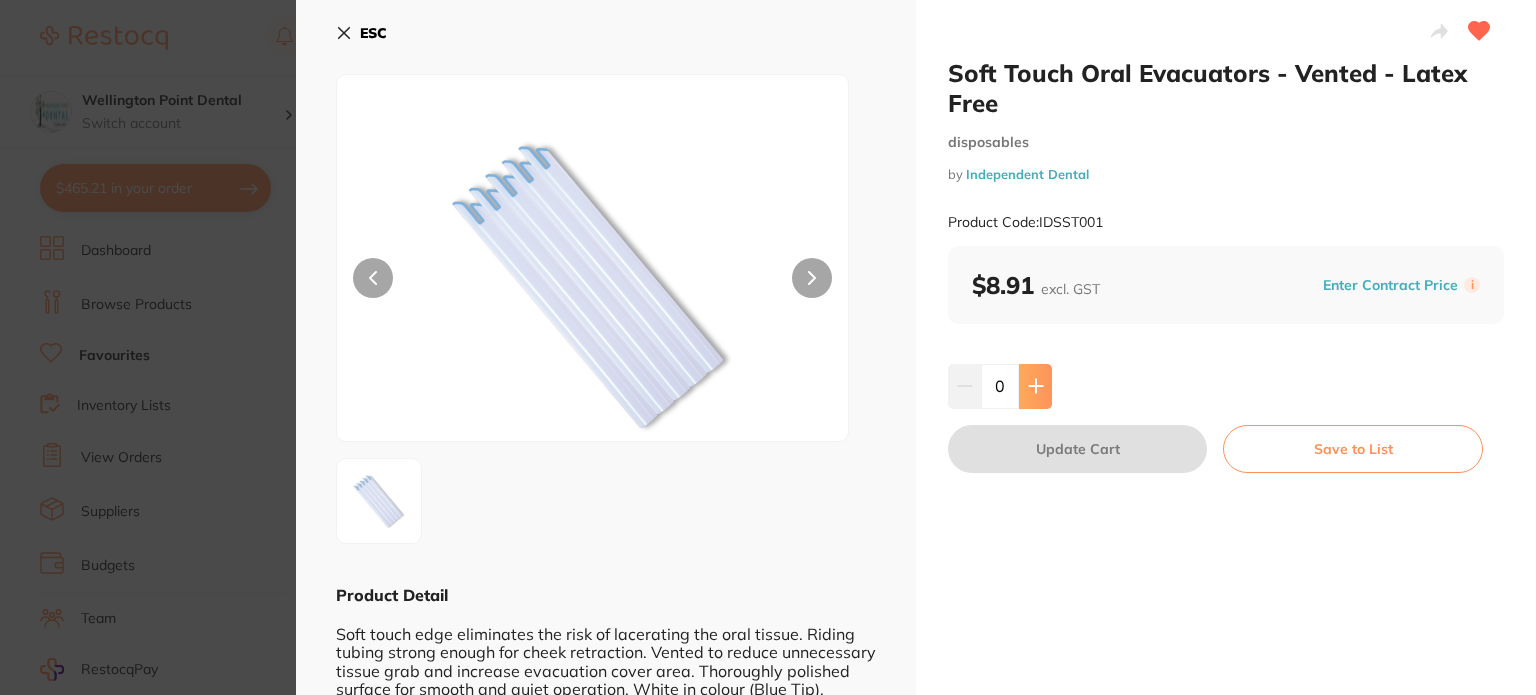 click 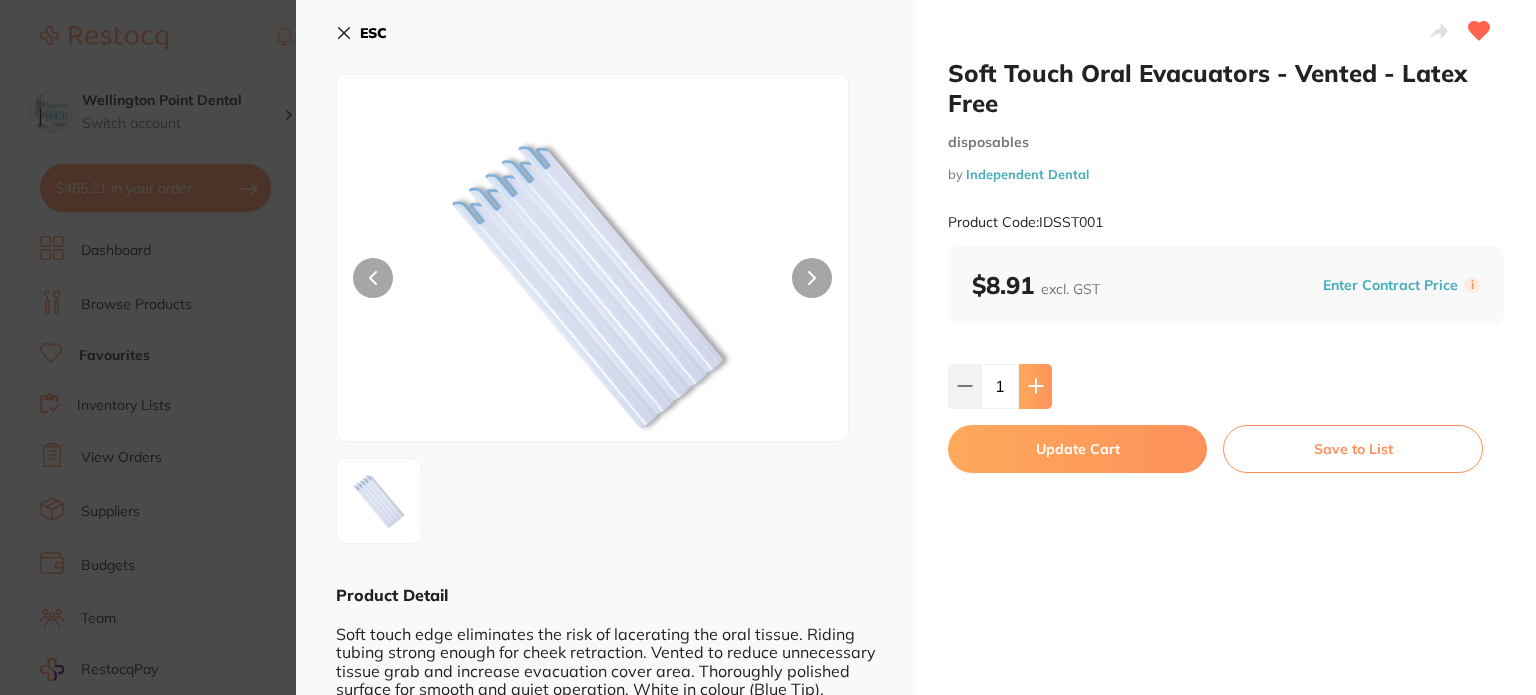 click 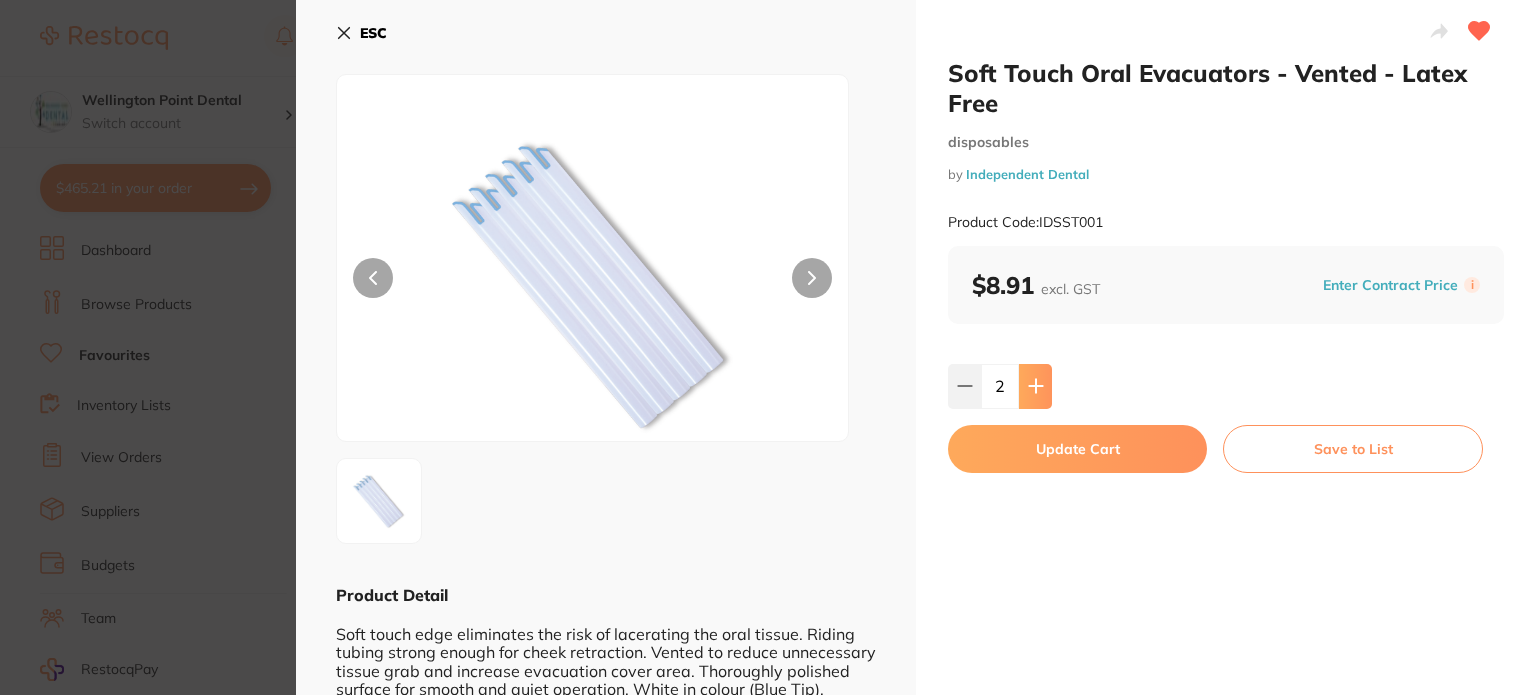 click 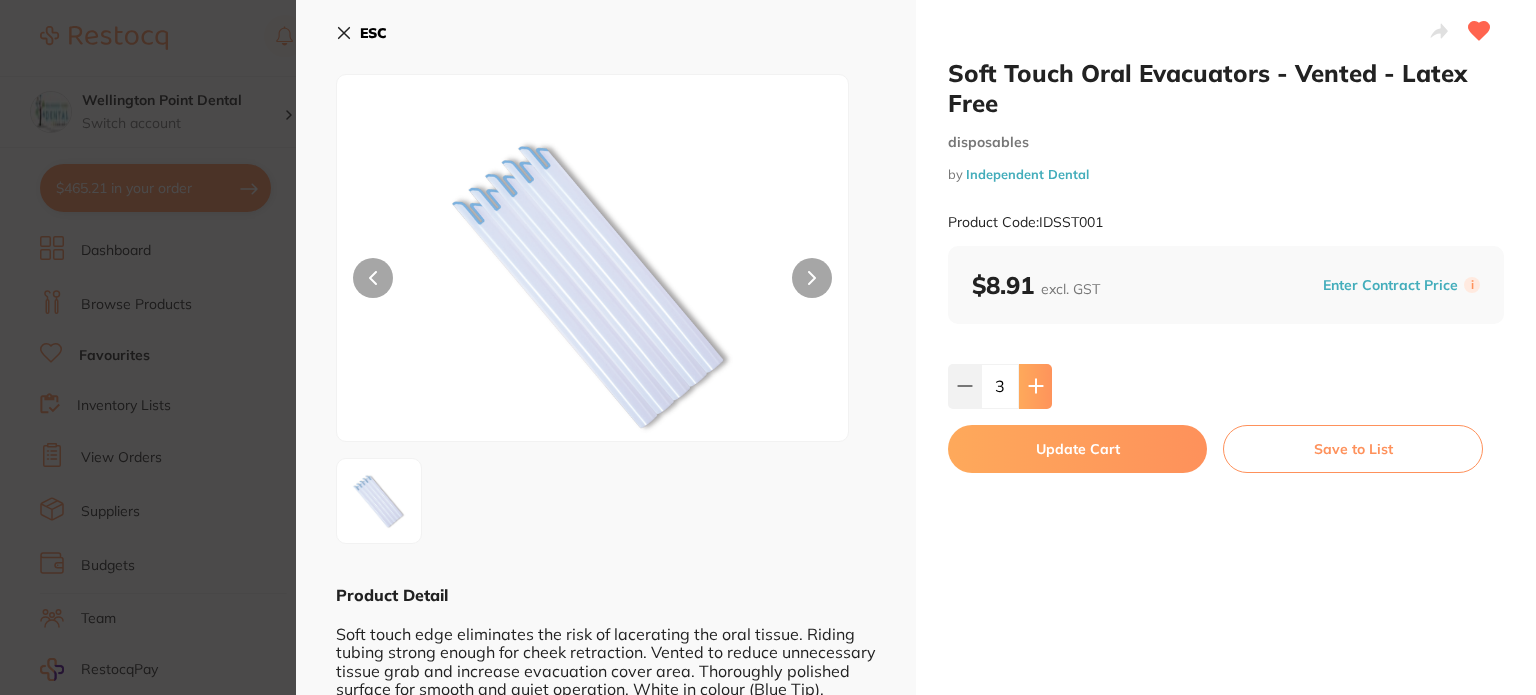 scroll, scrollTop: 0, scrollLeft: 0, axis: both 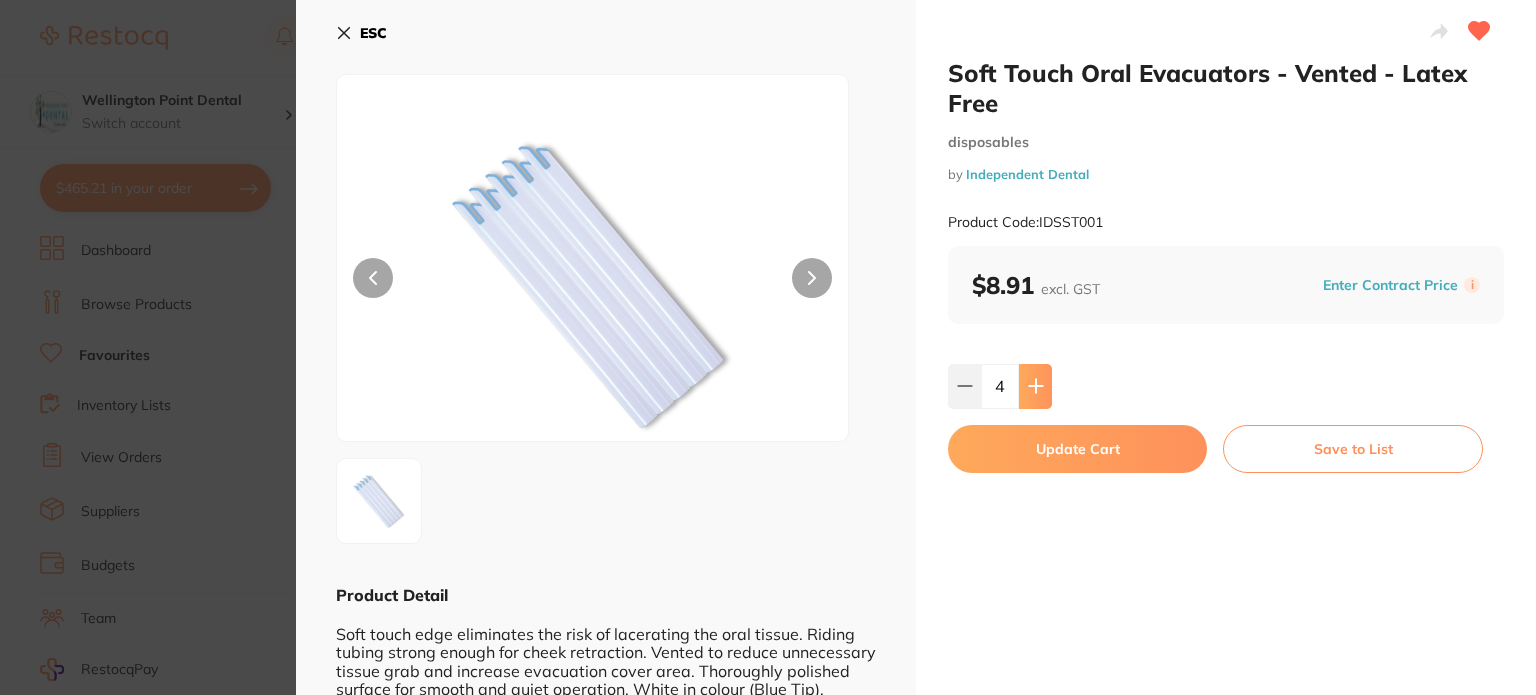 click 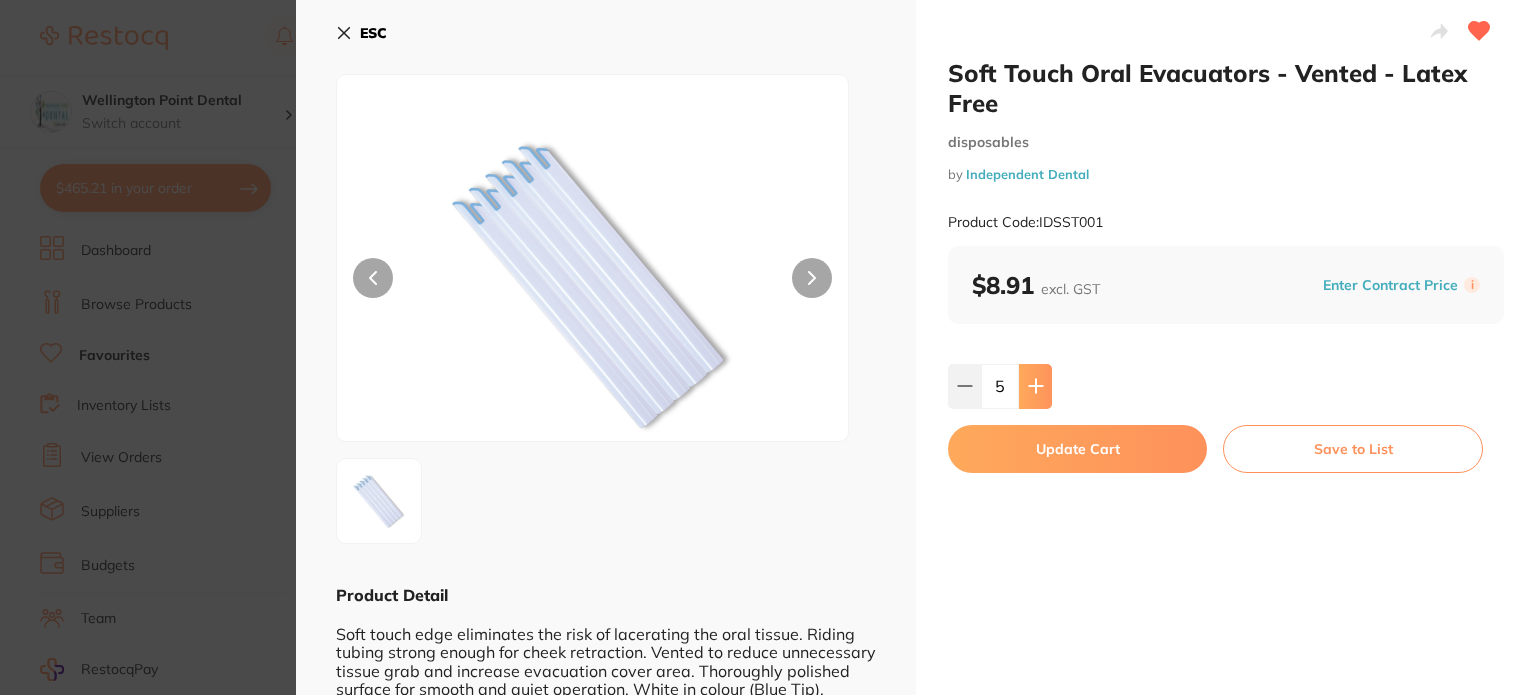 scroll, scrollTop: 0, scrollLeft: 0, axis: both 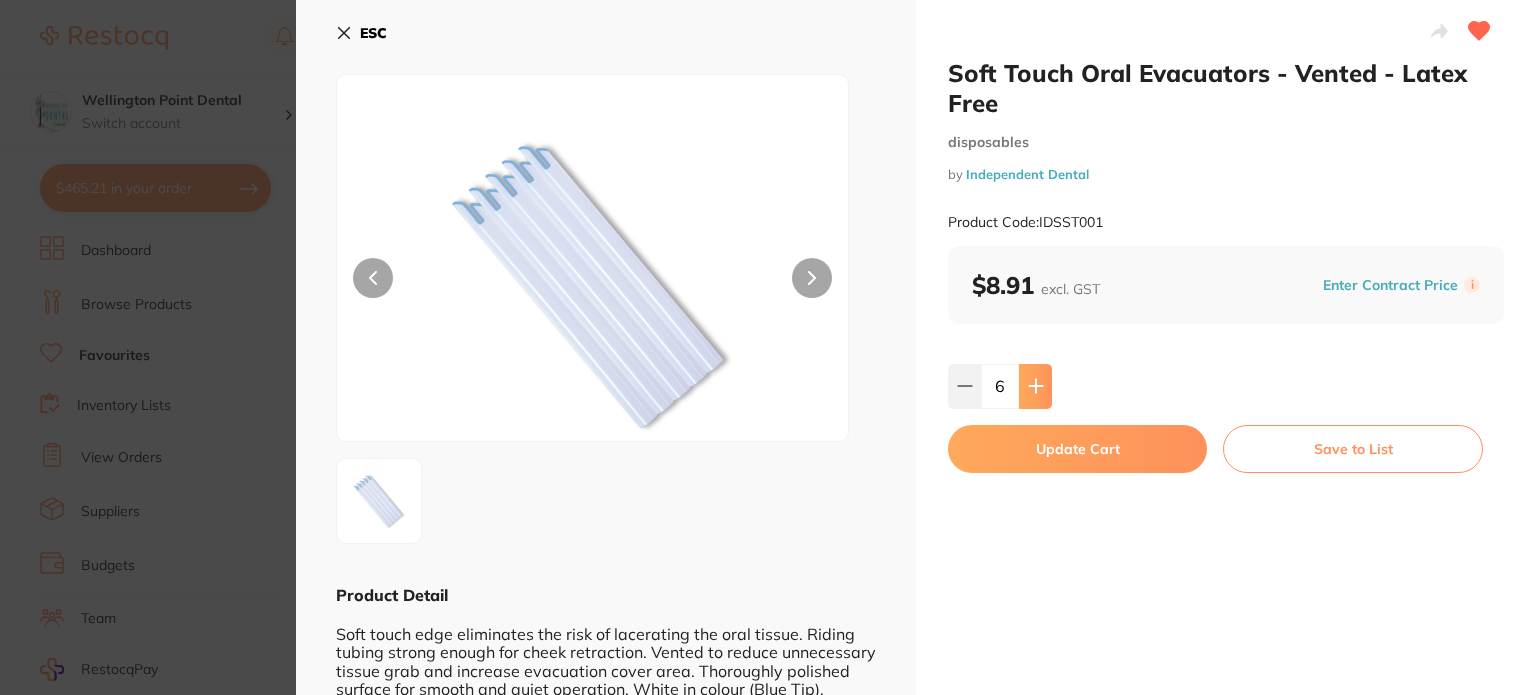 click 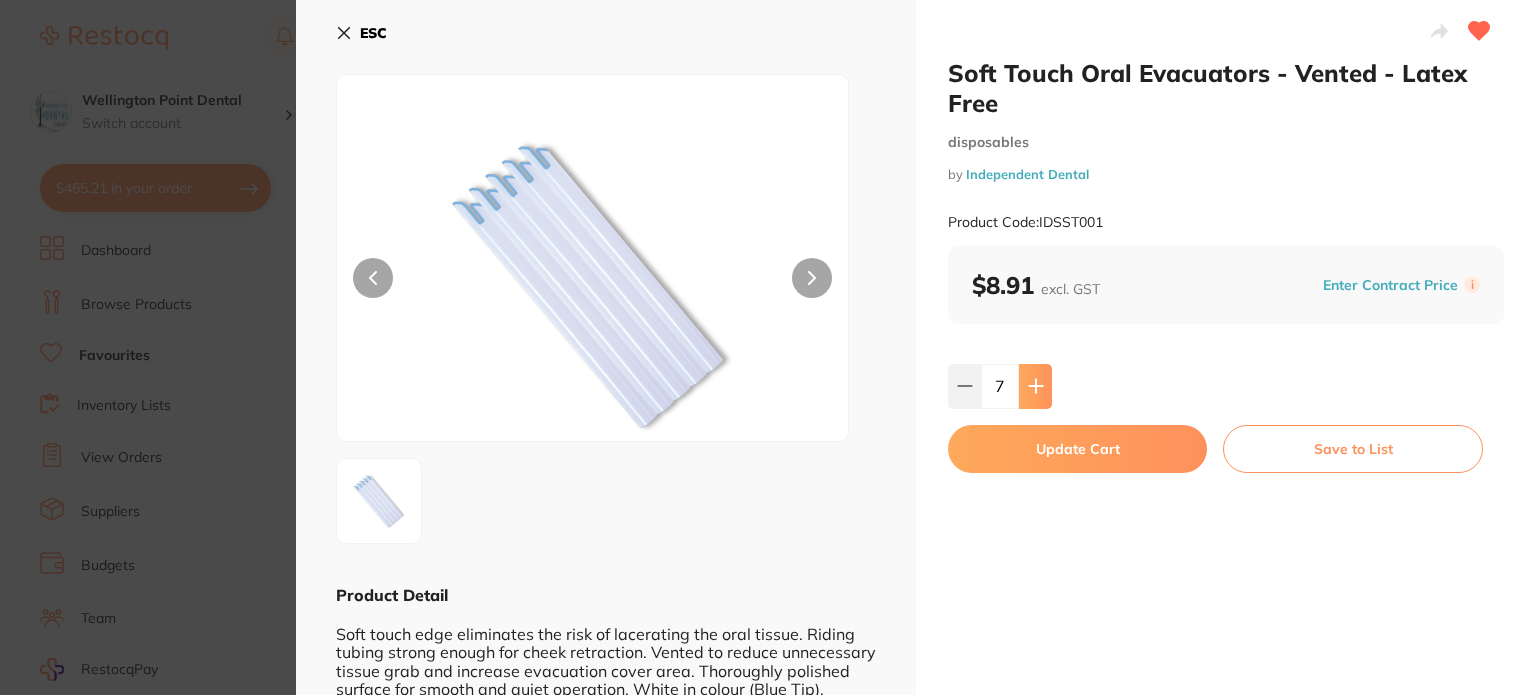 scroll, scrollTop: 0, scrollLeft: 0, axis: both 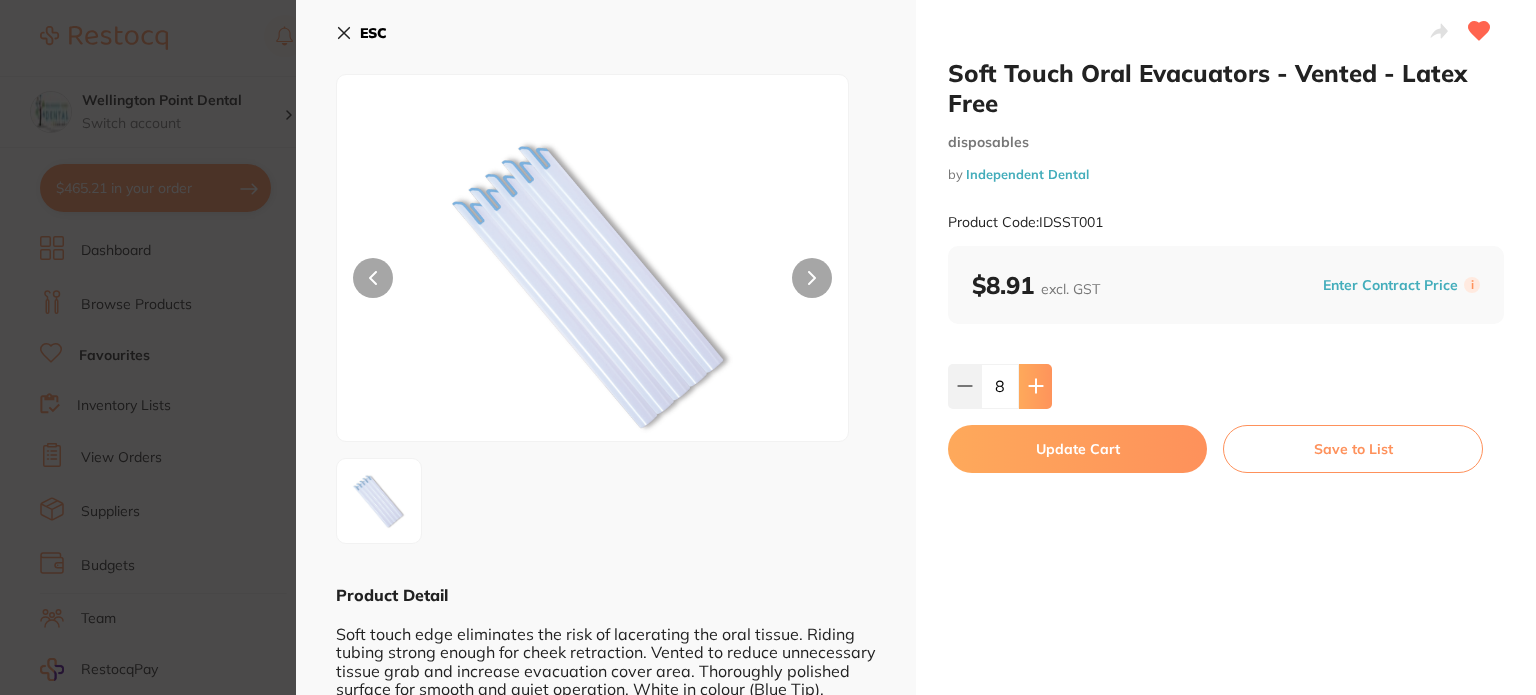 click 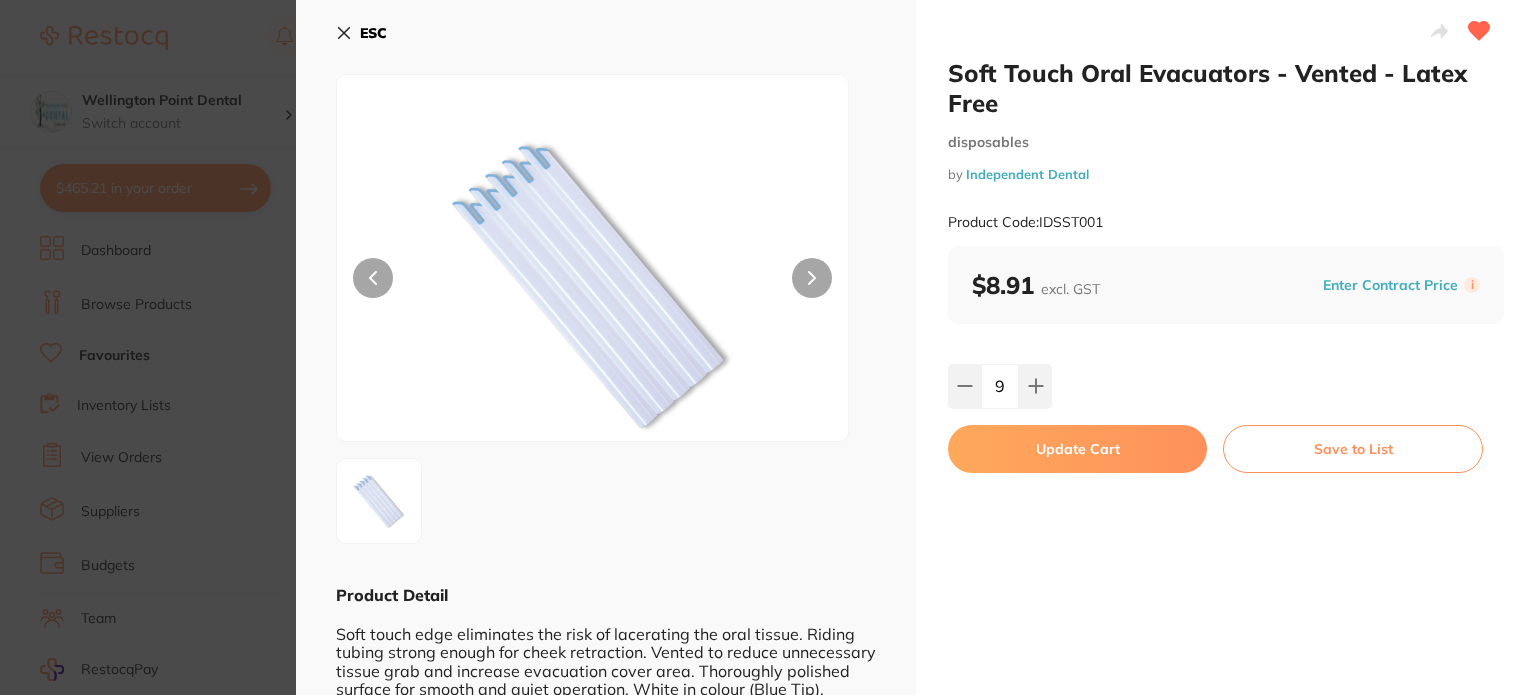 scroll, scrollTop: 0, scrollLeft: 0, axis: both 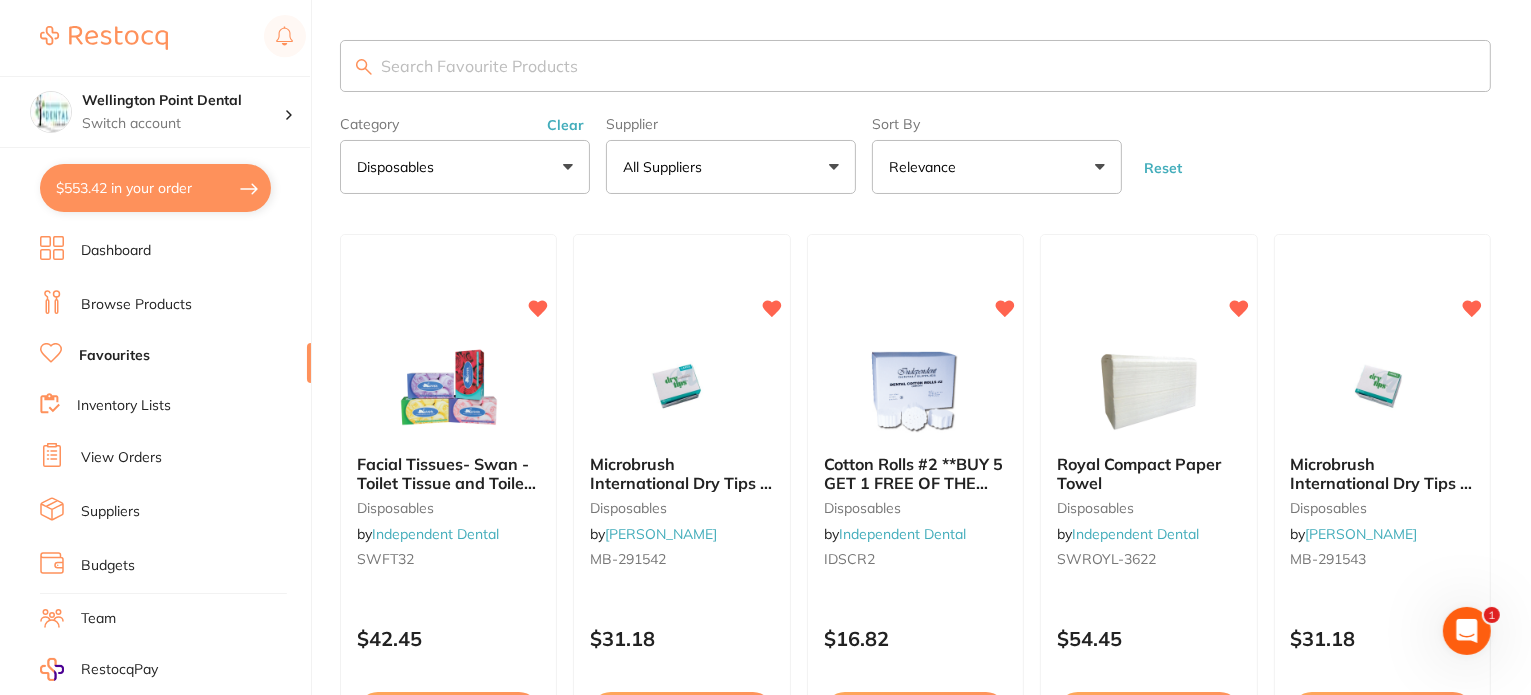 click on "disposables" at bounding box center (465, 167) 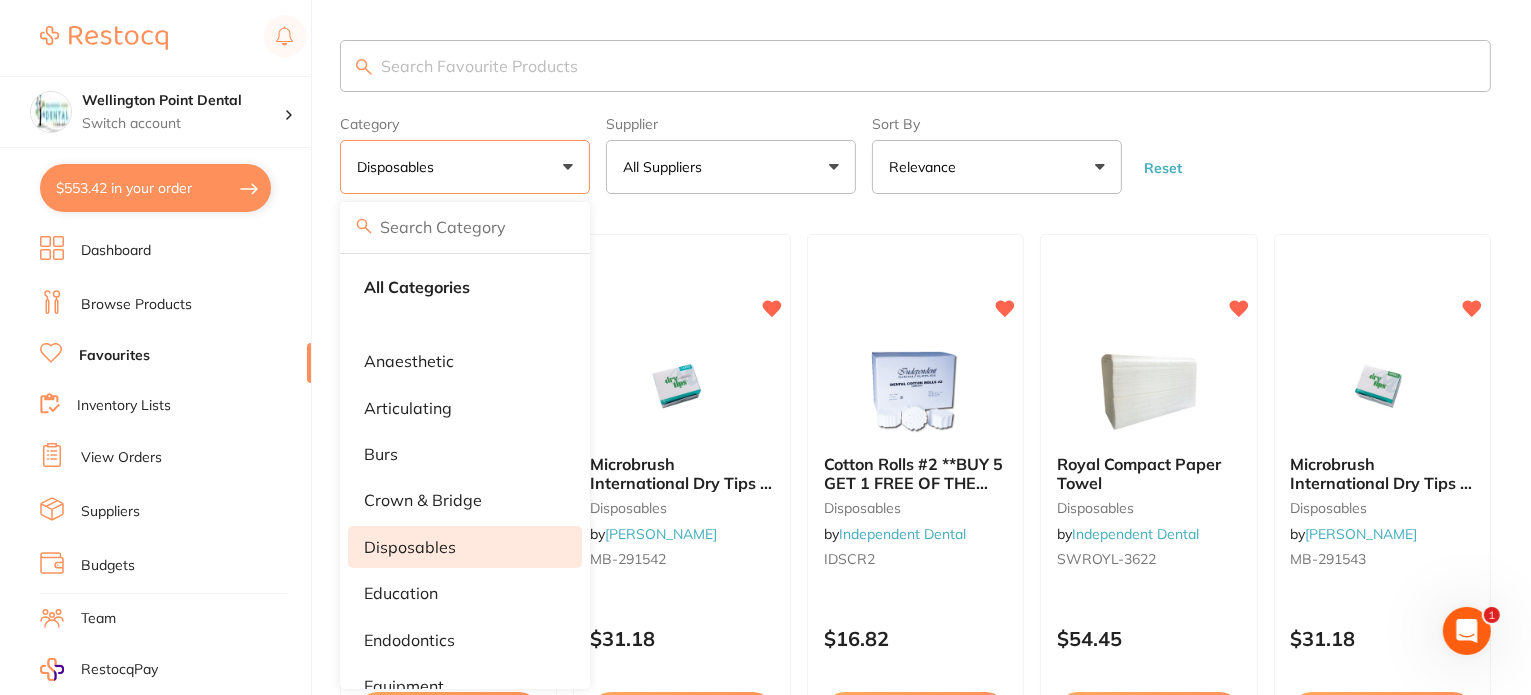 click on "disposables" at bounding box center (465, 167) 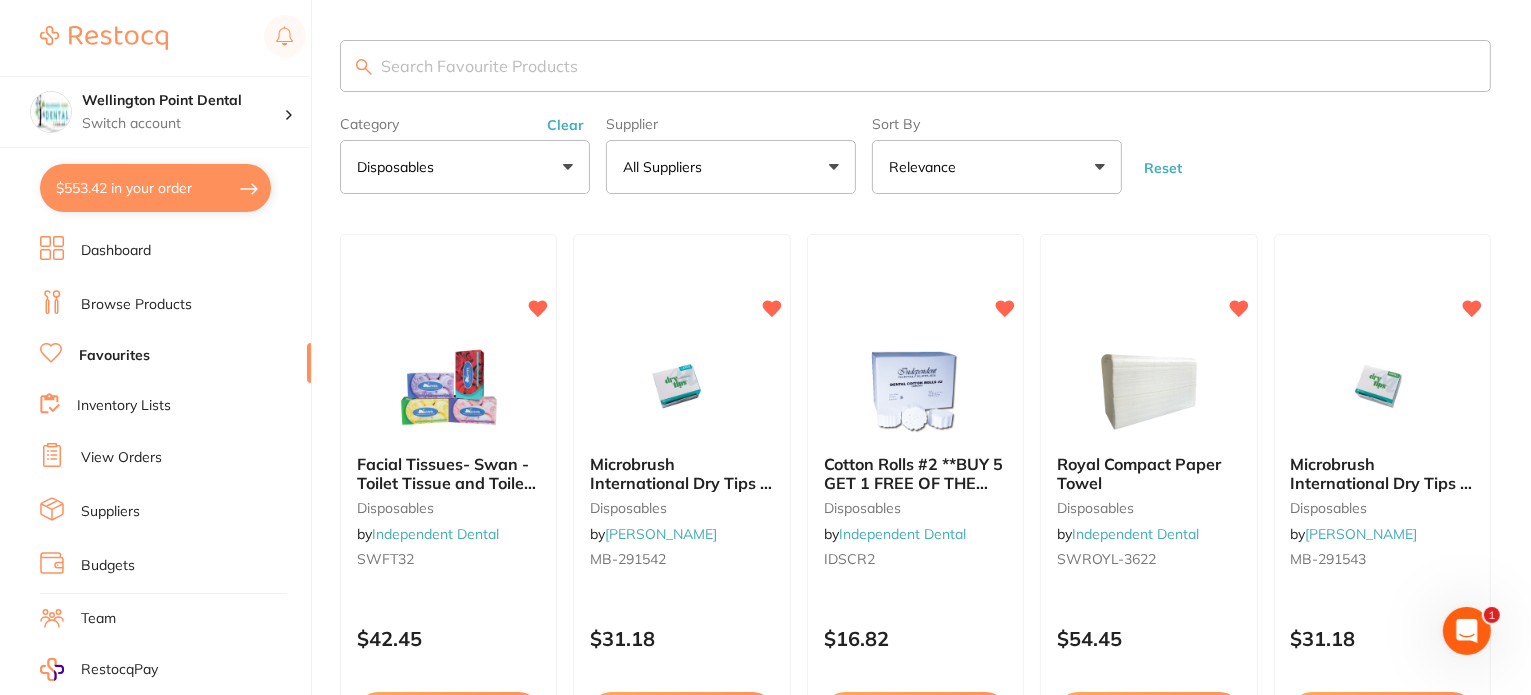 click on "Category disposables All Categories anaesthetic articulating burs crown & bridge disposables education endodontics Equipment finishing & polishing handpieces impression infection control instruments laboratory miscellaneous oral surgery orthodontics other preventative restorative & cosmetic Rubber Dam whitening xrays/imaging Clear" at bounding box center [465, 151] 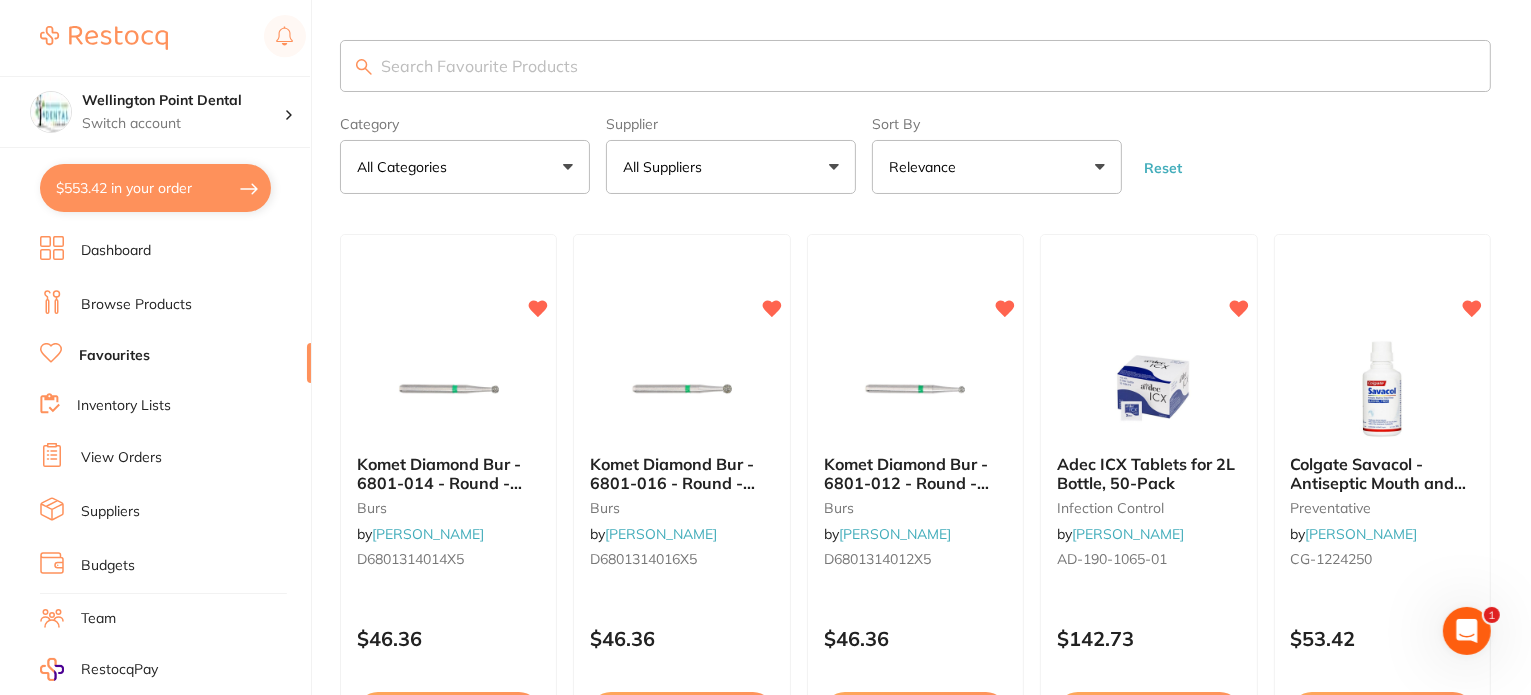 scroll, scrollTop: 0, scrollLeft: 0, axis: both 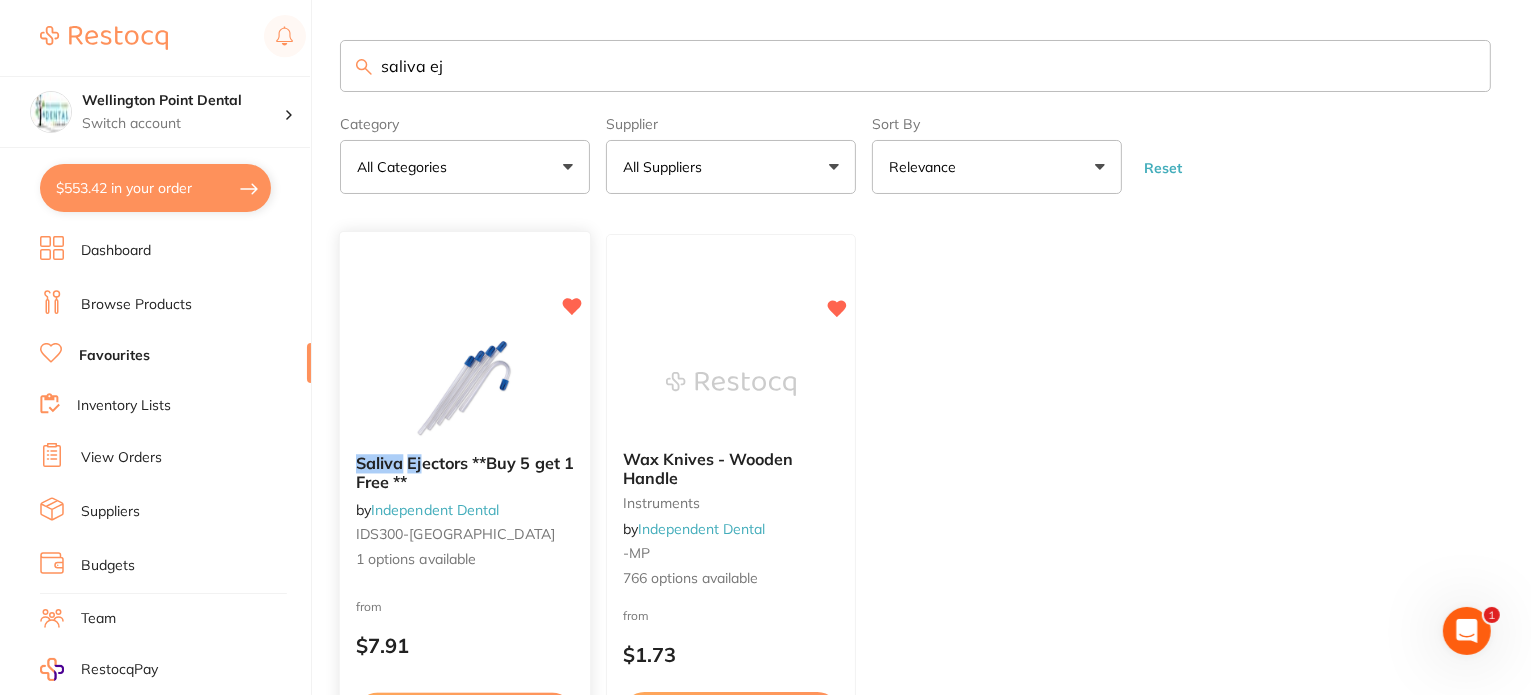 type on "saliva ej" 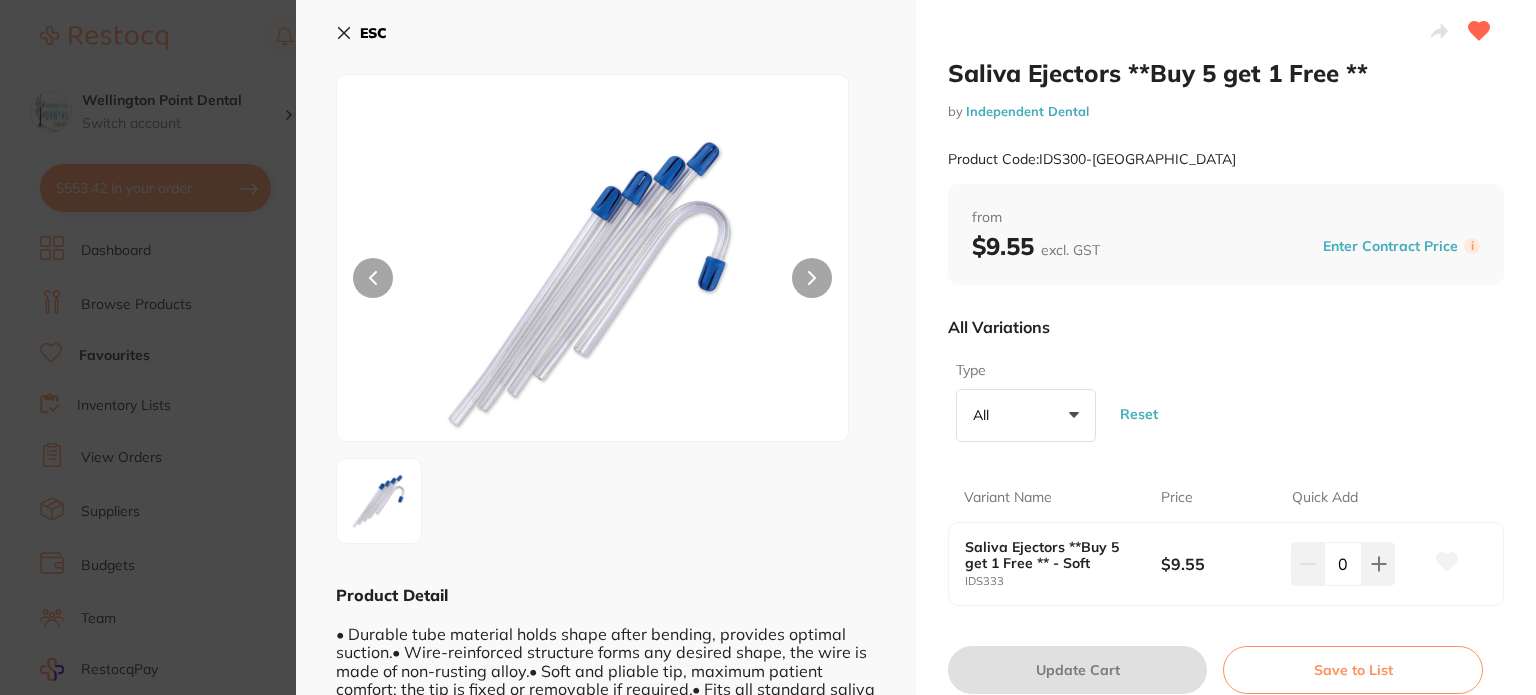 scroll, scrollTop: 0, scrollLeft: 0, axis: both 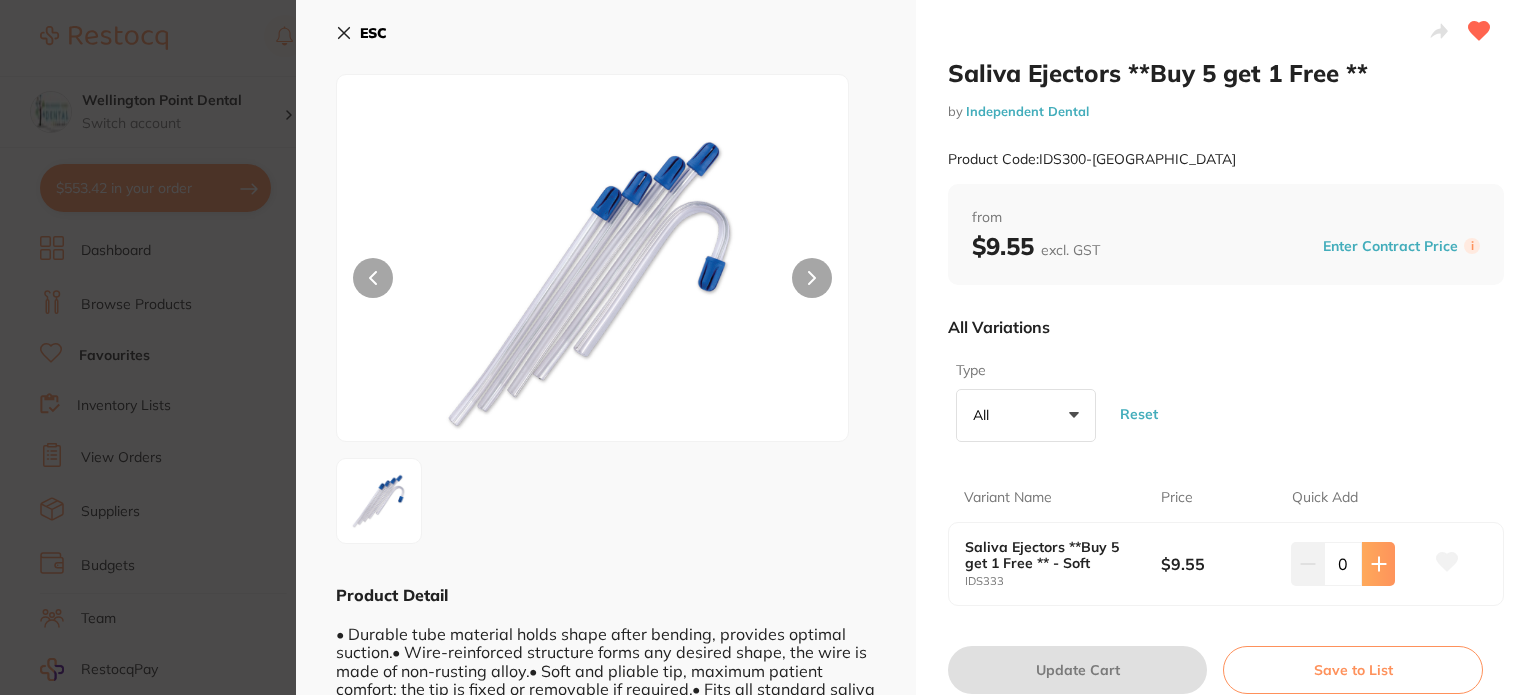 click 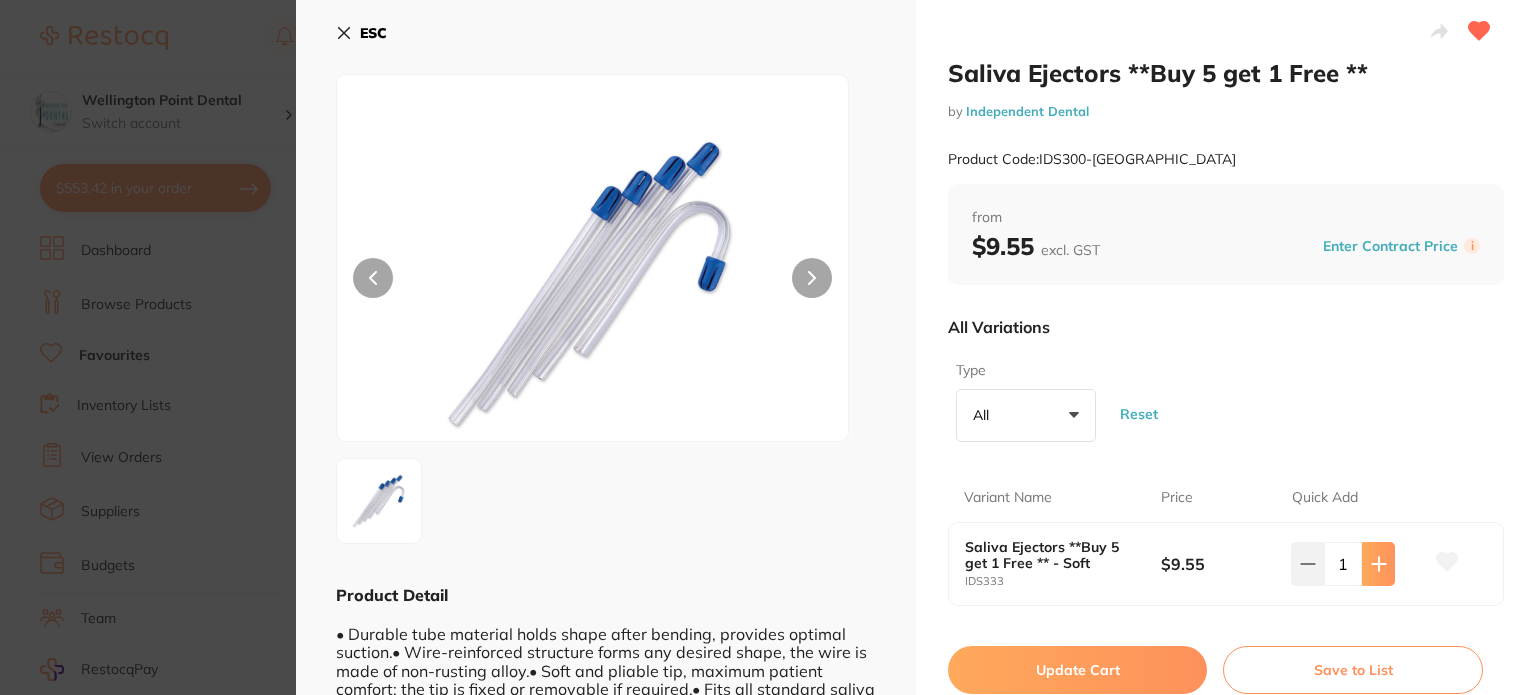 click 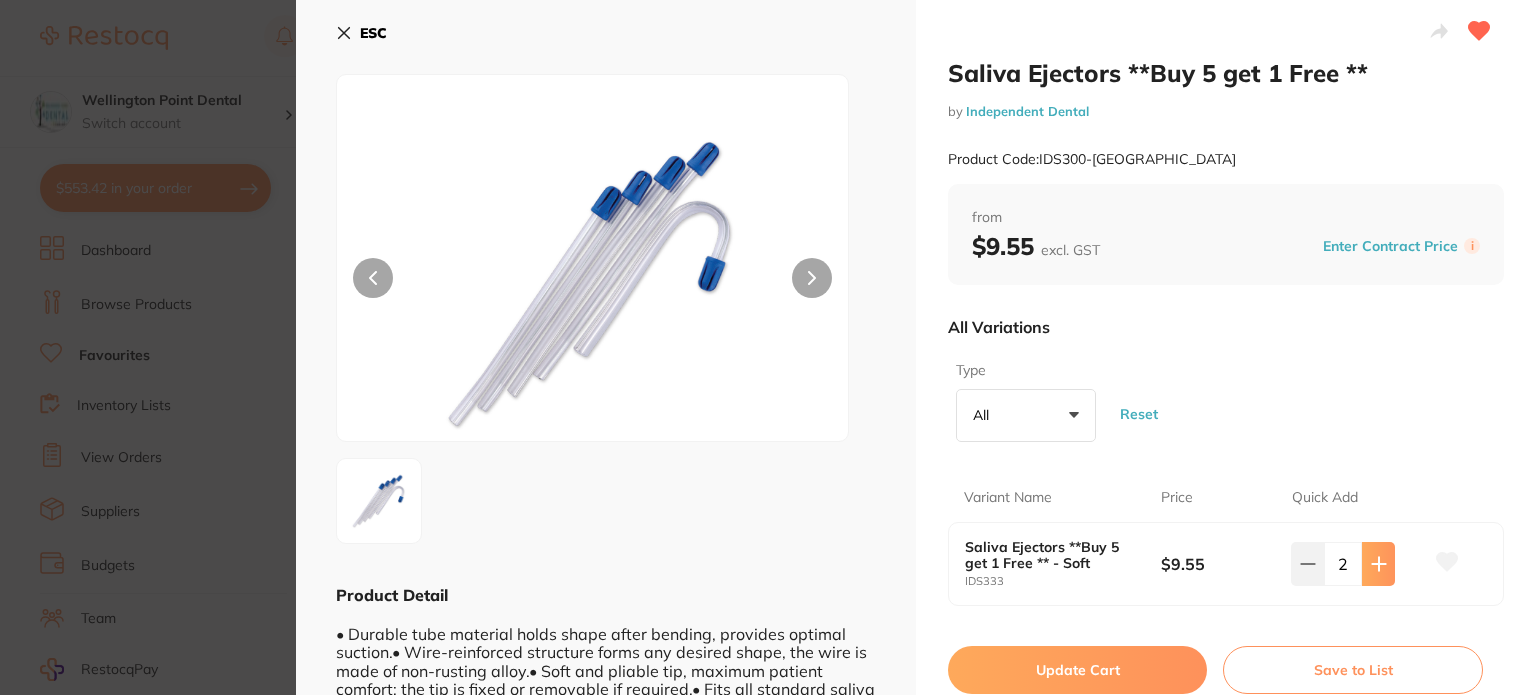 click 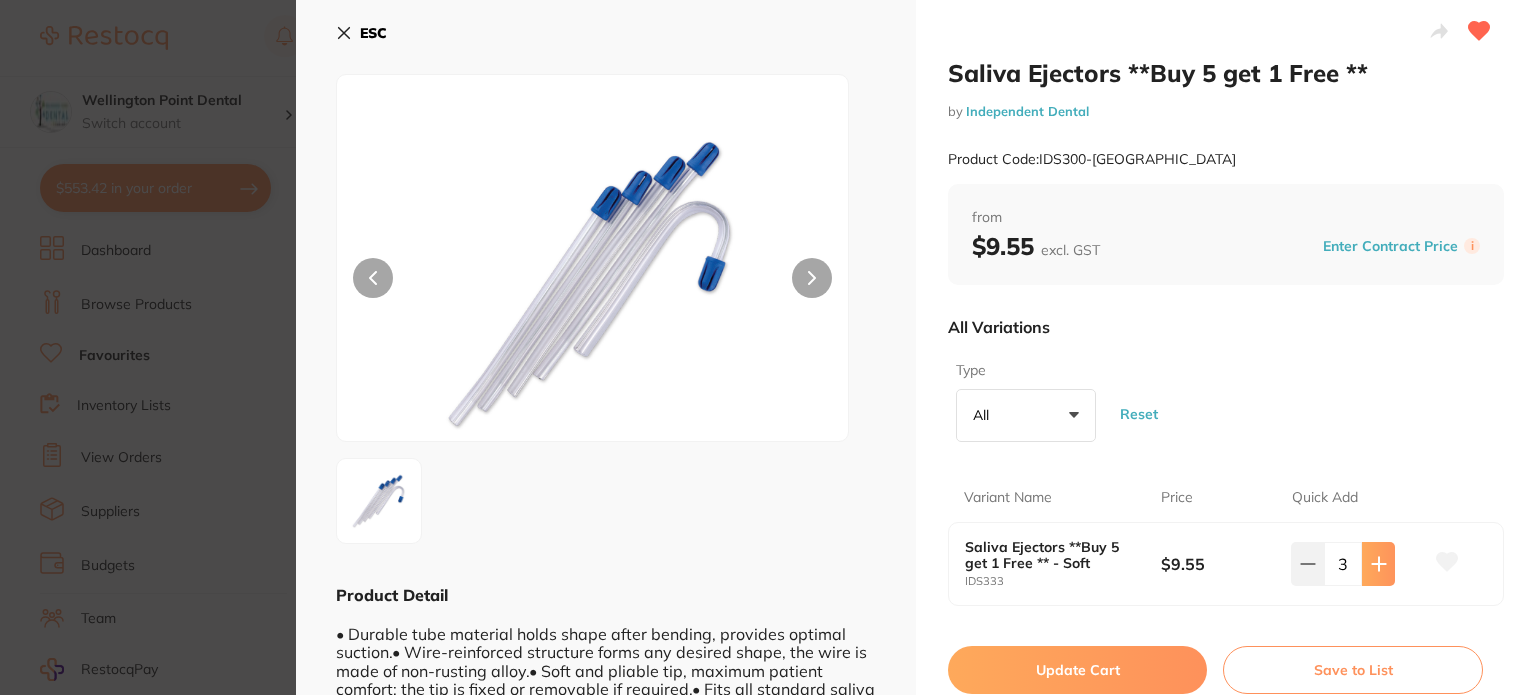 click 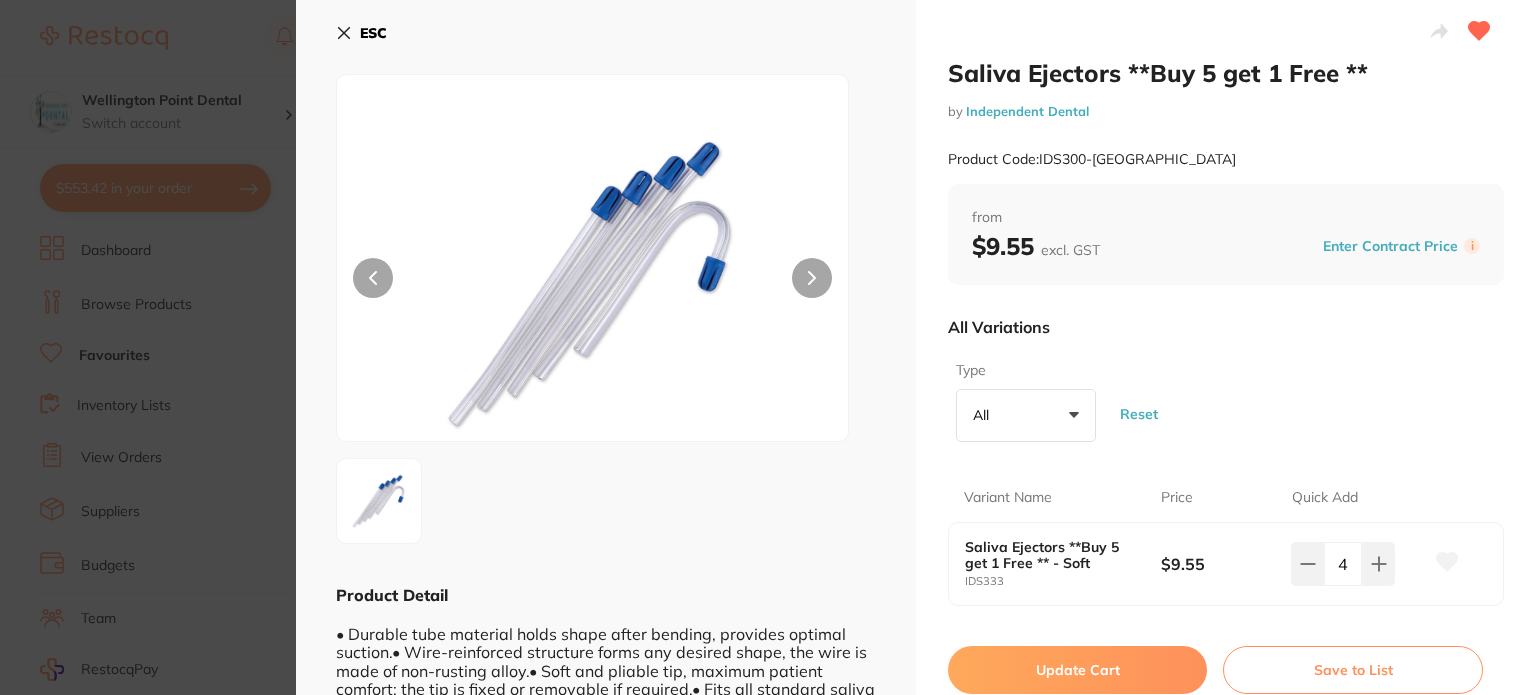 scroll, scrollTop: 0, scrollLeft: 0, axis: both 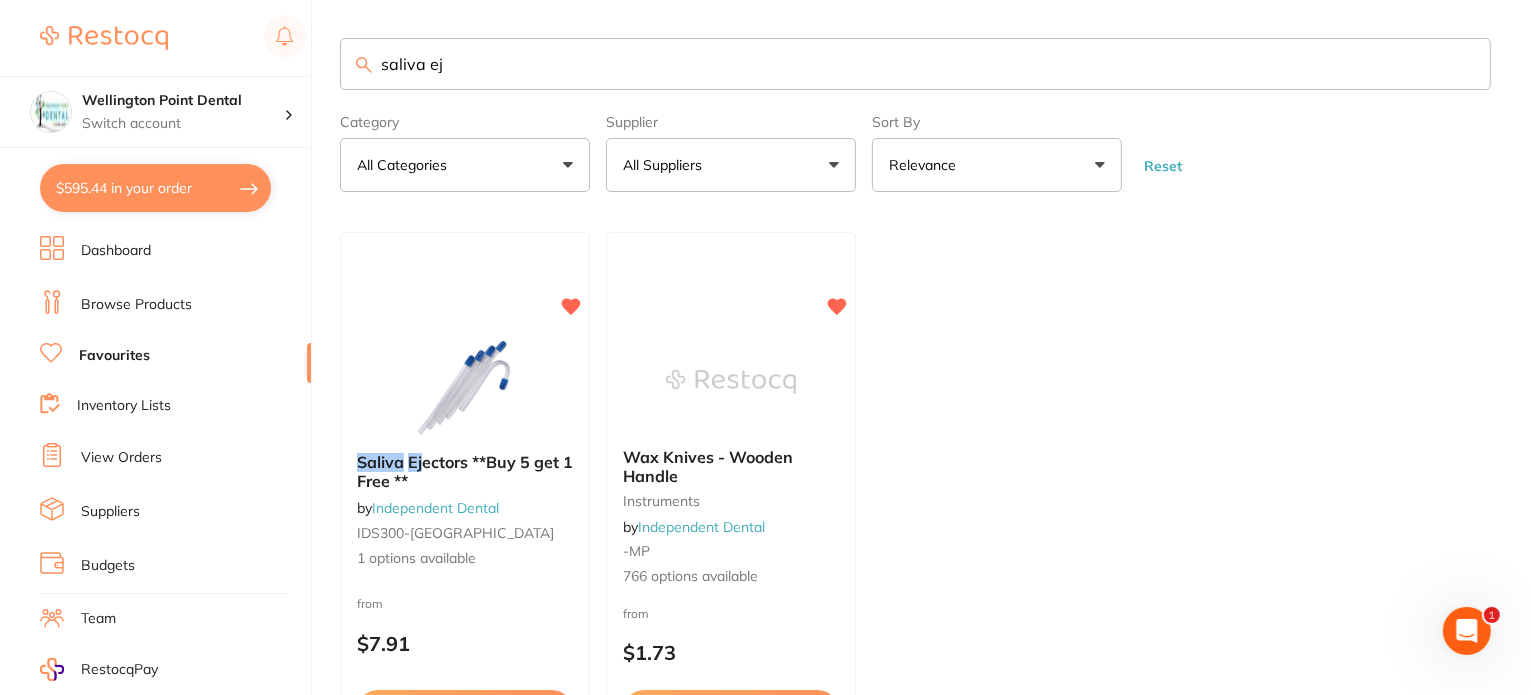 click on "Saliva" at bounding box center (380, 462) 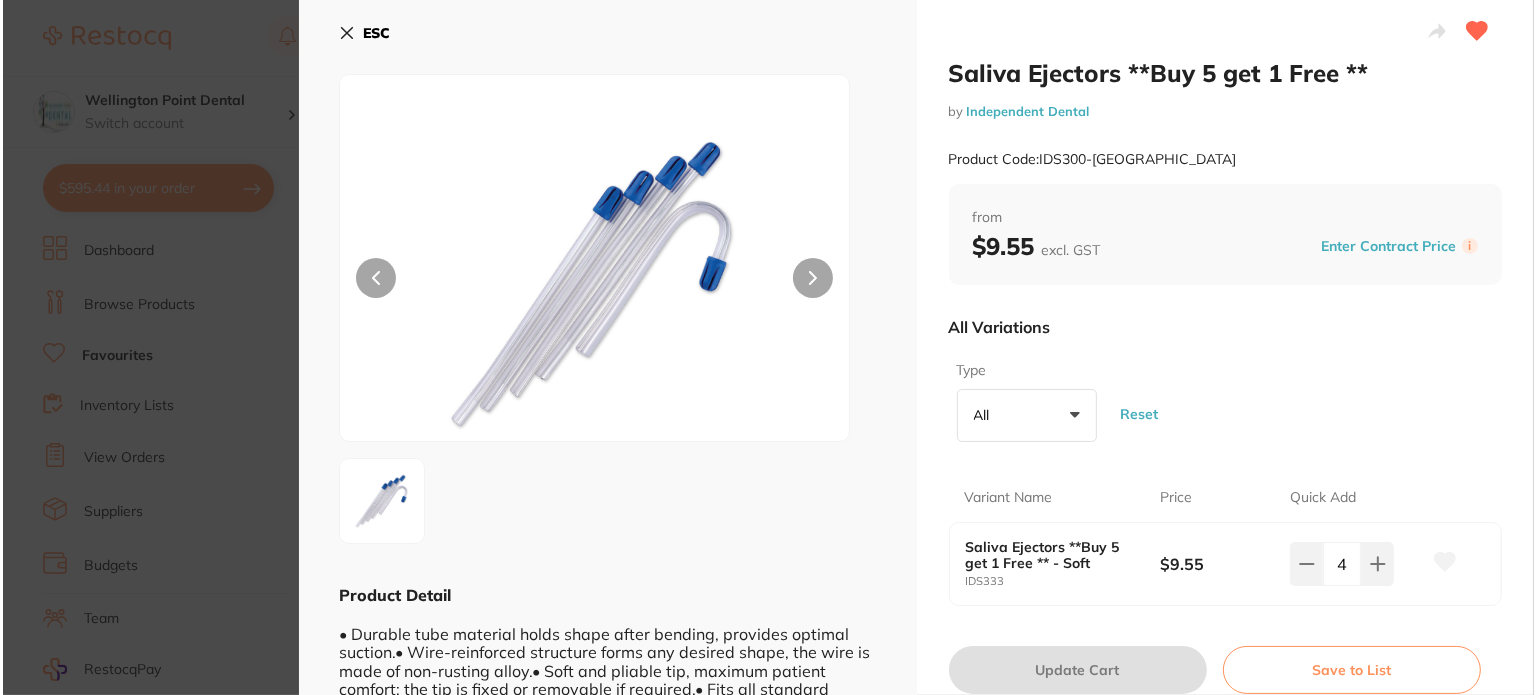 scroll, scrollTop: 0, scrollLeft: 0, axis: both 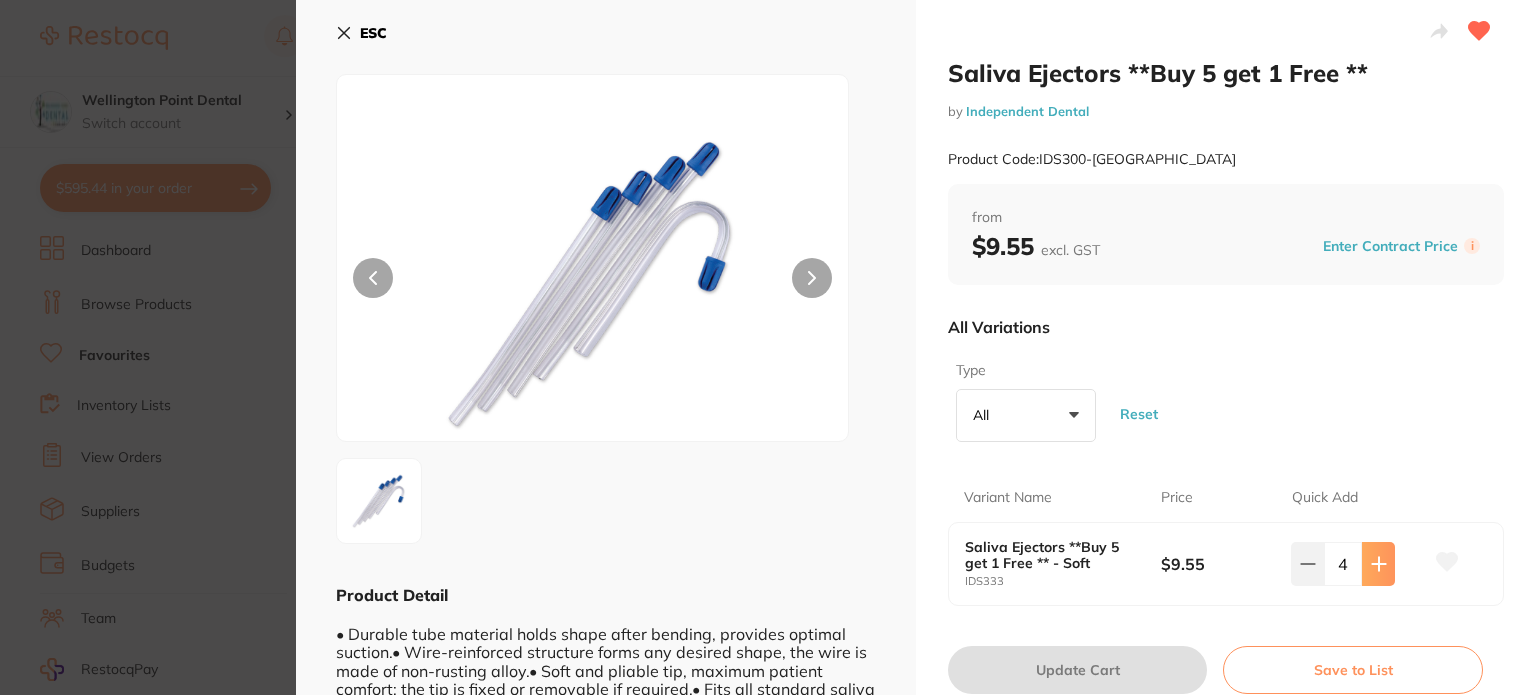 click 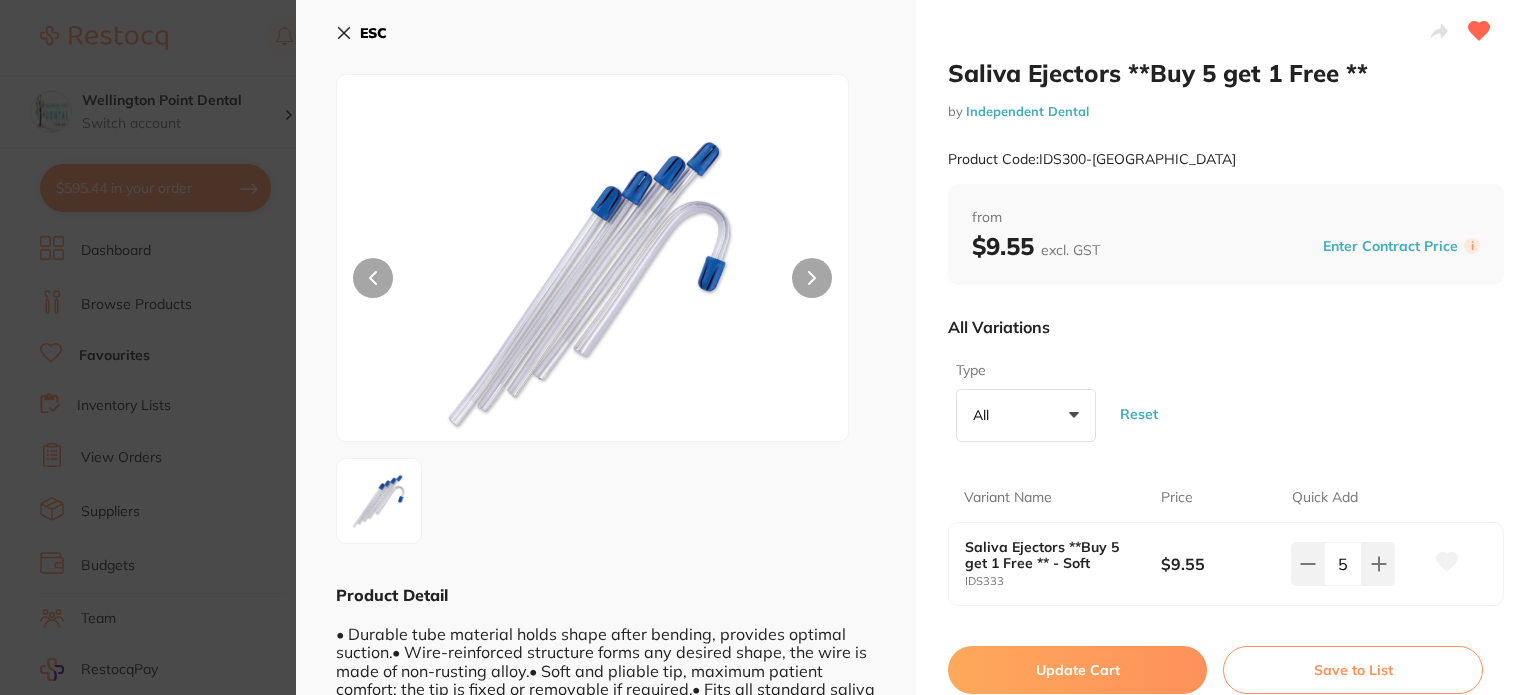 scroll, scrollTop: 0, scrollLeft: 0, axis: both 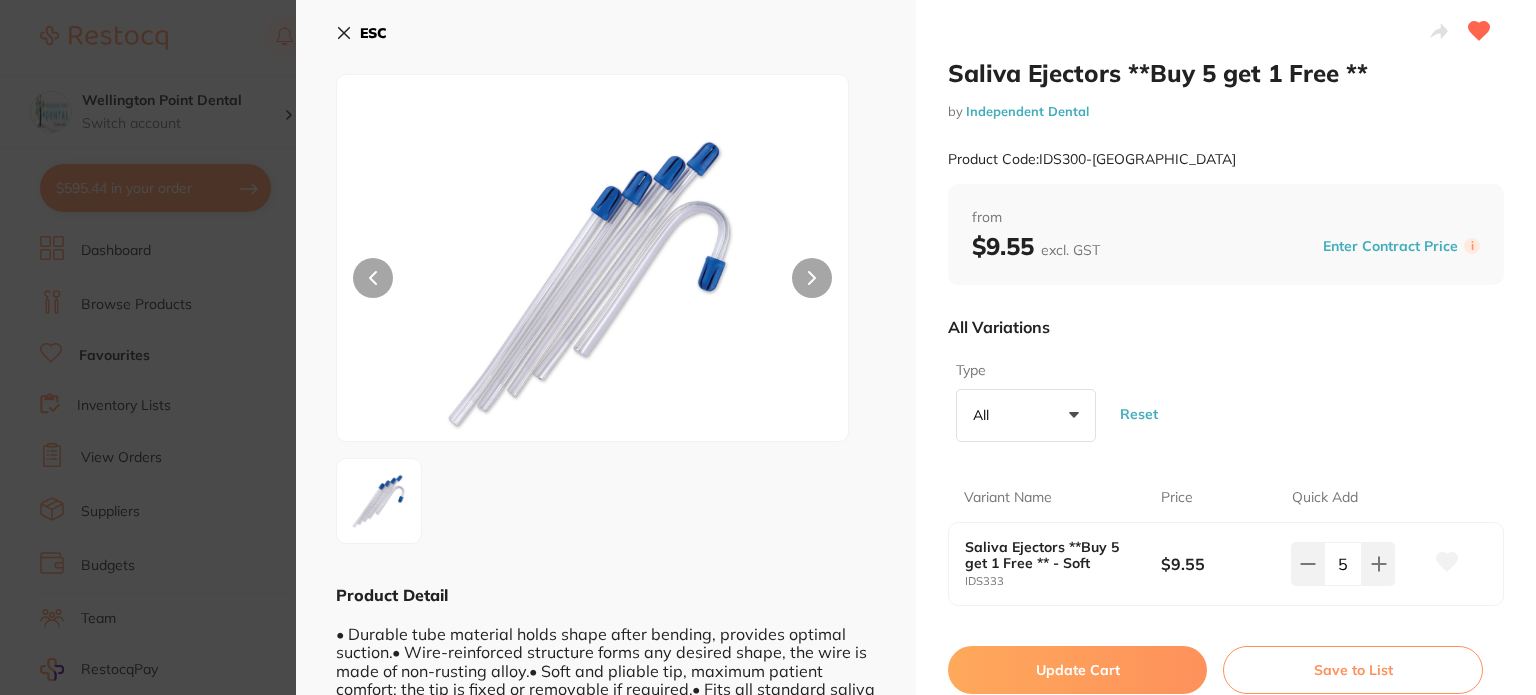 click on "Update Cart" at bounding box center (1077, 670) 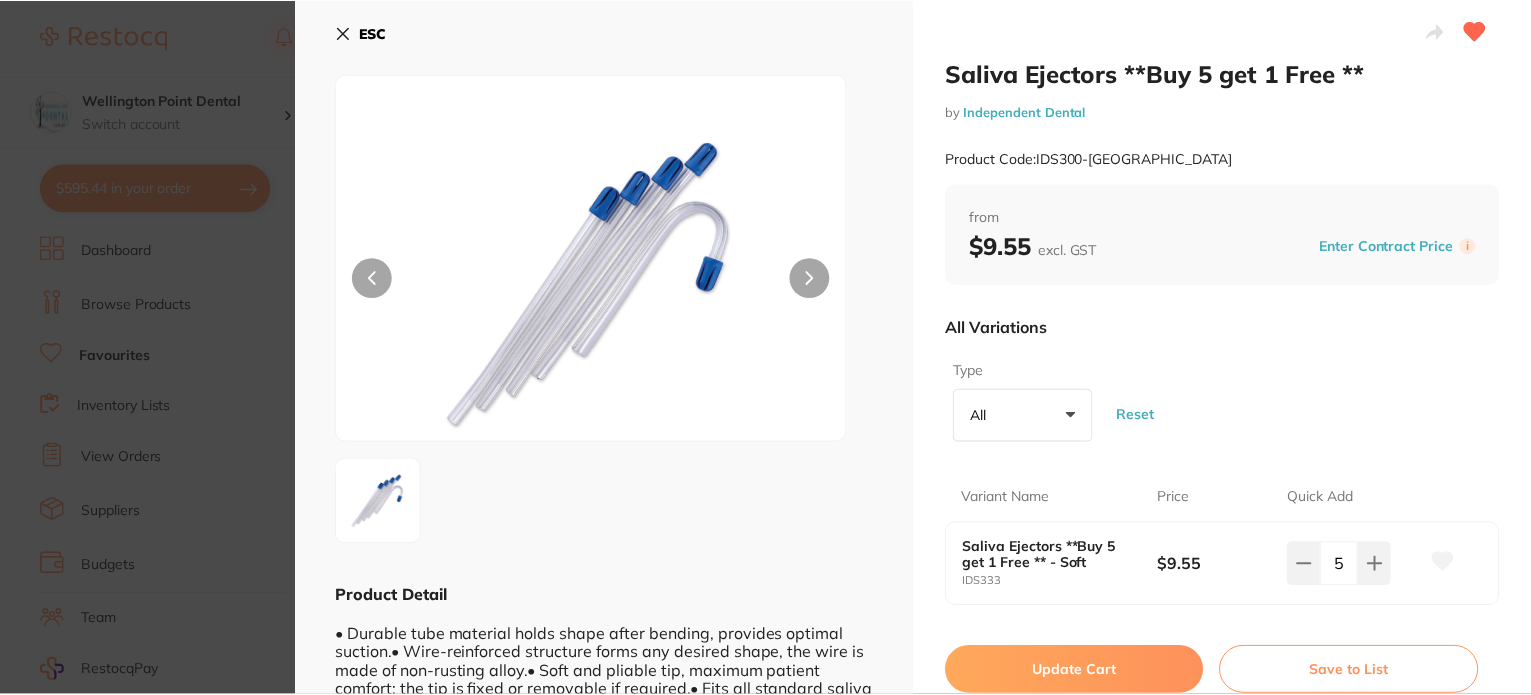 scroll, scrollTop: 2, scrollLeft: 0, axis: vertical 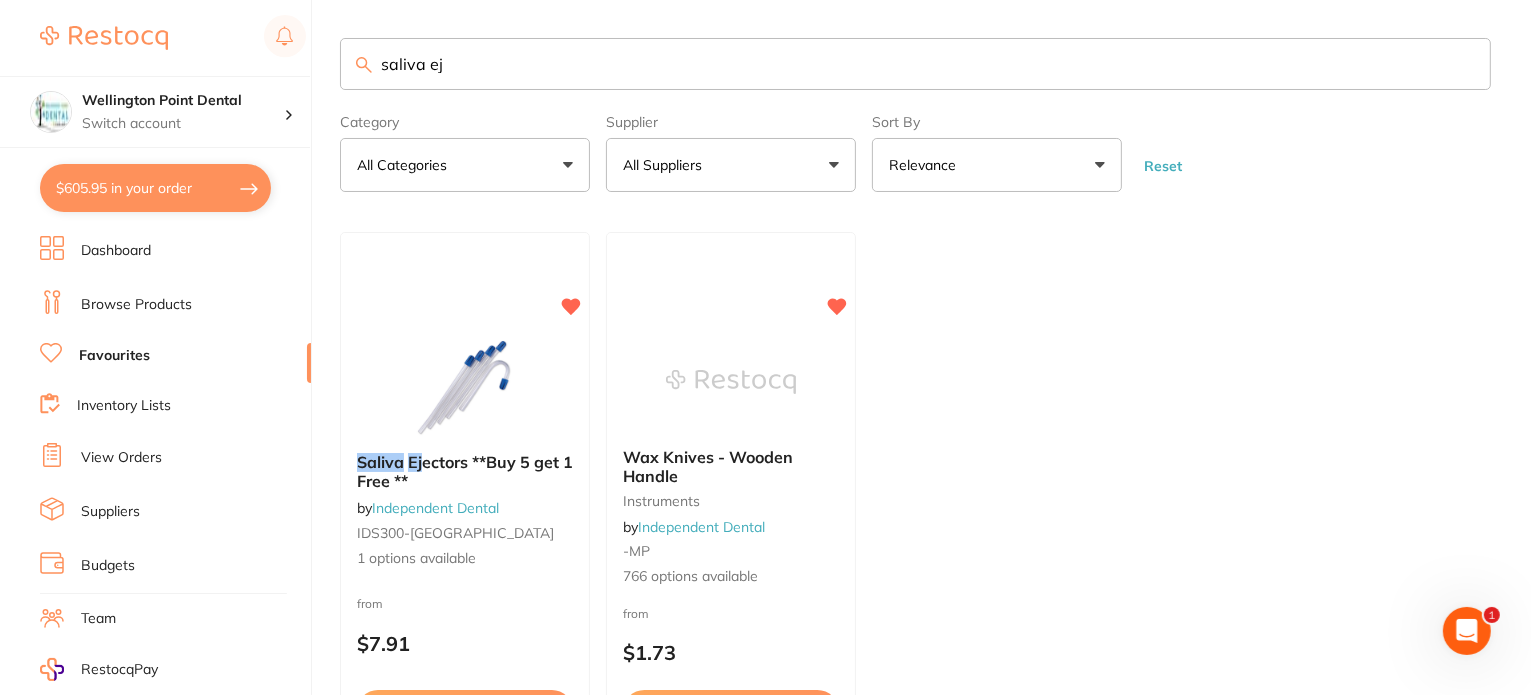 drag, startPoint x: 478, startPoint y: 57, endPoint x: 329, endPoint y: 56, distance: 149.00336 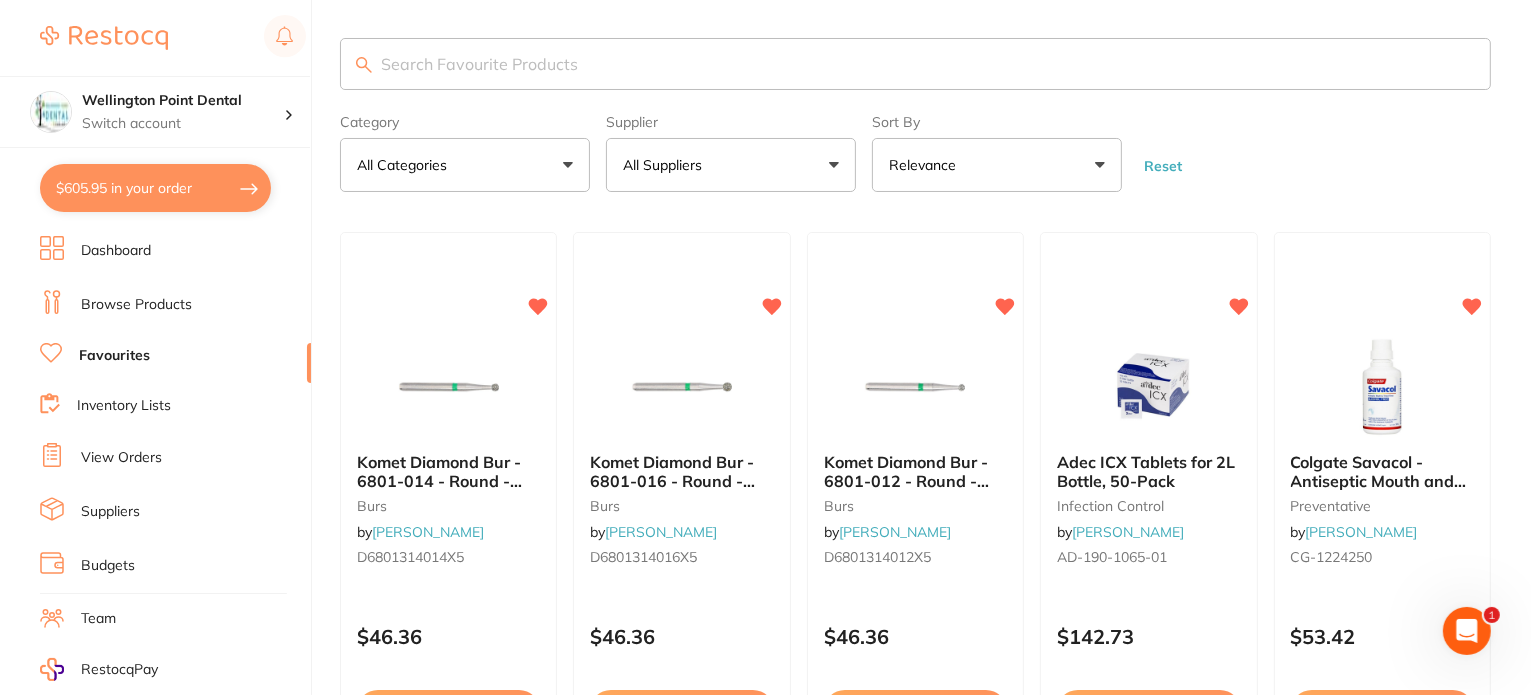 scroll, scrollTop: 0, scrollLeft: 0, axis: both 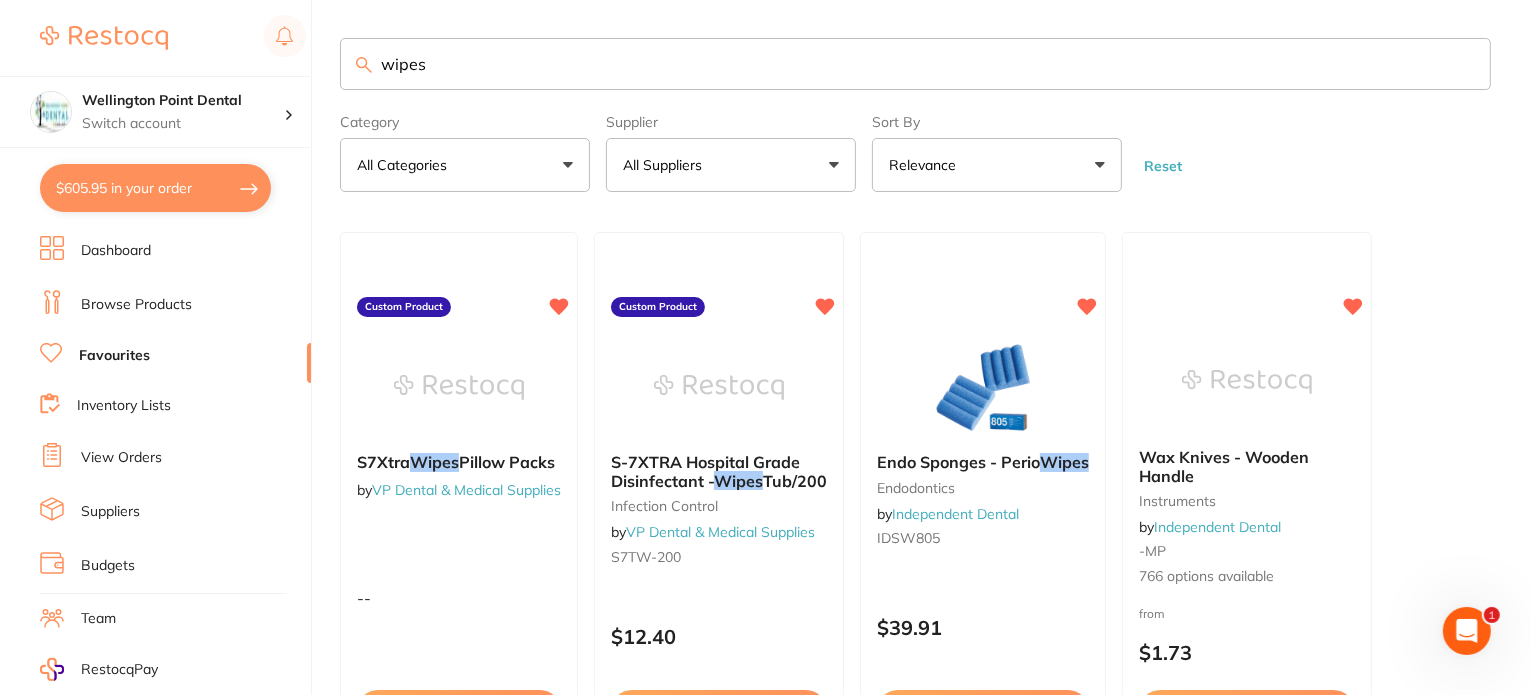 type on "wipes" 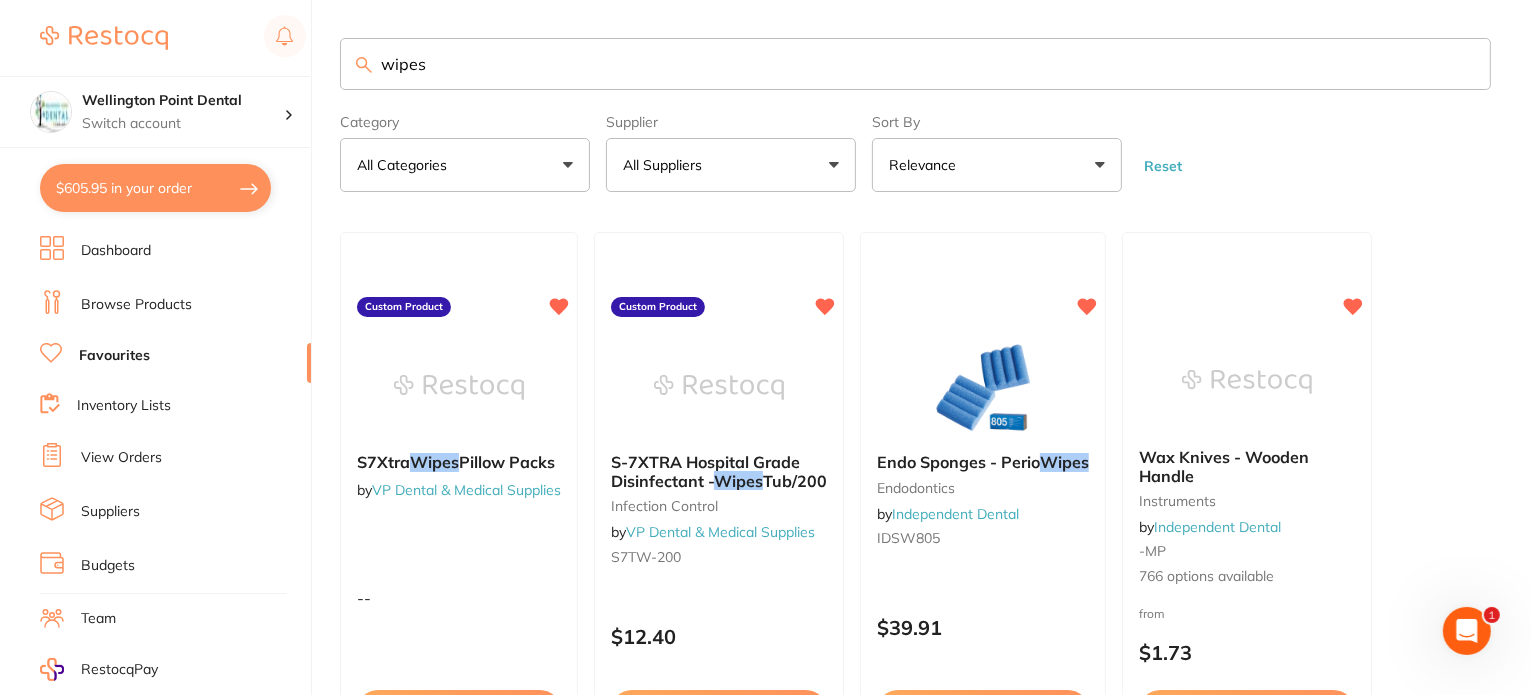 scroll, scrollTop: 0, scrollLeft: 0, axis: both 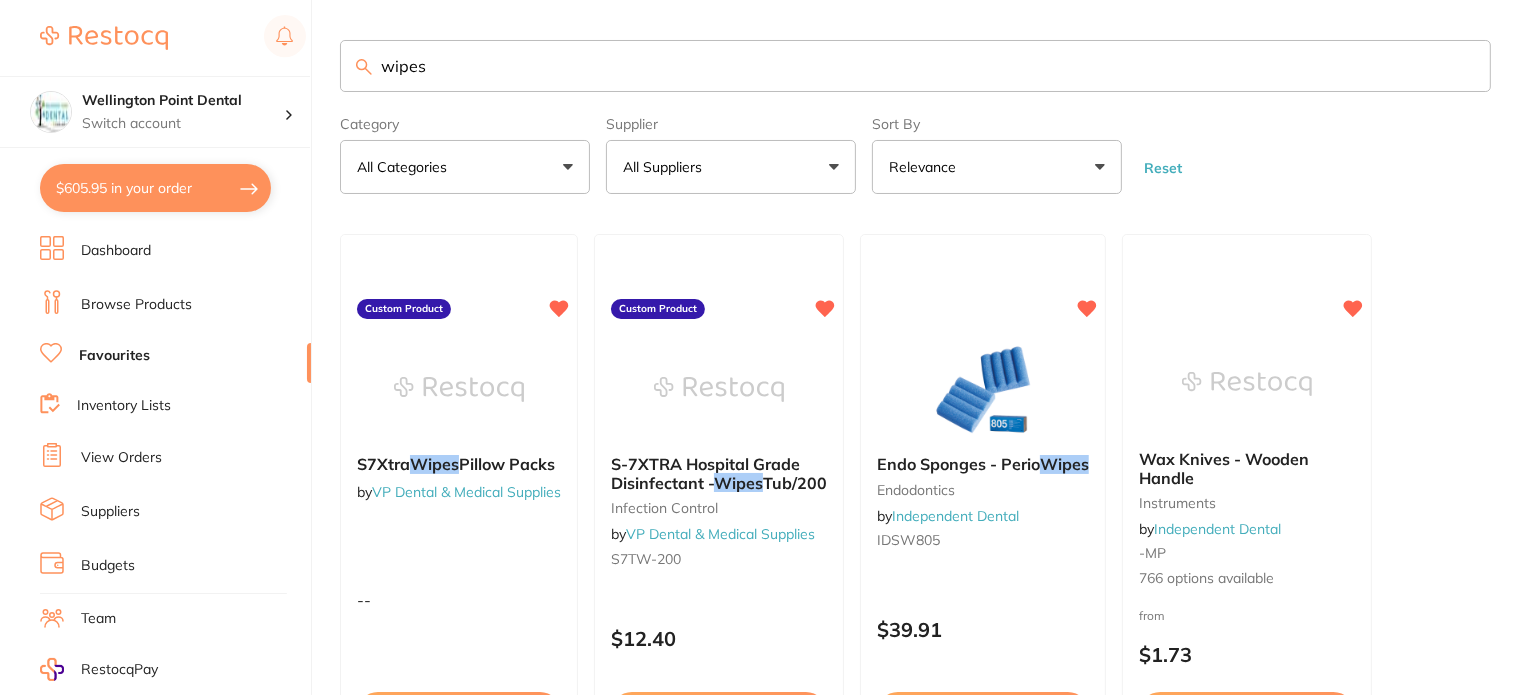 click on "Favourites" at bounding box center [114, 356] 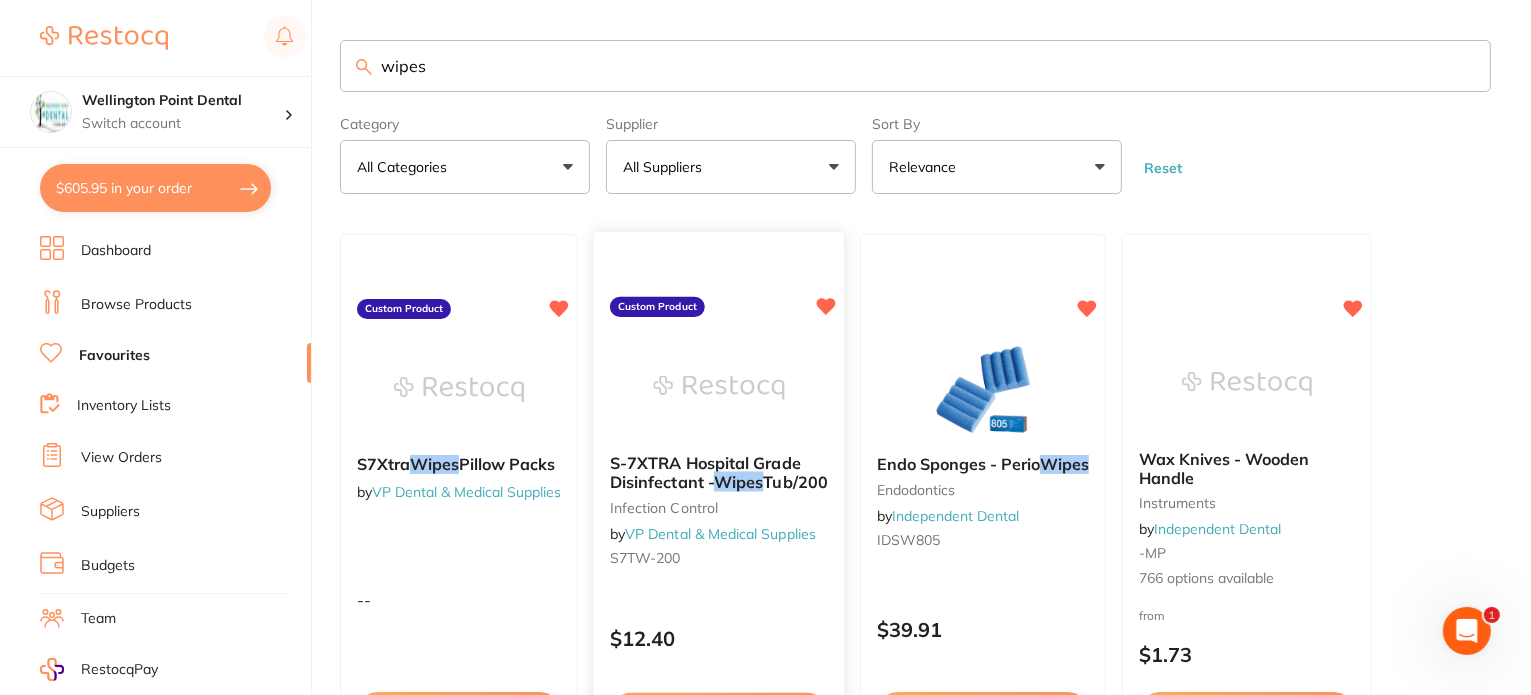 scroll, scrollTop: 0, scrollLeft: 0, axis: both 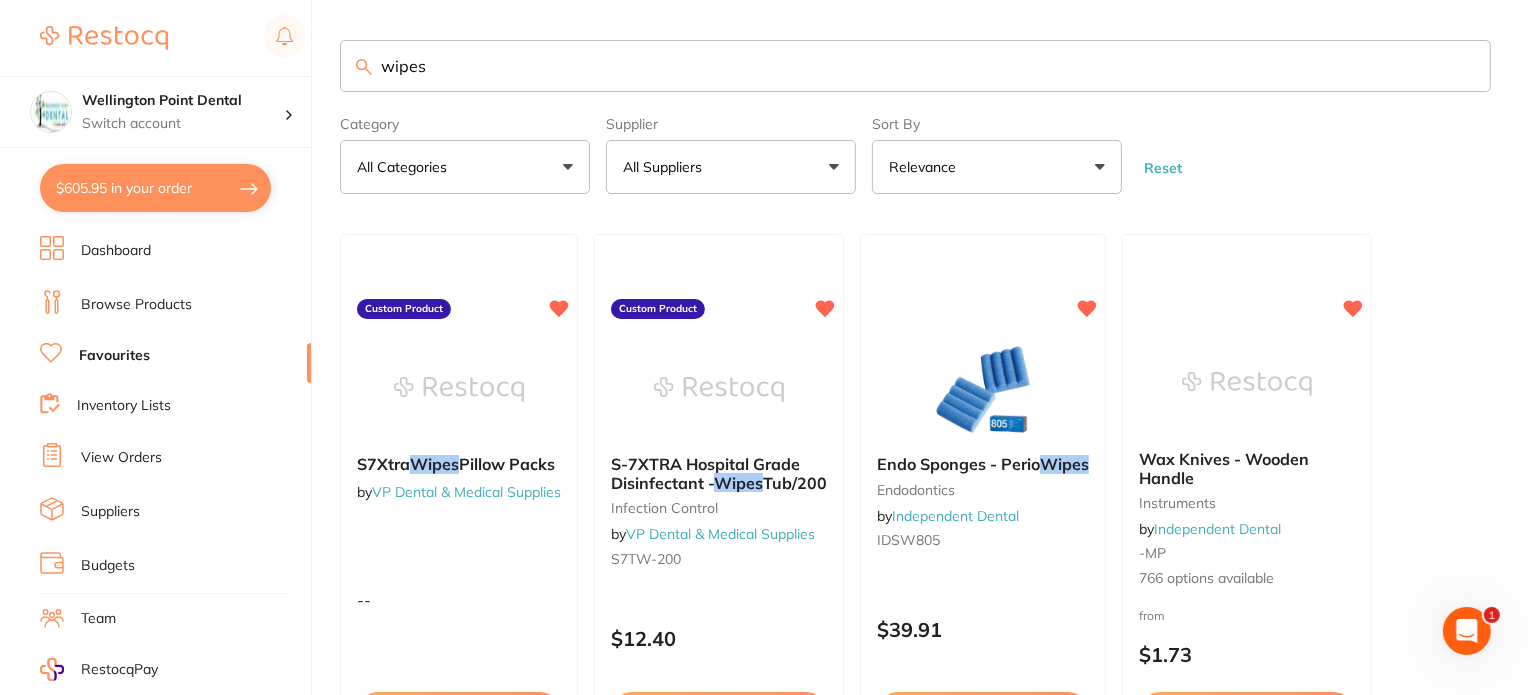 drag, startPoint x: 458, startPoint y: 63, endPoint x: 257, endPoint y: 55, distance: 201.15913 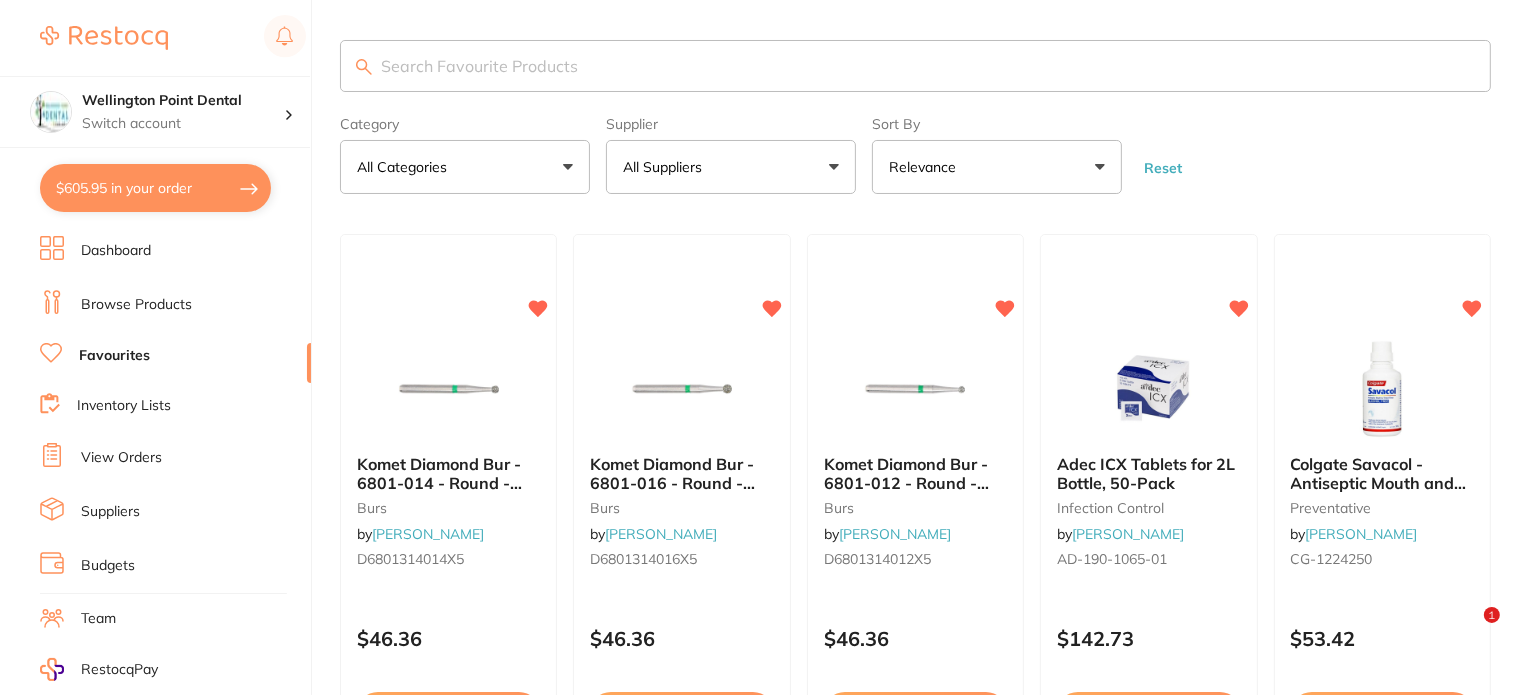 type 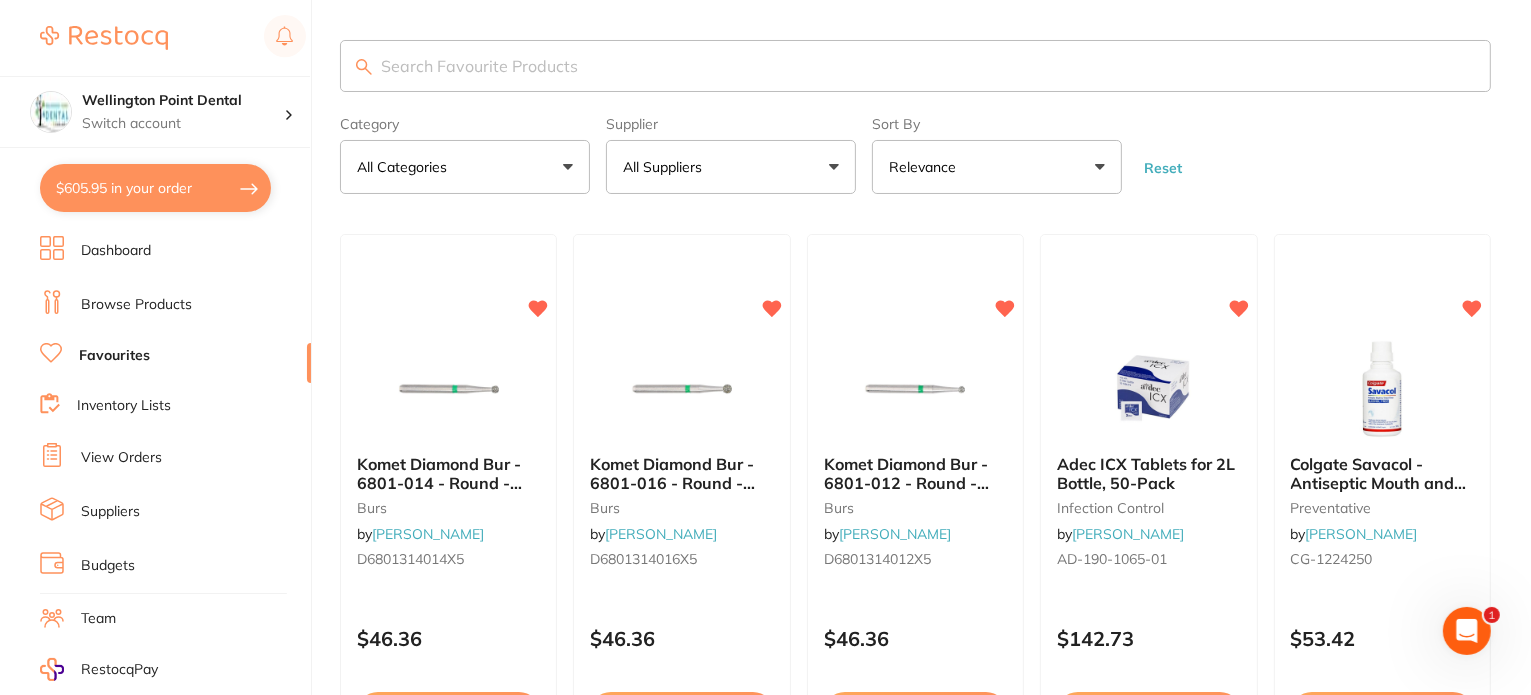 scroll, scrollTop: 0, scrollLeft: 0, axis: both 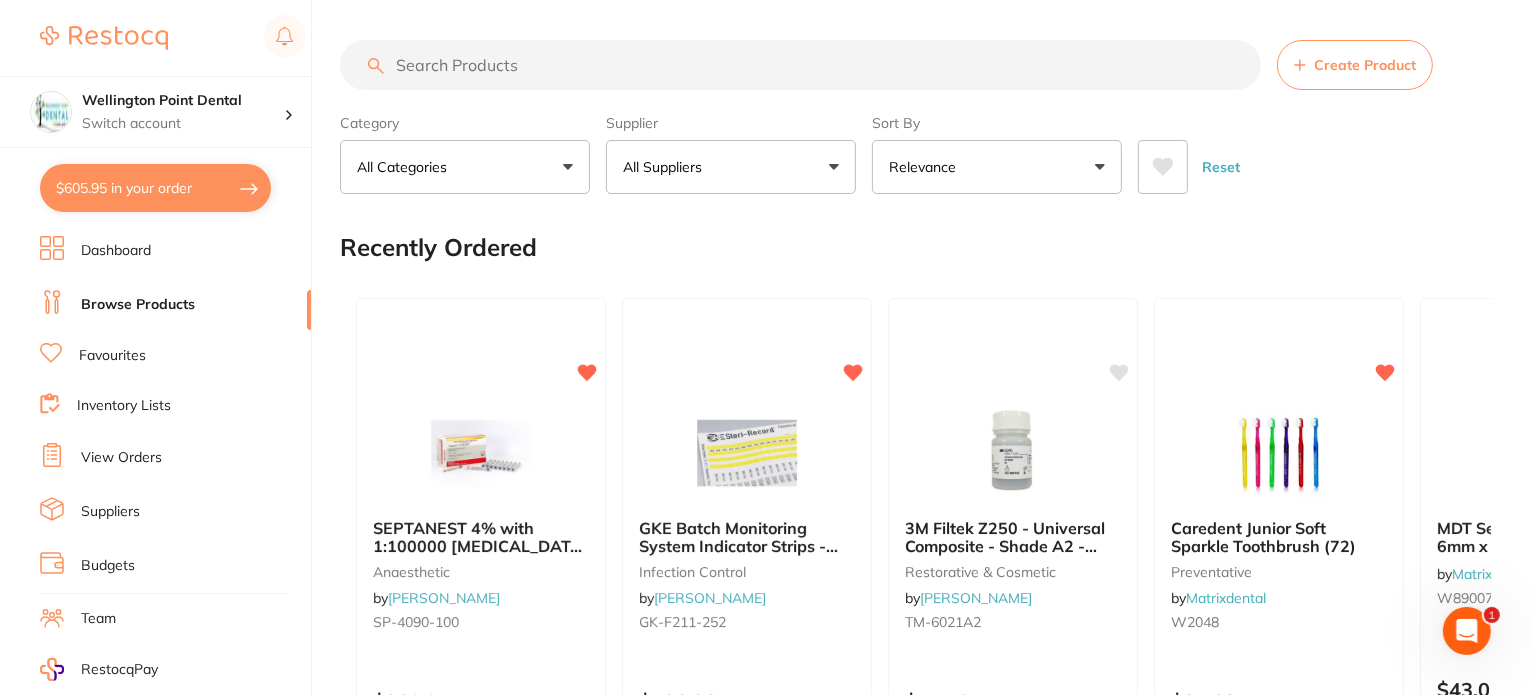 click on "Favourites" at bounding box center [112, 356] 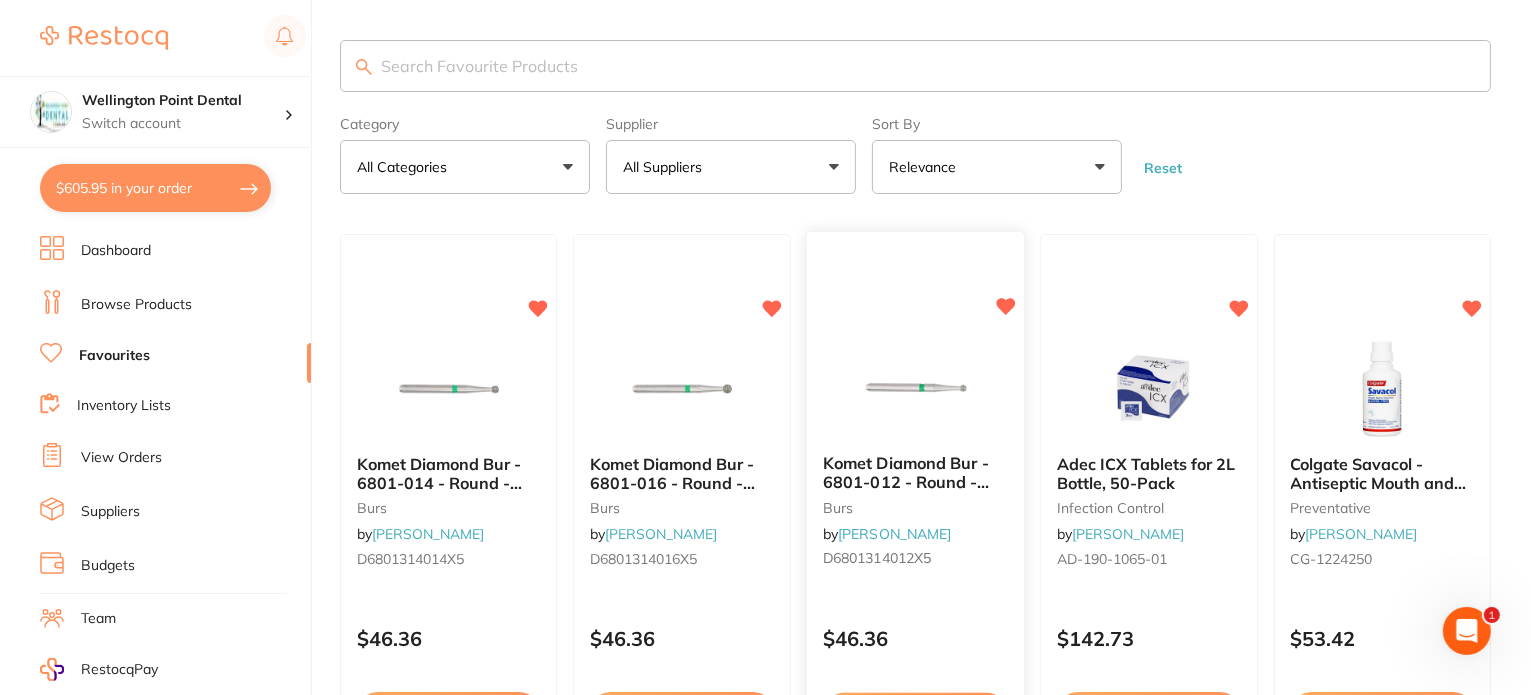 scroll, scrollTop: 0, scrollLeft: 0, axis: both 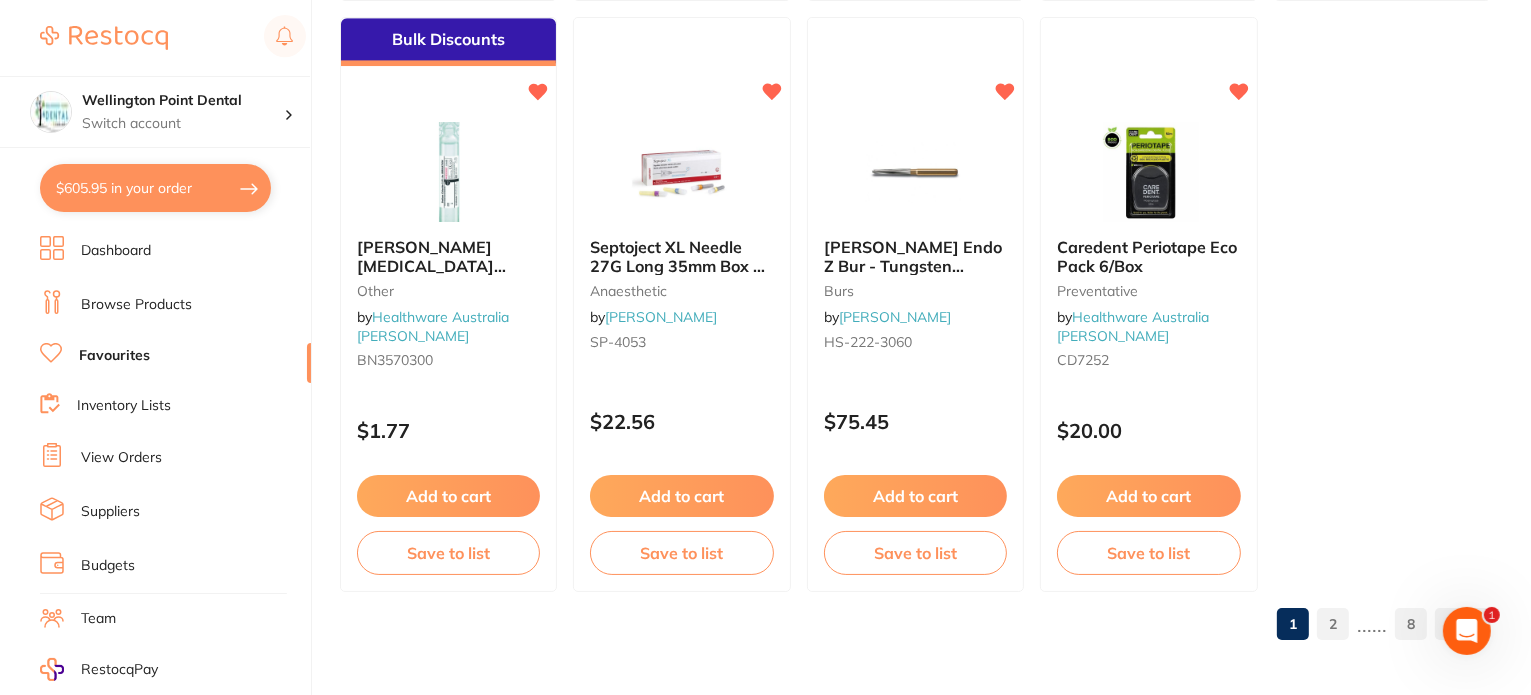 click on "2" at bounding box center (1333, 624) 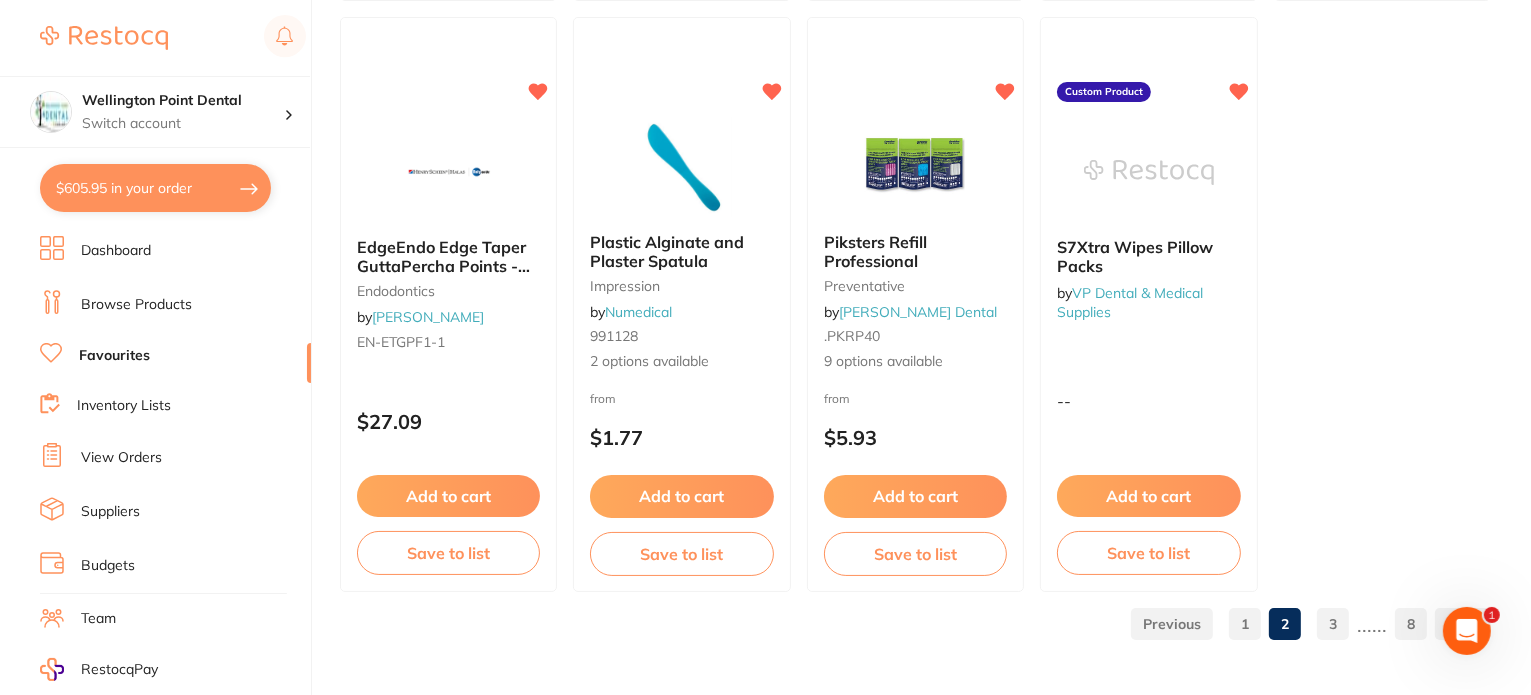 scroll, scrollTop: 0, scrollLeft: 0, axis: both 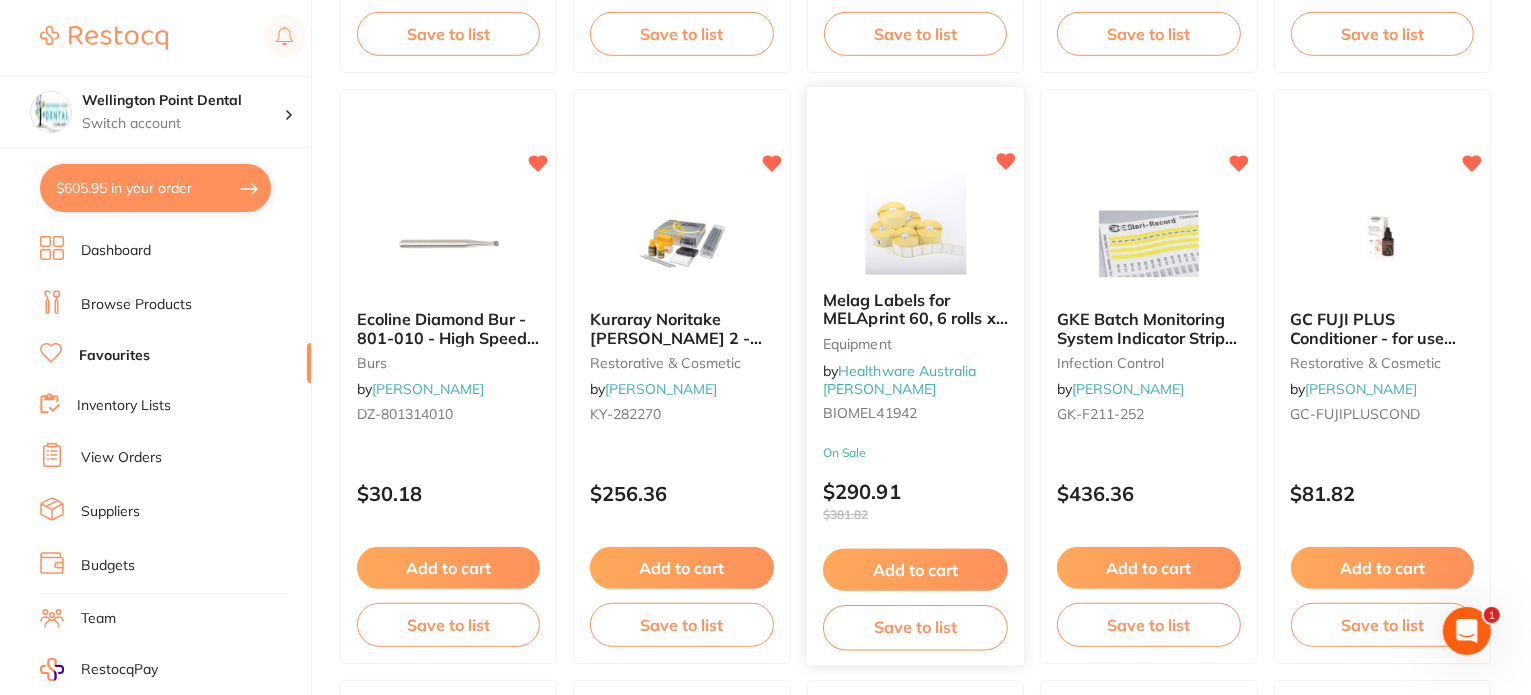 click on "Add to cart" at bounding box center (915, 570) 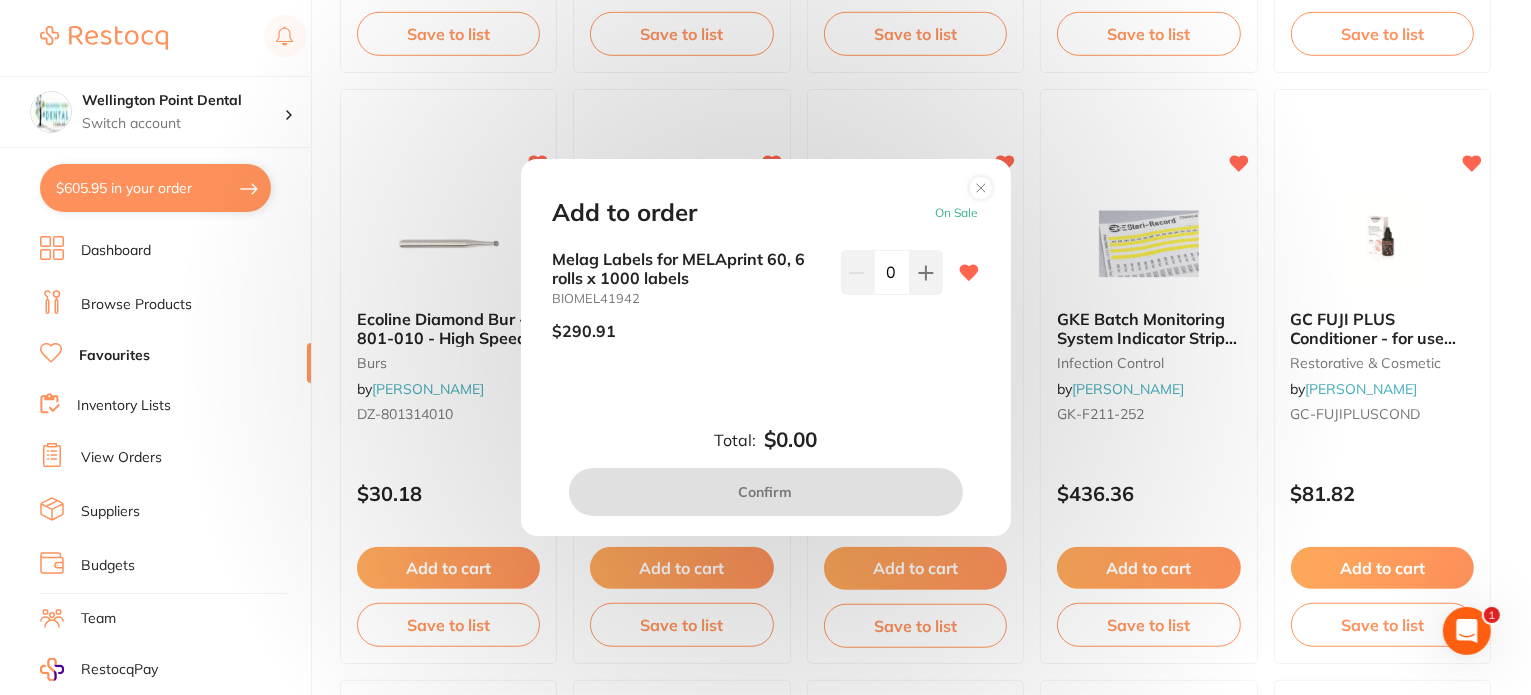 scroll, scrollTop: 0, scrollLeft: 0, axis: both 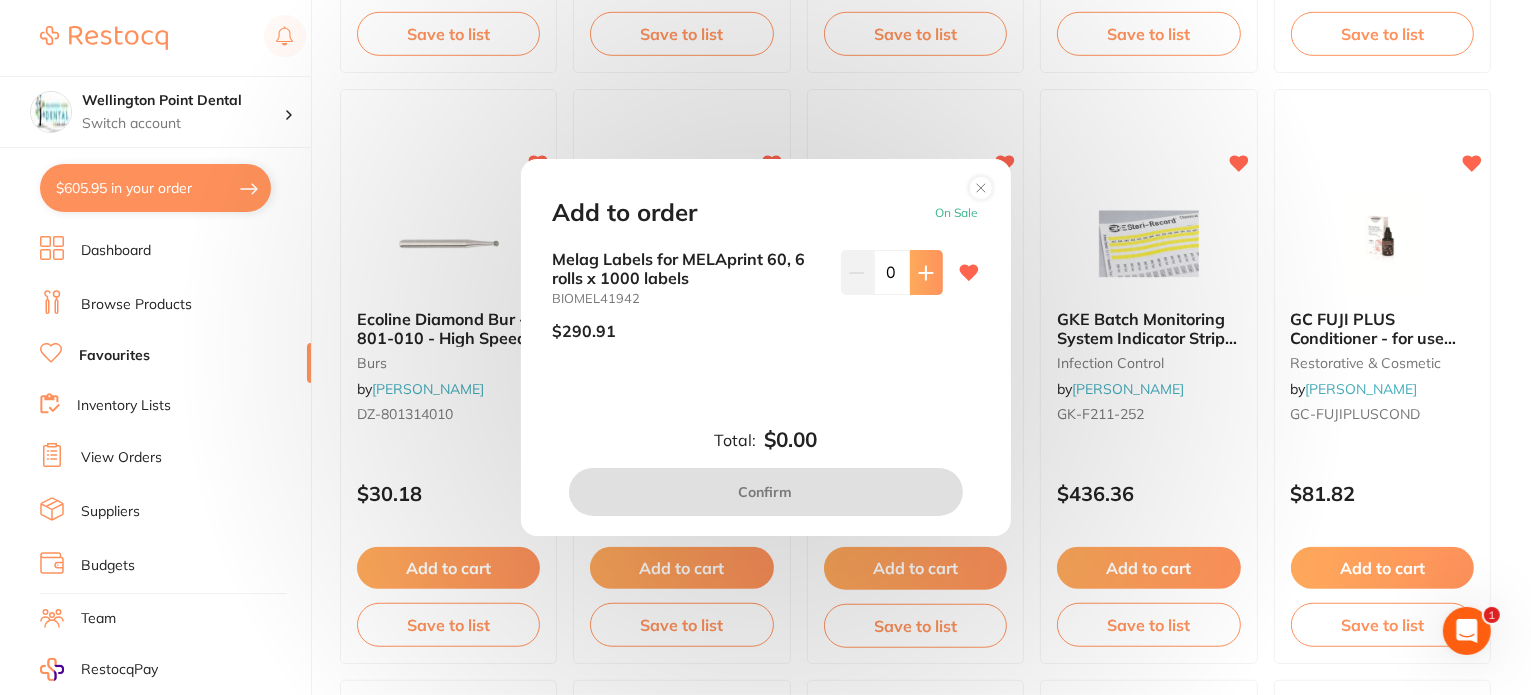 click 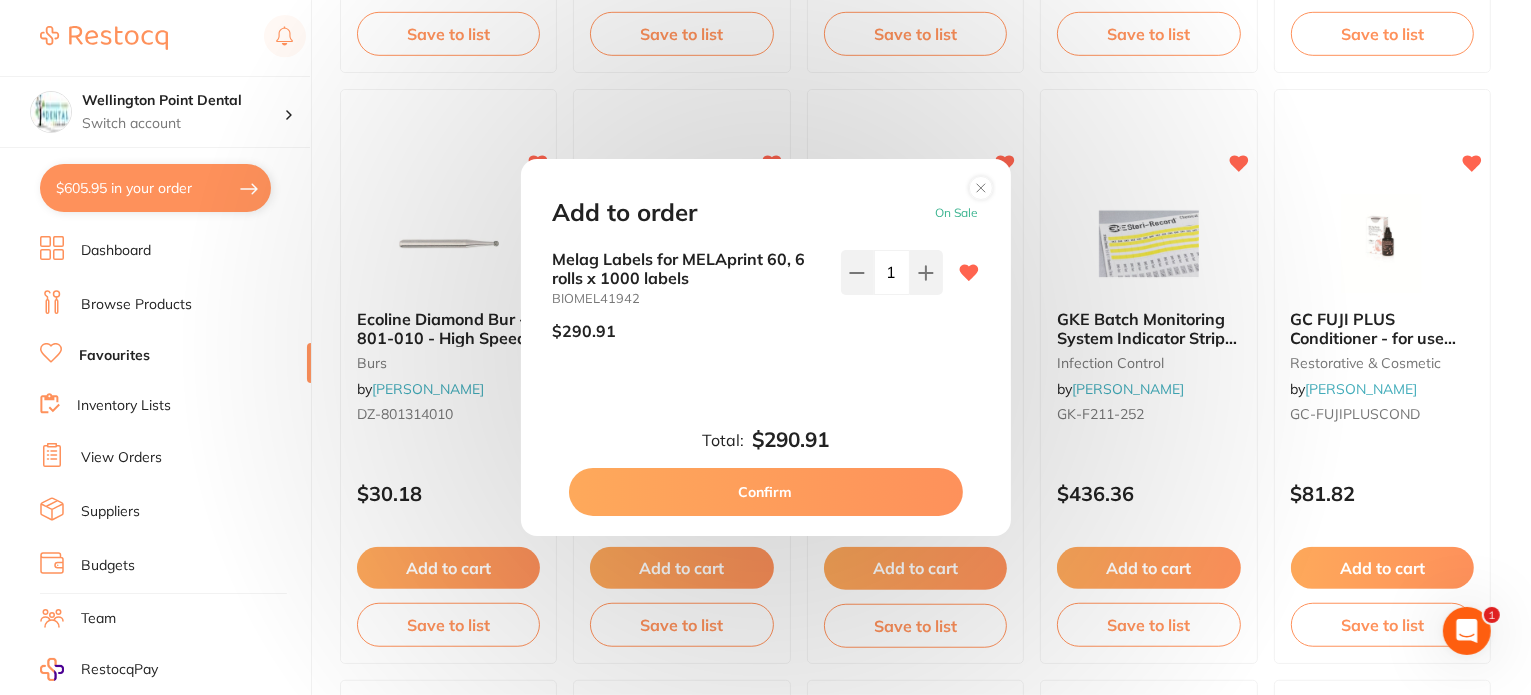click on "Confirm" at bounding box center [766, 492] 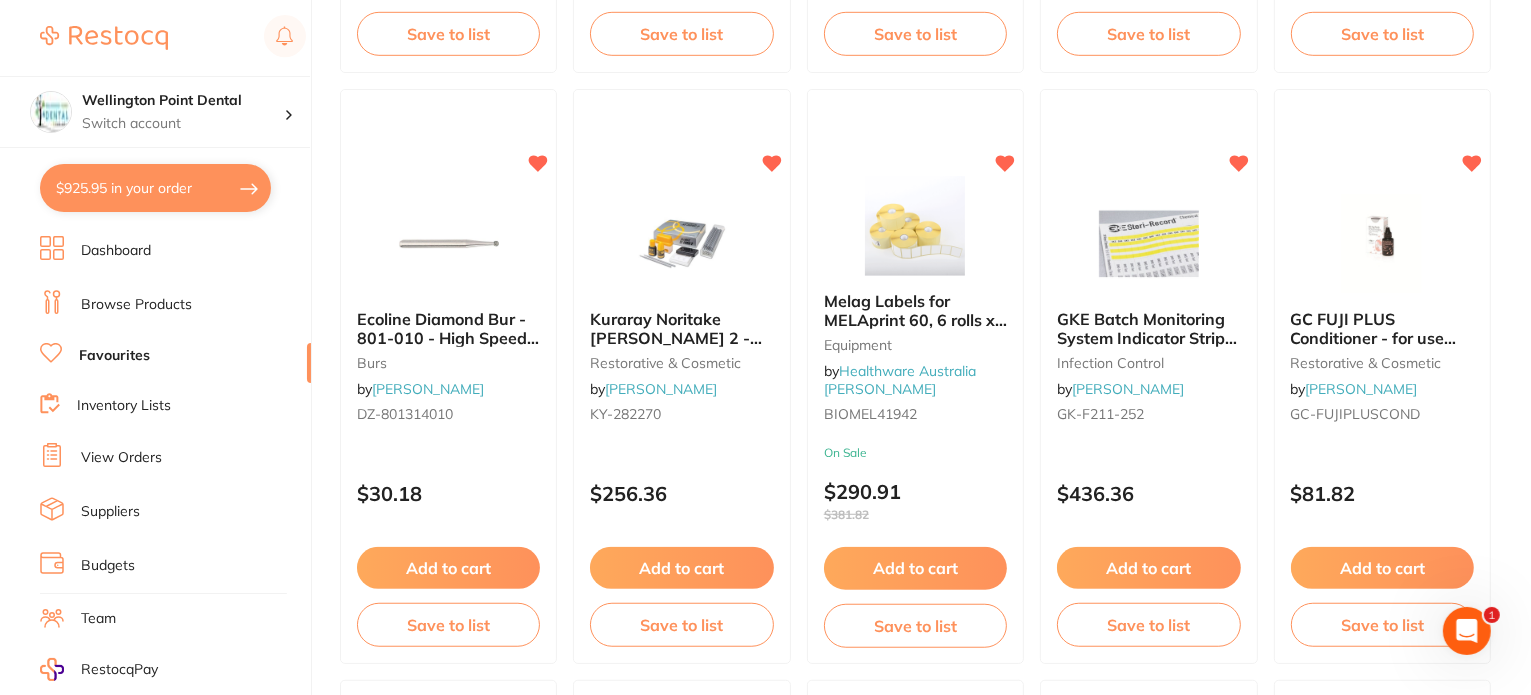 scroll, scrollTop: 0, scrollLeft: 0, axis: both 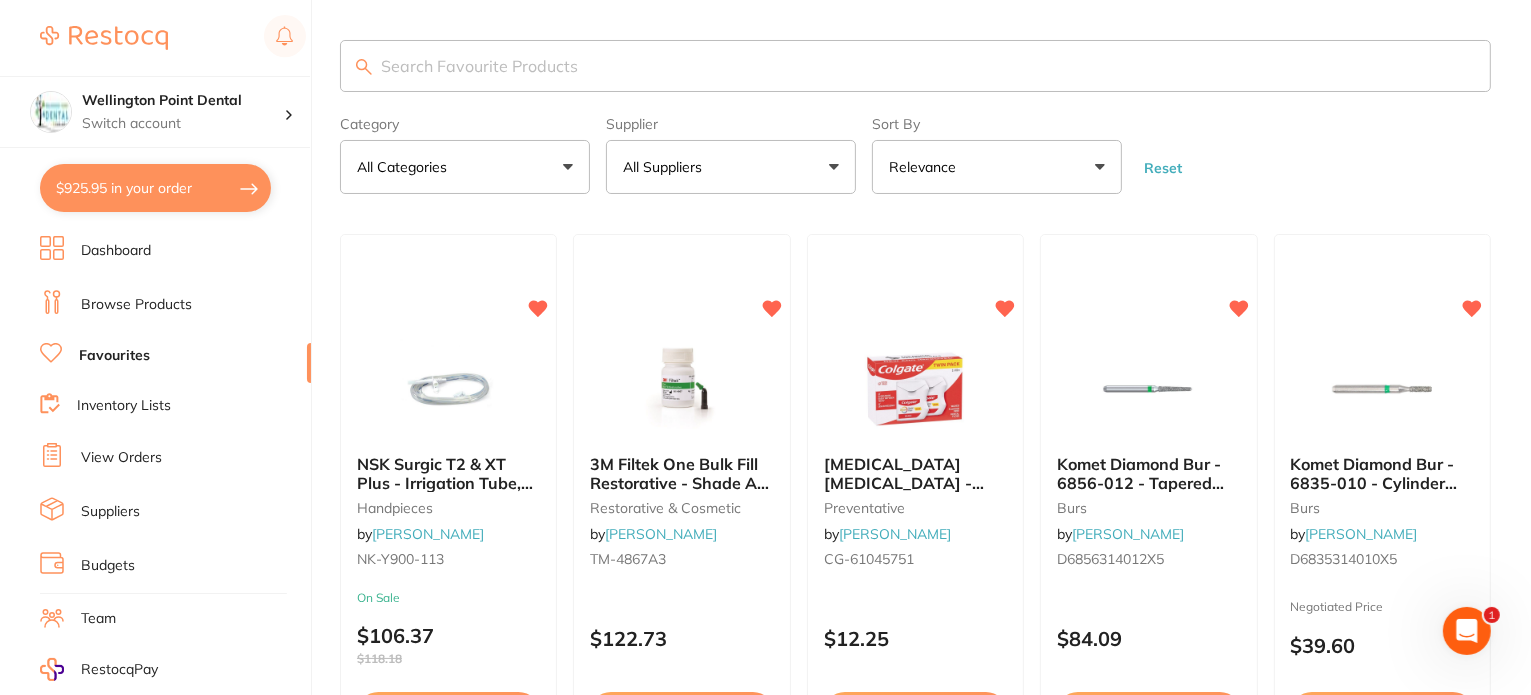 click on "All Suppliers" at bounding box center (731, 167) 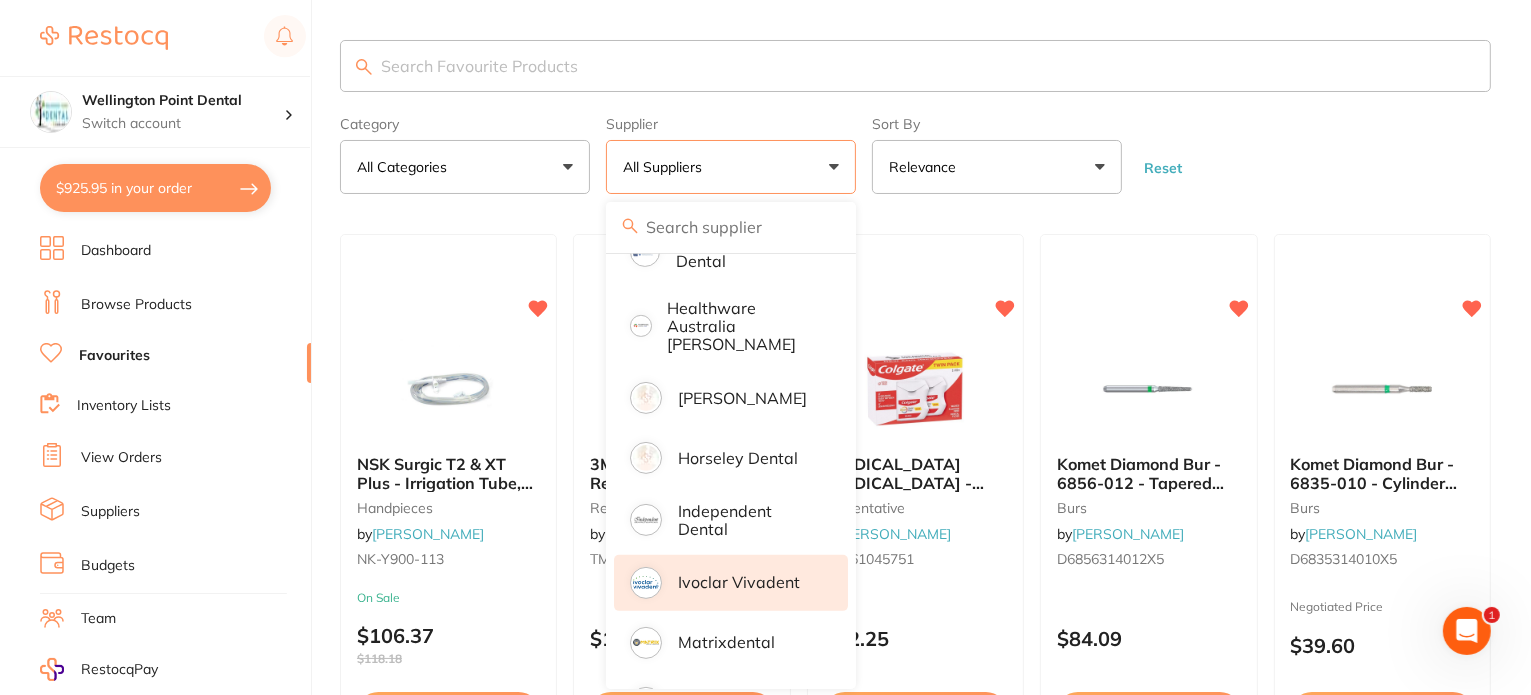 scroll, scrollTop: 989, scrollLeft: 0, axis: vertical 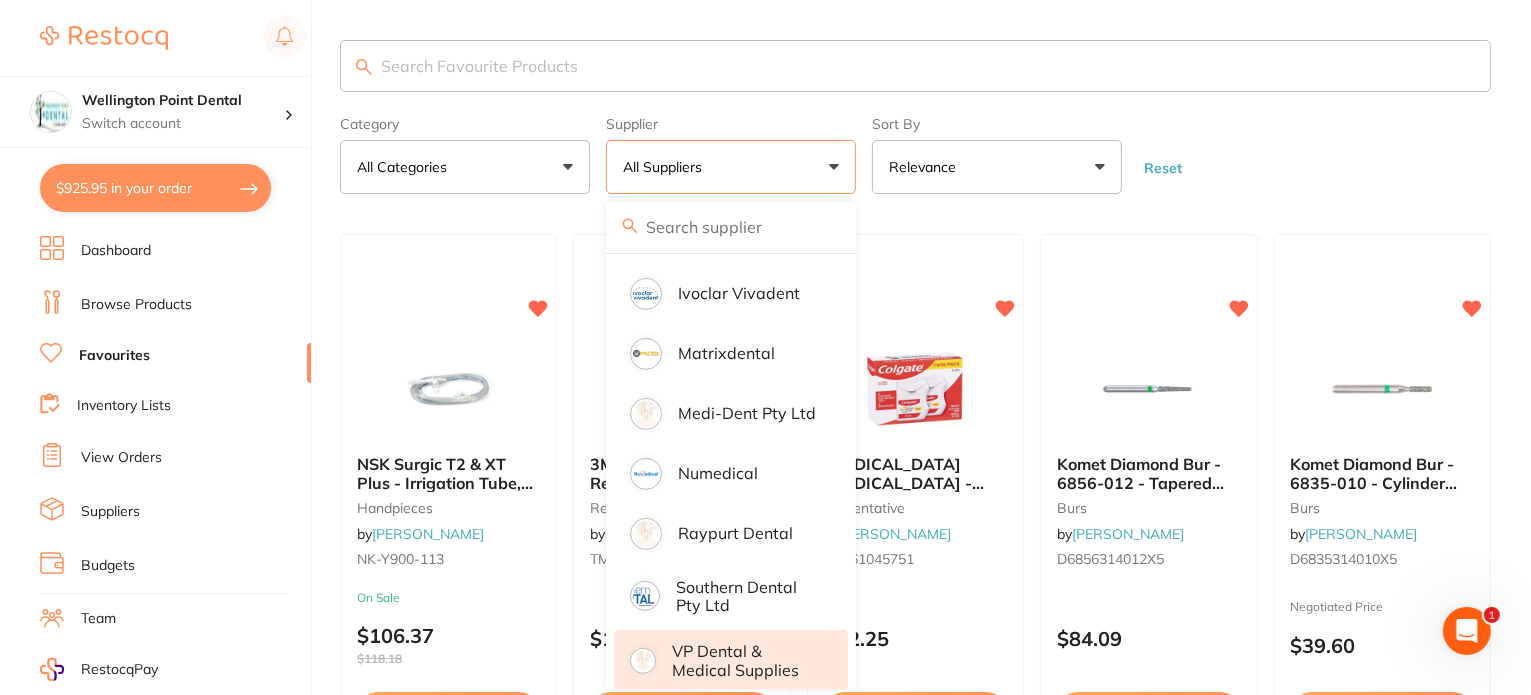 click on "VP Dental & Medical Supplies" at bounding box center (746, 660) 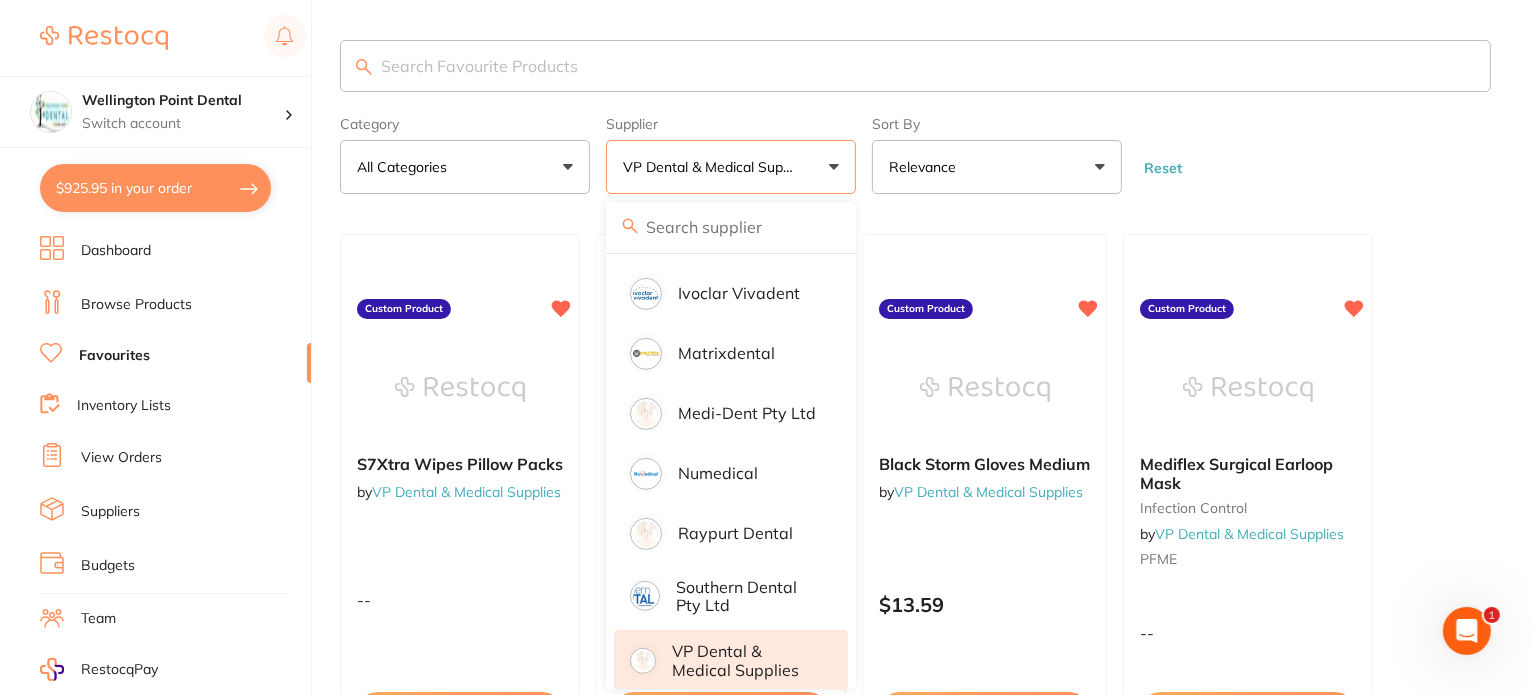 scroll, scrollTop: 0, scrollLeft: 0, axis: both 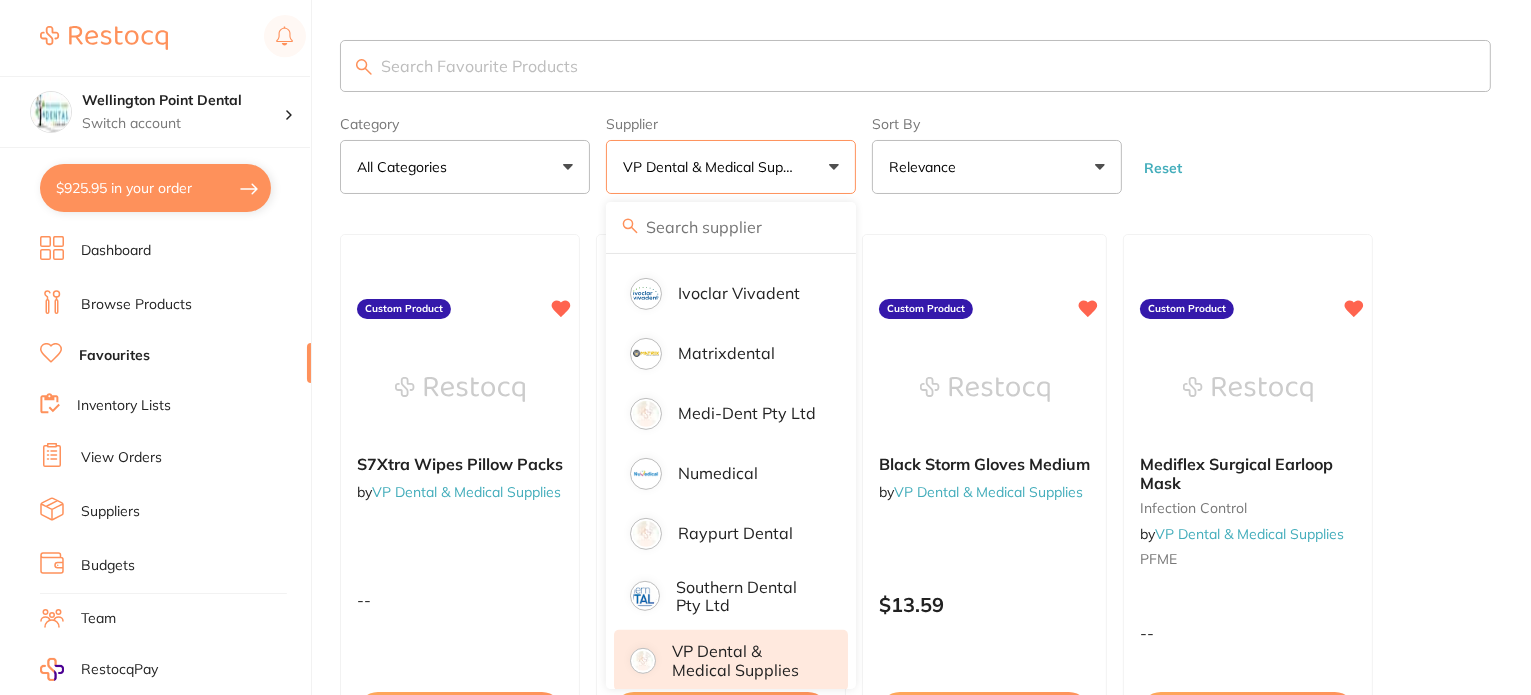 click on "VP Dental & Medical Supplies" at bounding box center [746, 660] 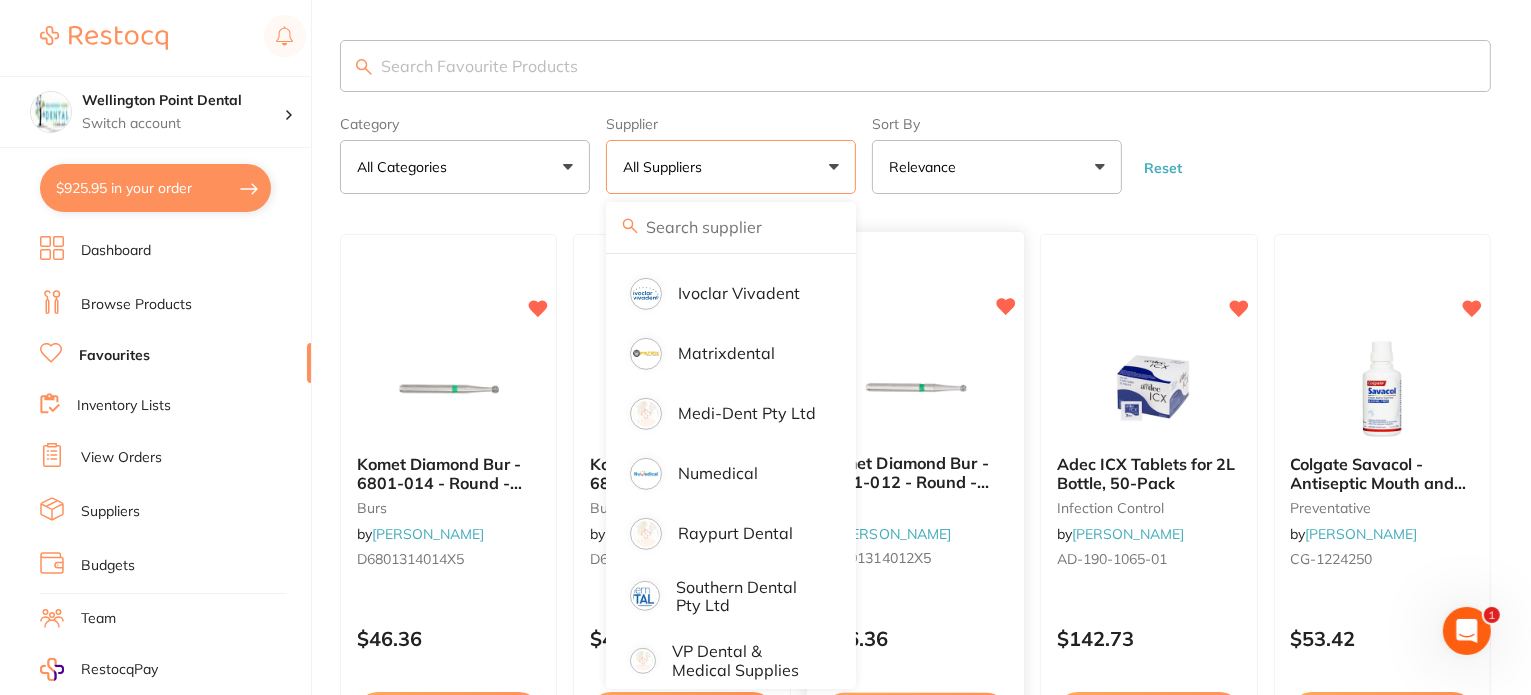 scroll, scrollTop: 0, scrollLeft: 0, axis: both 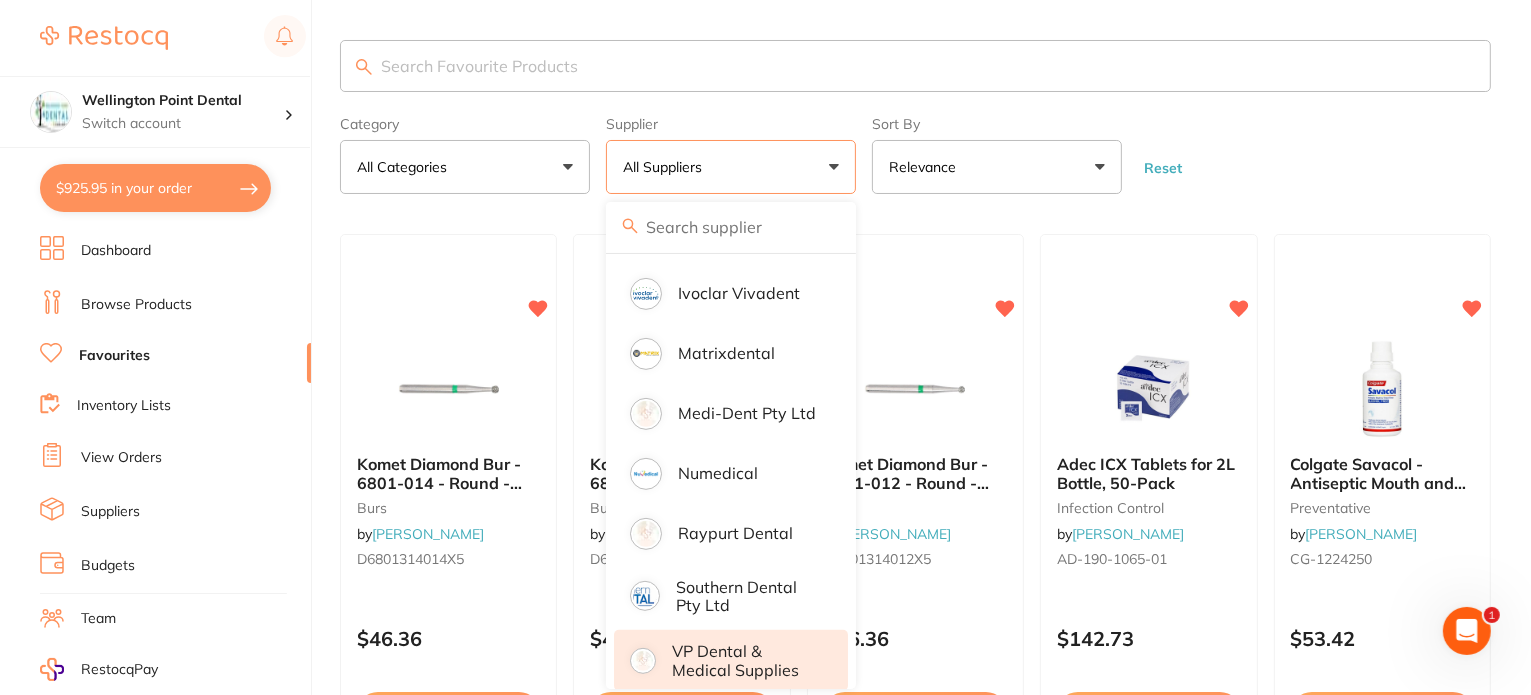 click on "VP Dental & Medical Supplies" at bounding box center (746, 660) 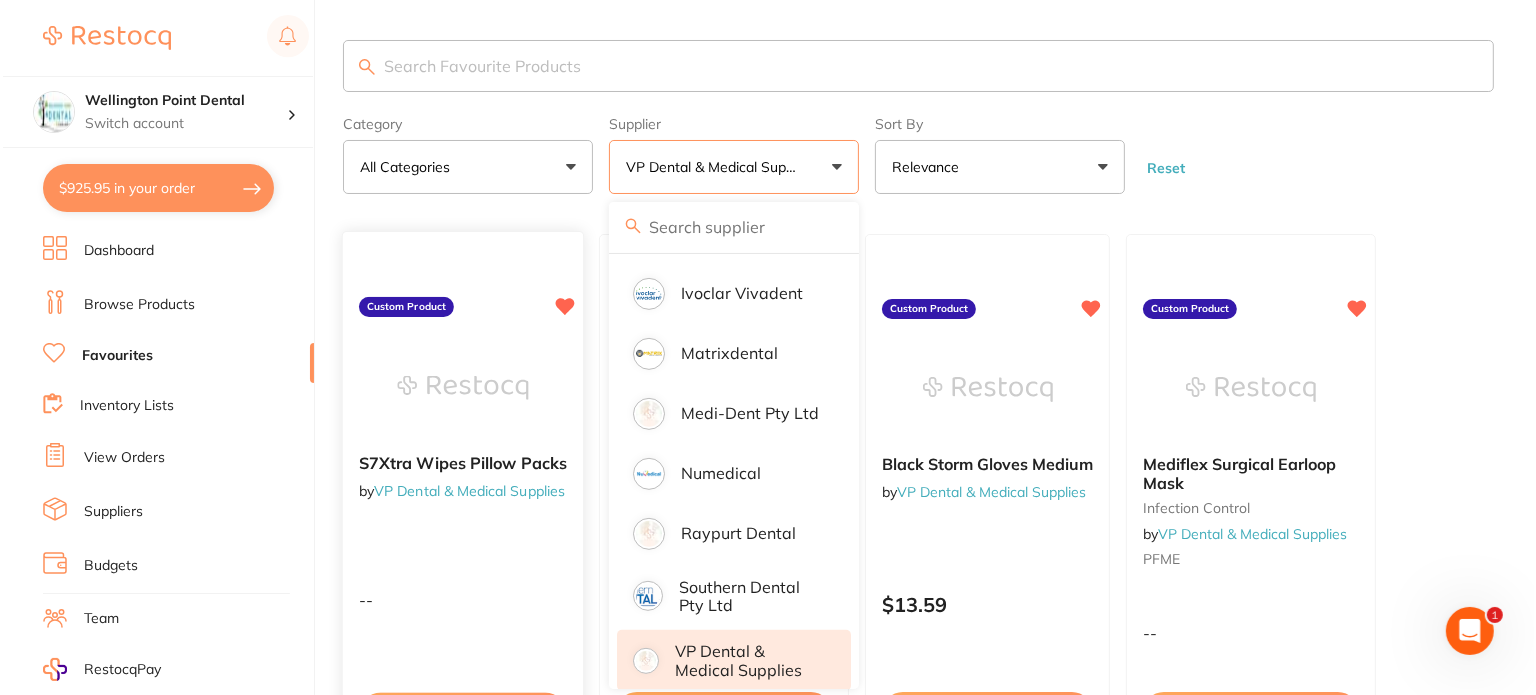 scroll, scrollTop: 0, scrollLeft: 0, axis: both 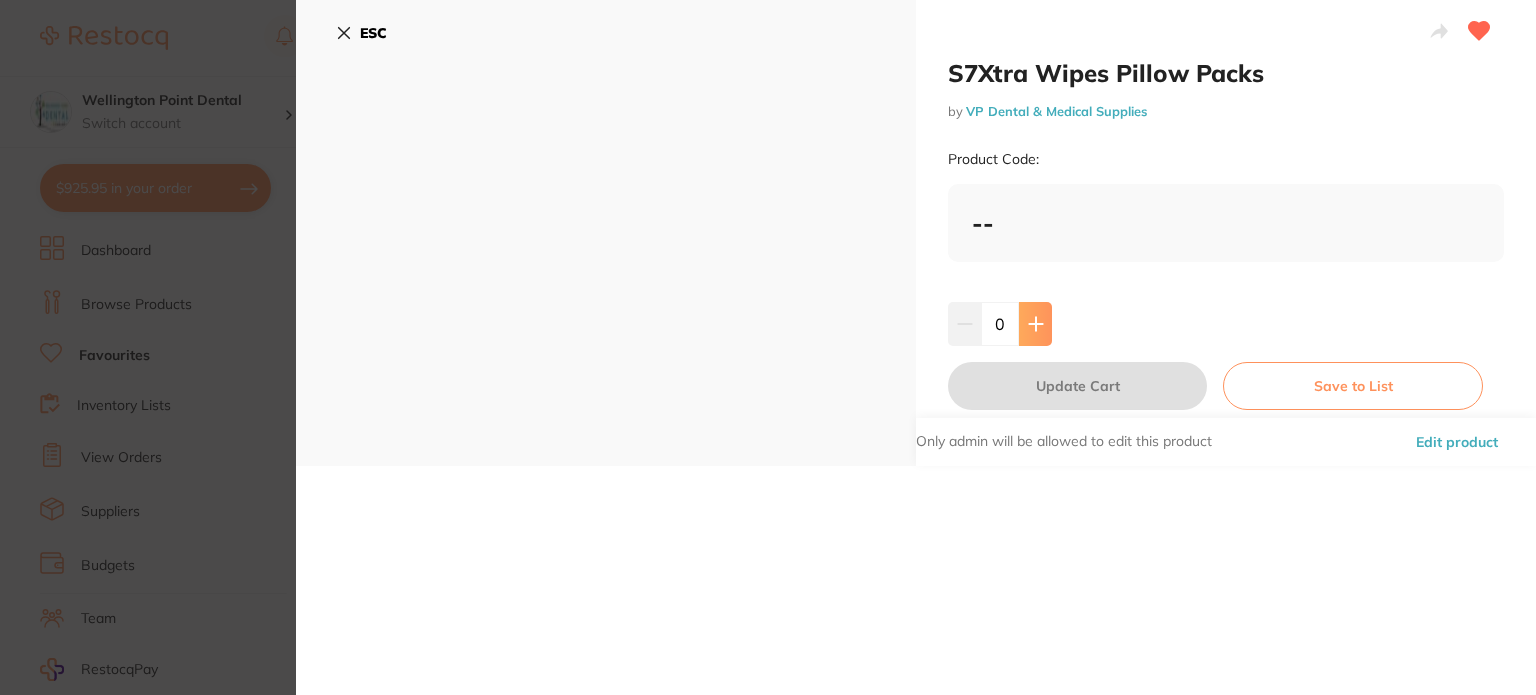 click 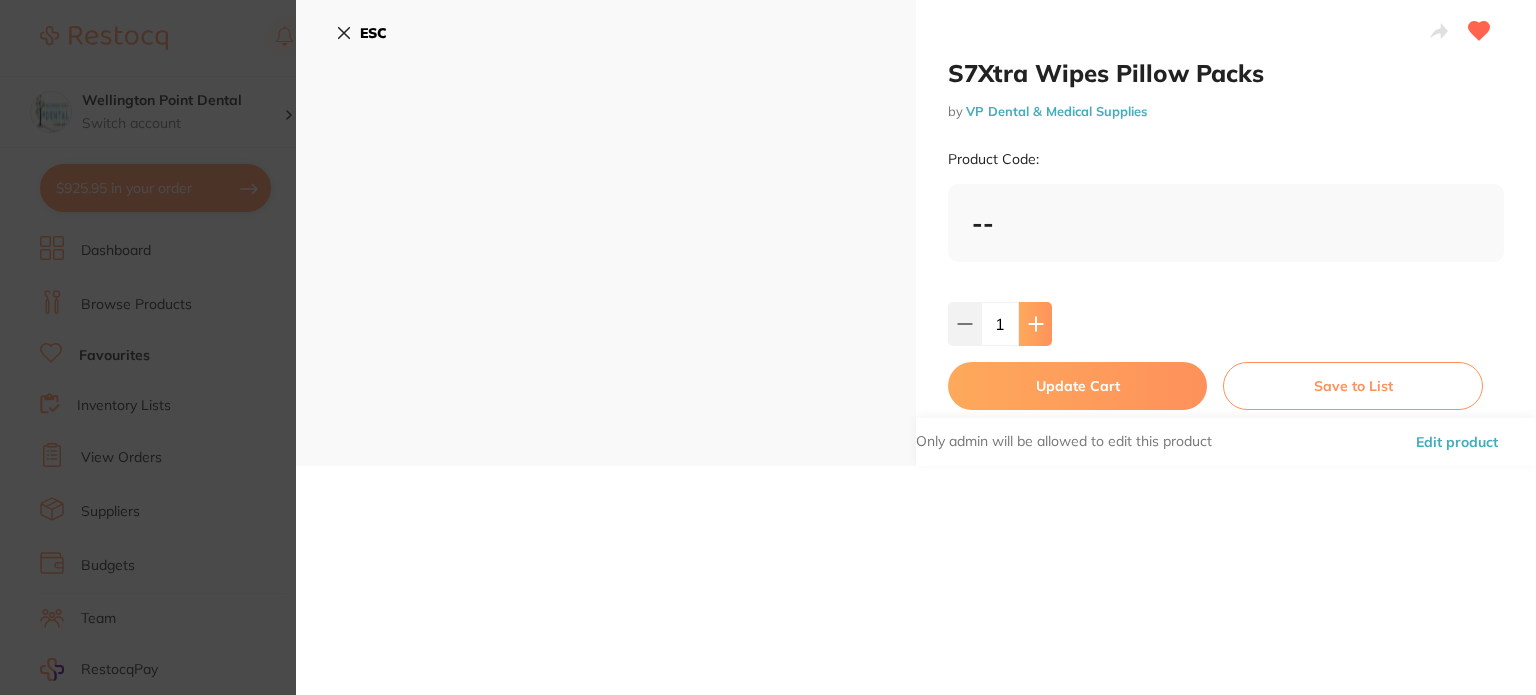 click 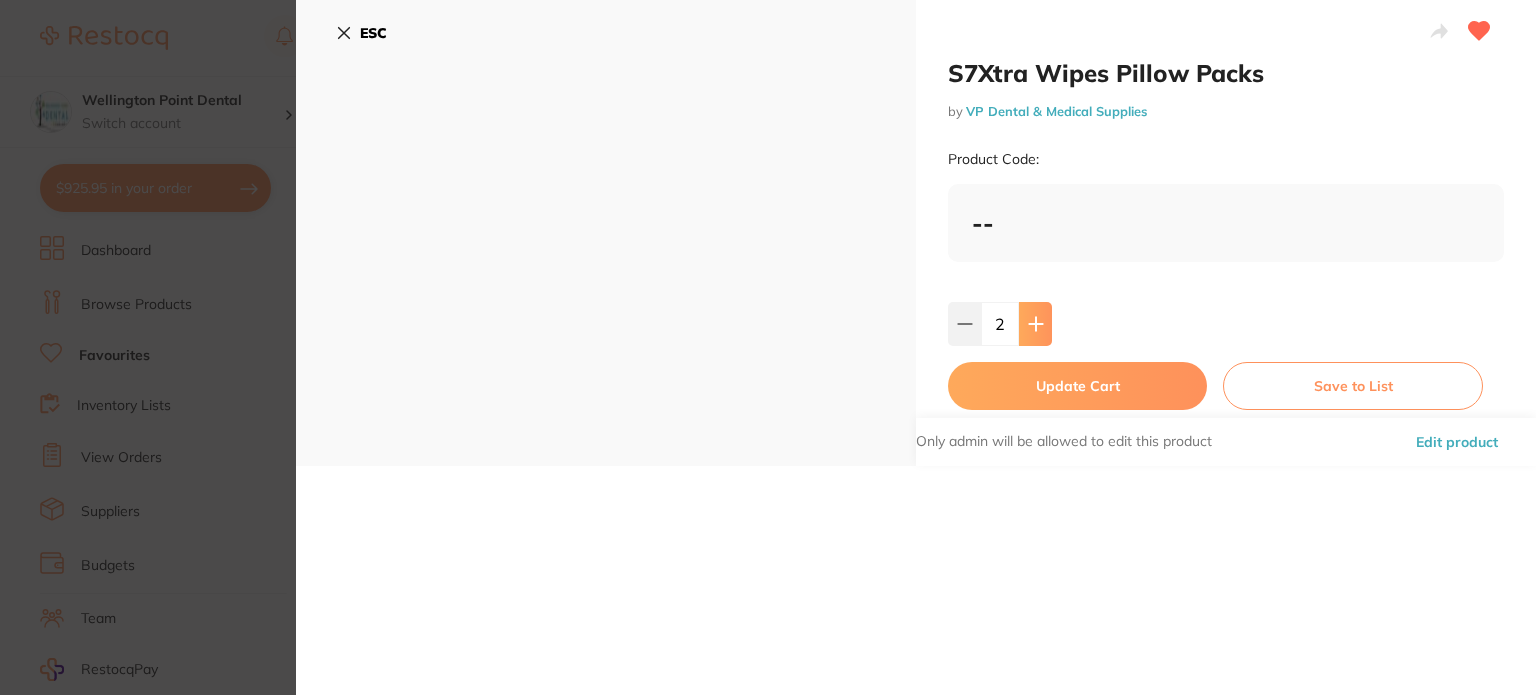 click 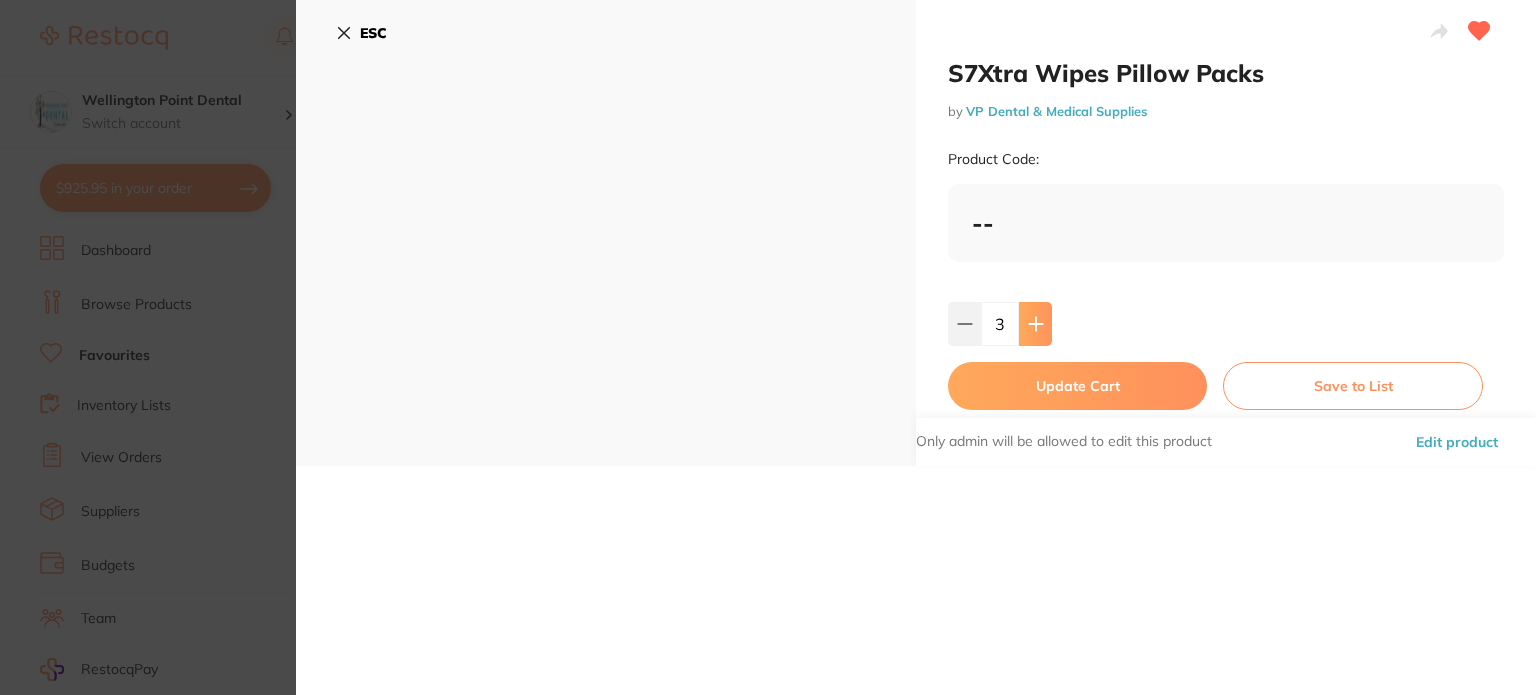 click 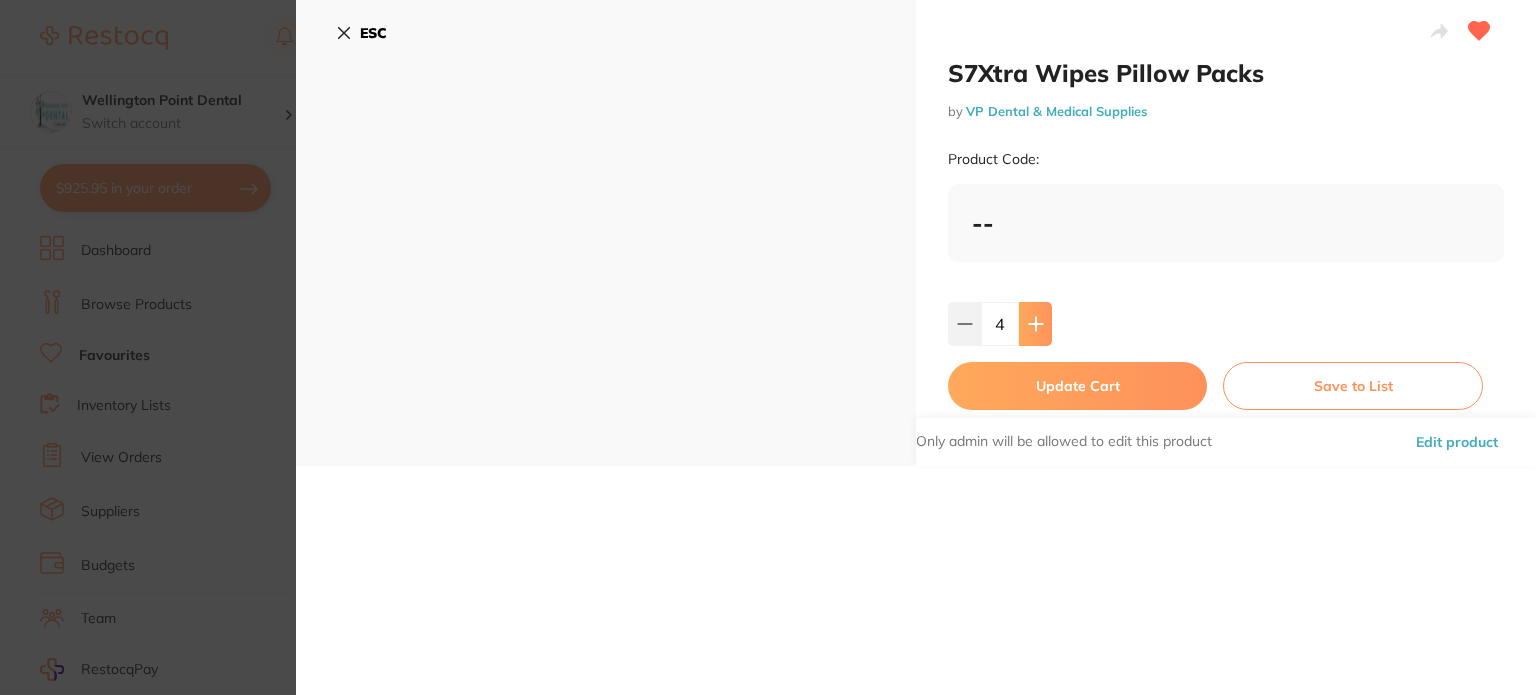click 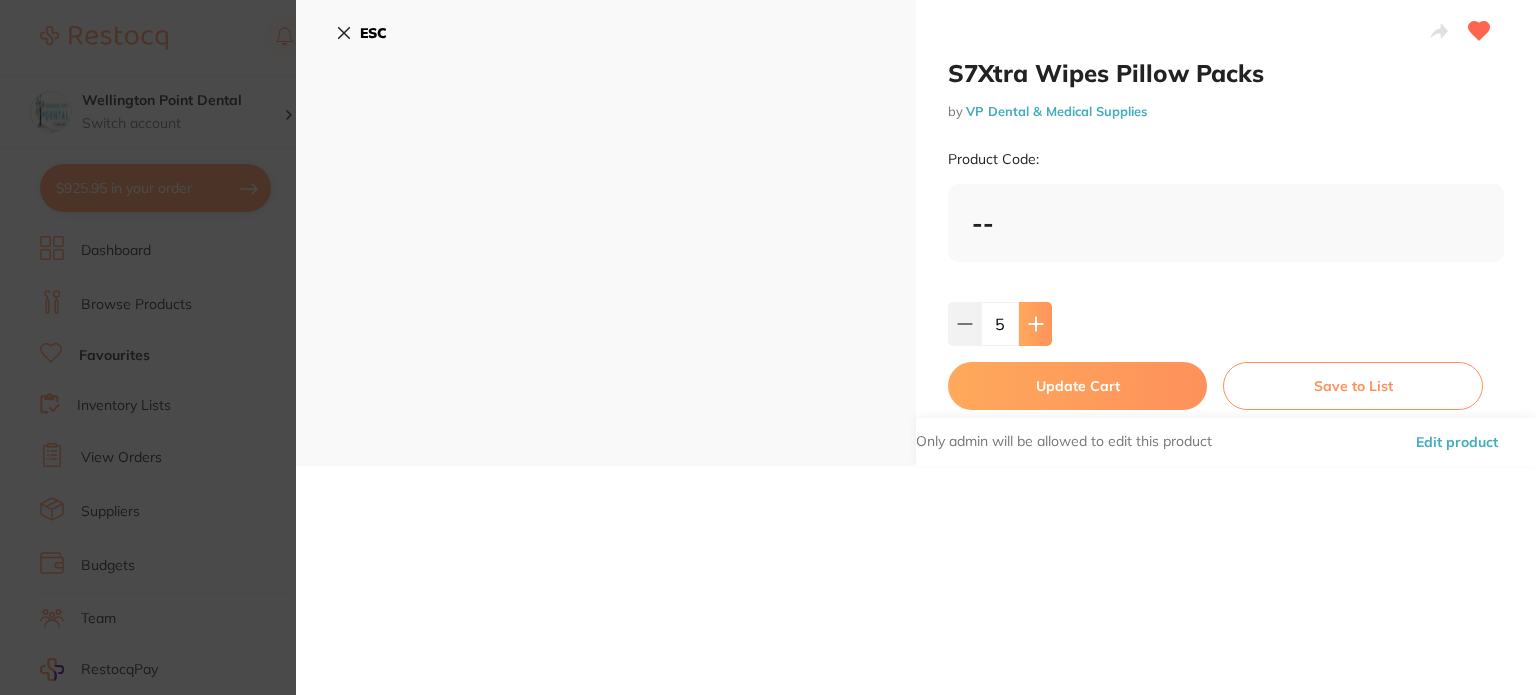 click 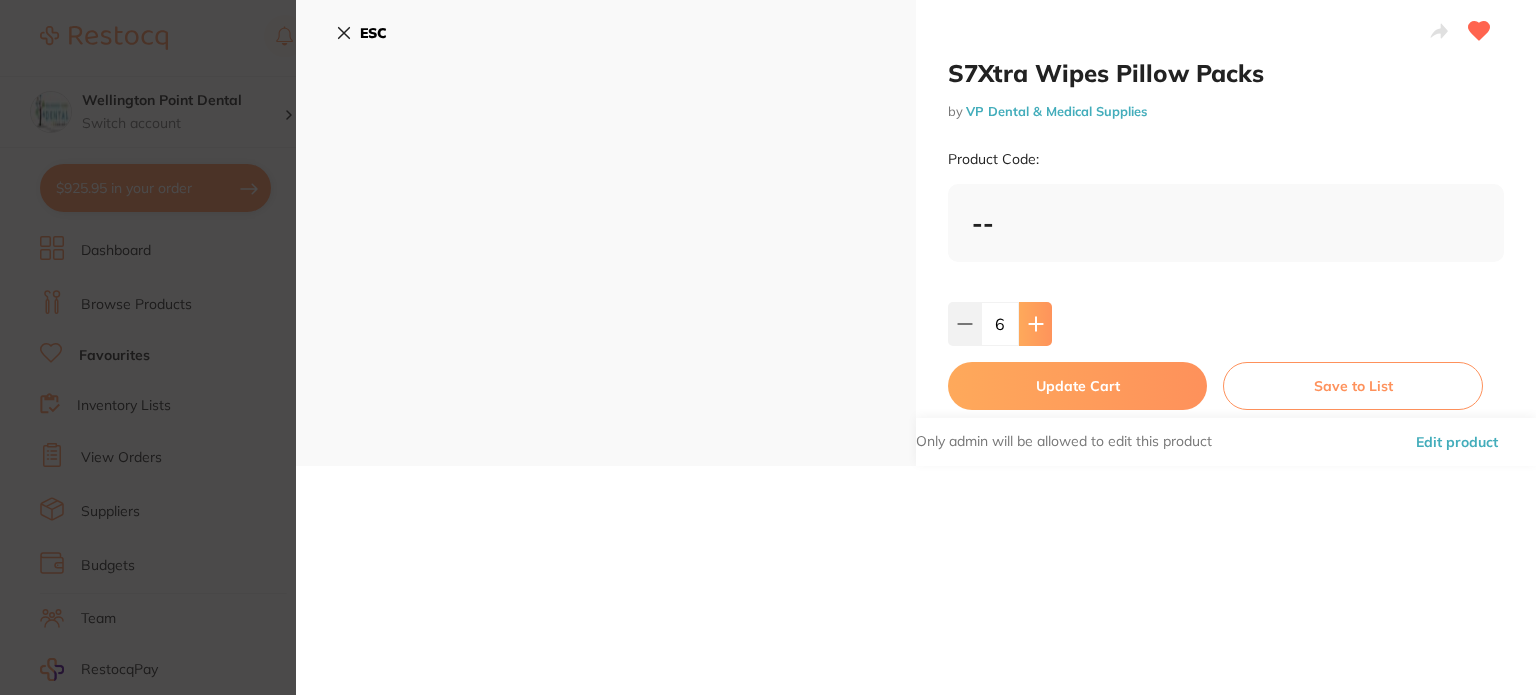 click 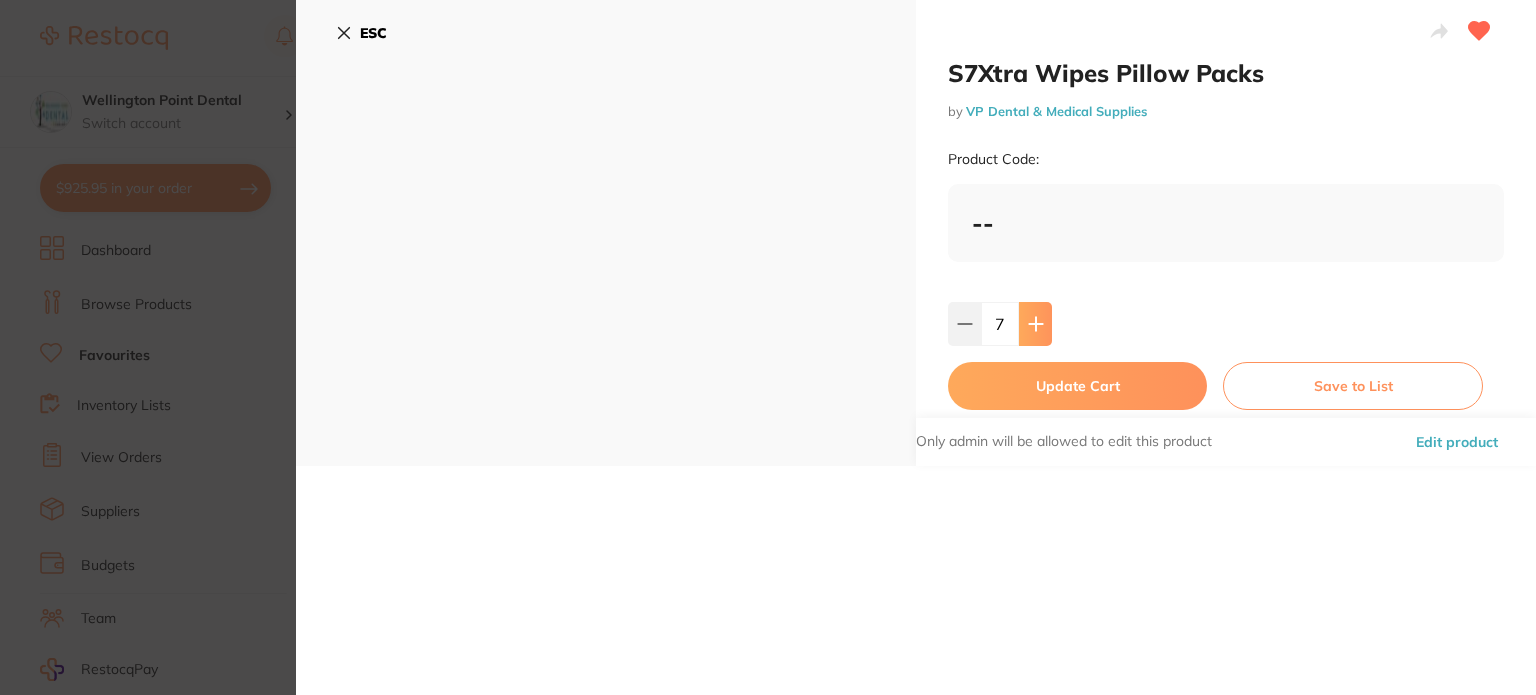 click 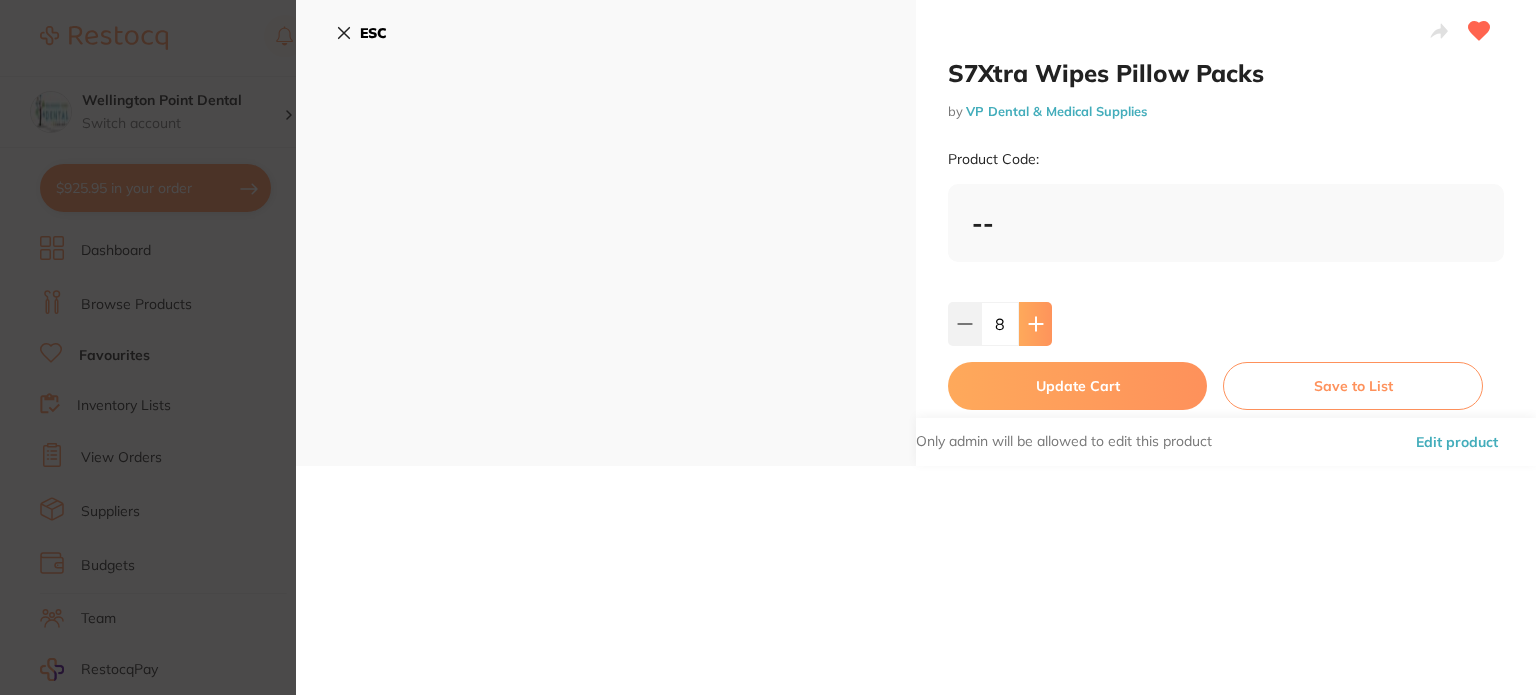 click 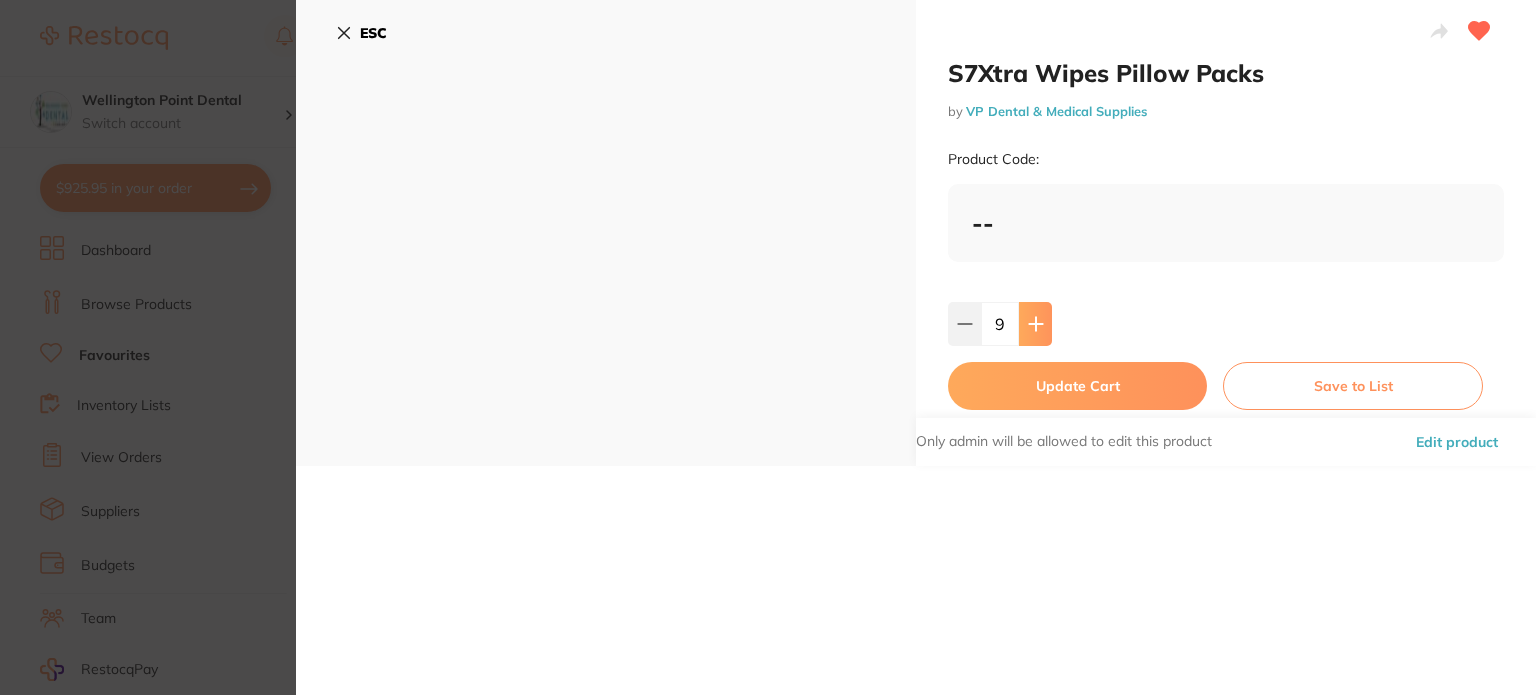 click 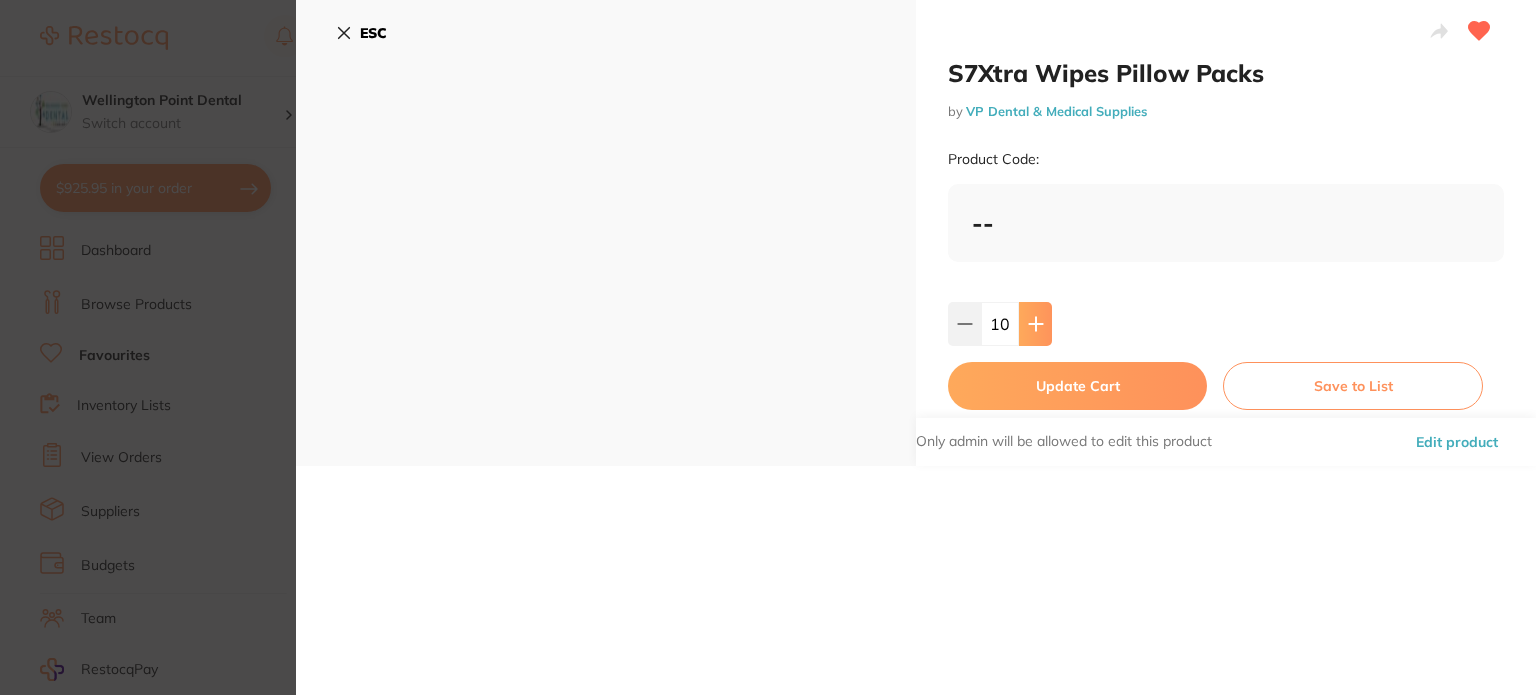 click 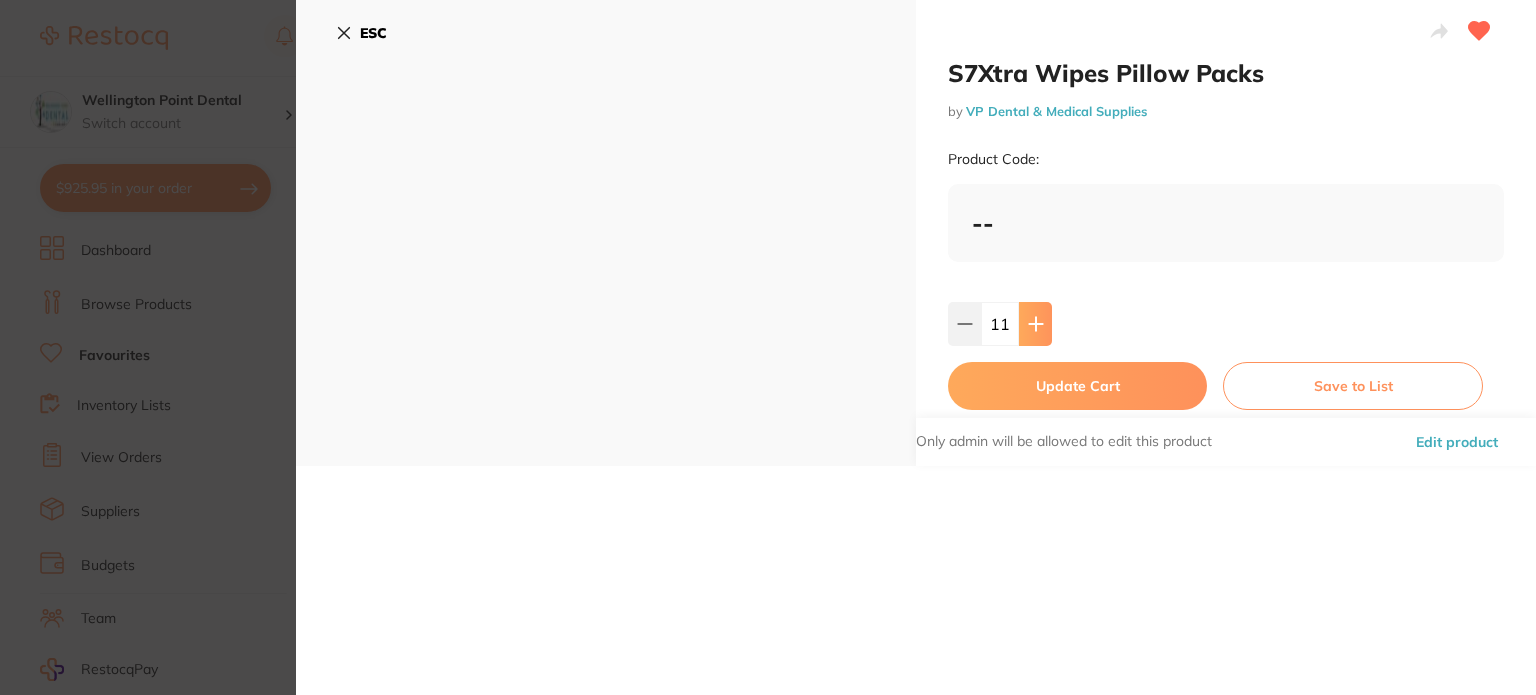 click 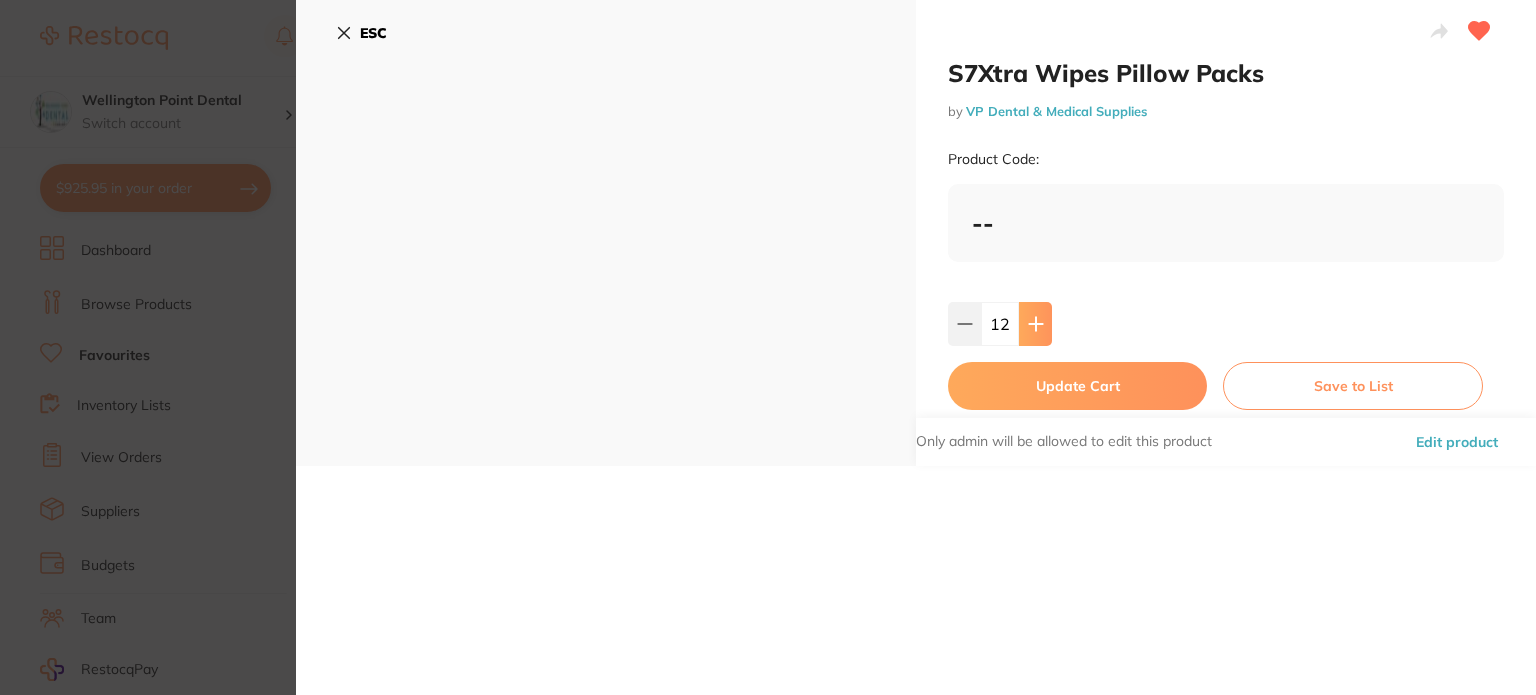 click 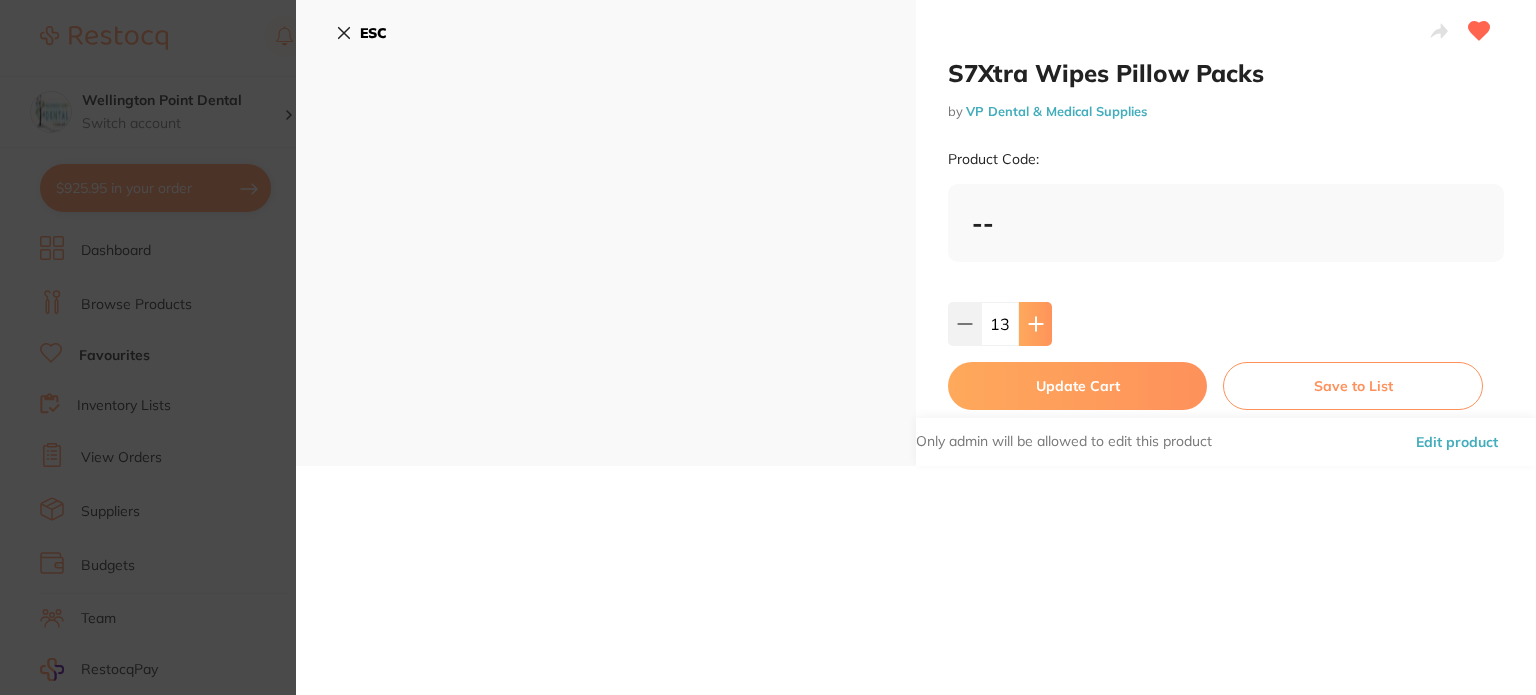 click 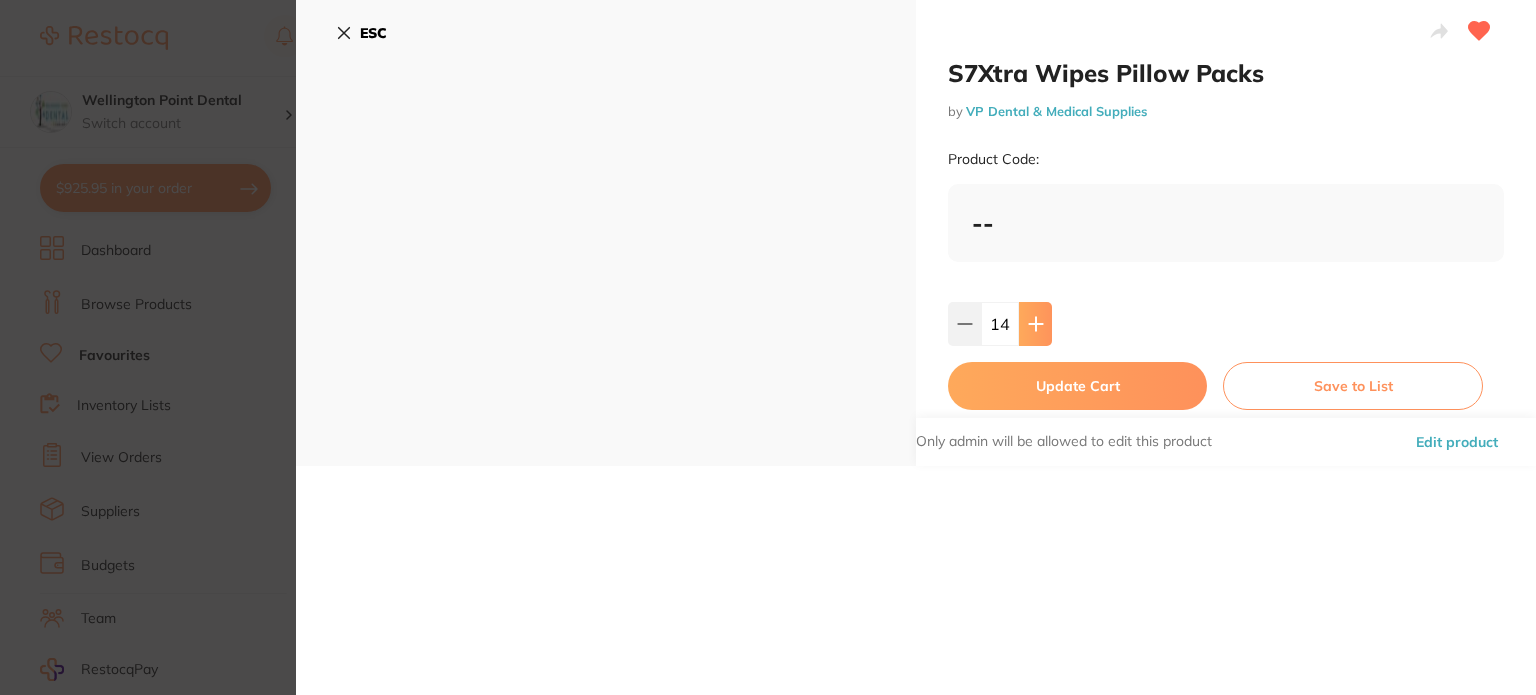 click 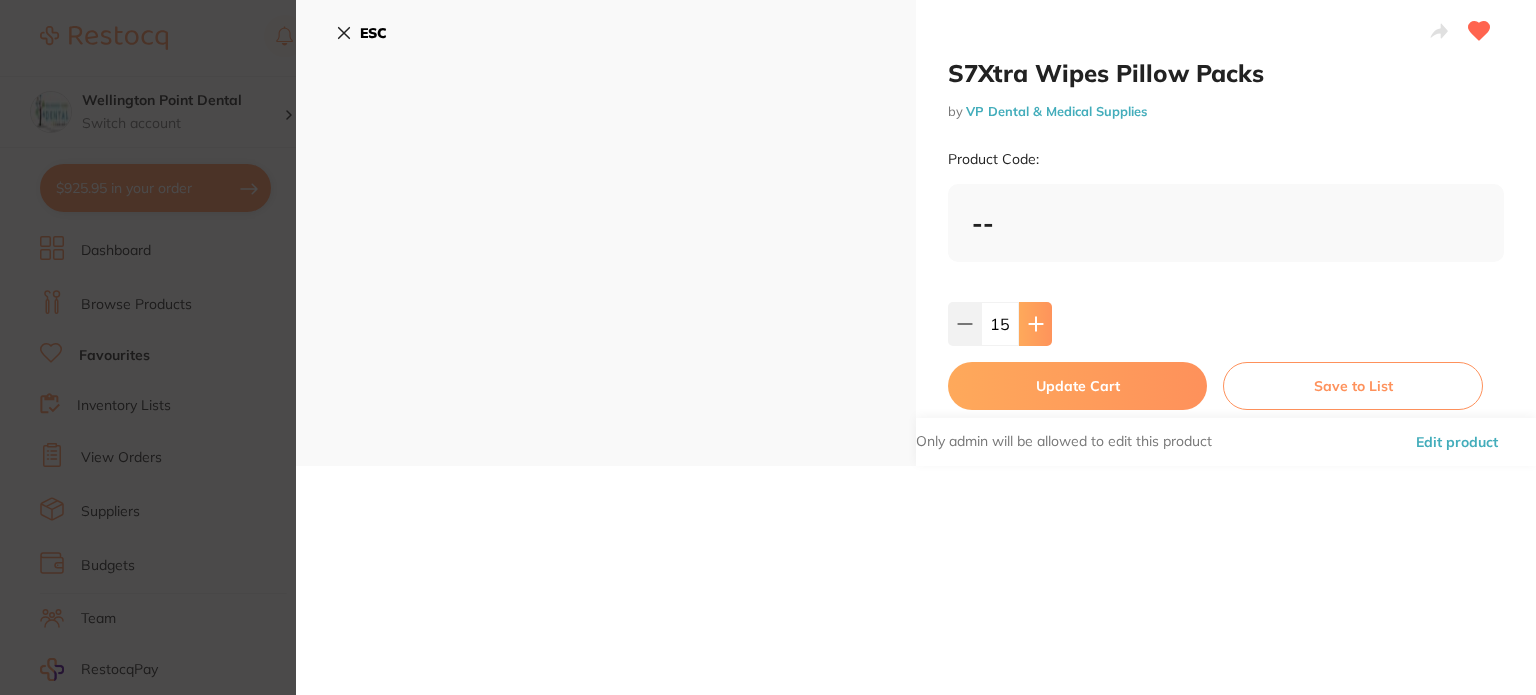 click 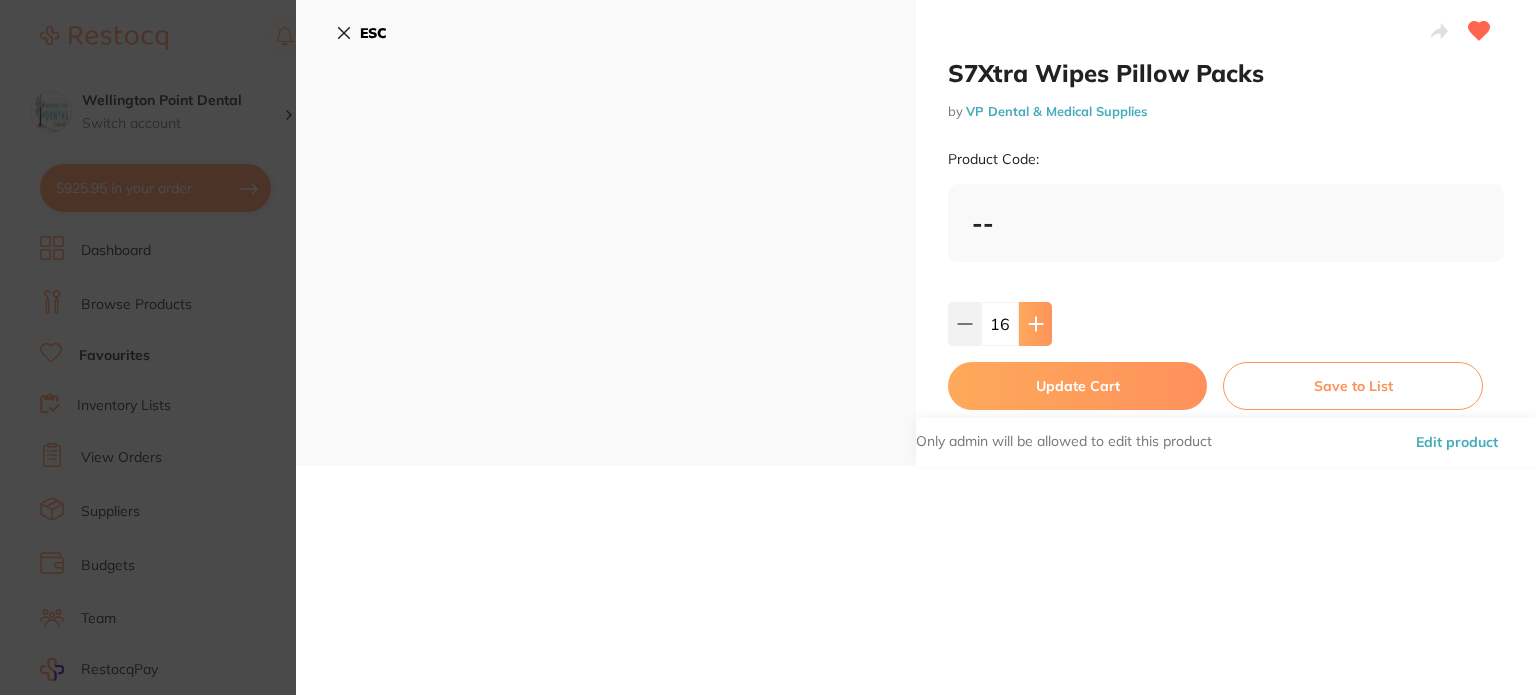 click 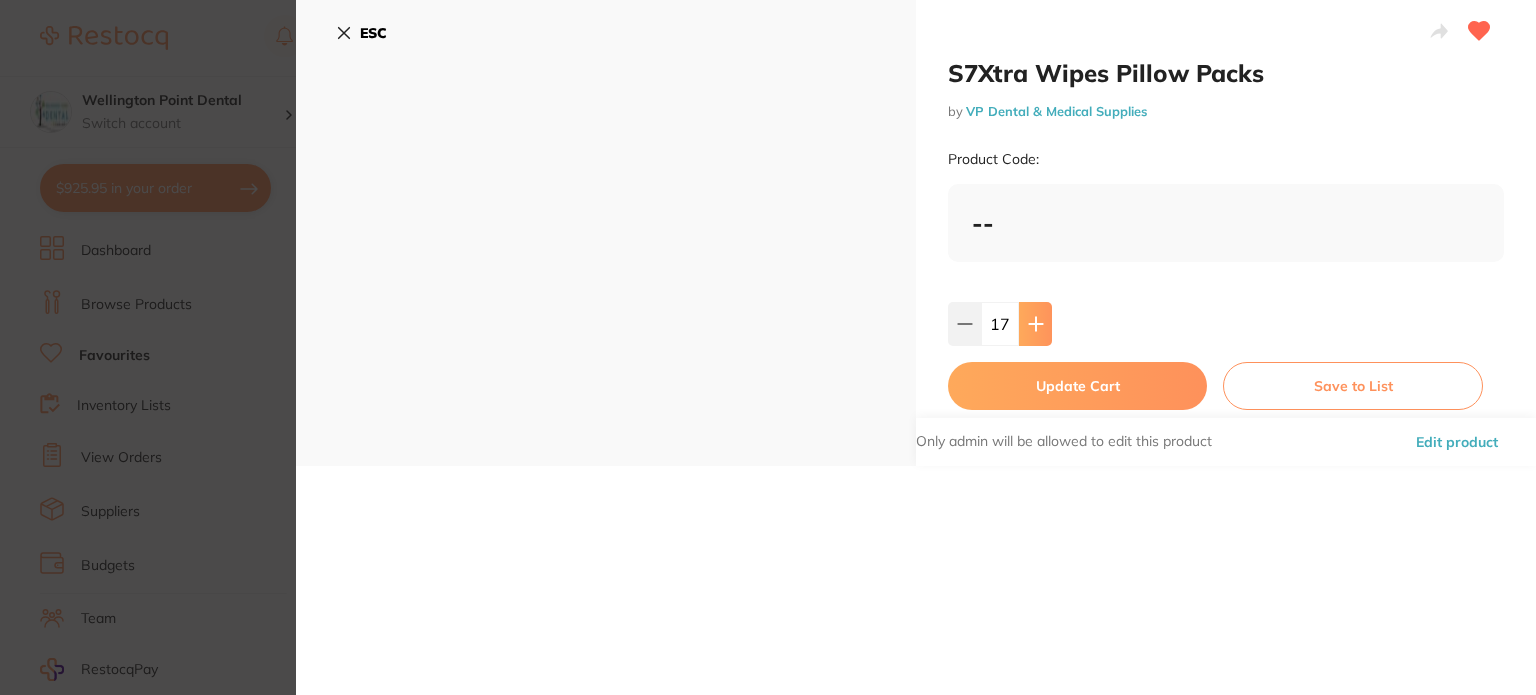 click 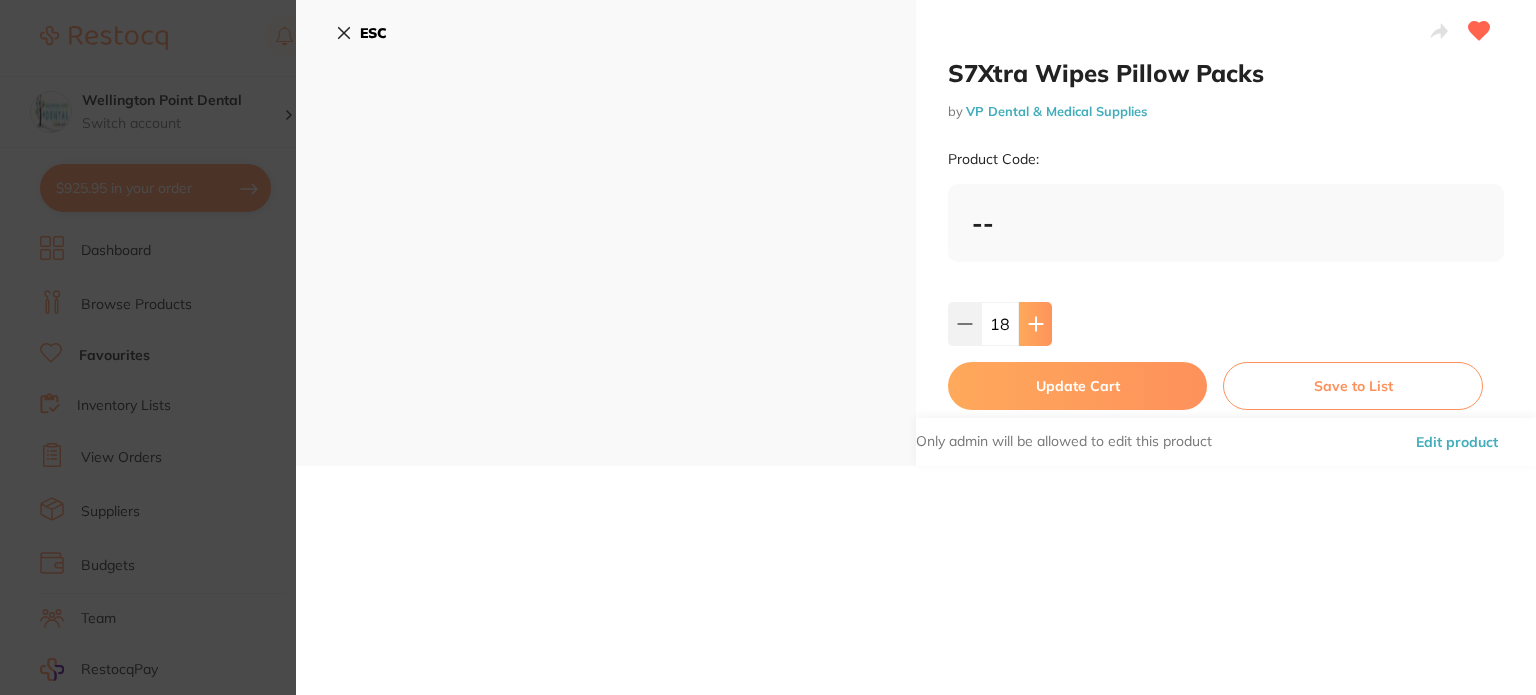 click 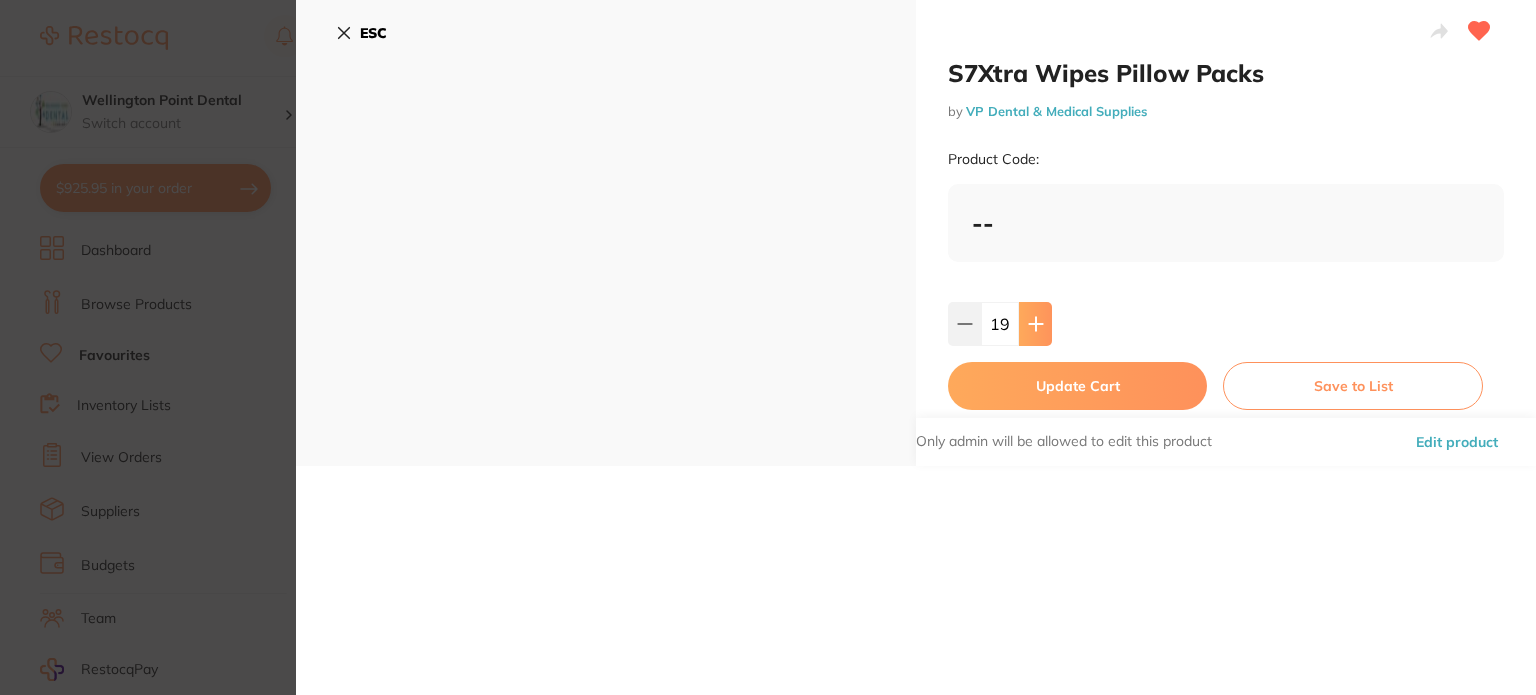 click 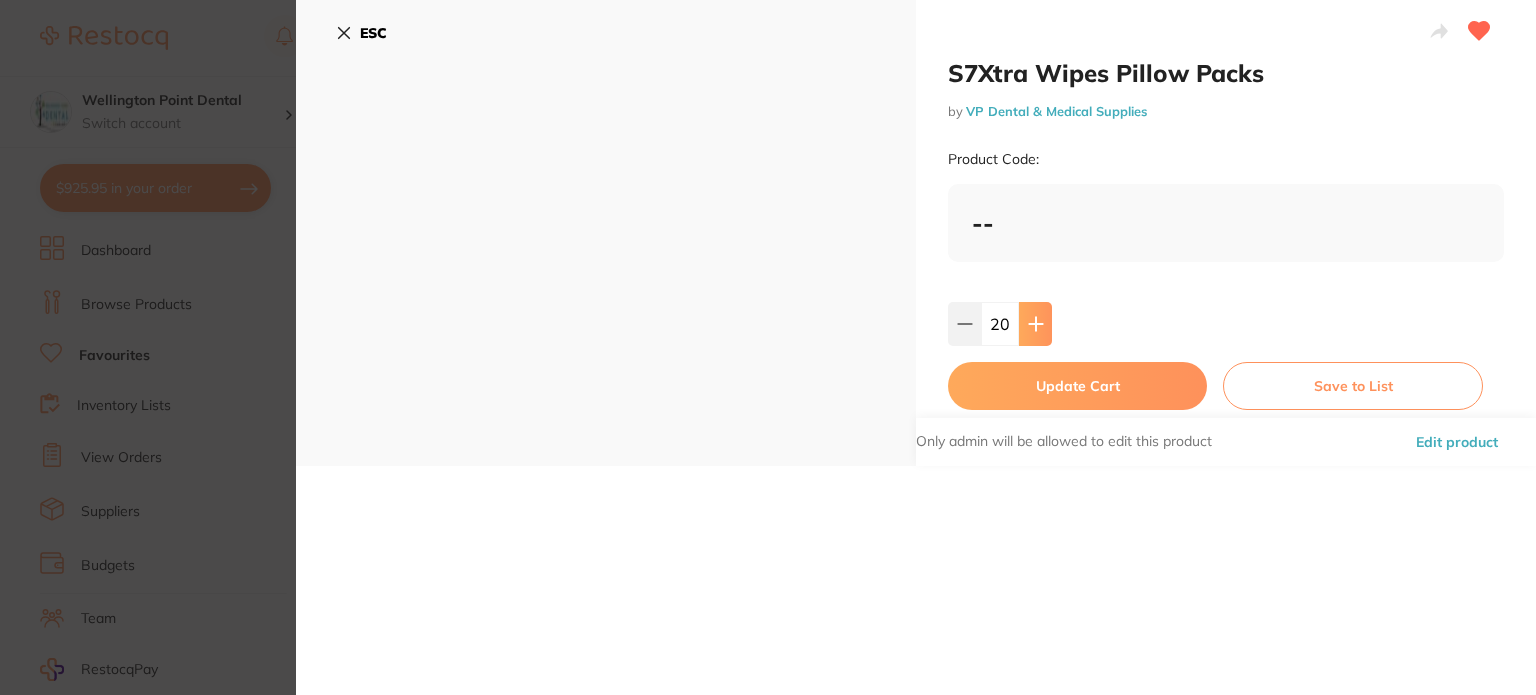 click 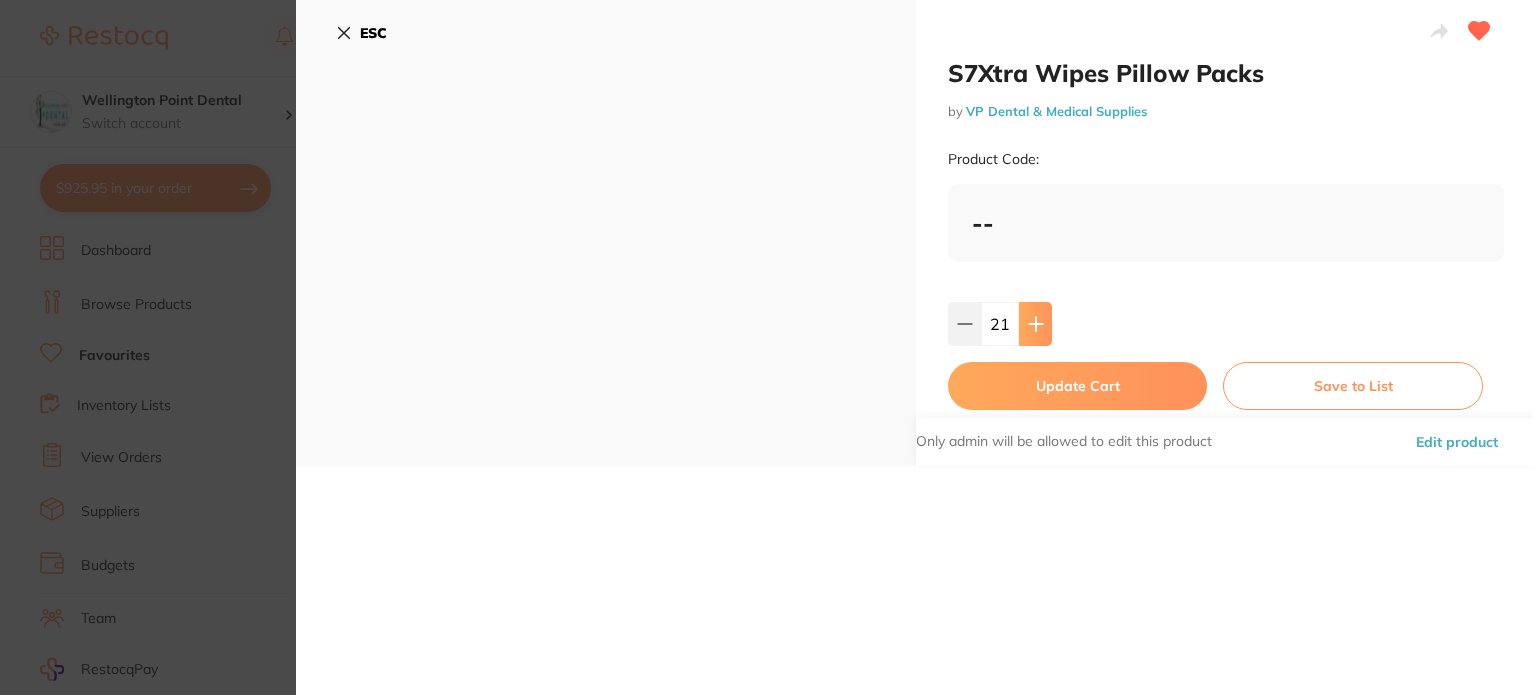 click 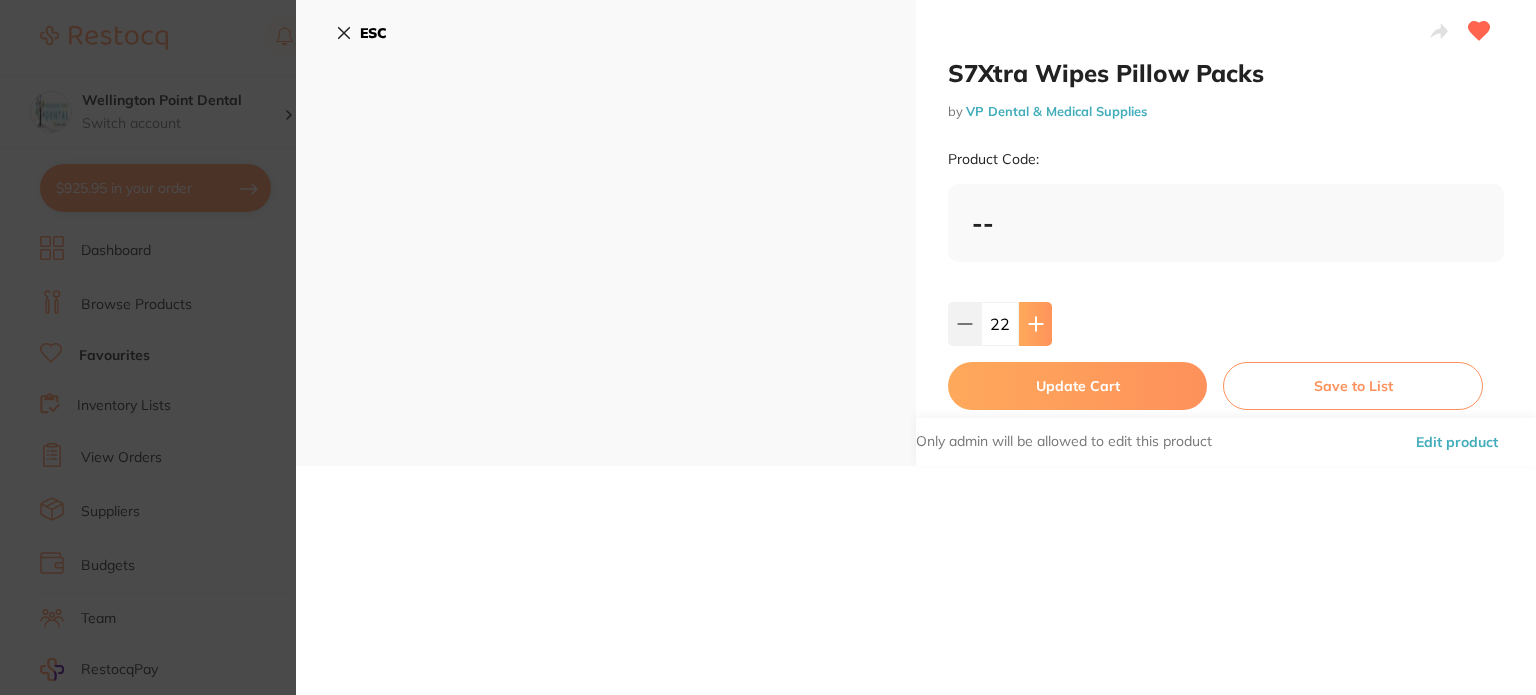 click 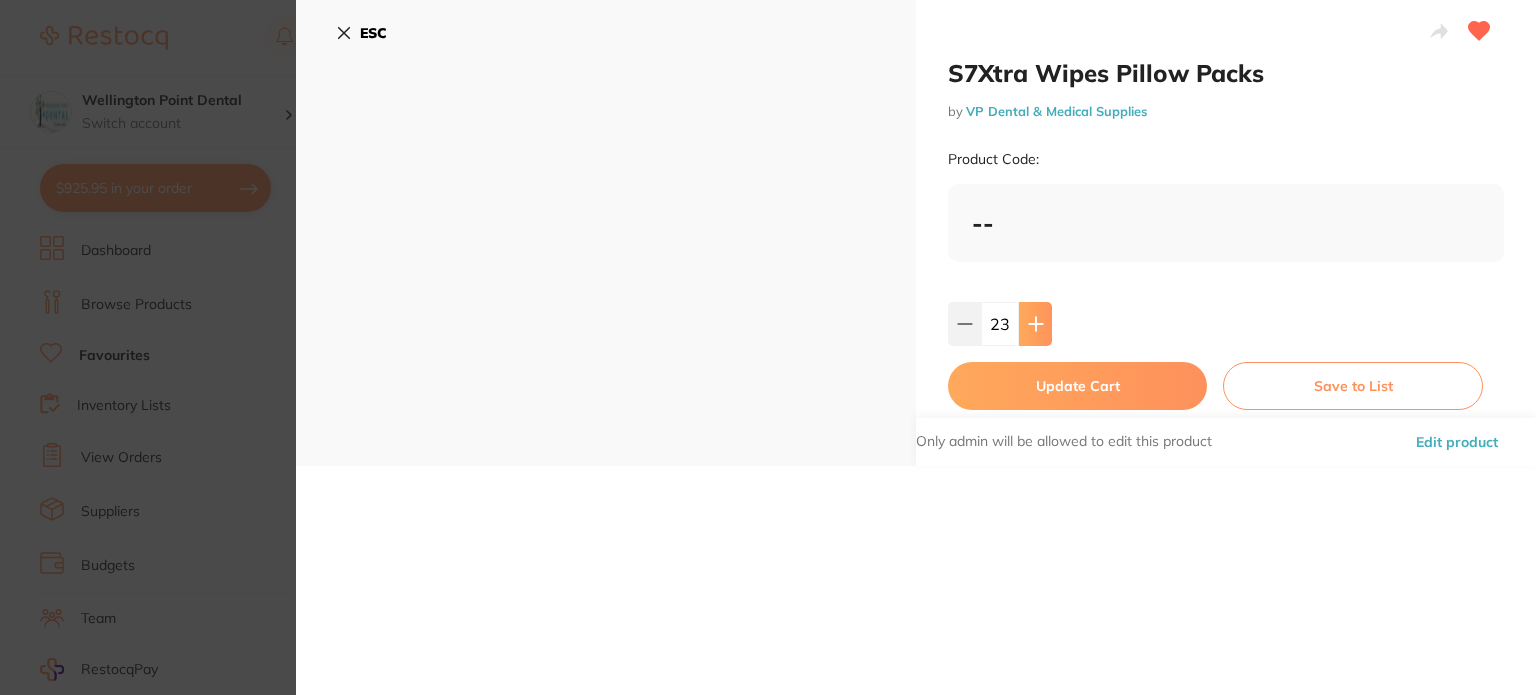 click 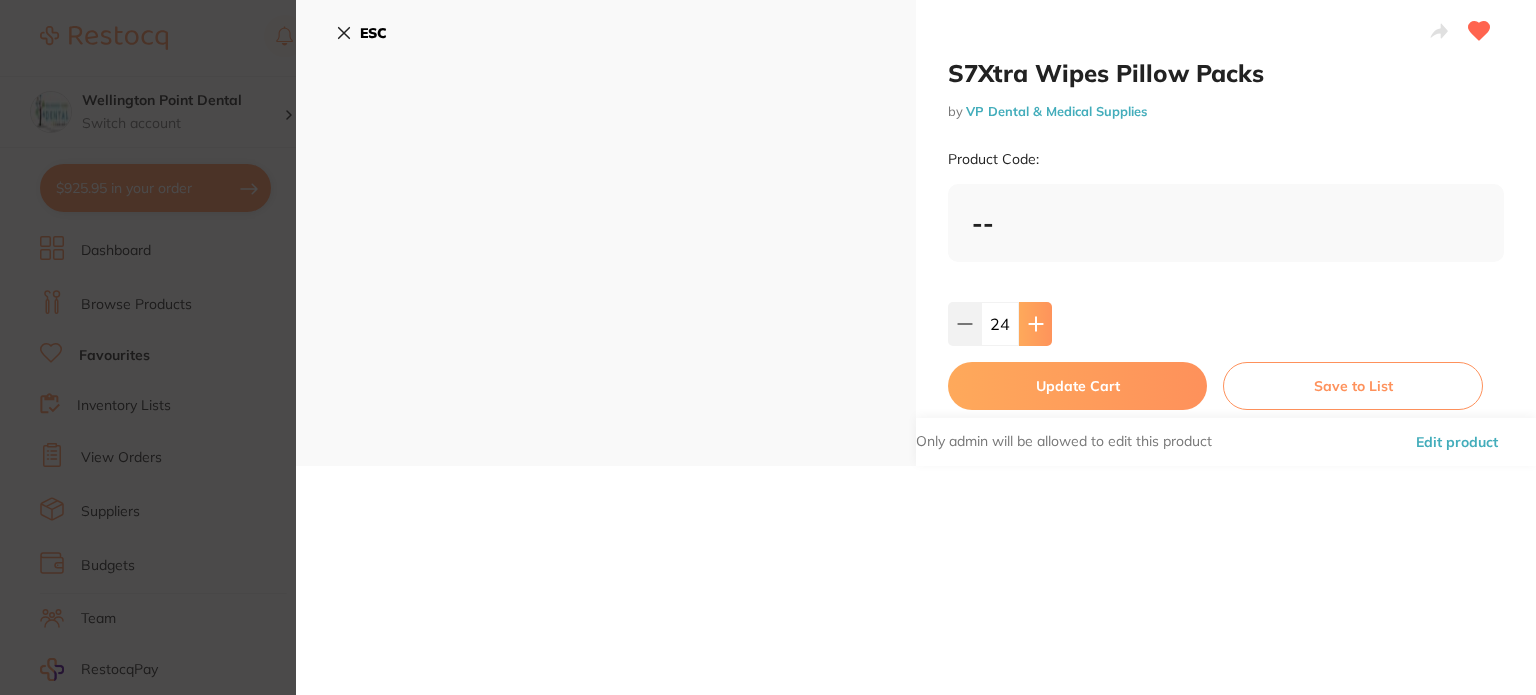 click 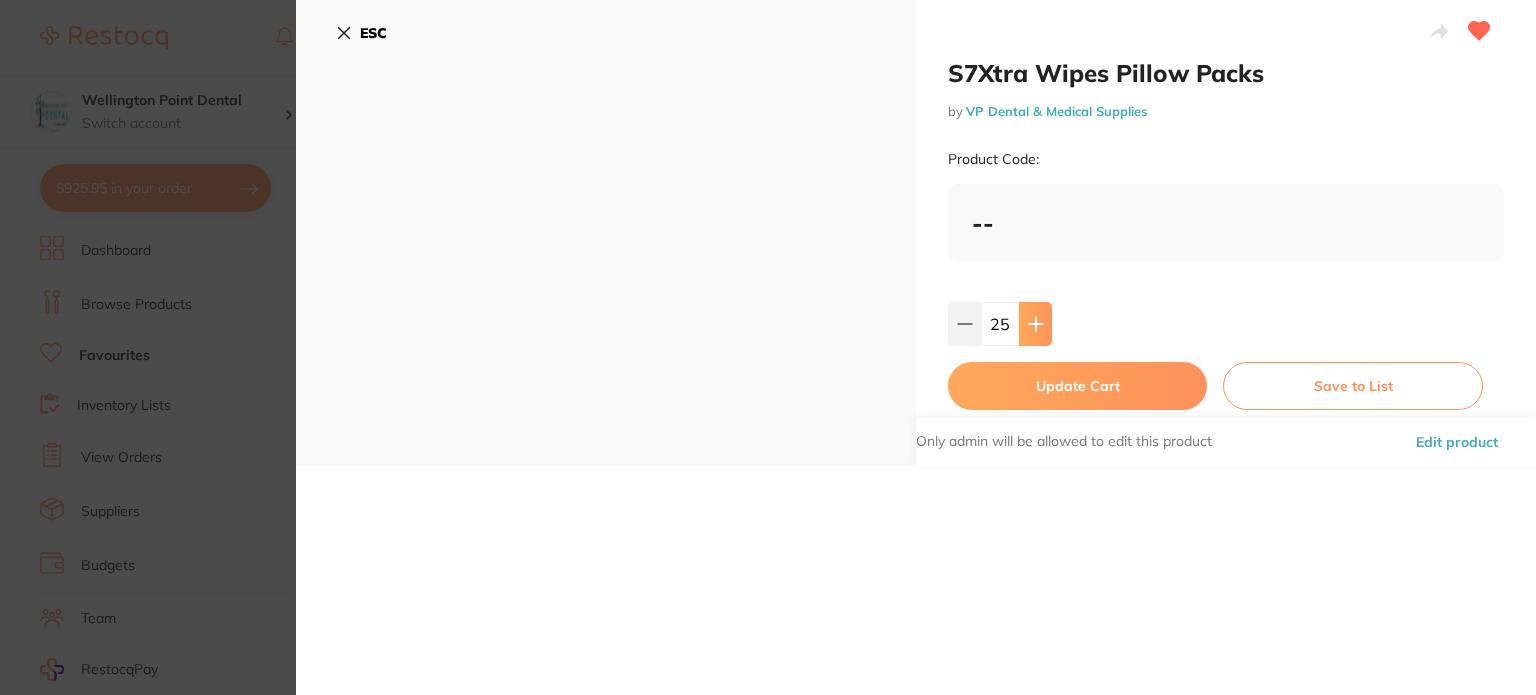 click 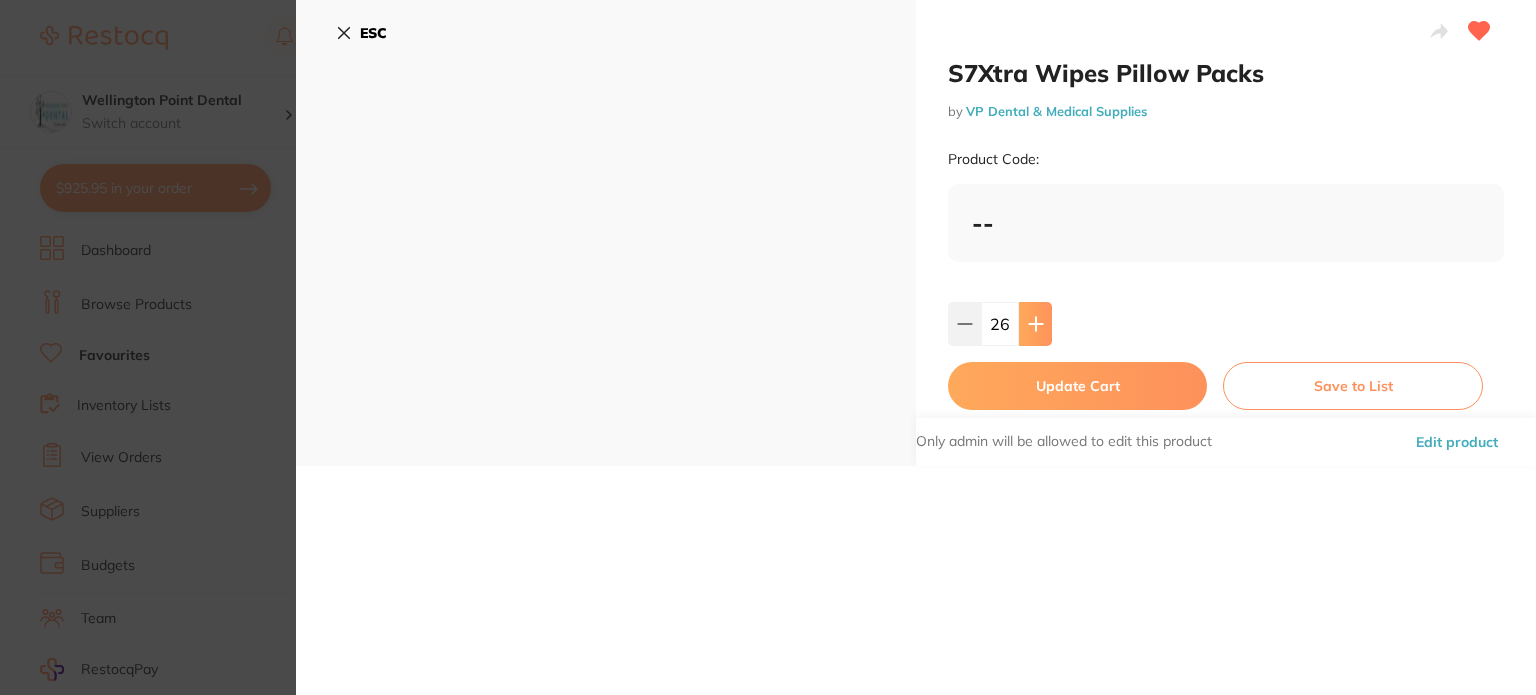 click 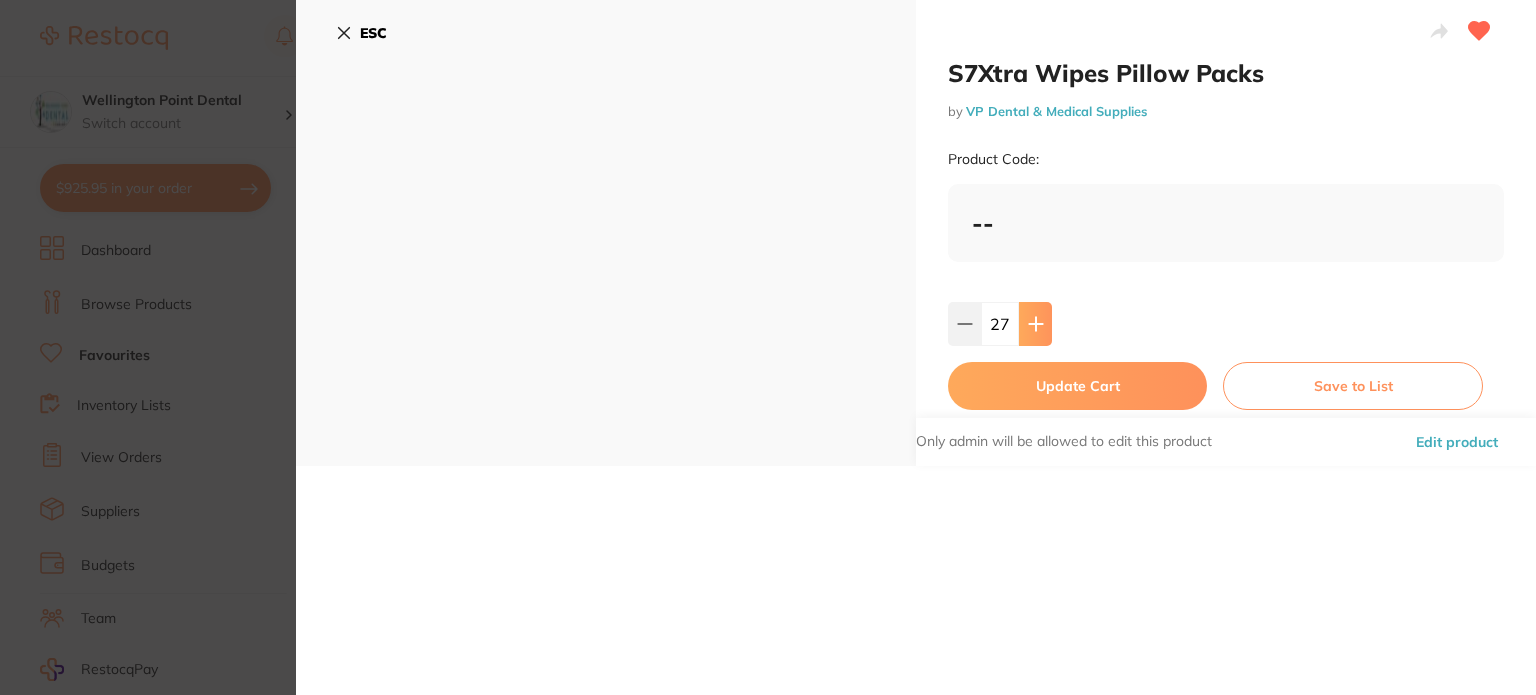 click 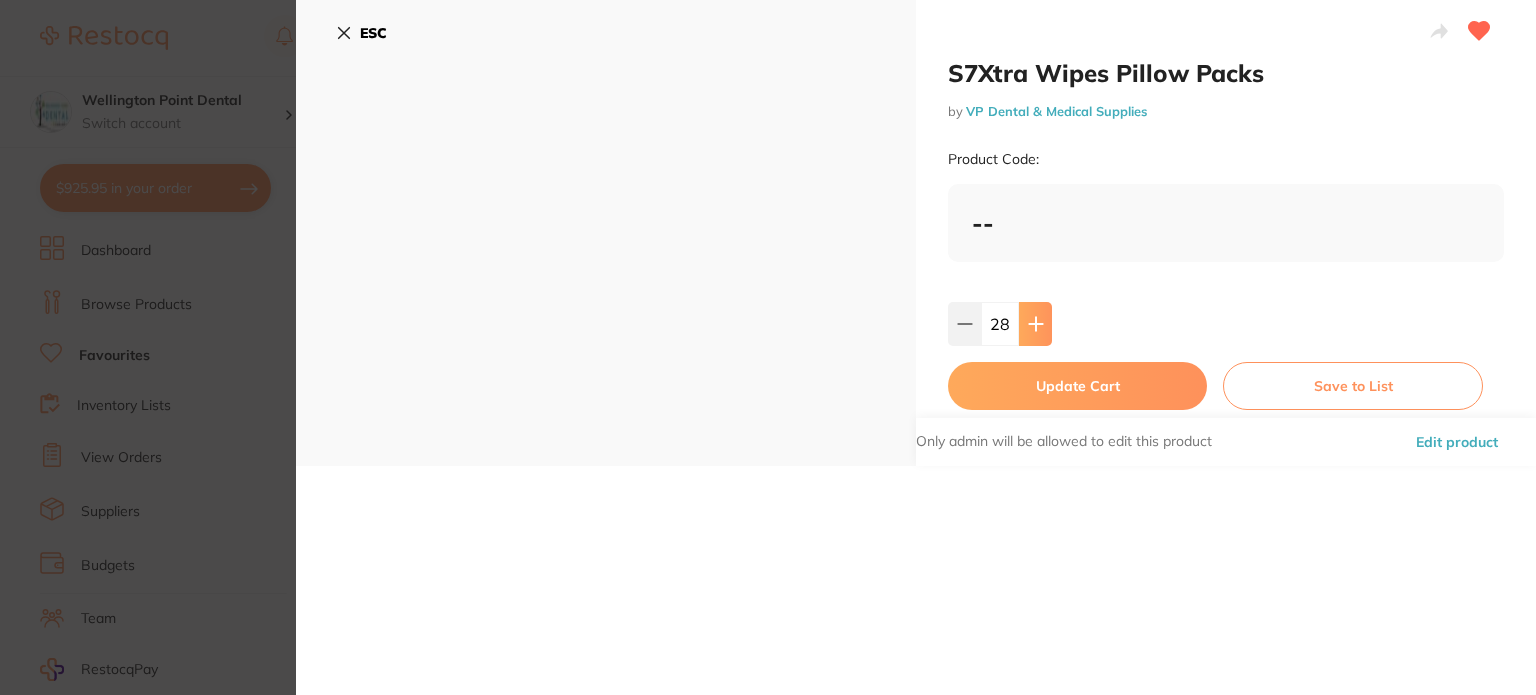 click 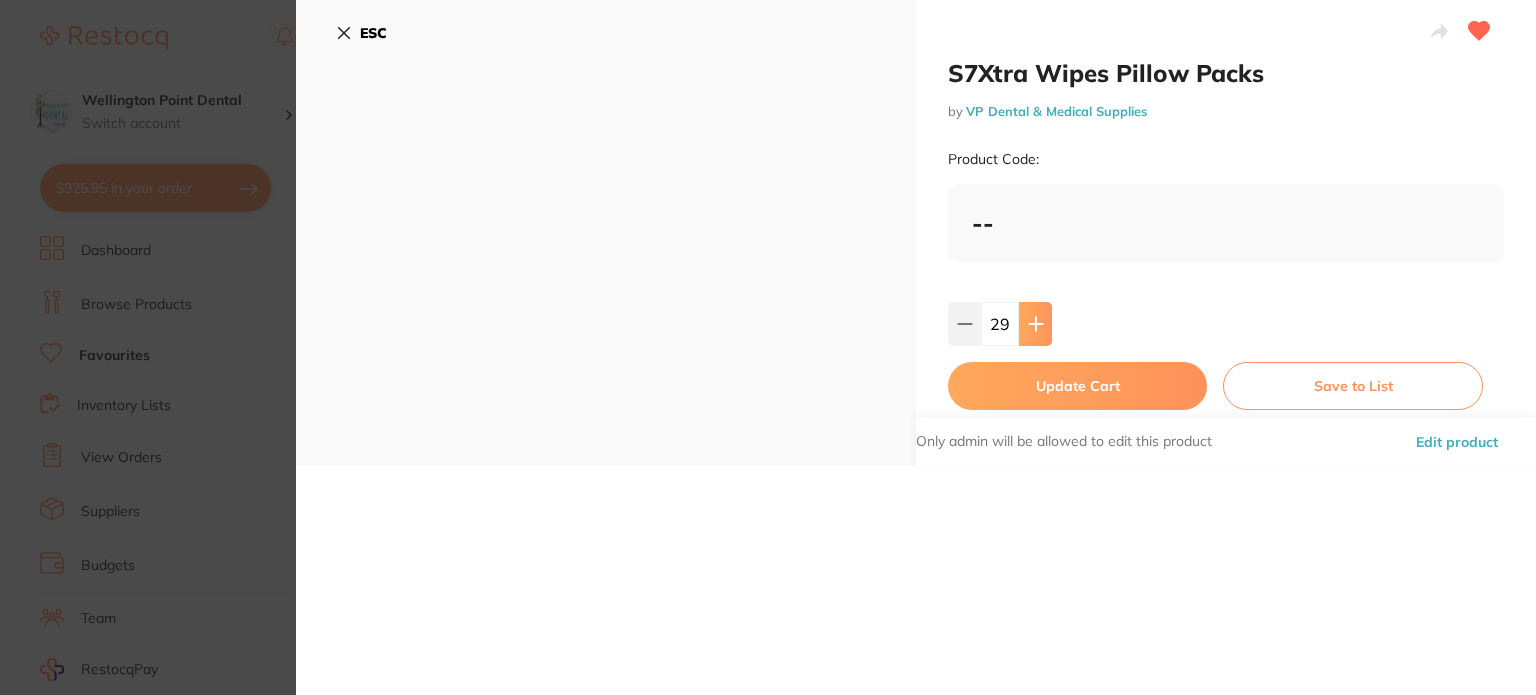 click 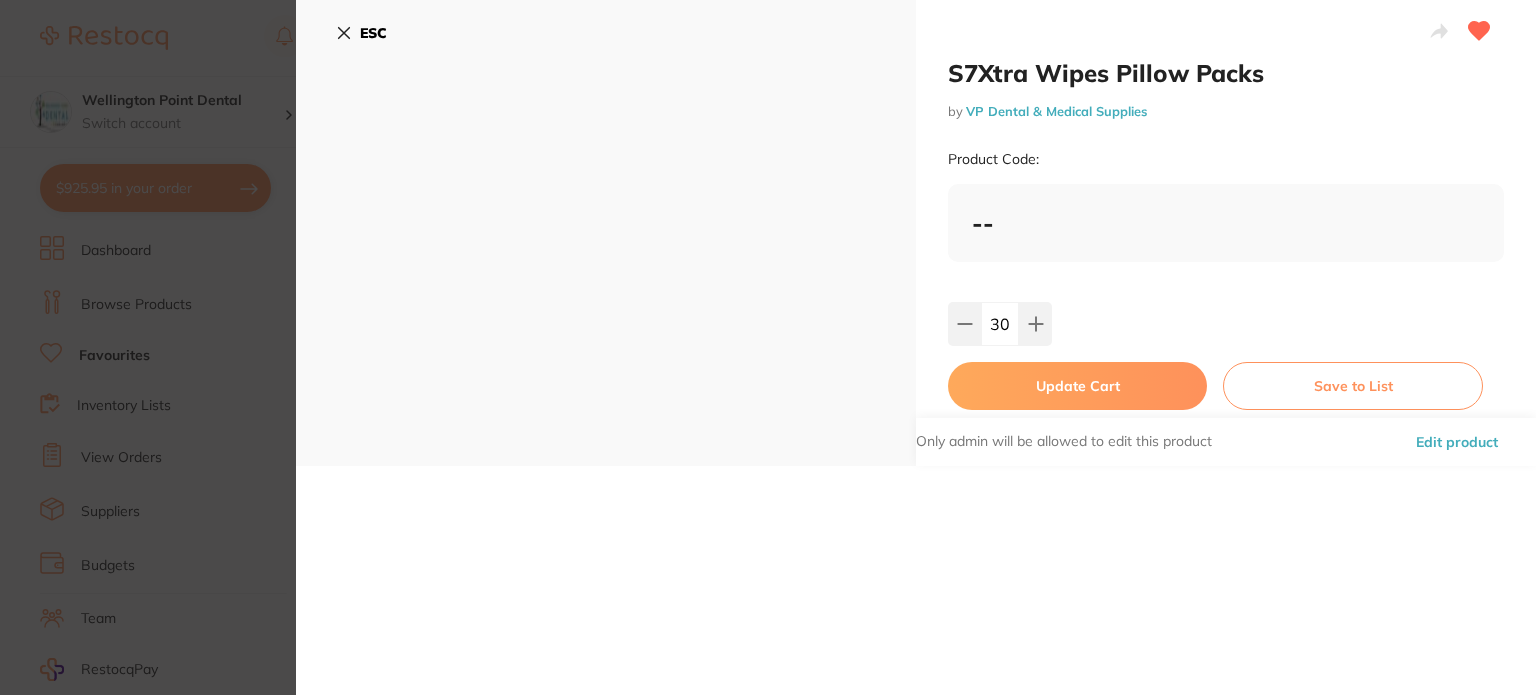 click on "Update Cart" at bounding box center [1077, 386] 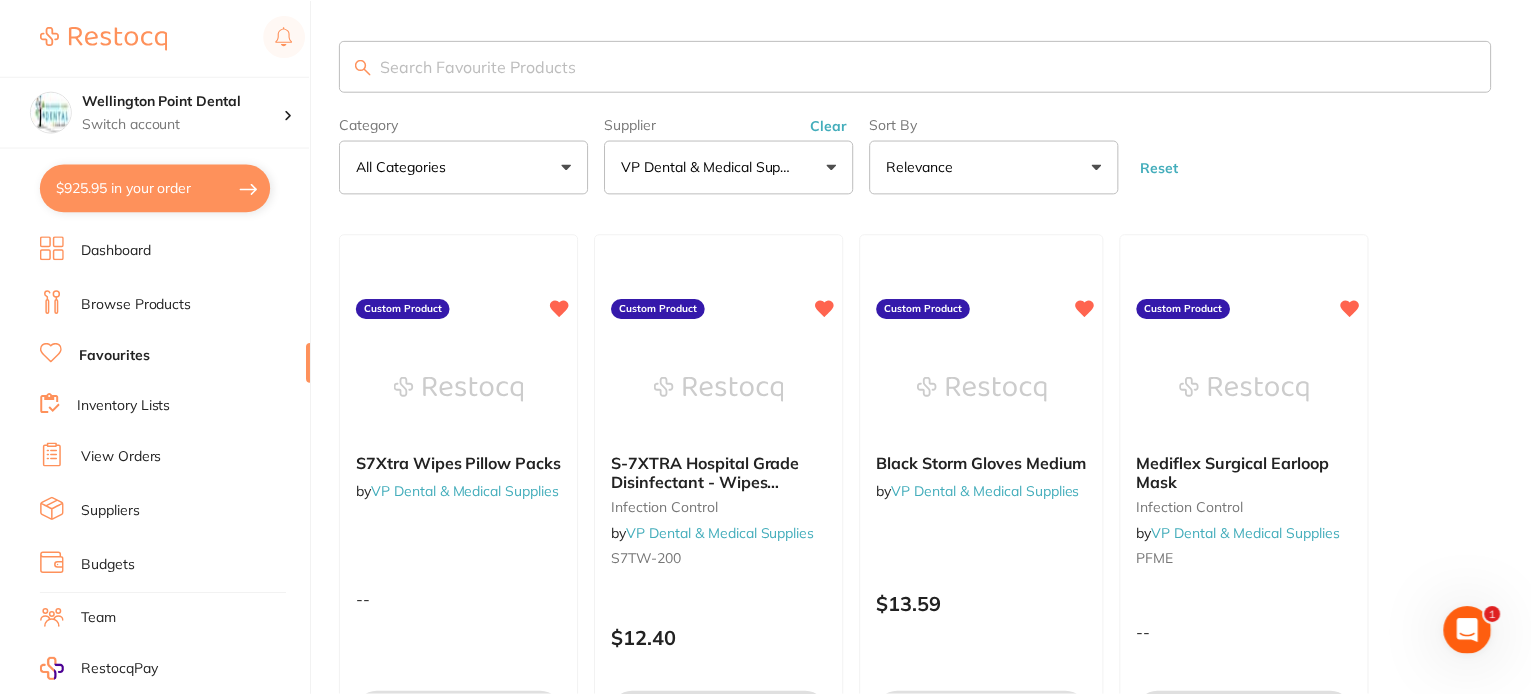 scroll, scrollTop: 1, scrollLeft: 0, axis: vertical 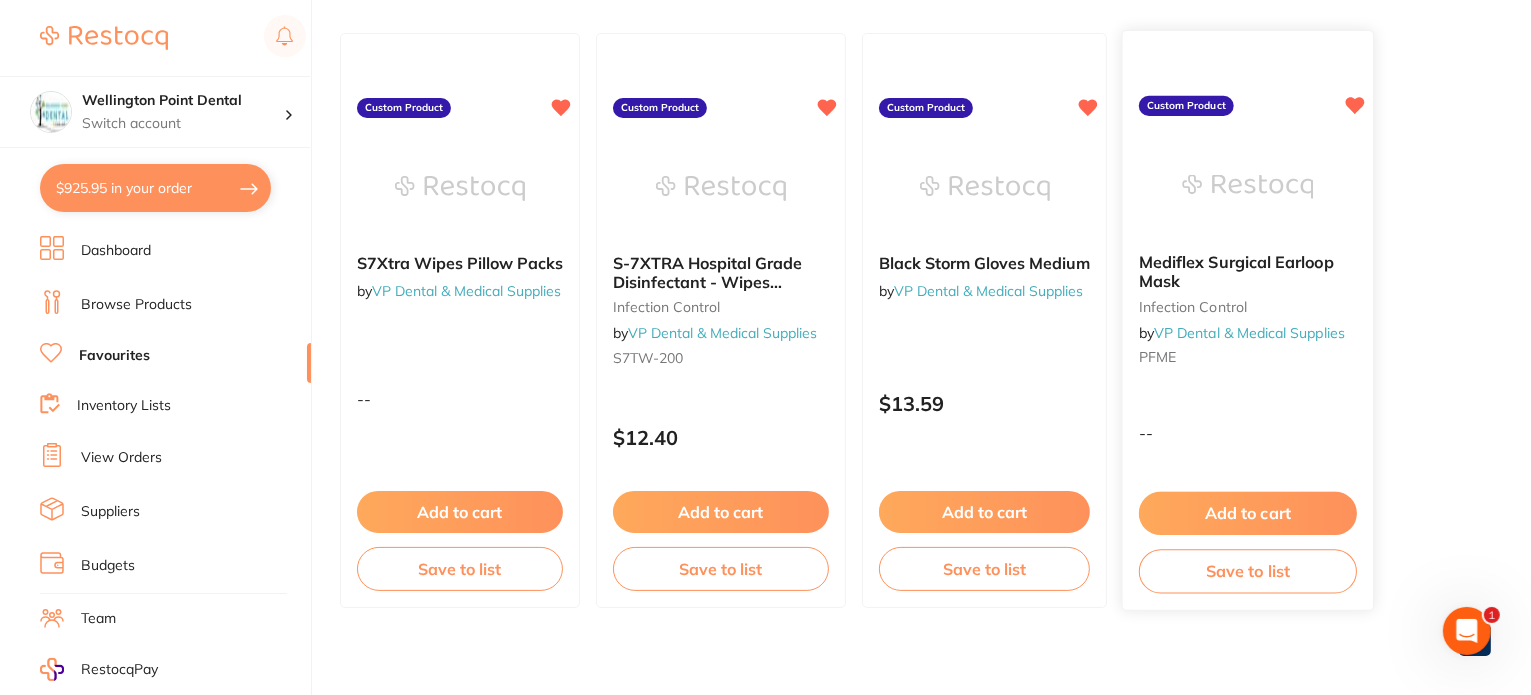 click on "Add to cart" at bounding box center [1248, 513] 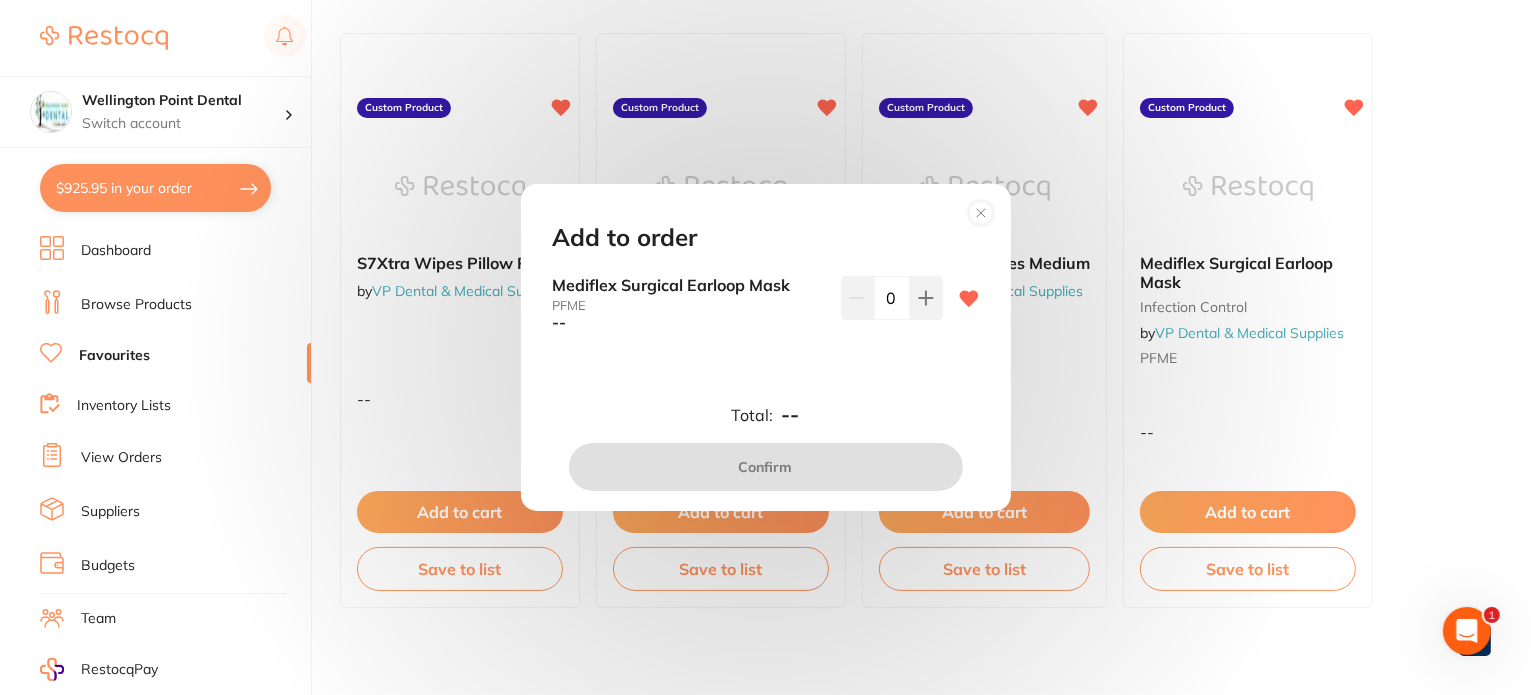 scroll, scrollTop: 0, scrollLeft: 0, axis: both 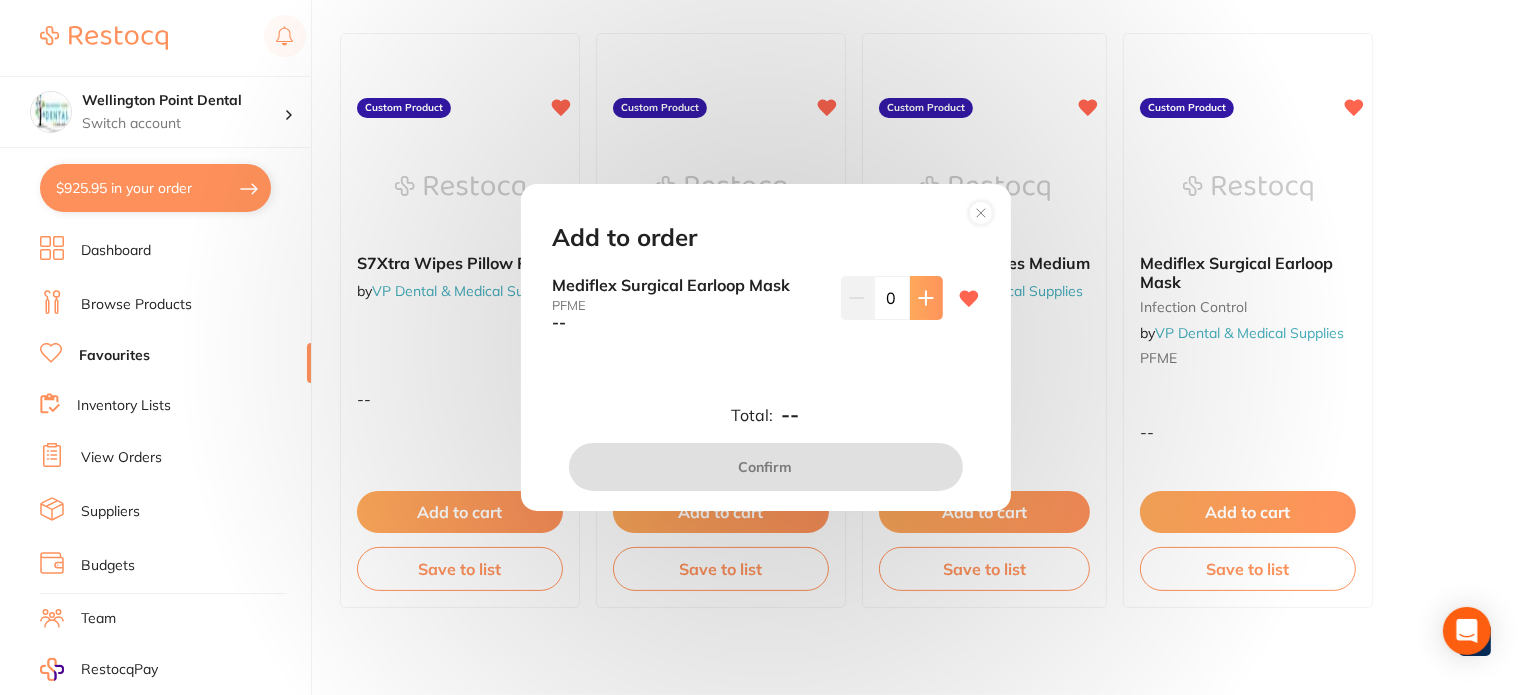 click 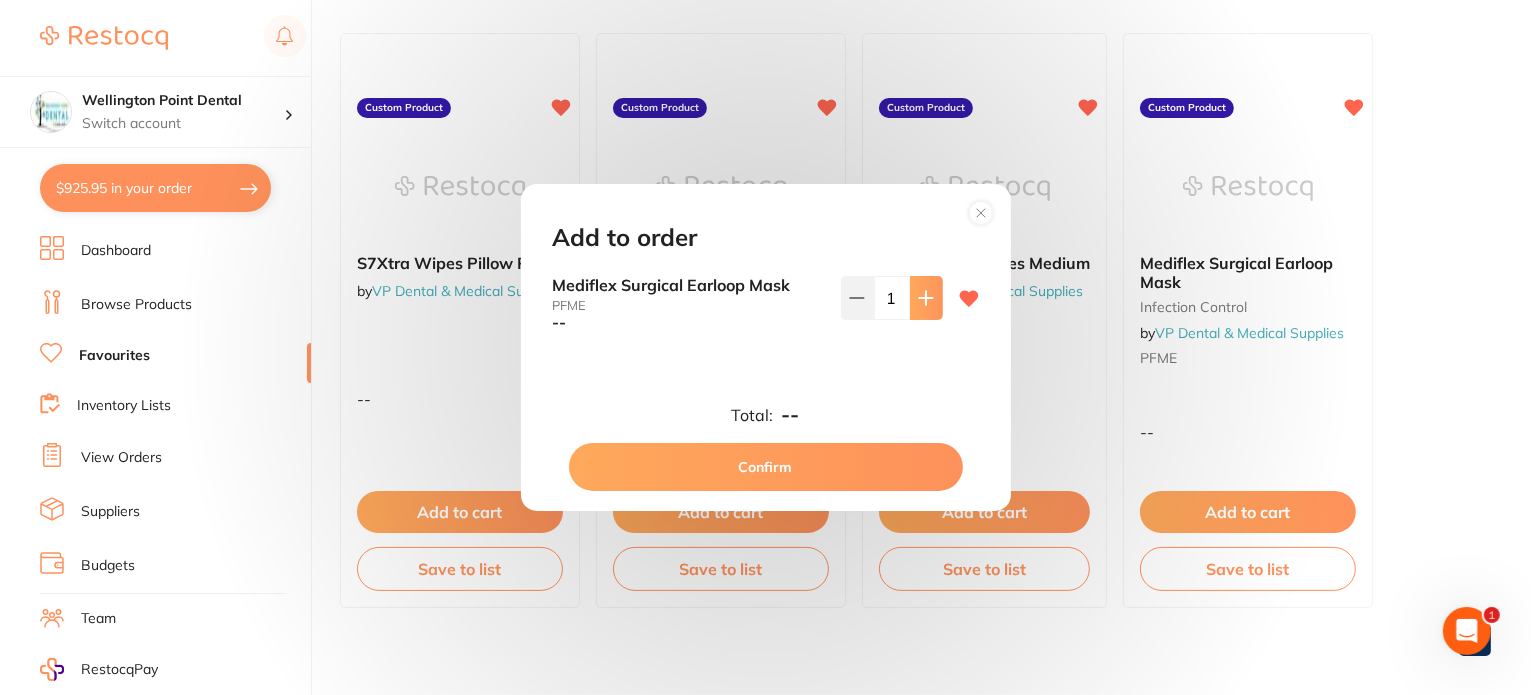 scroll, scrollTop: 0, scrollLeft: 0, axis: both 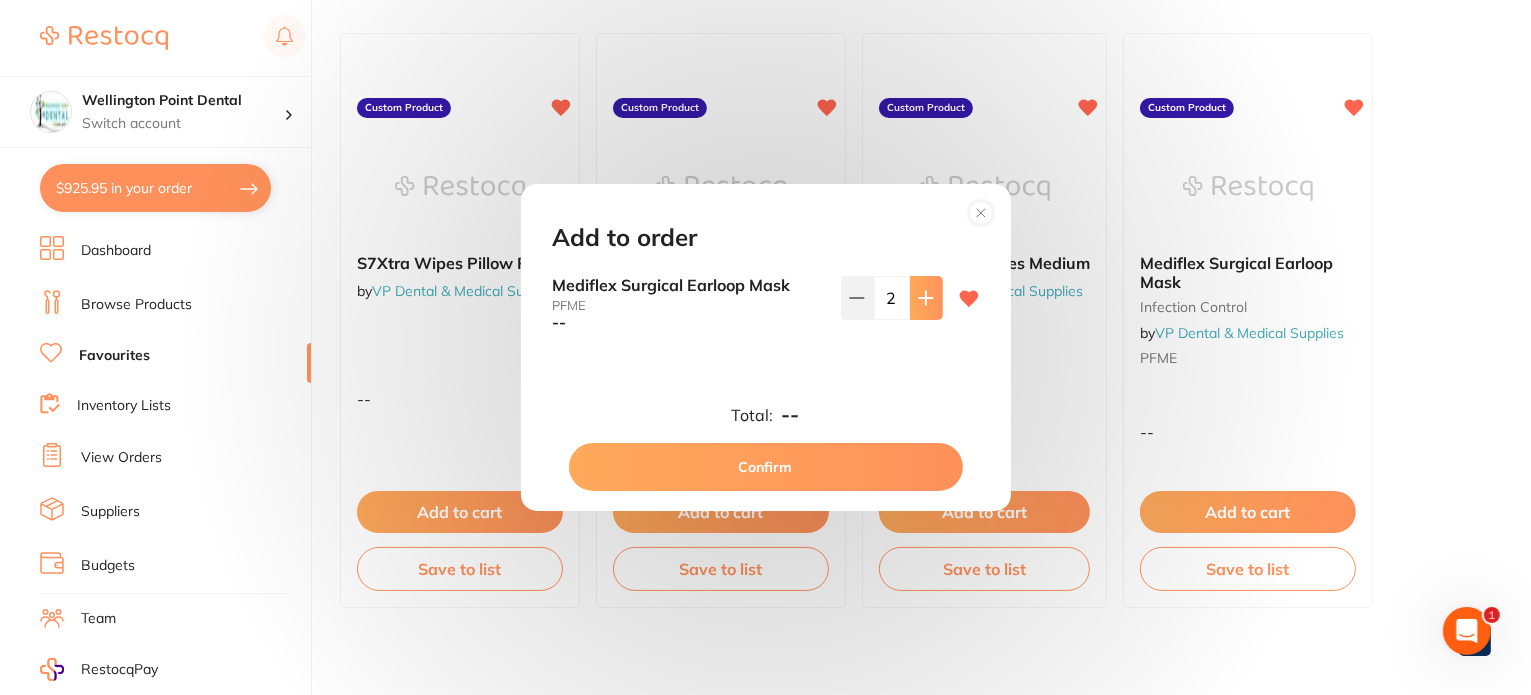 click at bounding box center [926, 298] 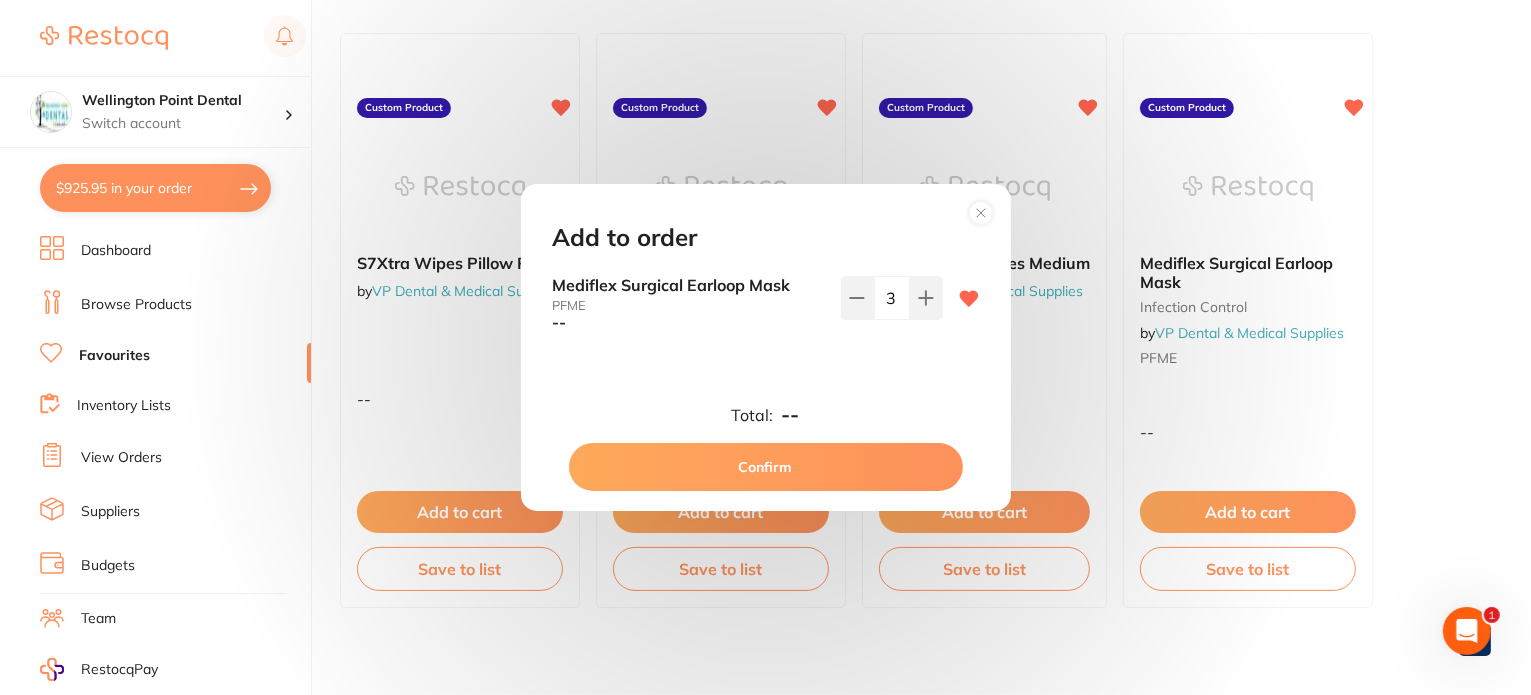 click on "Confirm" at bounding box center (766, 467) 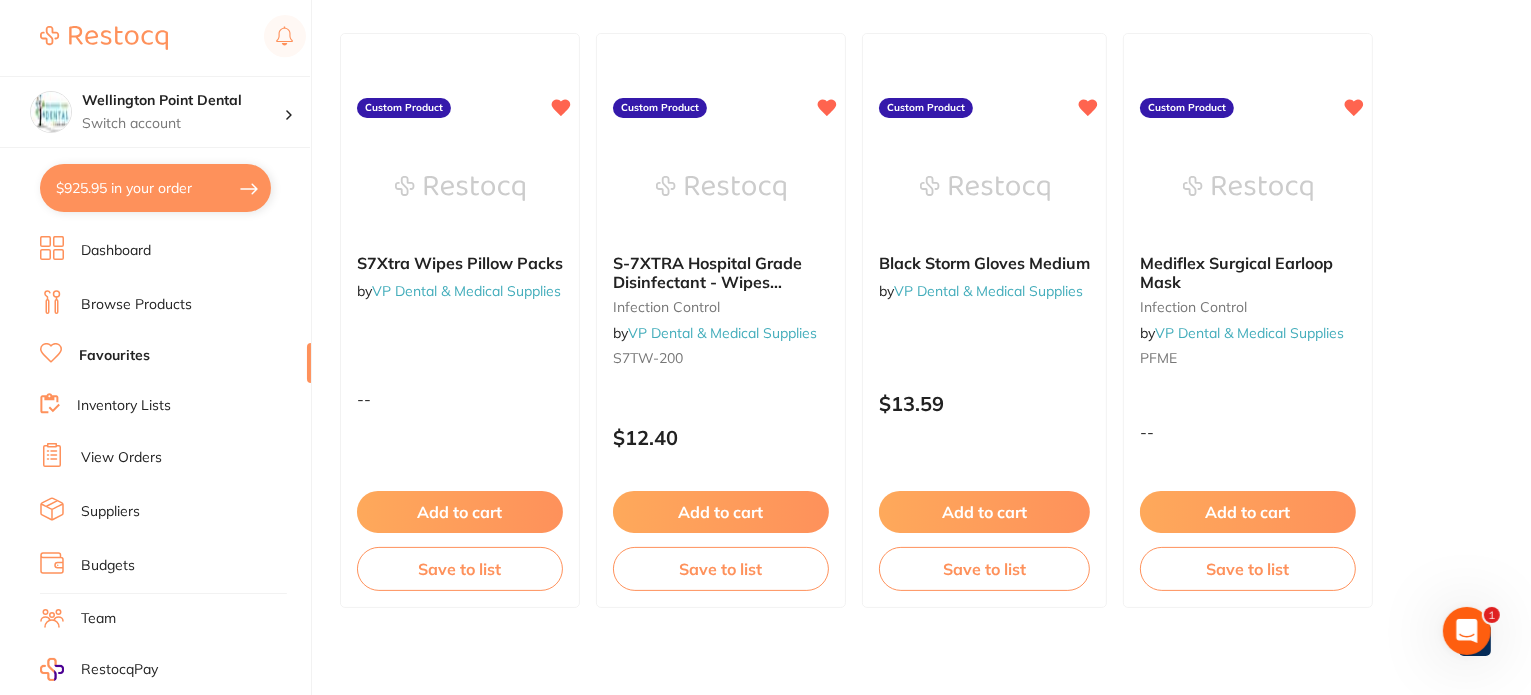 scroll, scrollTop: 0, scrollLeft: 0, axis: both 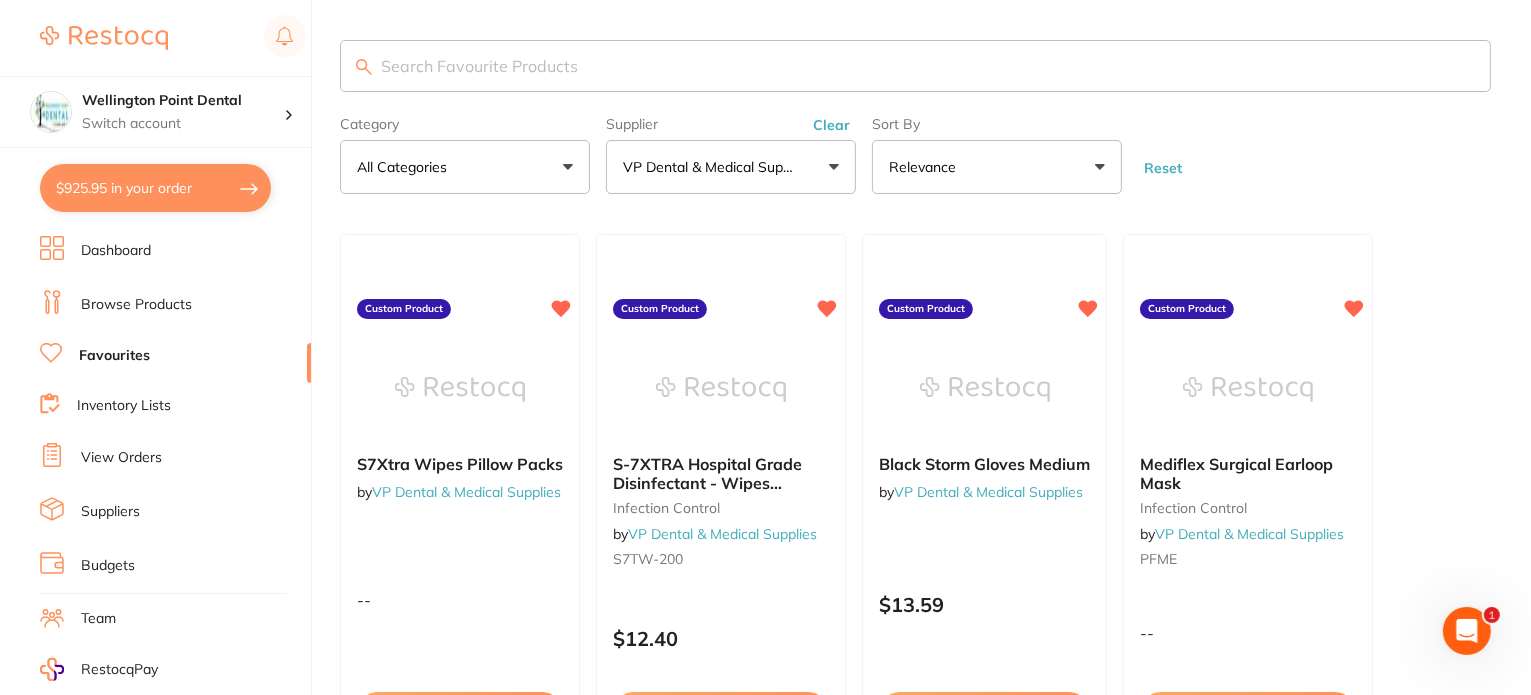 click on "View Orders" at bounding box center [121, 458] 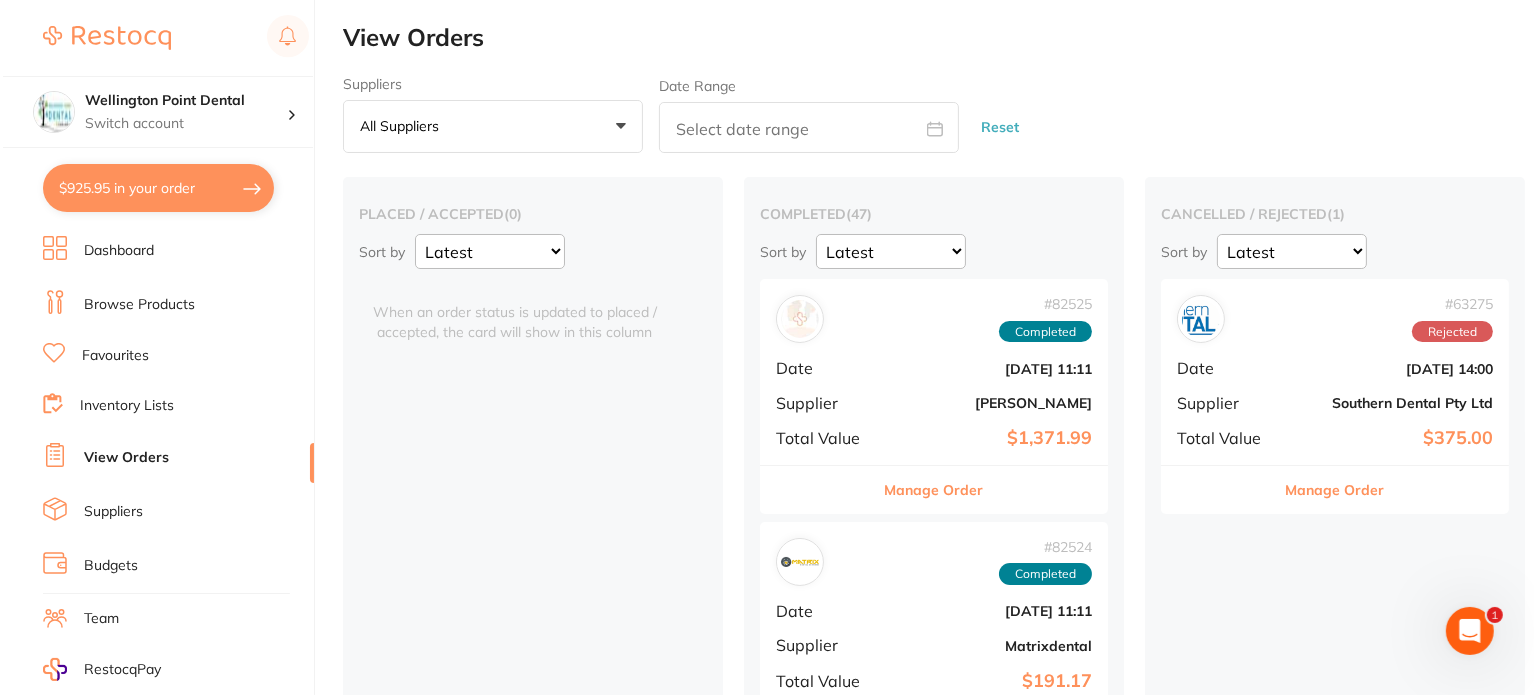 scroll, scrollTop: 0, scrollLeft: 0, axis: both 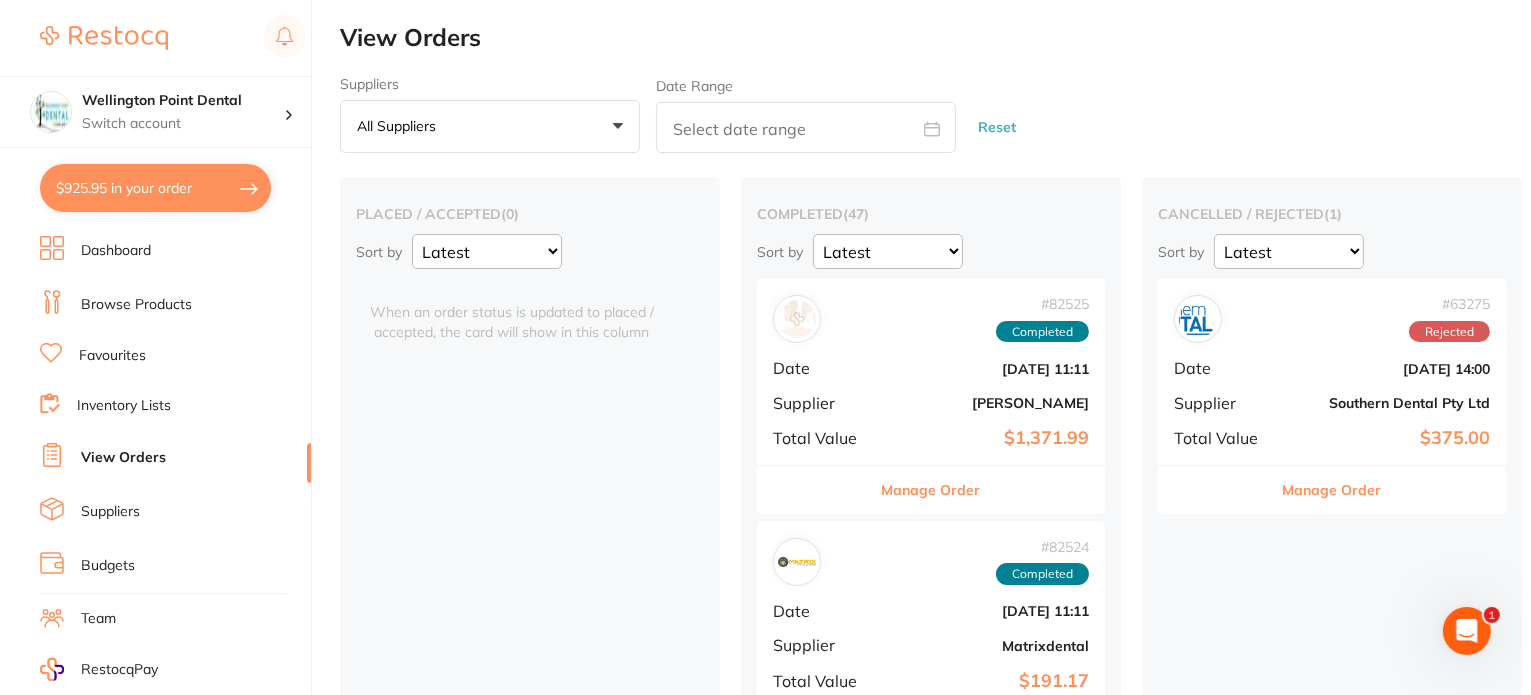 click on "$925.95   in your order" at bounding box center [155, 188] 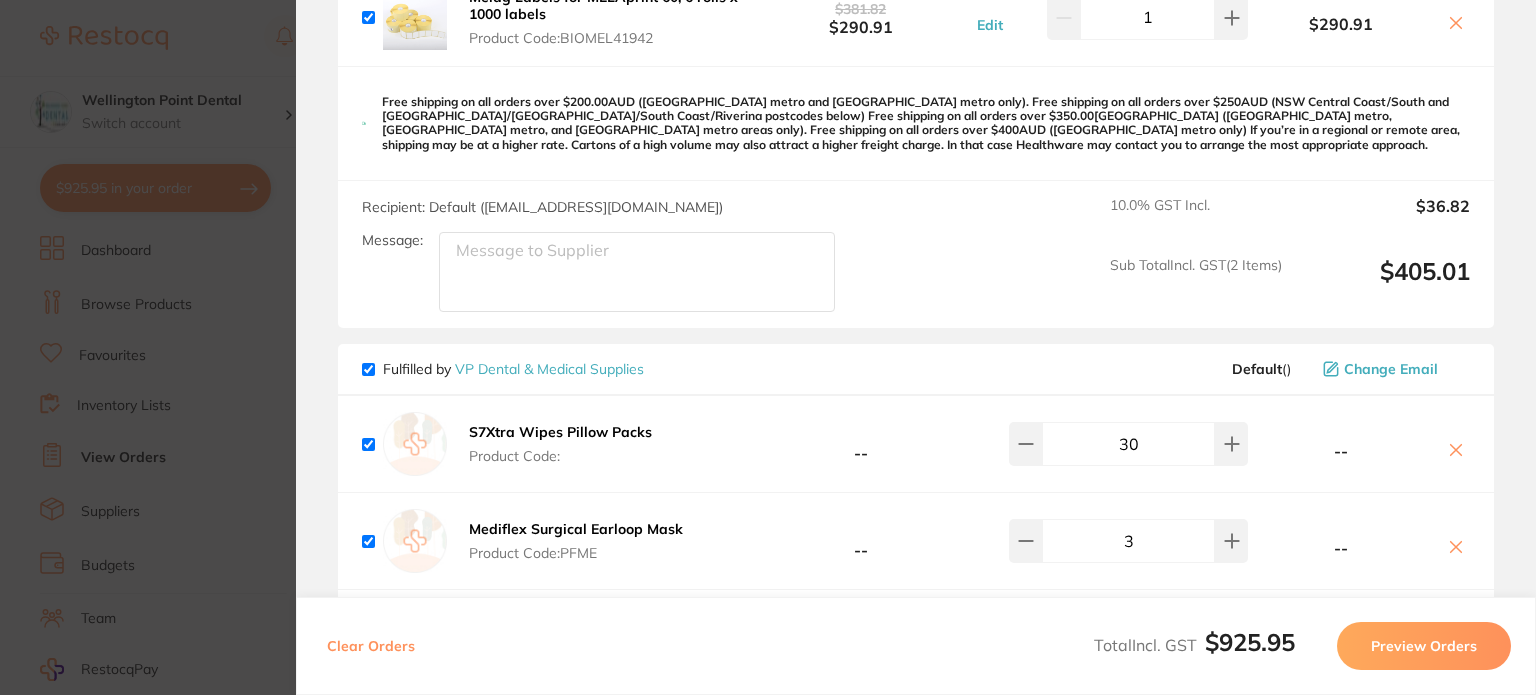 scroll, scrollTop: 1700, scrollLeft: 0, axis: vertical 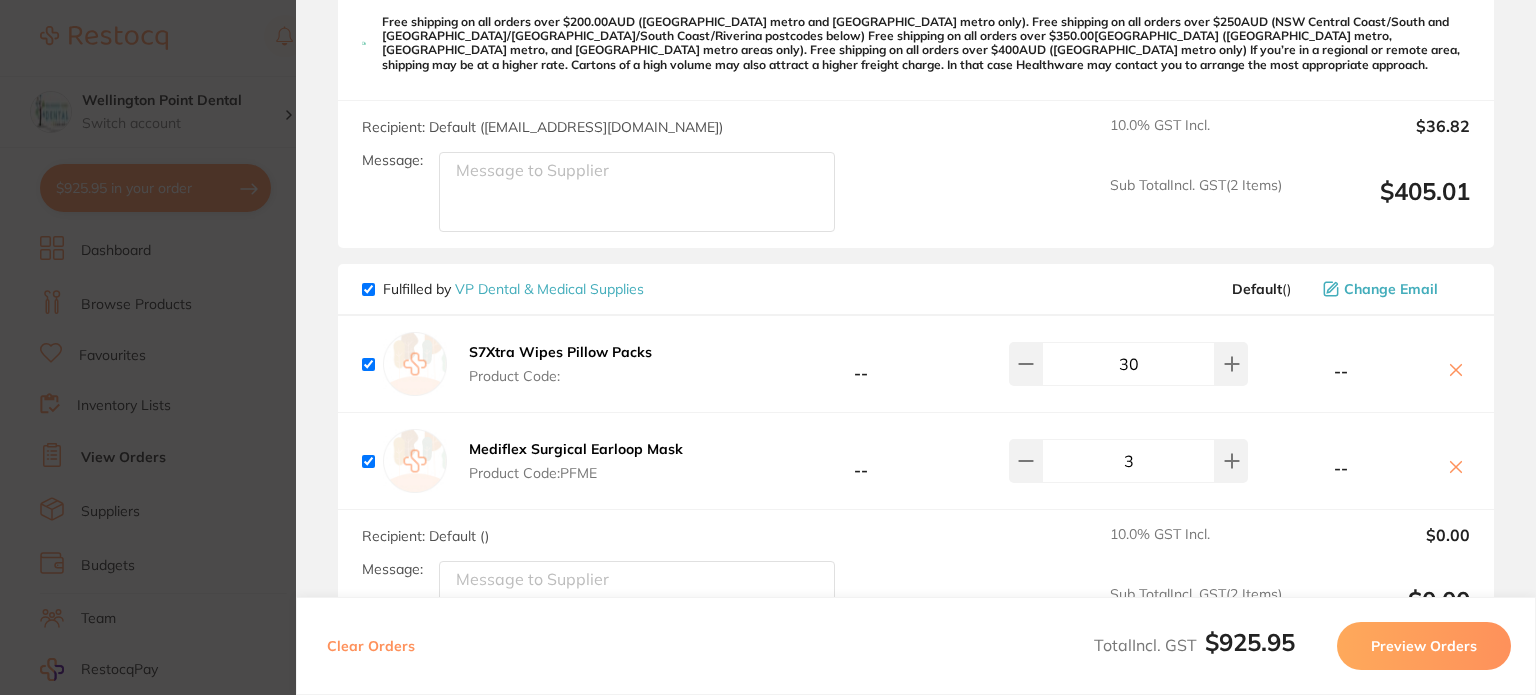 click 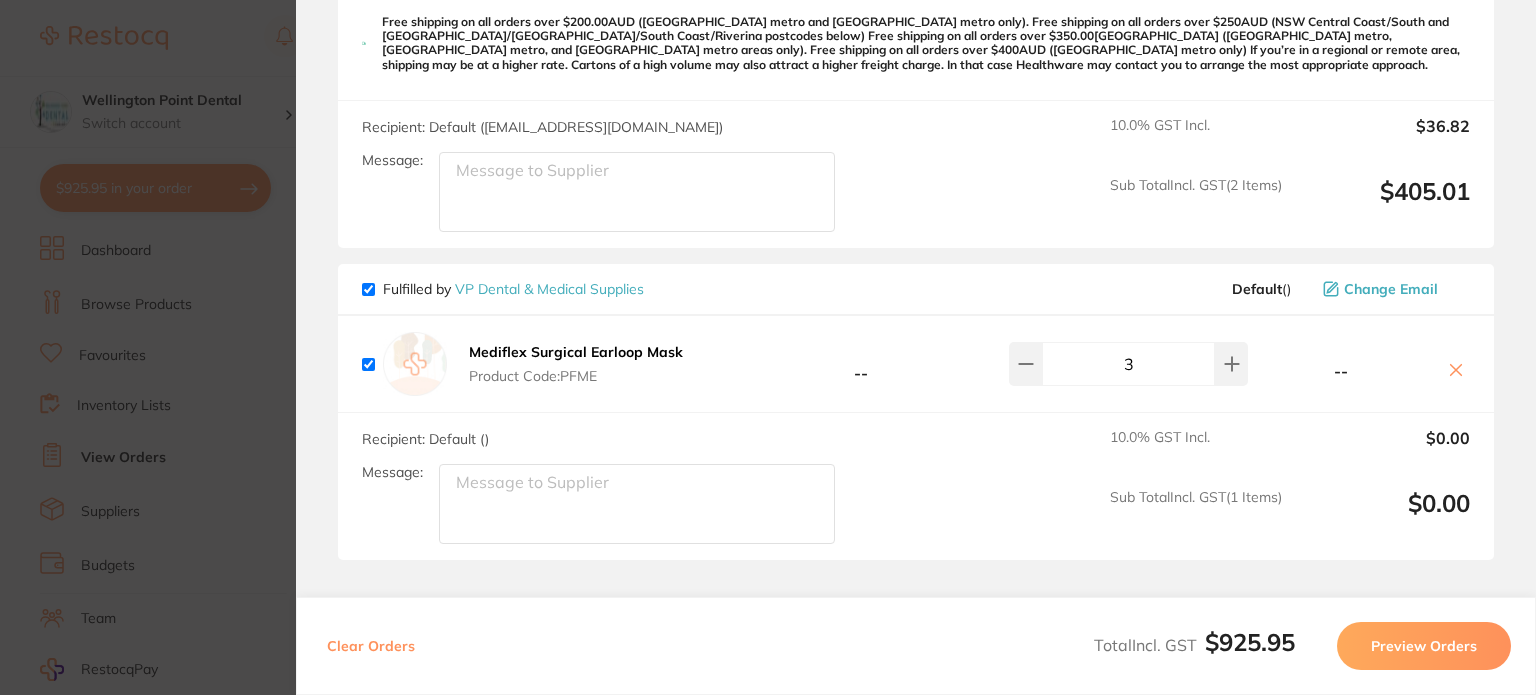click 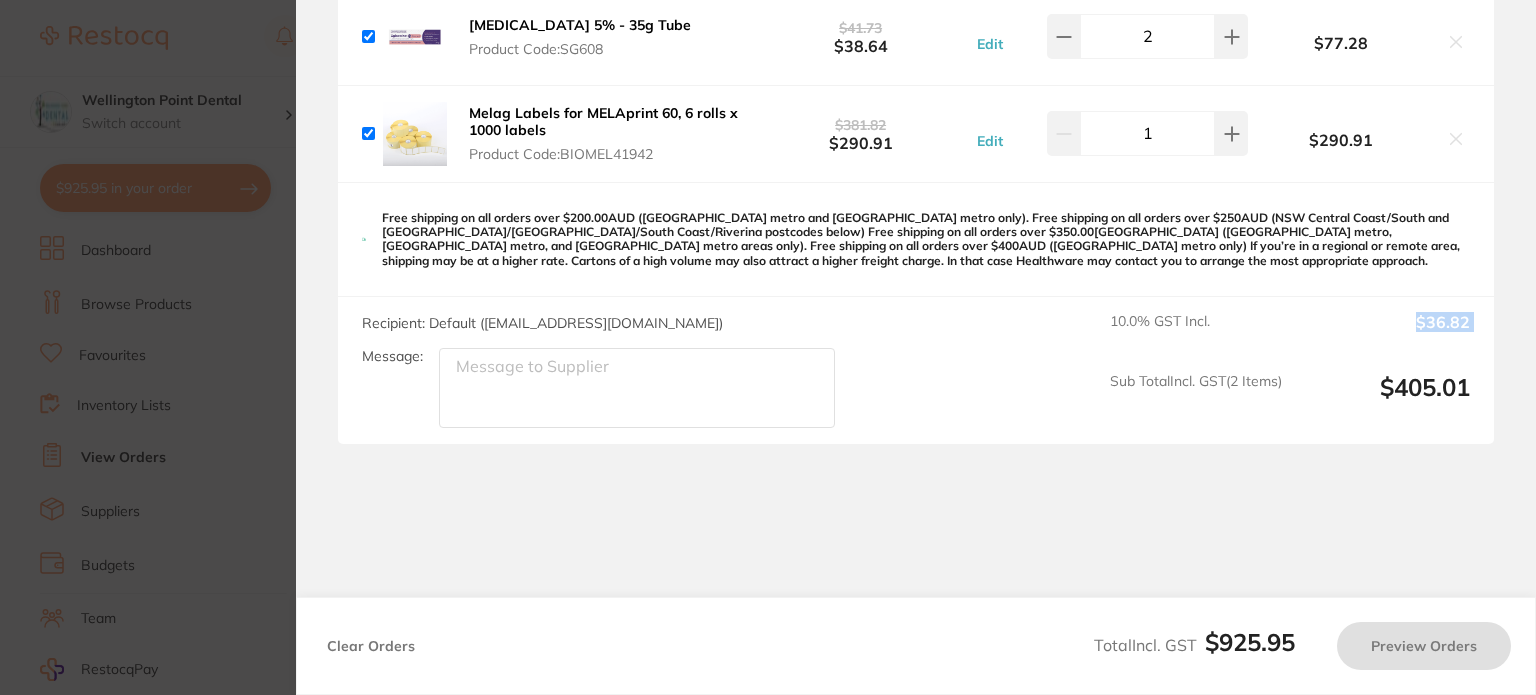 scroll, scrollTop: 1497, scrollLeft: 0, axis: vertical 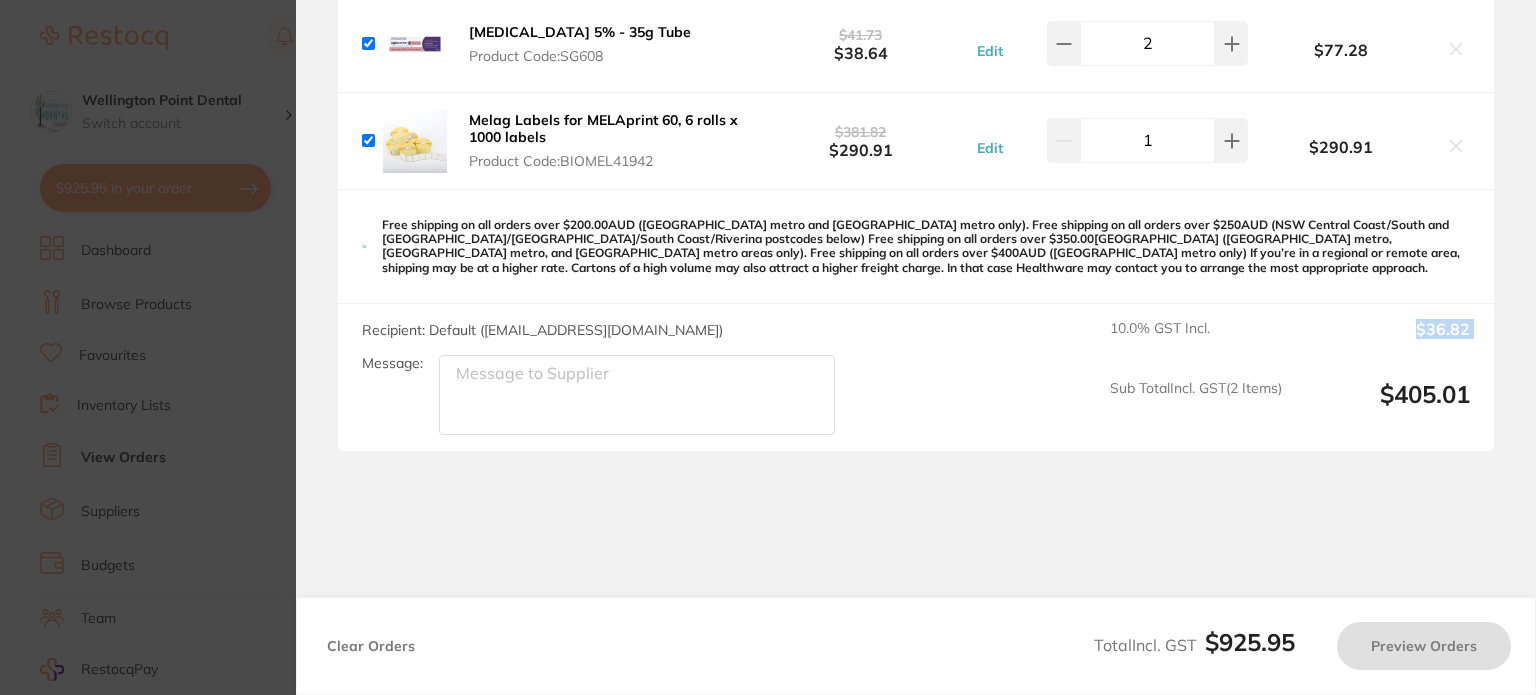 click on "10.0 % GST Incl. $36.82 Sub Total  Incl. GST ( 2   Items) $405.01" at bounding box center (1290, 377) 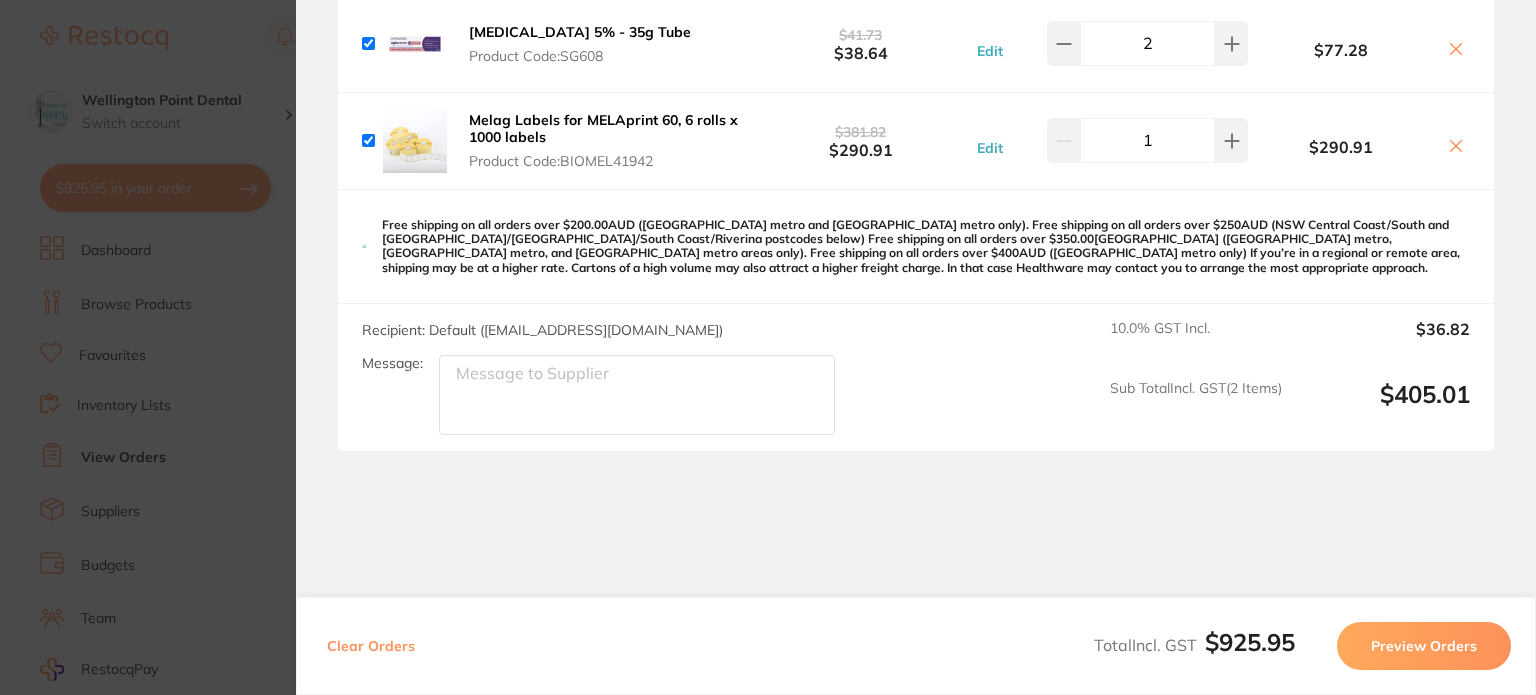 click on "Recipient: Default ( info@healthwareaustralia.com.au ) Message: 10.0 % GST Incl. $36.82 Sub Total  Incl. GST ( 2   Items) $405.01" at bounding box center (916, 377) 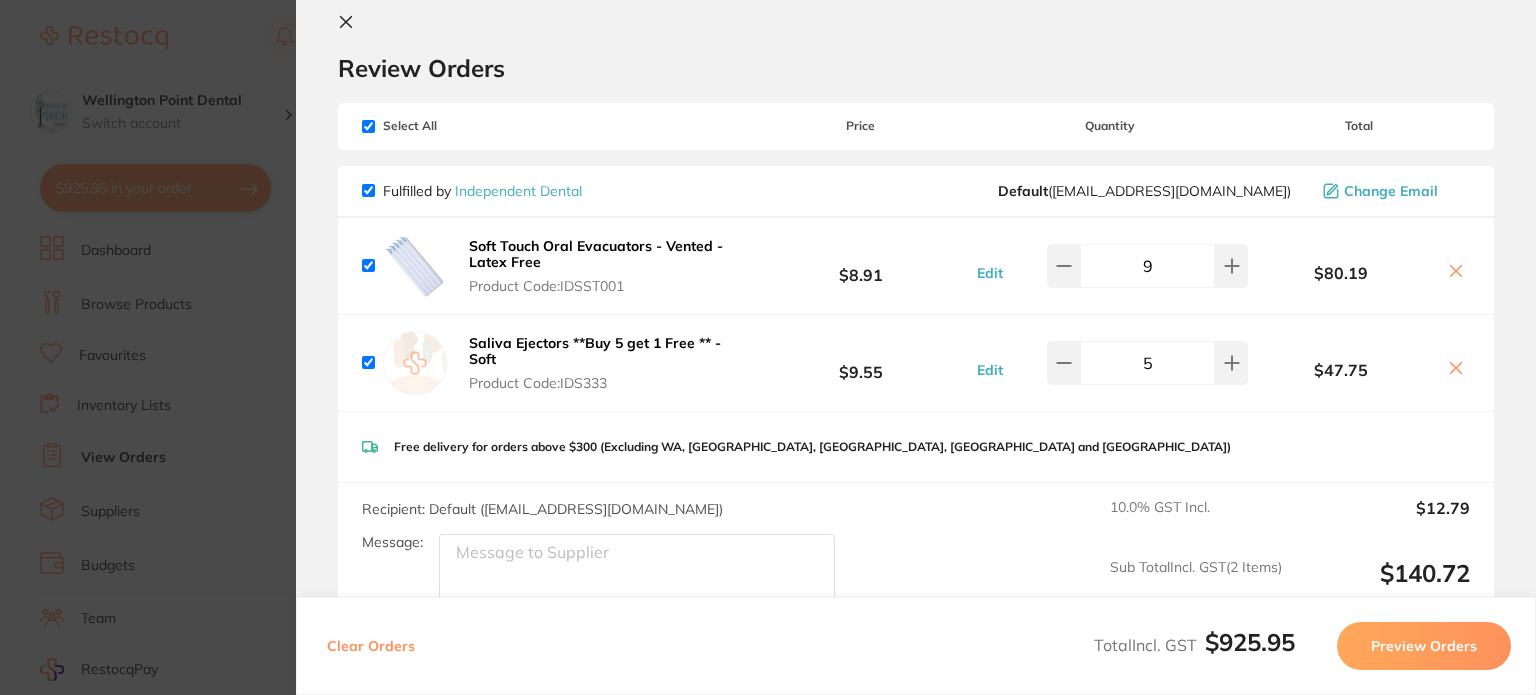 scroll, scrollTop: 0, scrollLeft: 0, axis: both 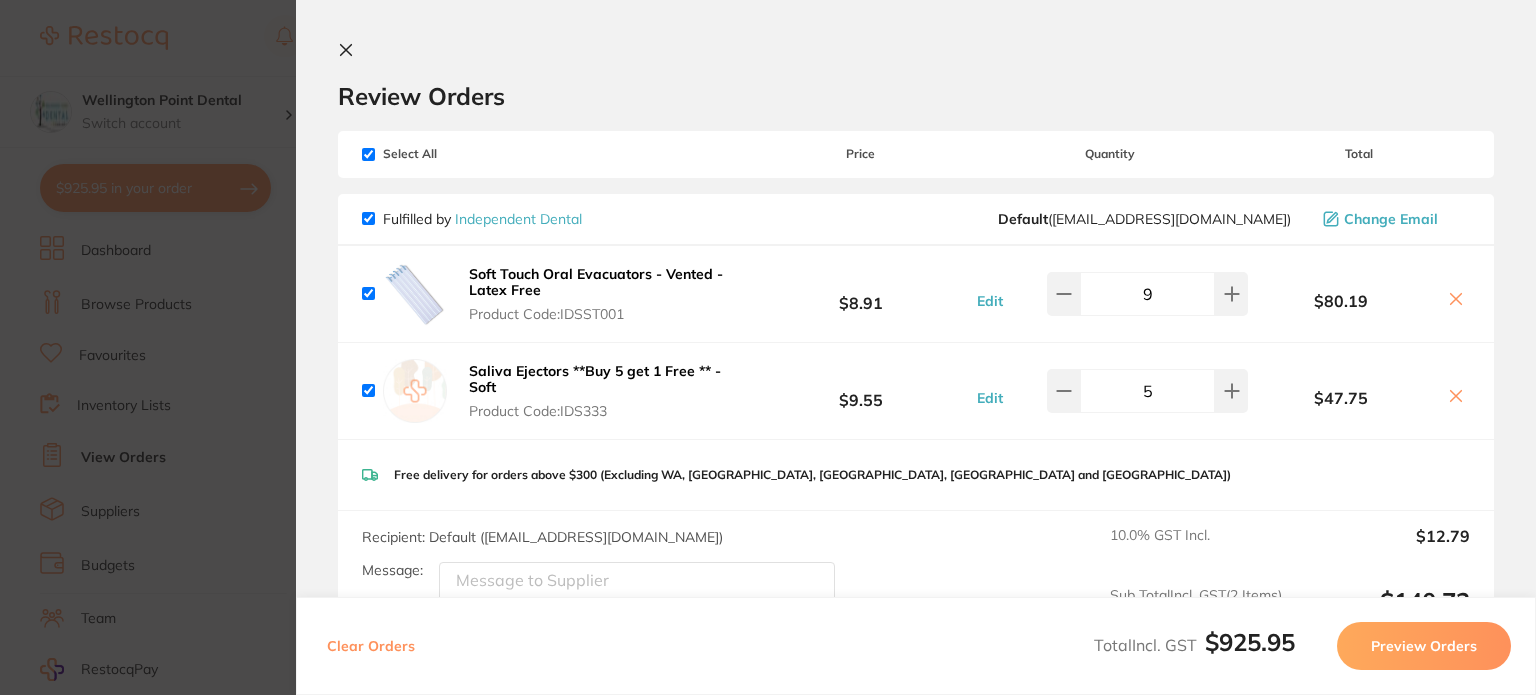 drag, startPoint x: 348, startPoint y: 47, endPoint x: 348, endPoint y: 64, distance: 17 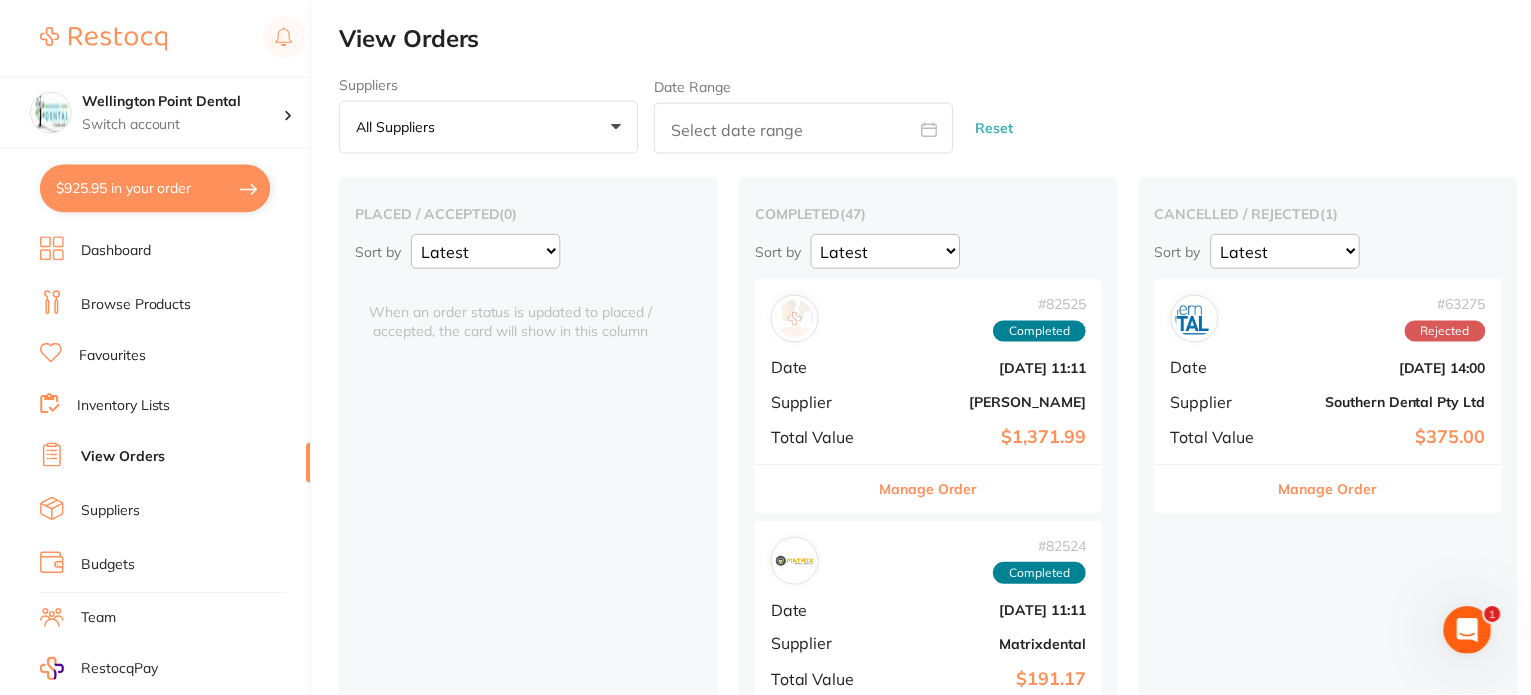 scroll, scrollTop: 0, scrollLeft: 0, axis: both 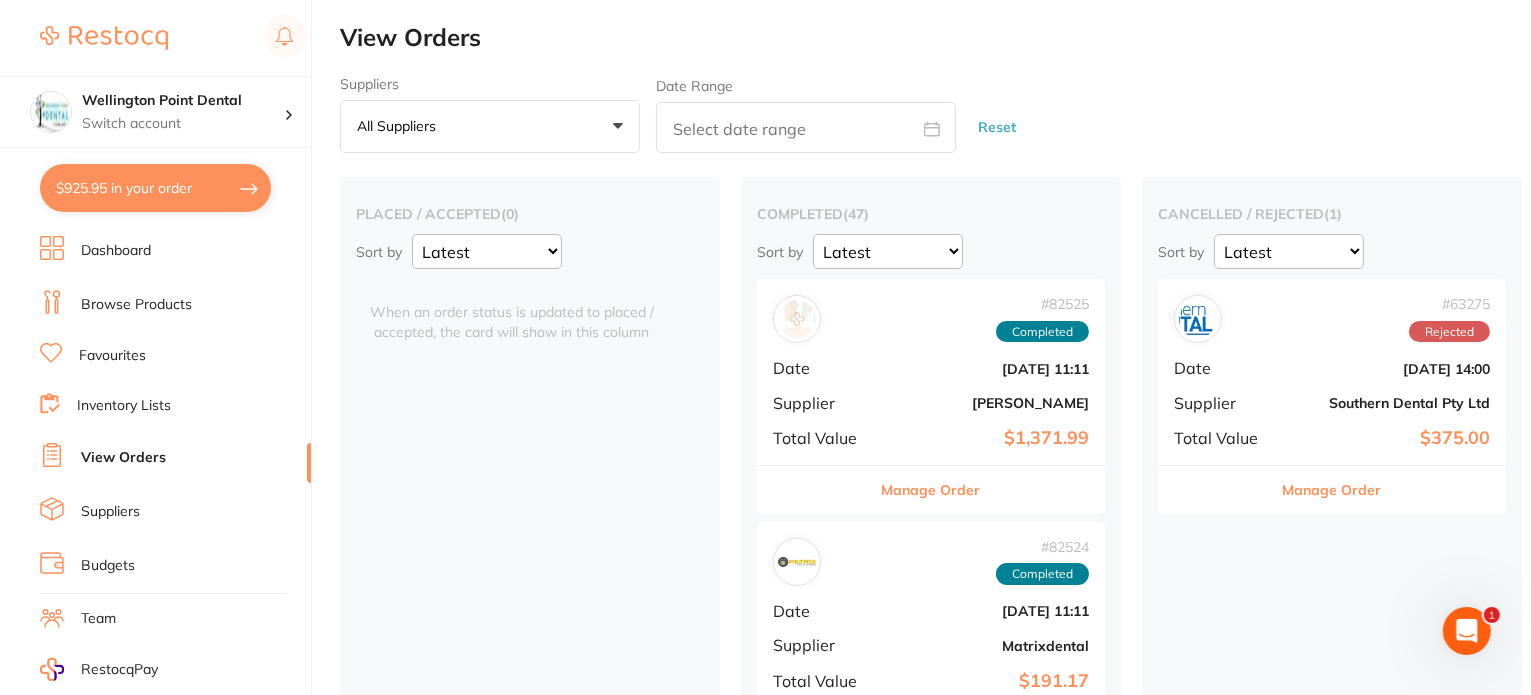click on "Dashboard" at bounding box center (116, 251) 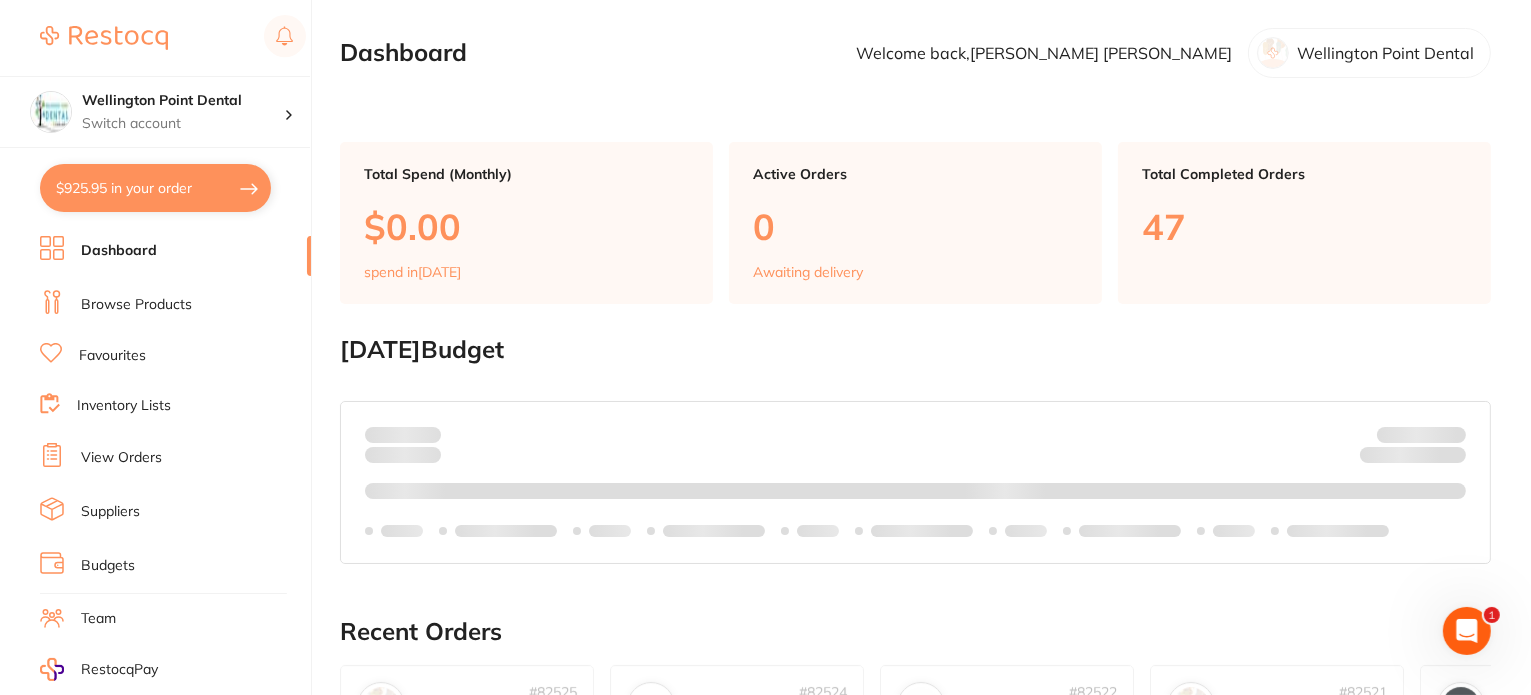 scroll, scrollTop: 0, scrollLeft: 0, axis: both 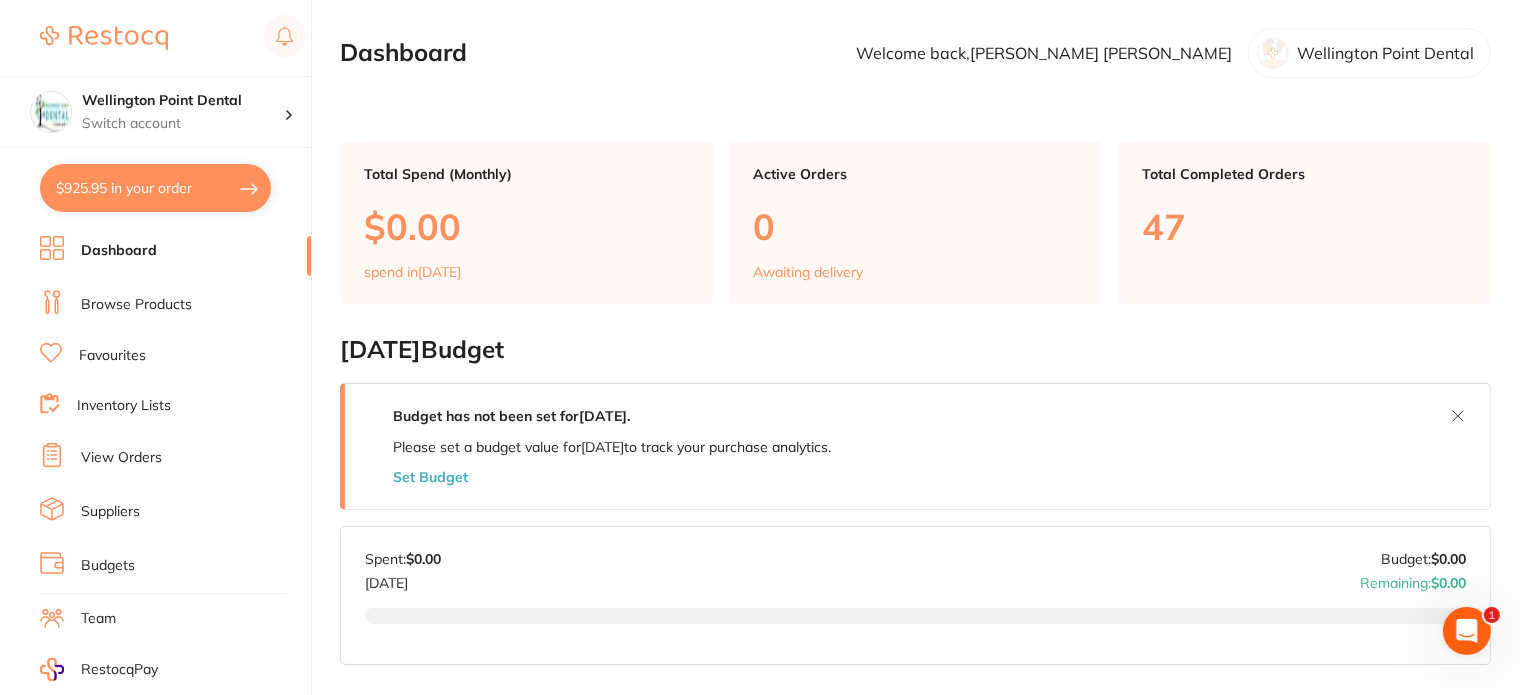 click on "Browse Products" at bounding box center [136, 305] 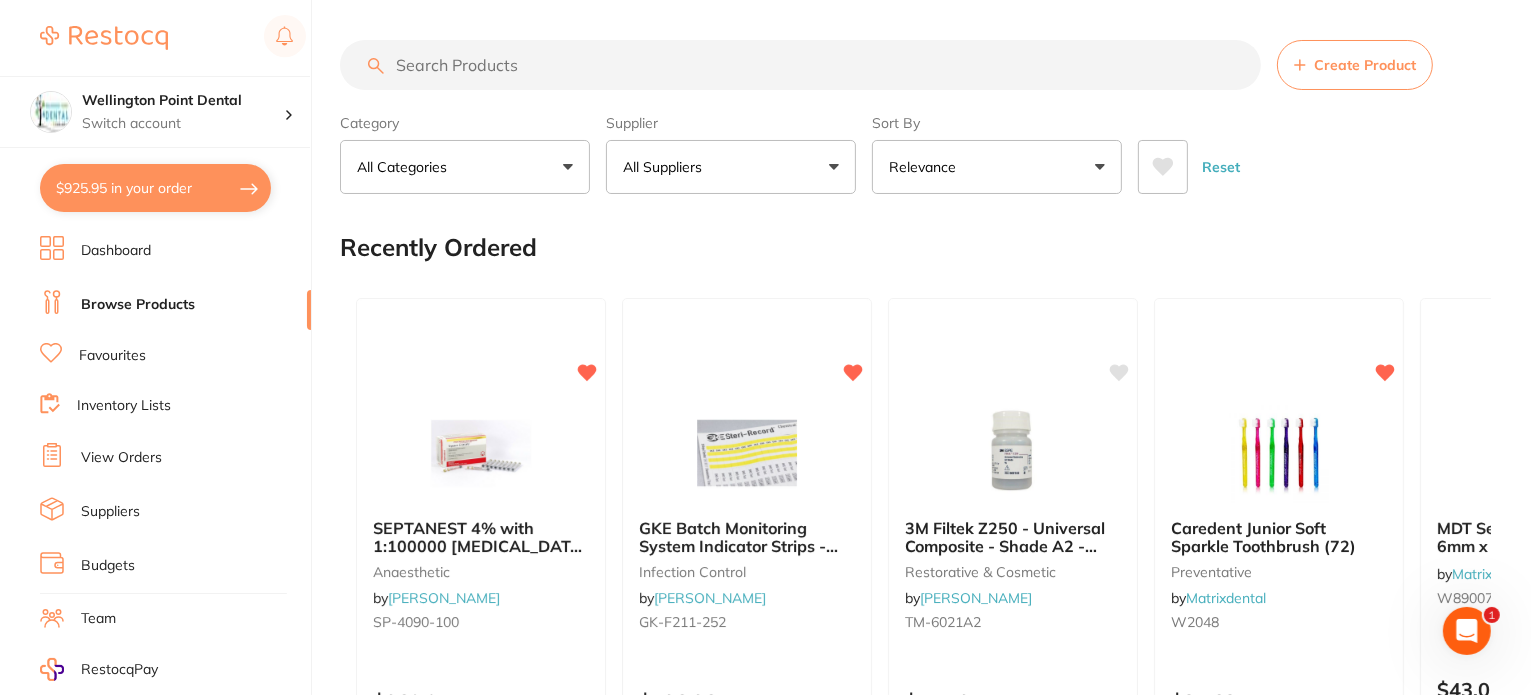 scroll, scrollTop: 0, scrollLeft: 0, axis: both 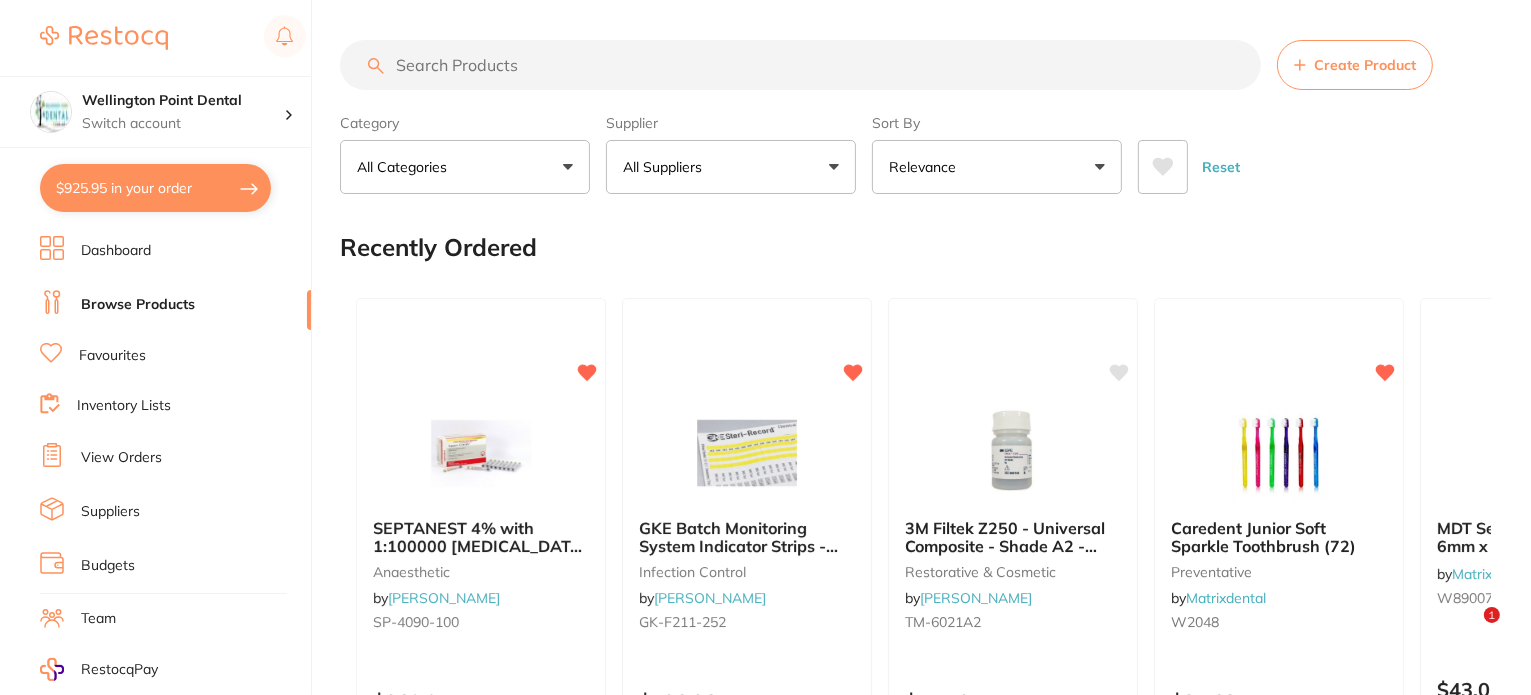 click on "All Suppliers" at bounding box center [731, 167] 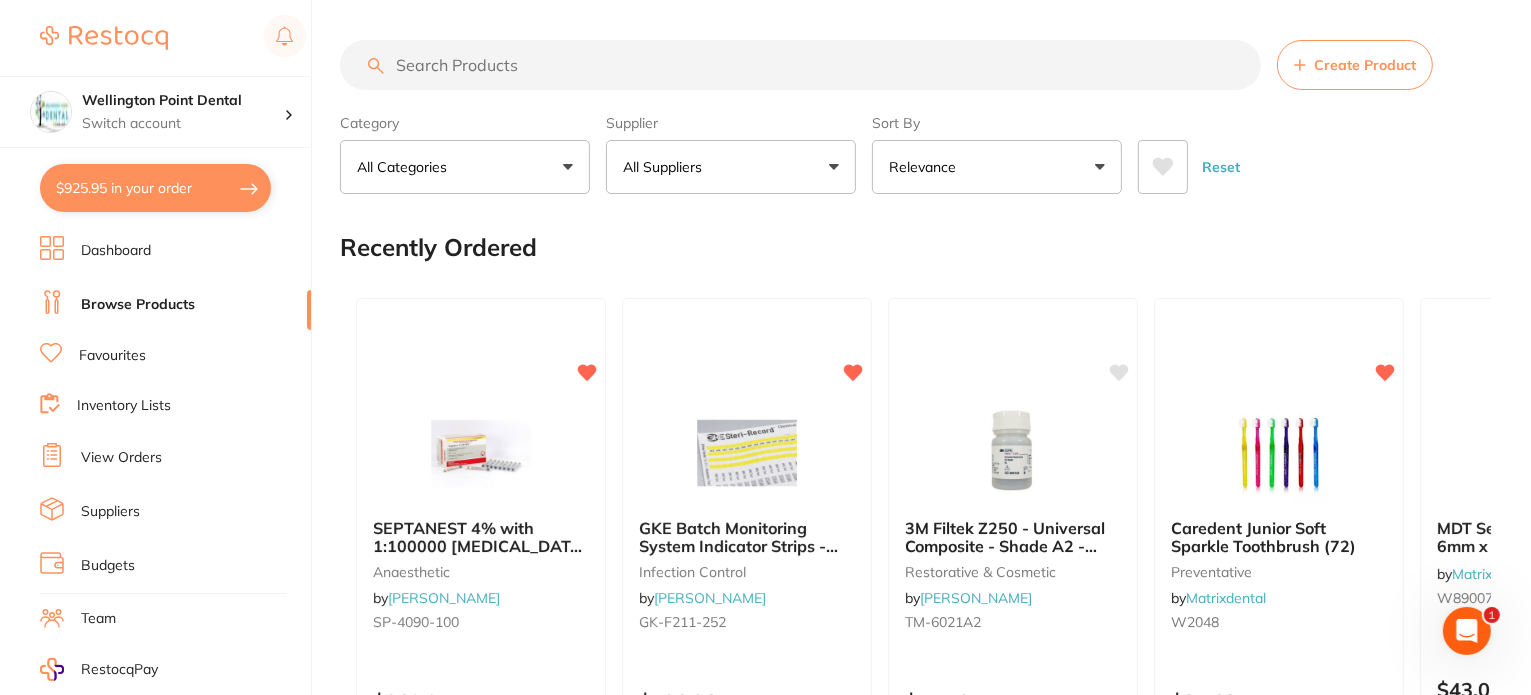 scroll, scrollTop: 0, scrollLeft: 0, axis: both 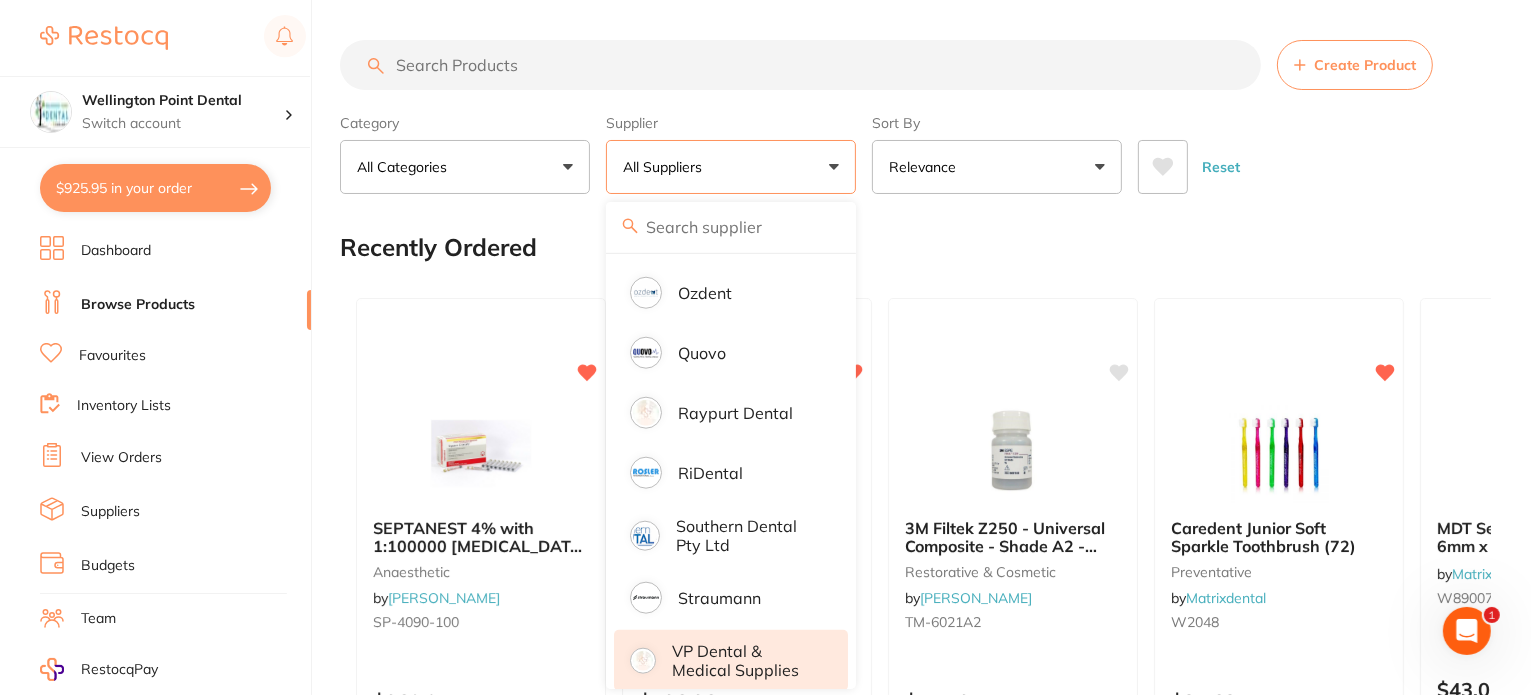click on "VP Dental & Medical Supplies" at bounding box center (746, 660) 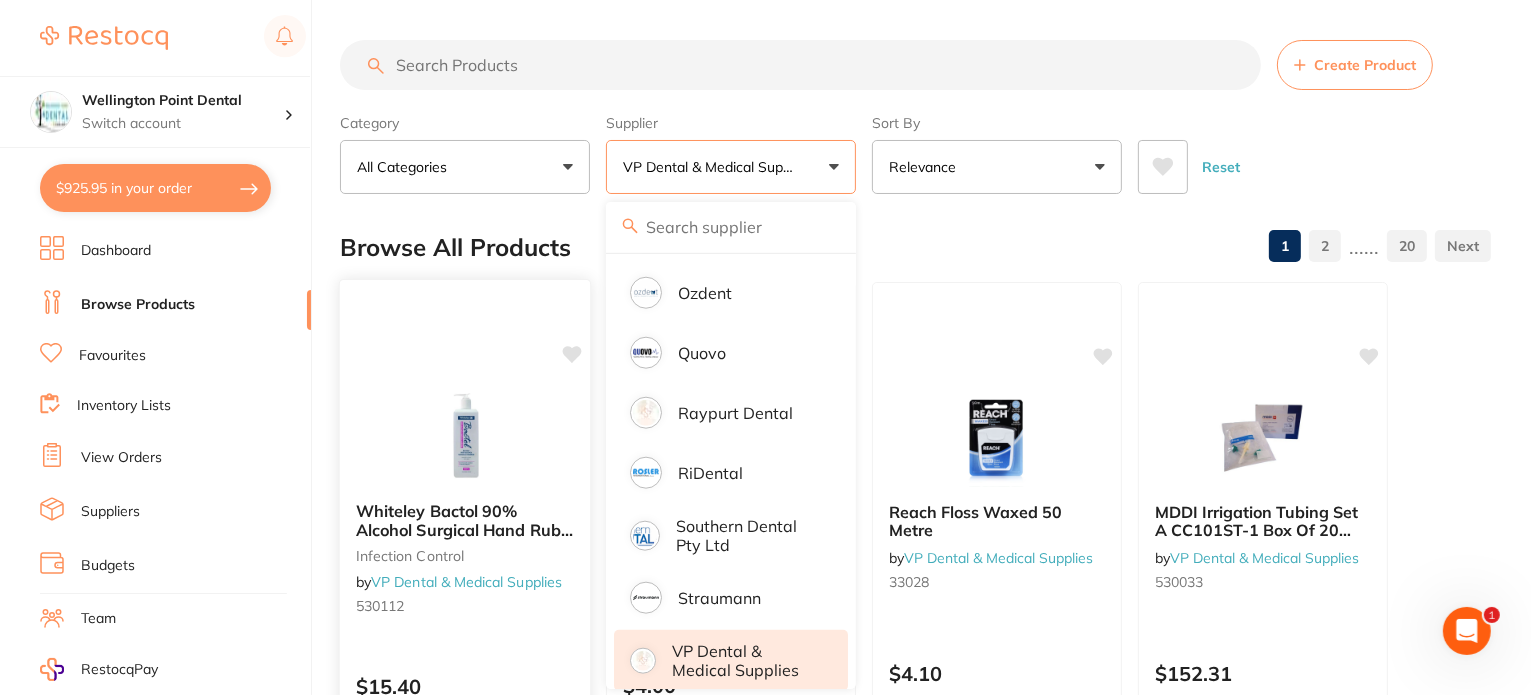 scroll, scrollTop: 0, scrollLeft: 0, axis: both 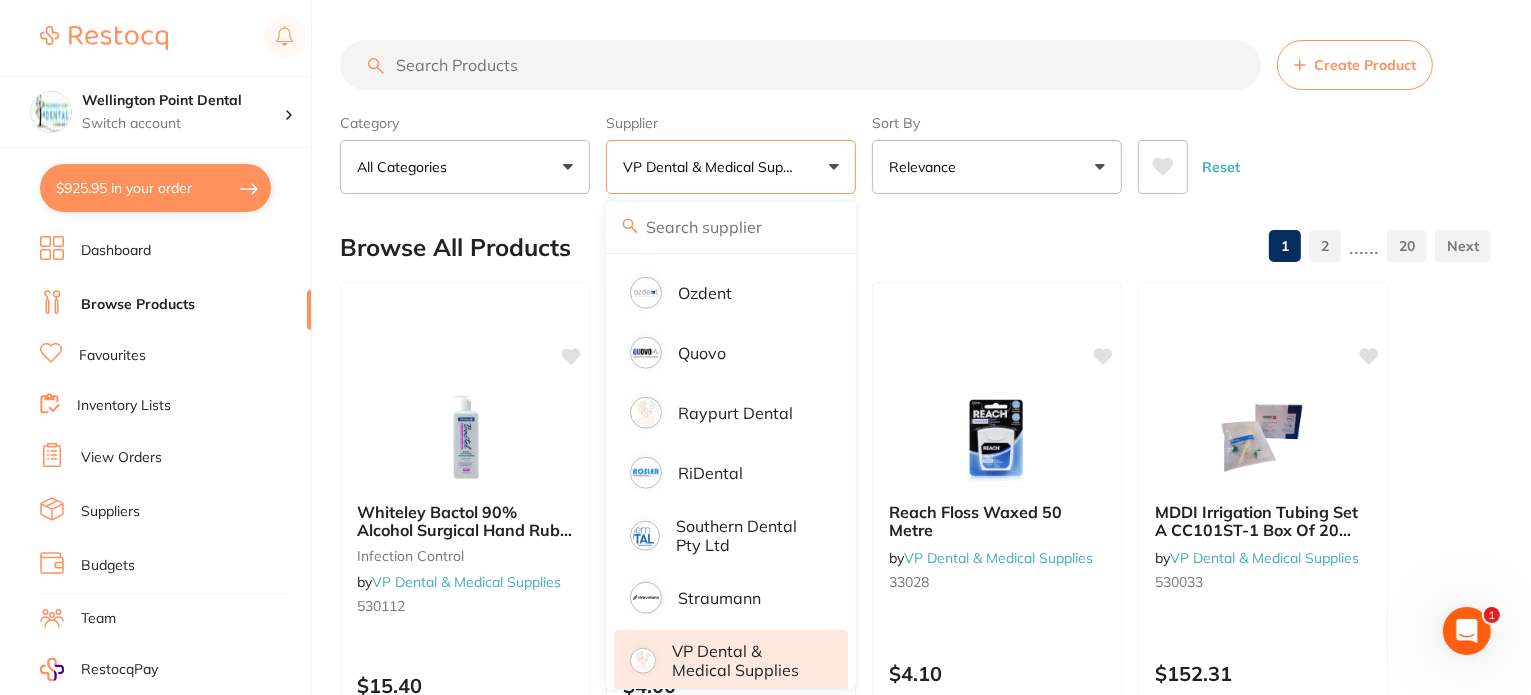 click on "Favourites" at bounding box center [112, 356] 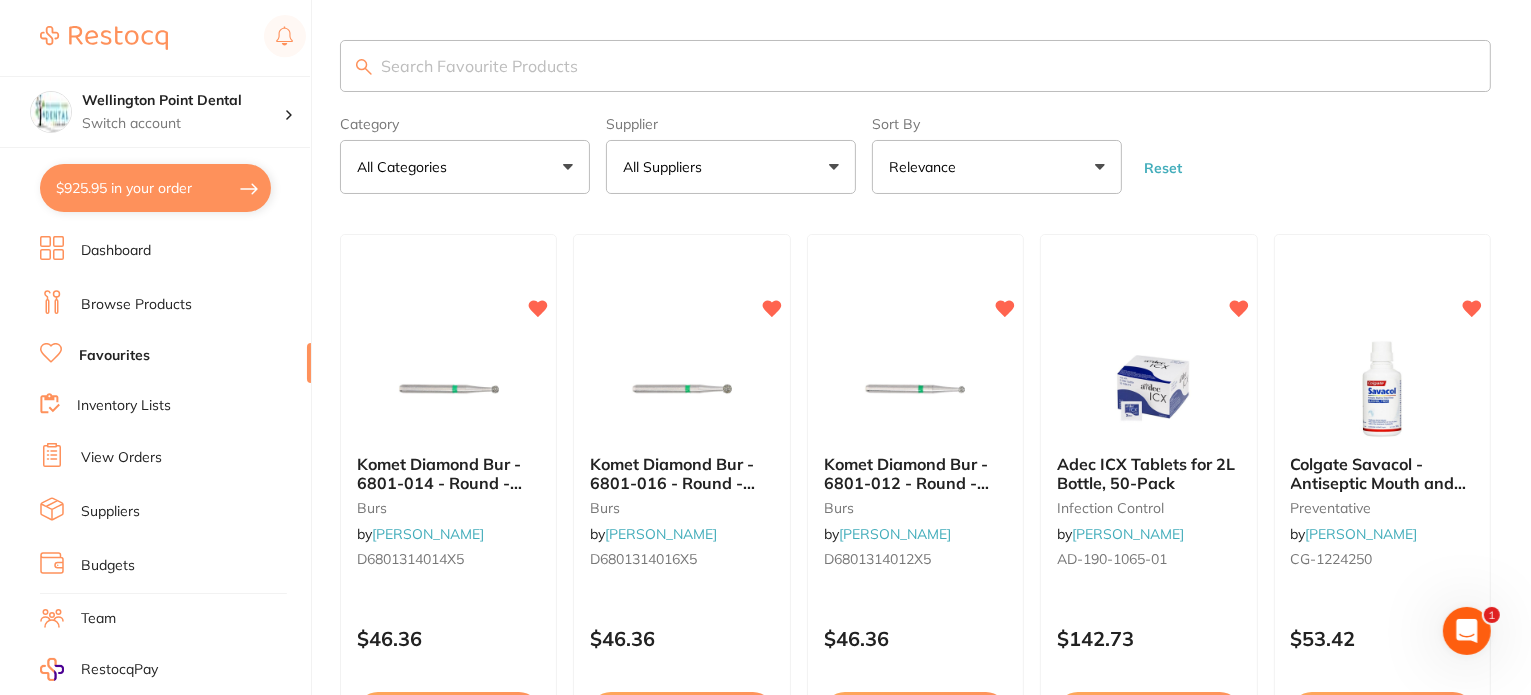 scroll, scrollTop: 0, scrollLeft: 0, axis: both 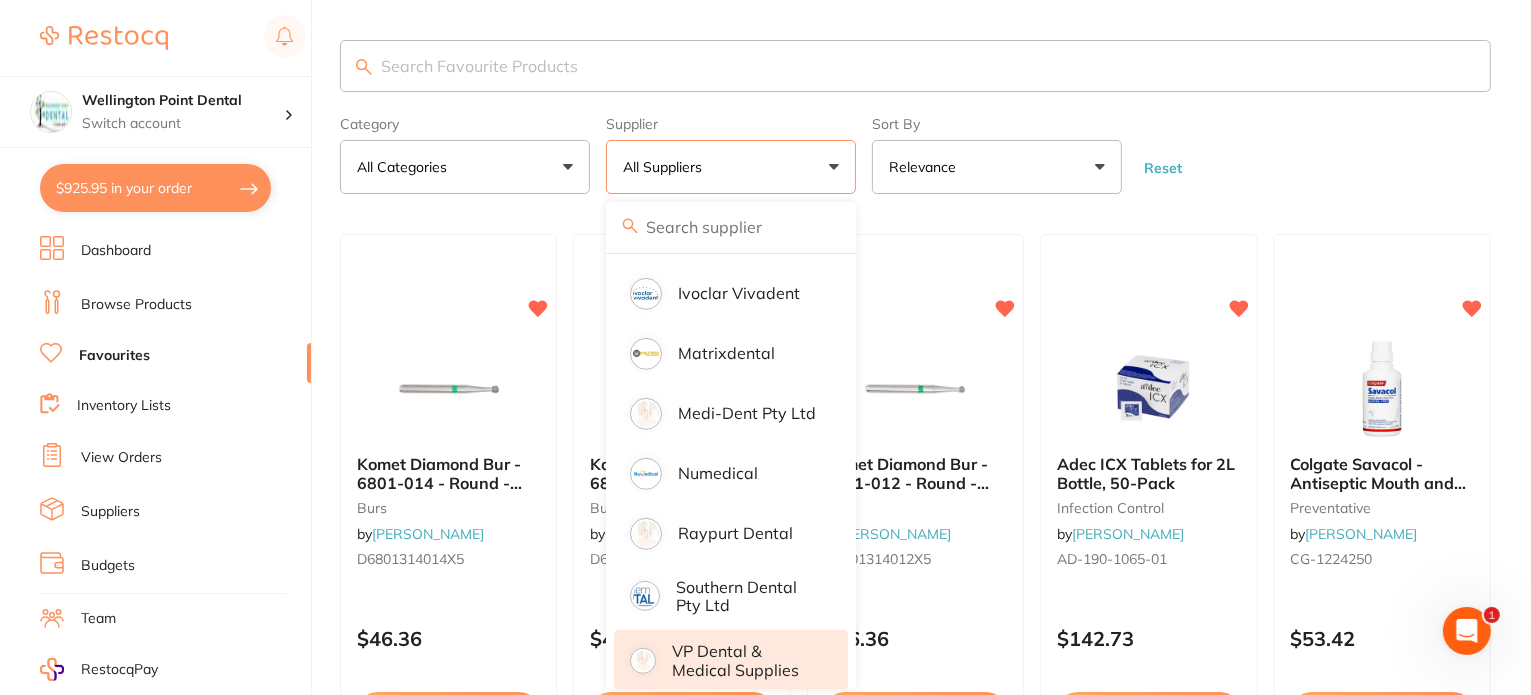 click on "VP Dental & Medical Supplies" at bounding box center [746, 660] 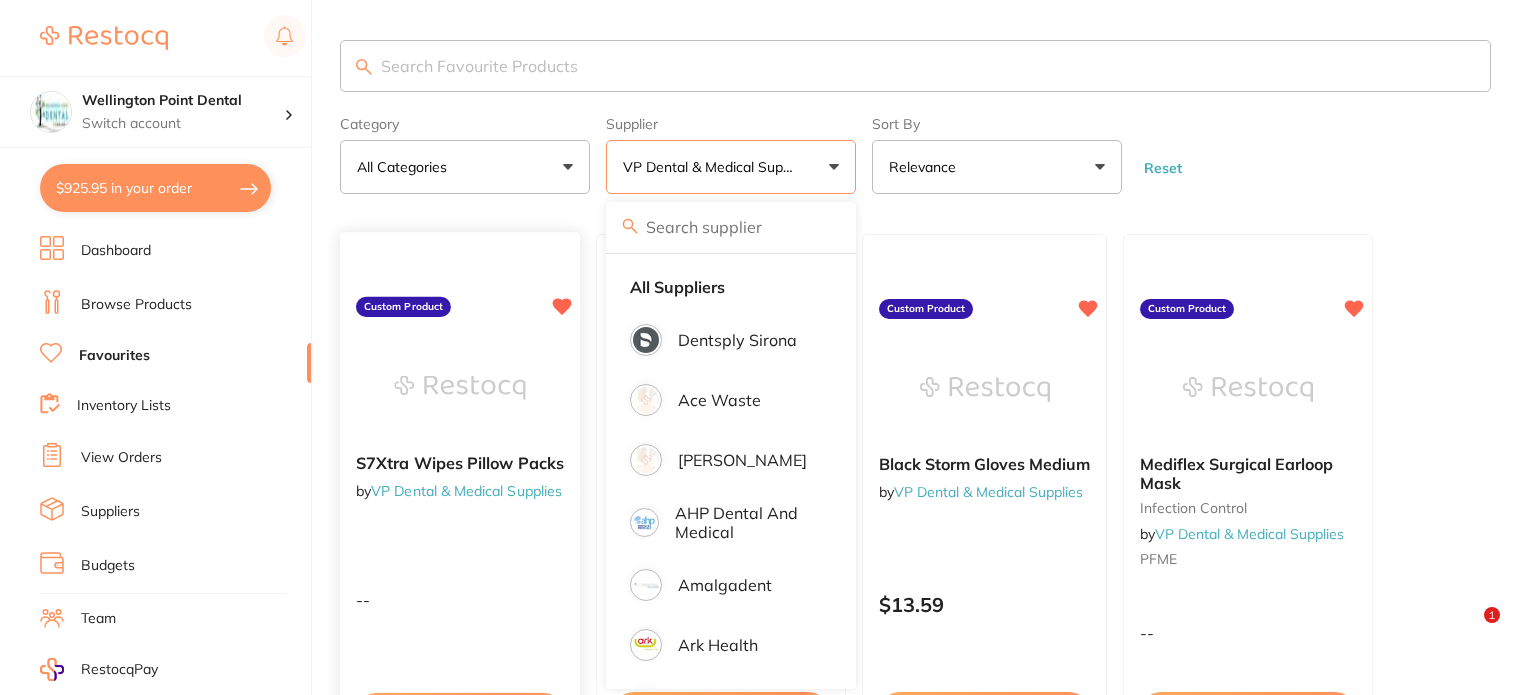 scroll, scrollTop: 0, scrollLeft: 0, axis: both 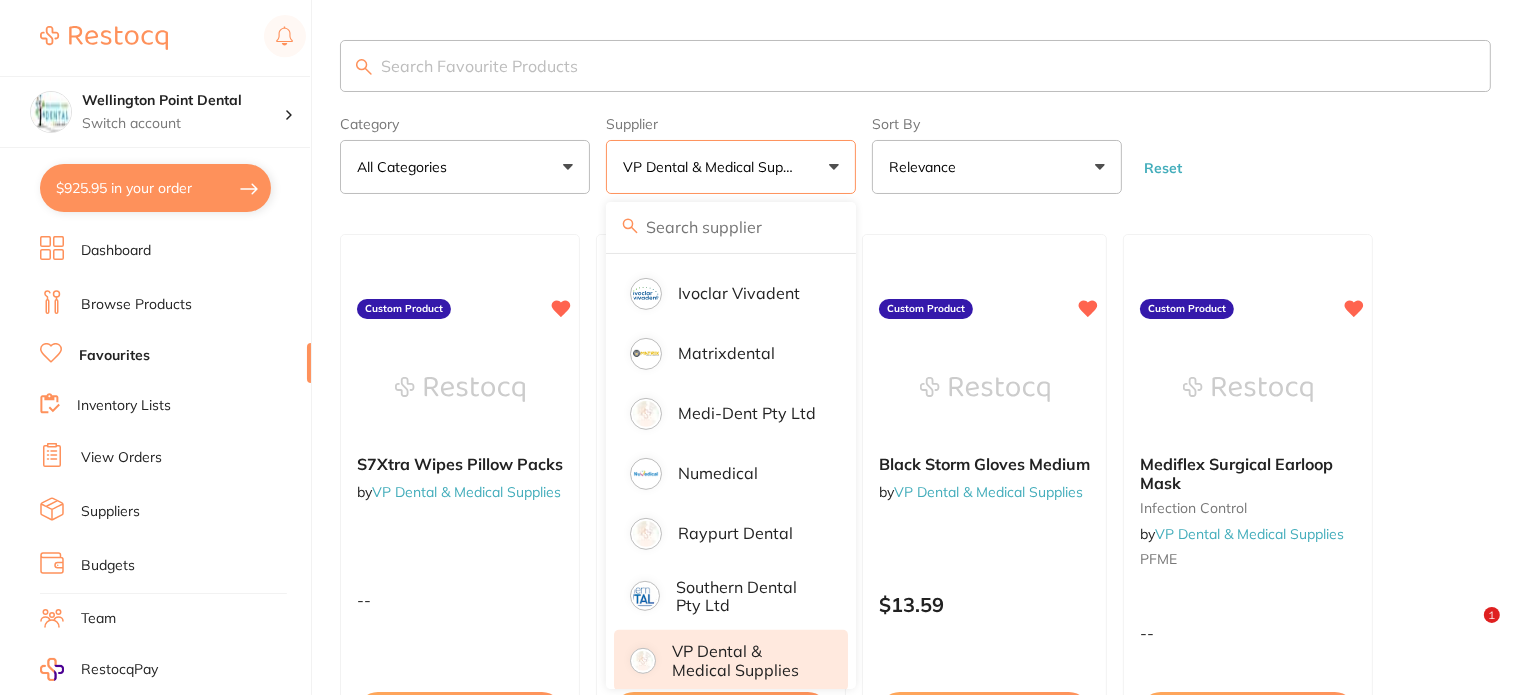 click on "Mediflex Surgical Earloop Mask" at bounding box center (1236, 473) 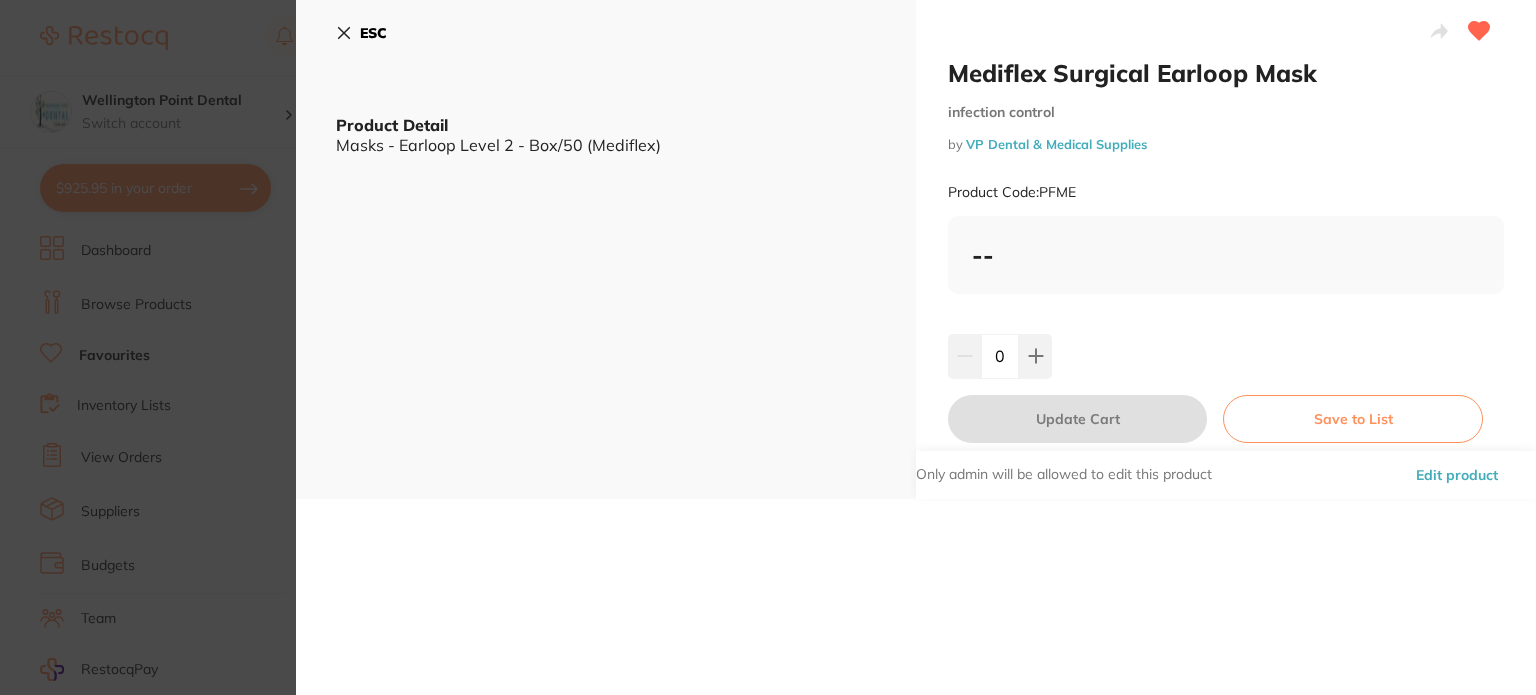 scroll, scrollTop: 0, scrollLeft: 0, axis: both 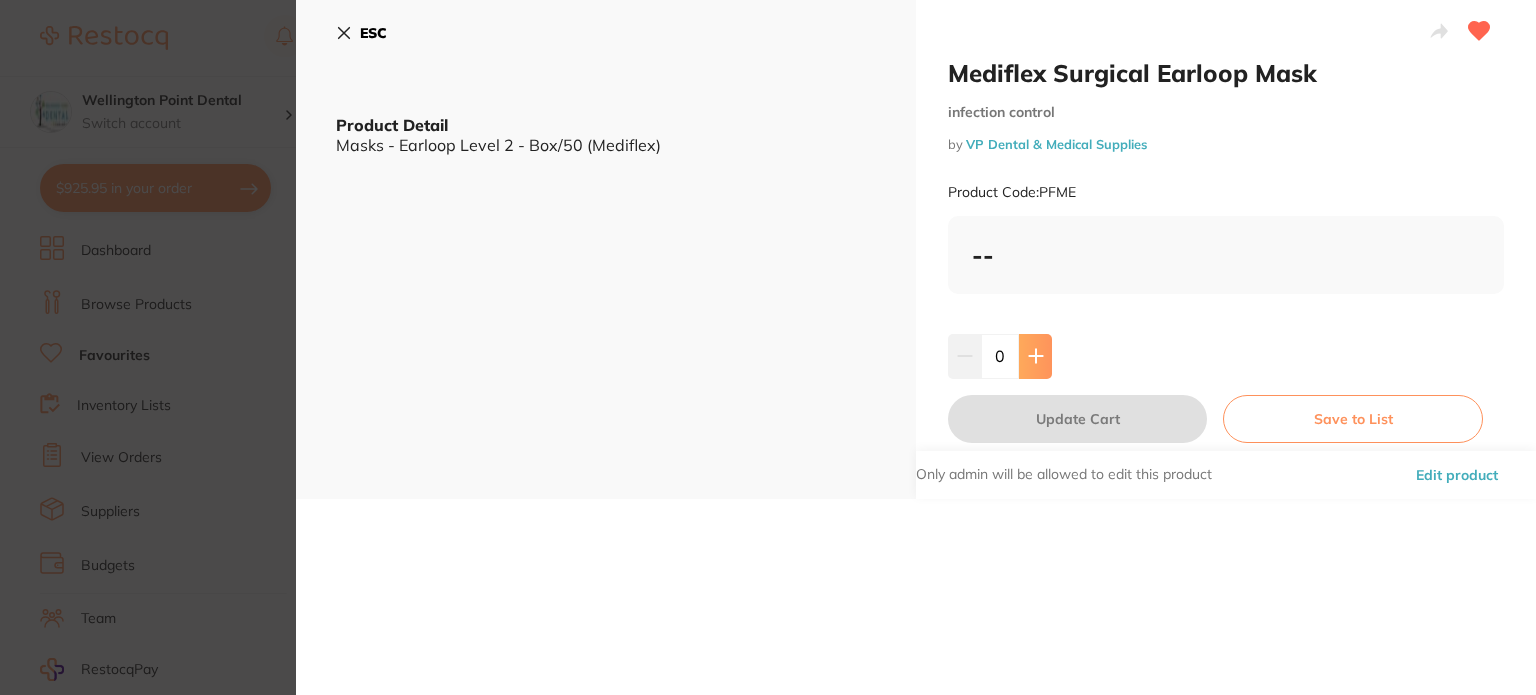 click 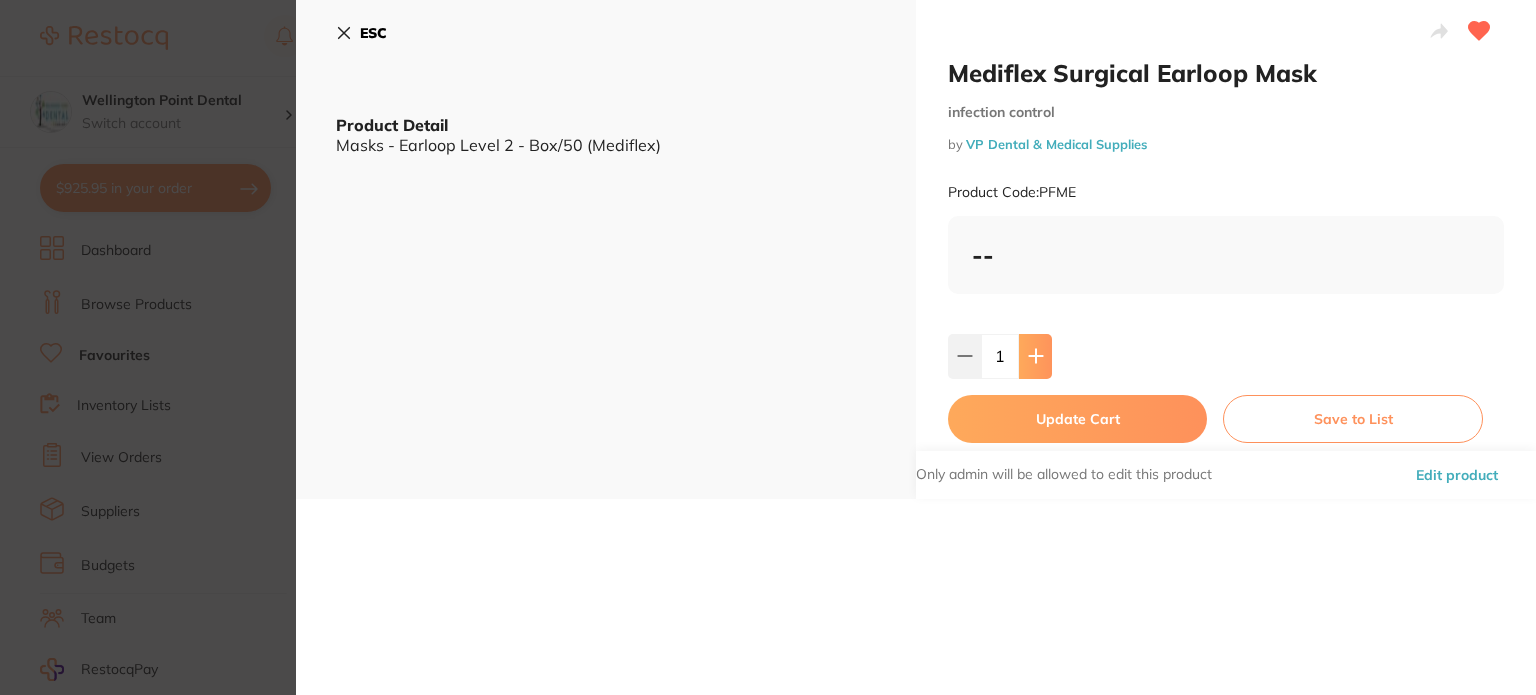 scroll, scrollTop: 0, scrollLeft: 0, axis: both 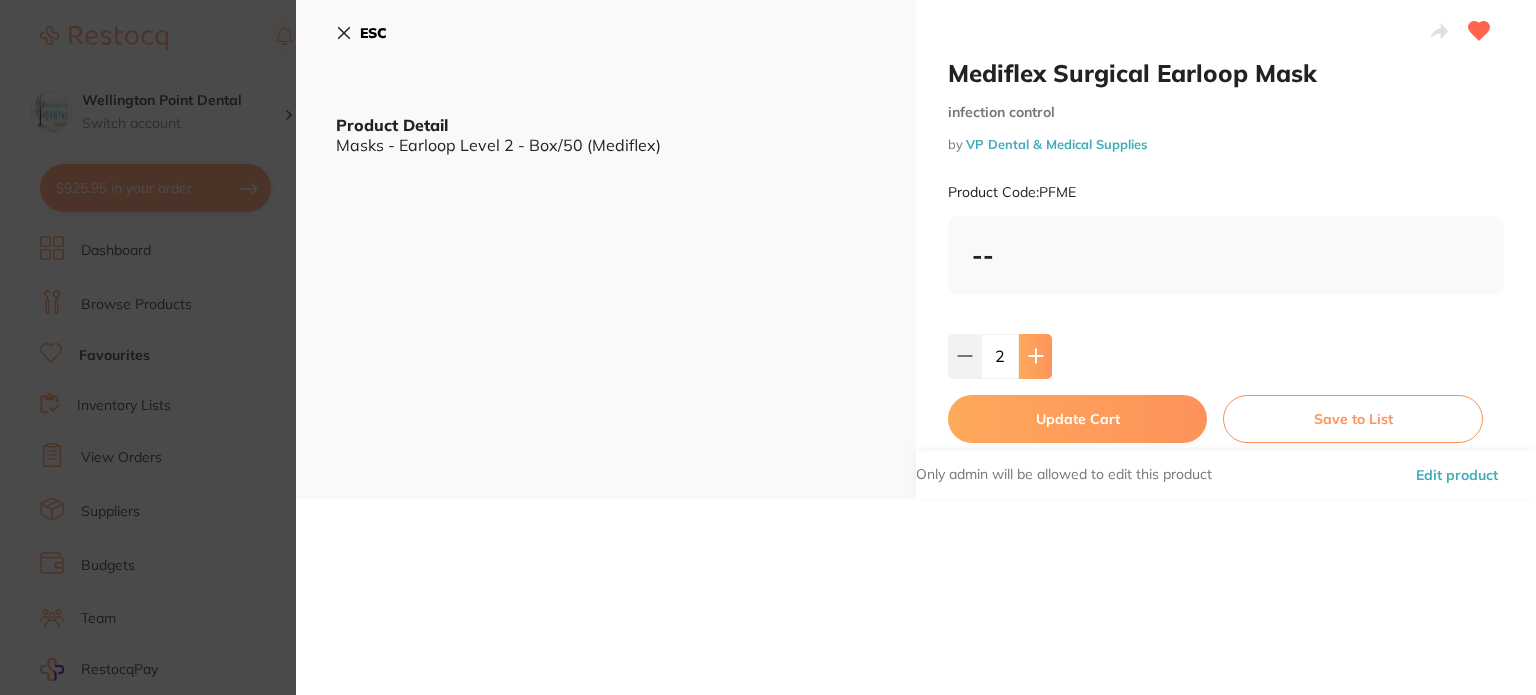 click 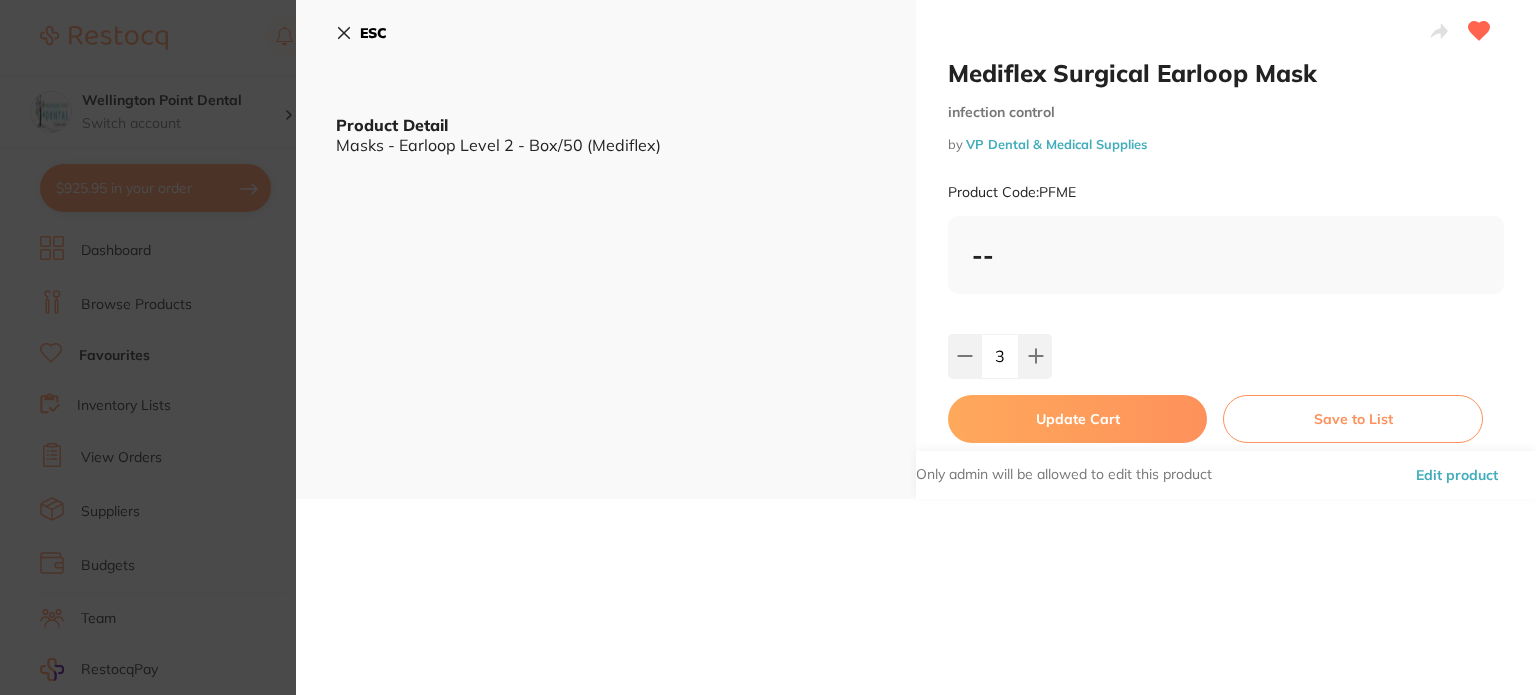 click on "Update Cart" at bounding box center (1077, 419) 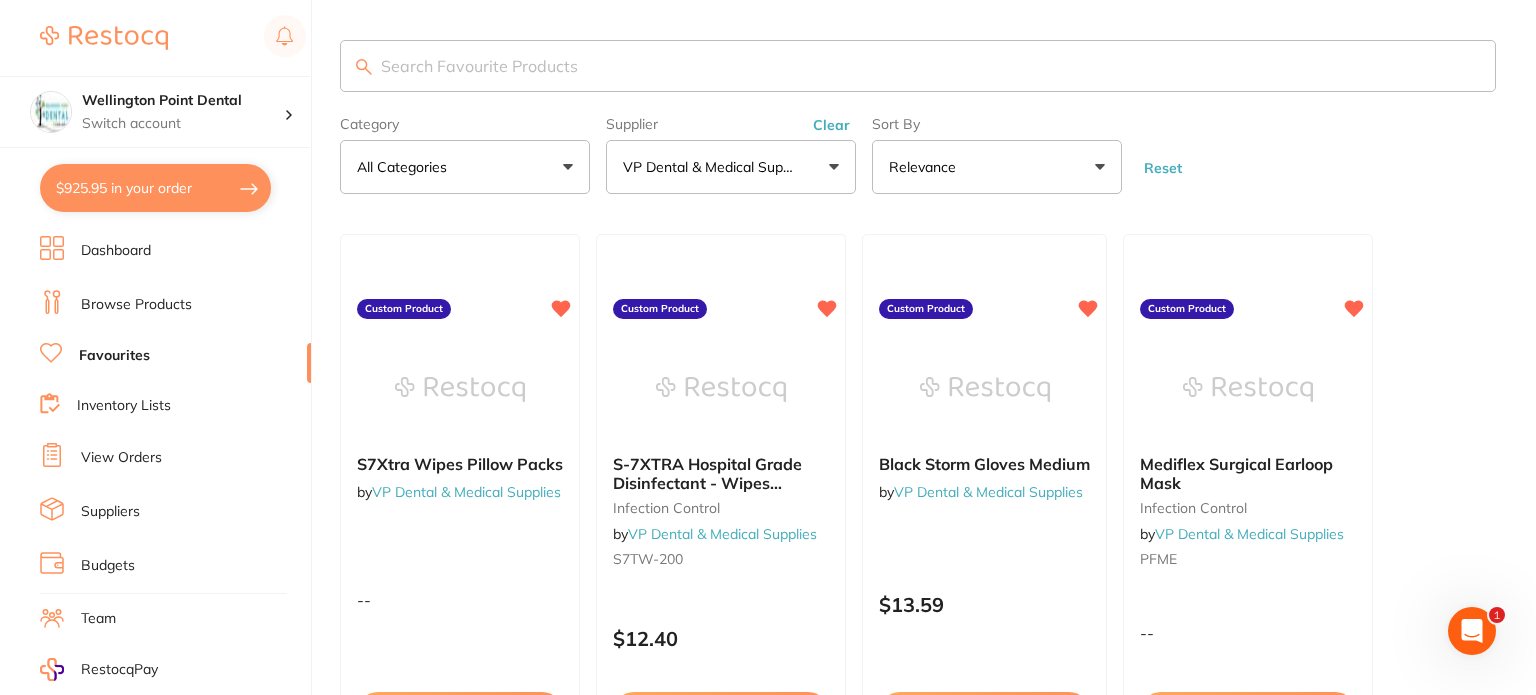 checkbox on "false" 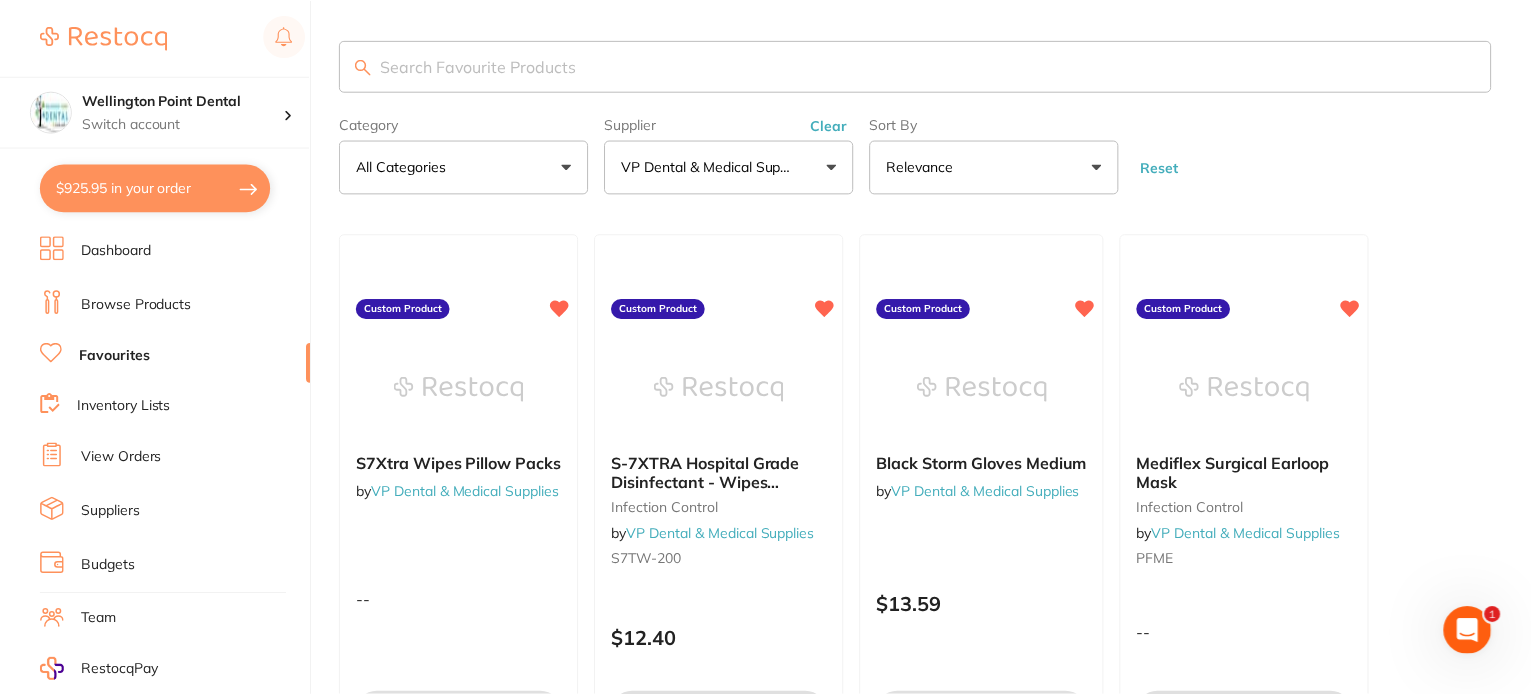 scroll, scrollTop: 0, scrollLeft: 0, axis: both 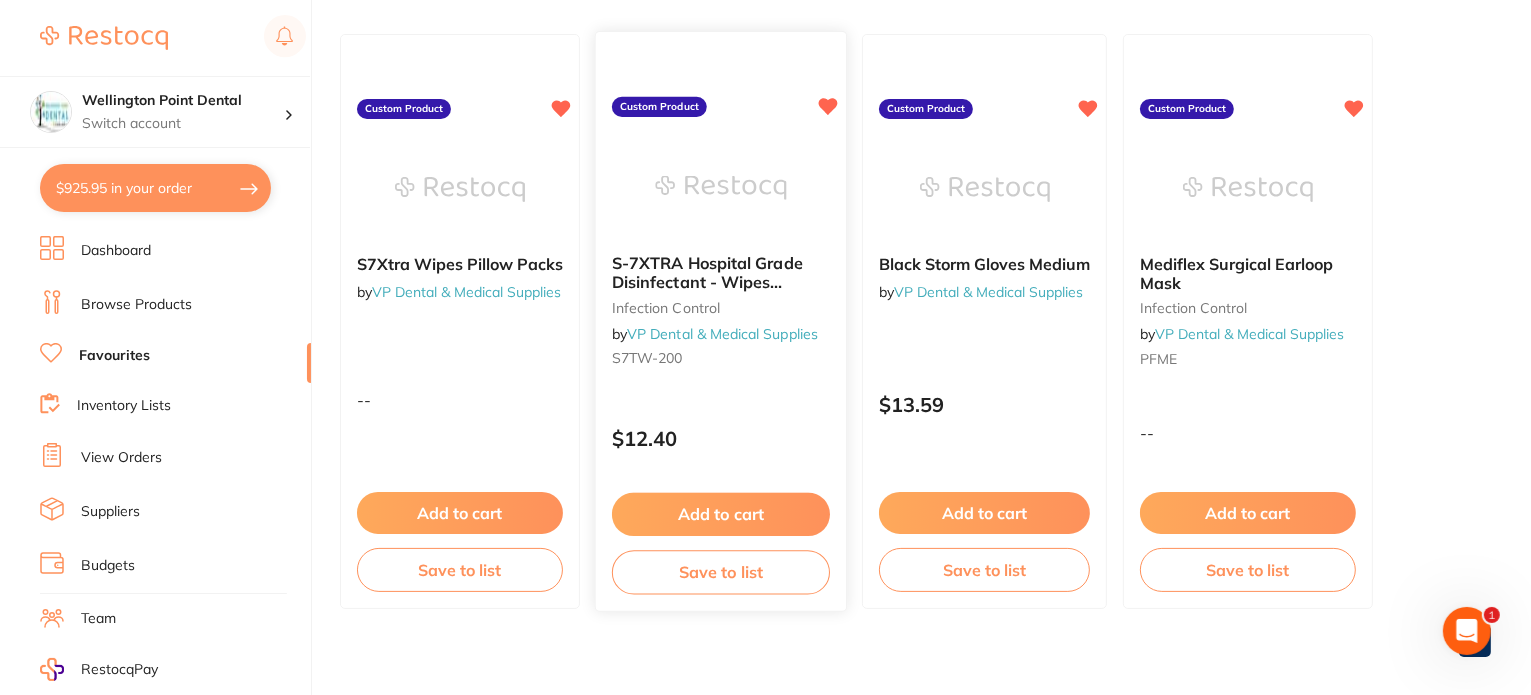 click on "Add to cart" at bounding box center (721, 514) 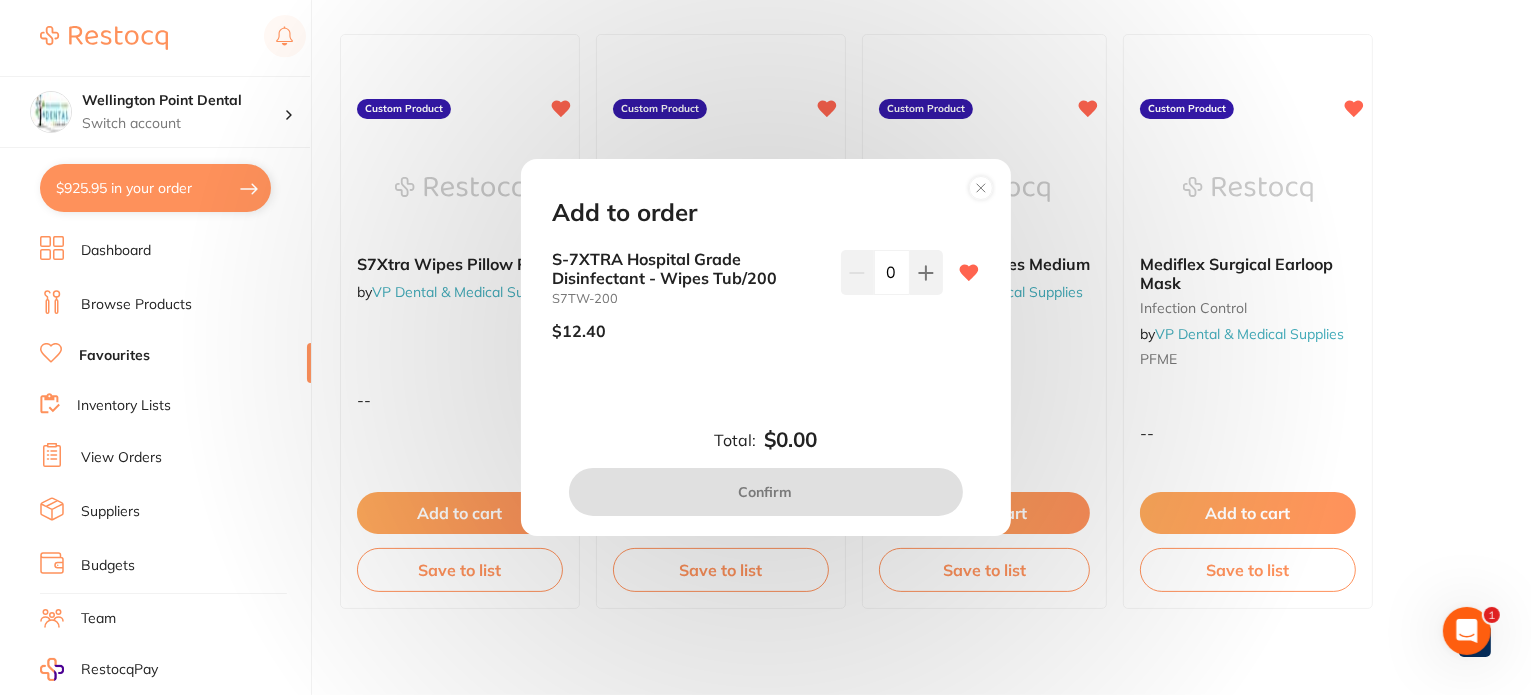 scroll, scrollTop: 0, scrollLeft: 0, axis: both 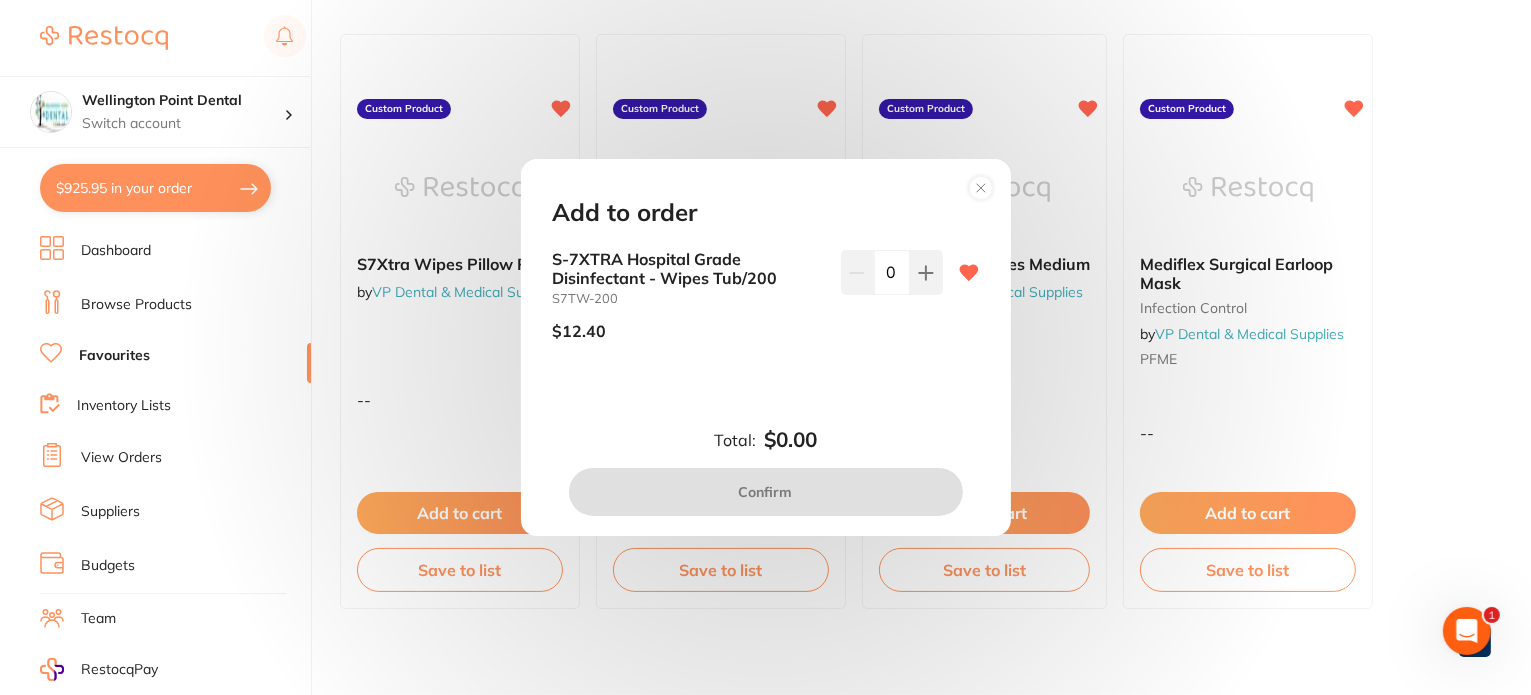click on "0" at bounding box center [892, 272] 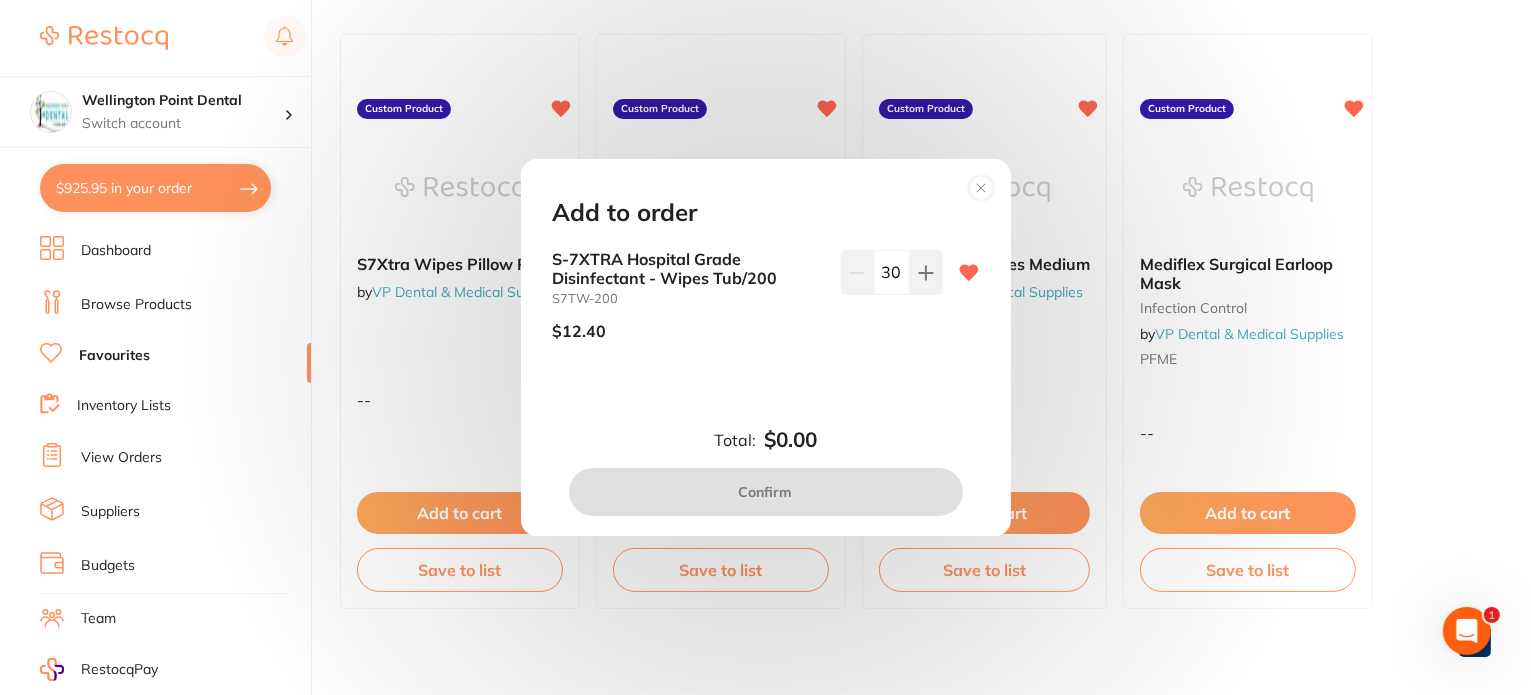 type on "30" 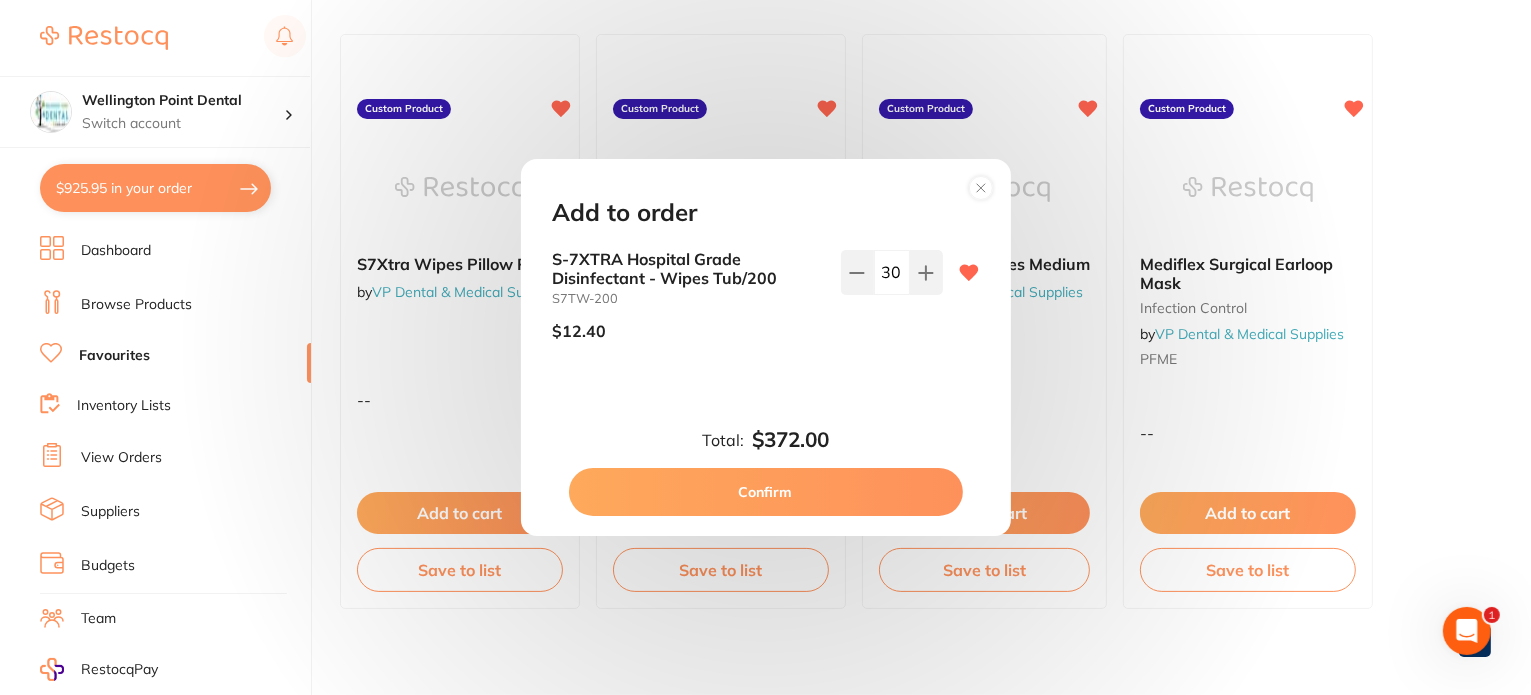 click on "Confirm" at bounding box center (766, 492) 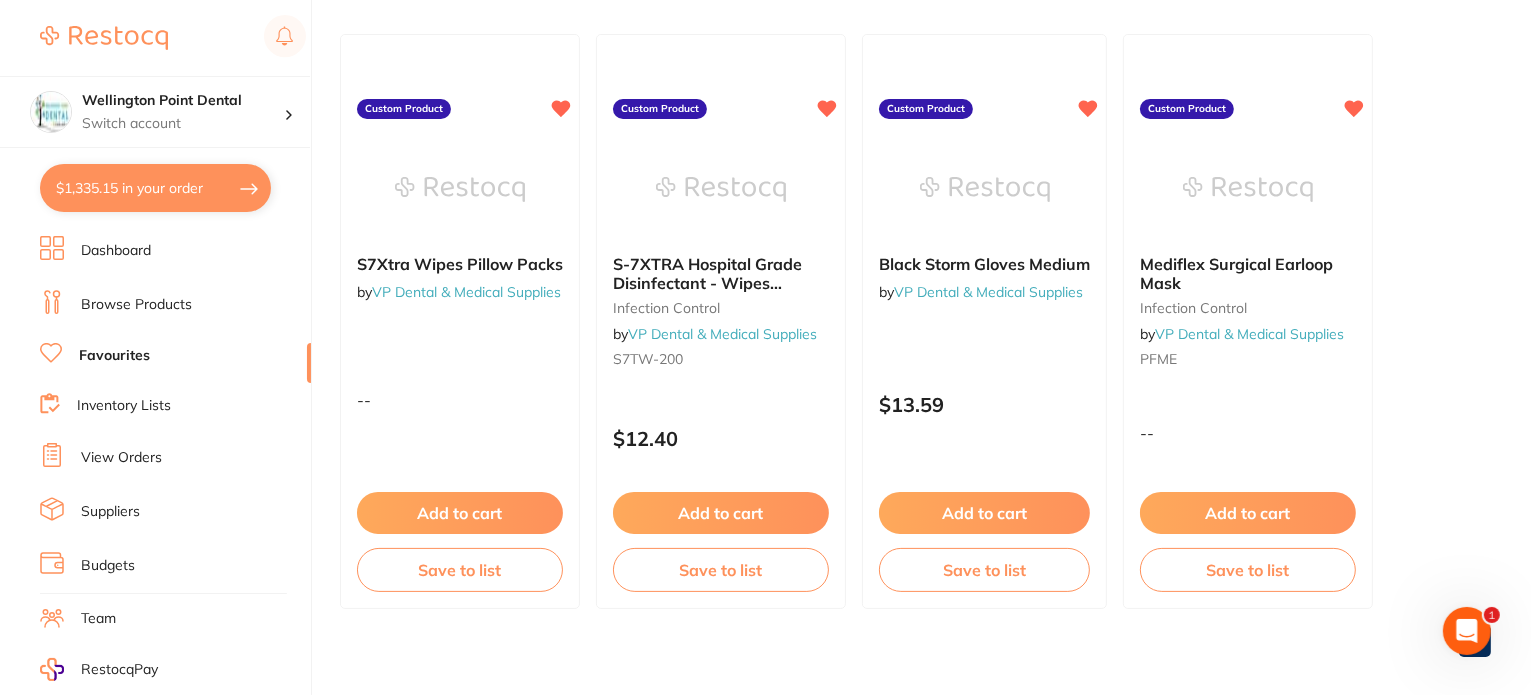 scroll, scrollTop: 0, scrollLeft: 0, axis: both 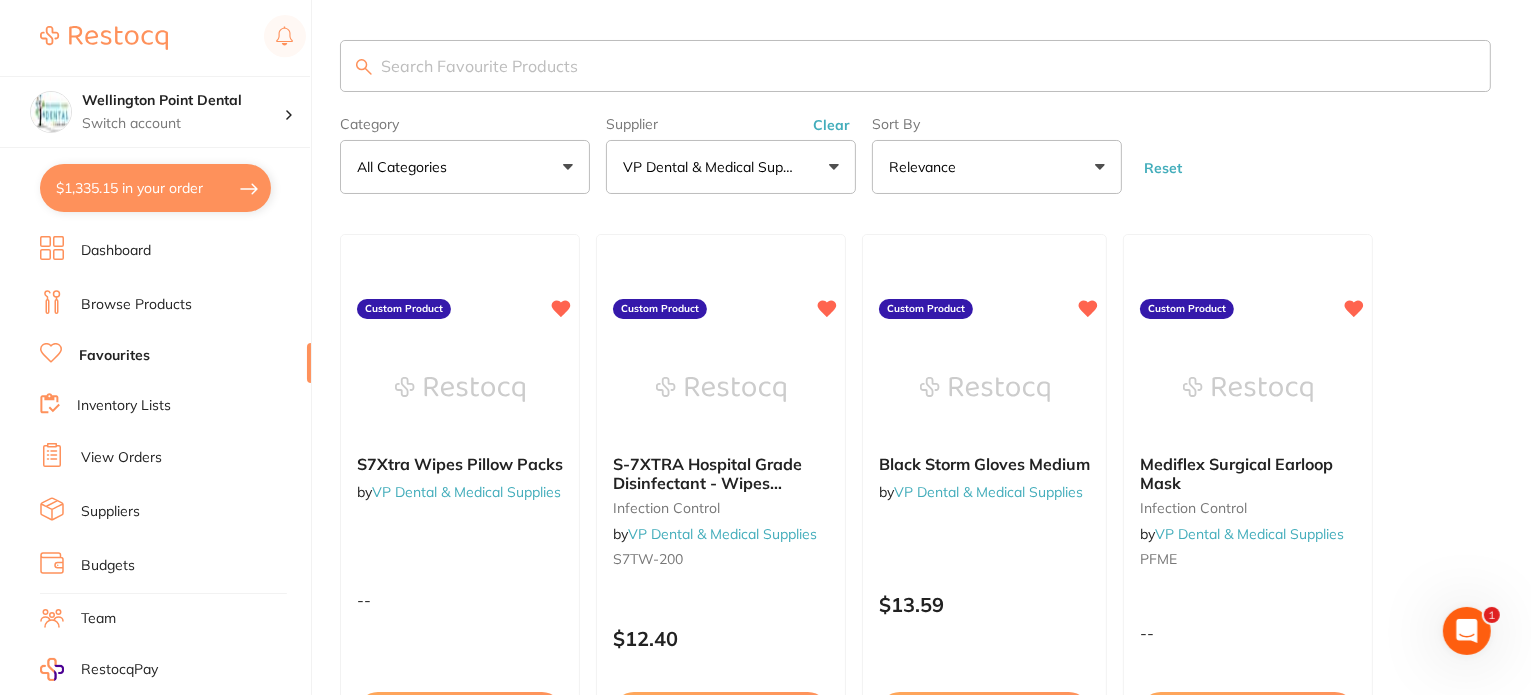 click on "Clear" at bounding box center (831, 125) 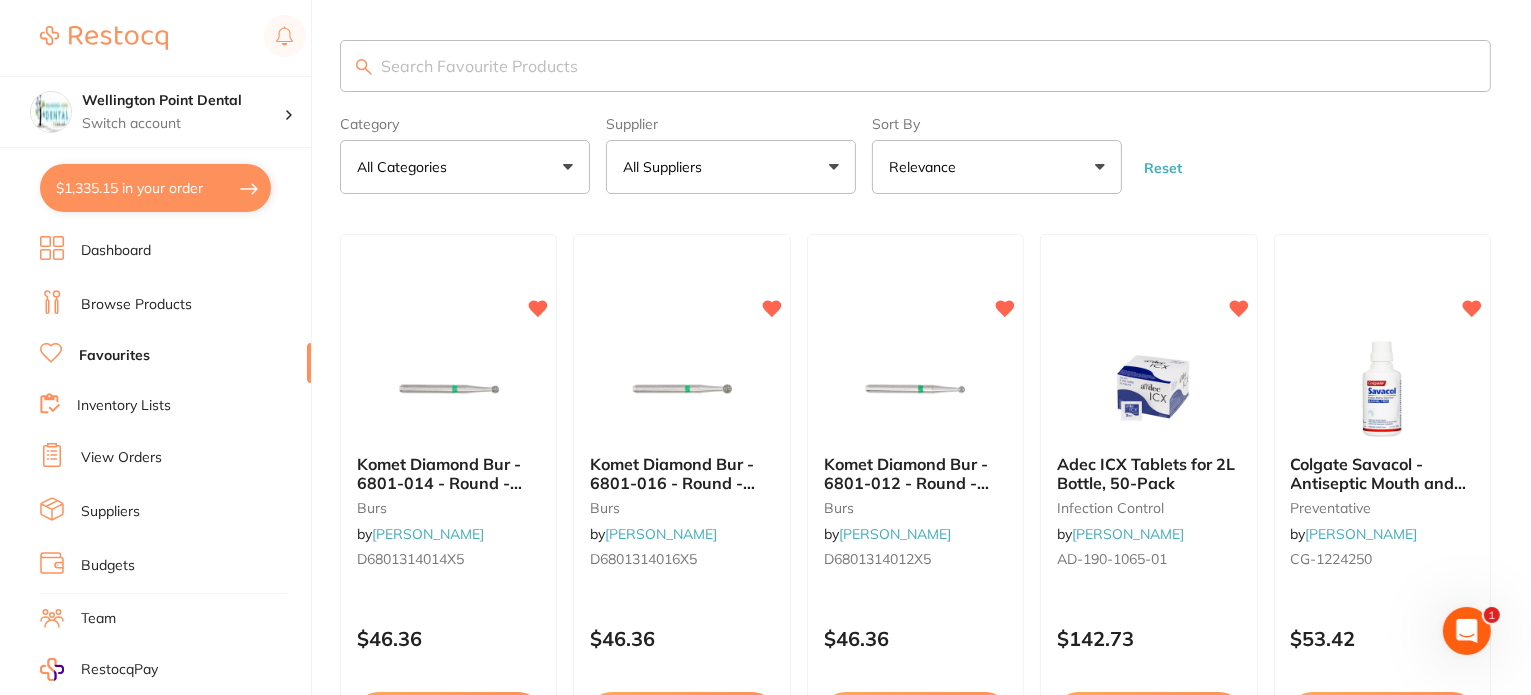 scroll, scrollTop: 0, scrollLeft: 0, axis: both 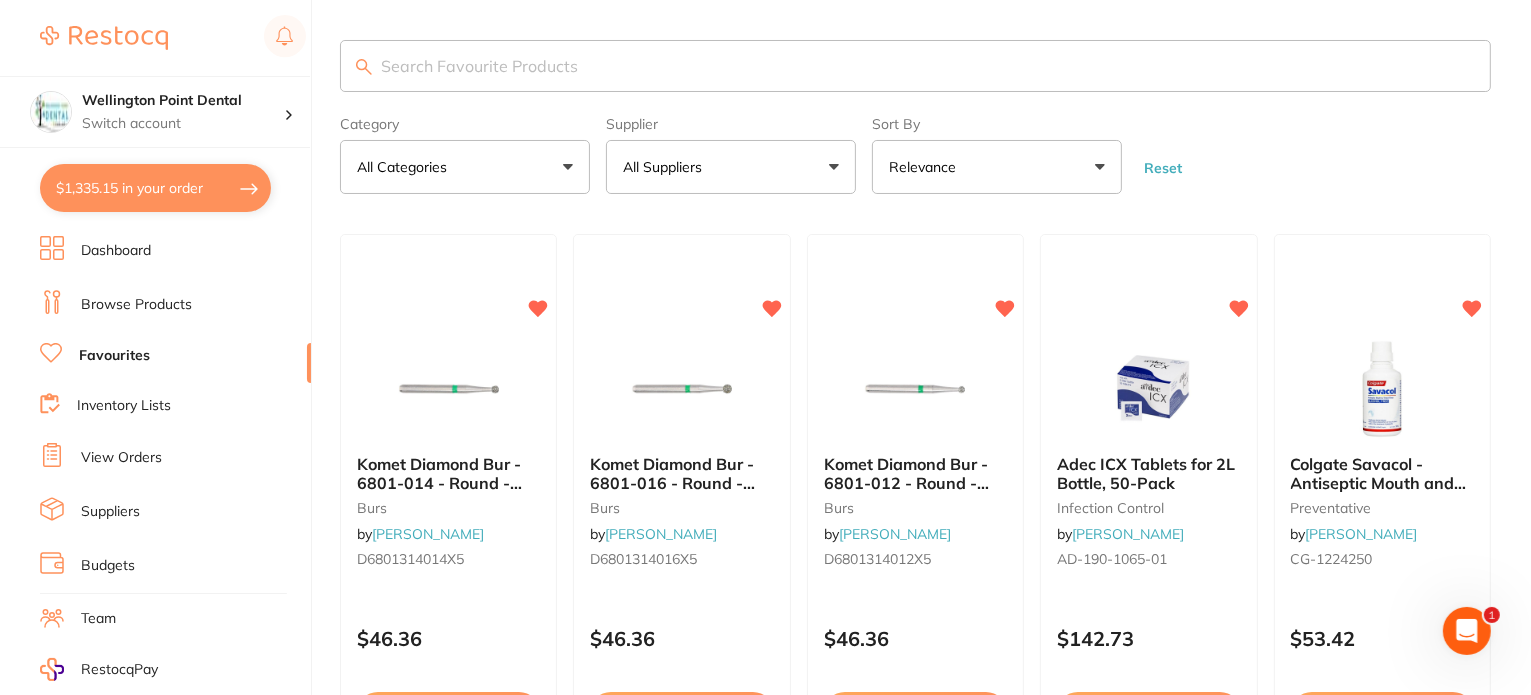 click on "All Suppliers" at bounding box center [731, 167] 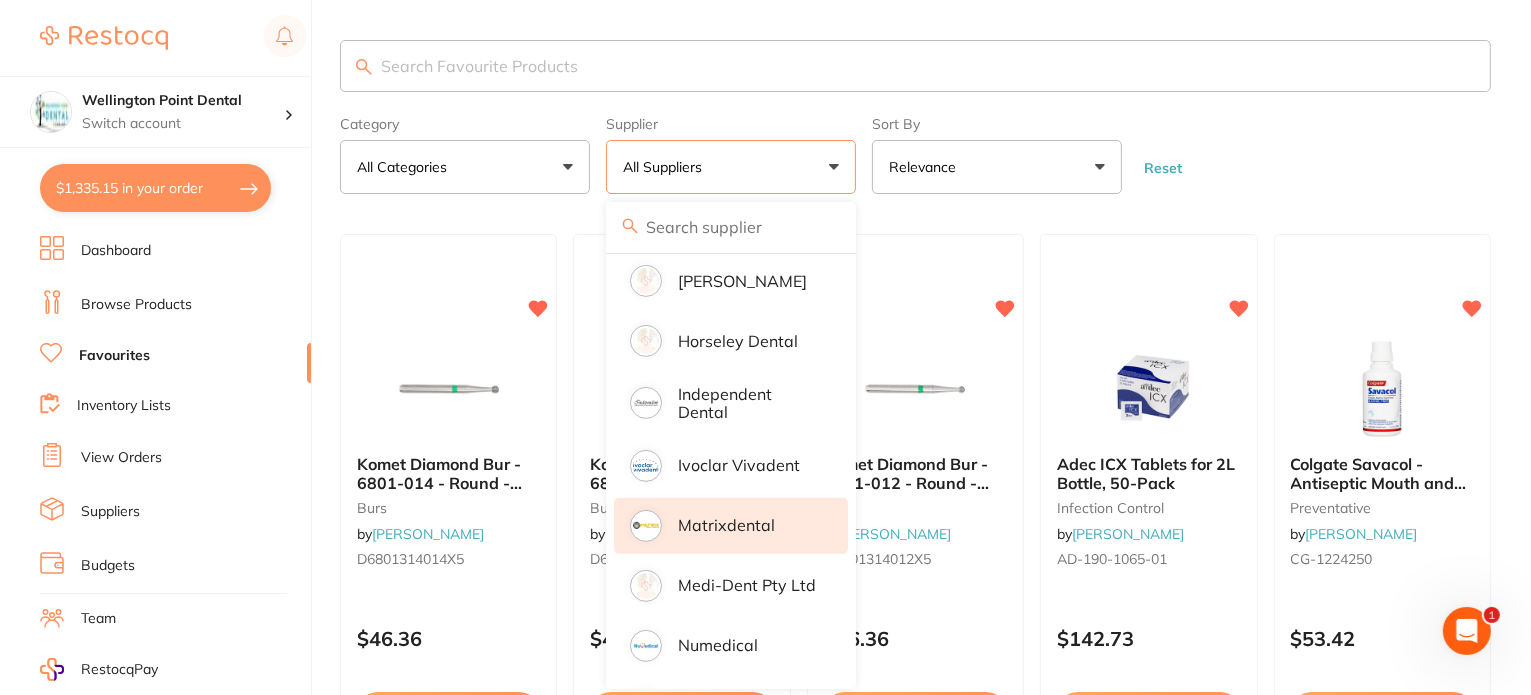 scroll, scrollTop: 789, scrollLeft: 0, axis: vertical 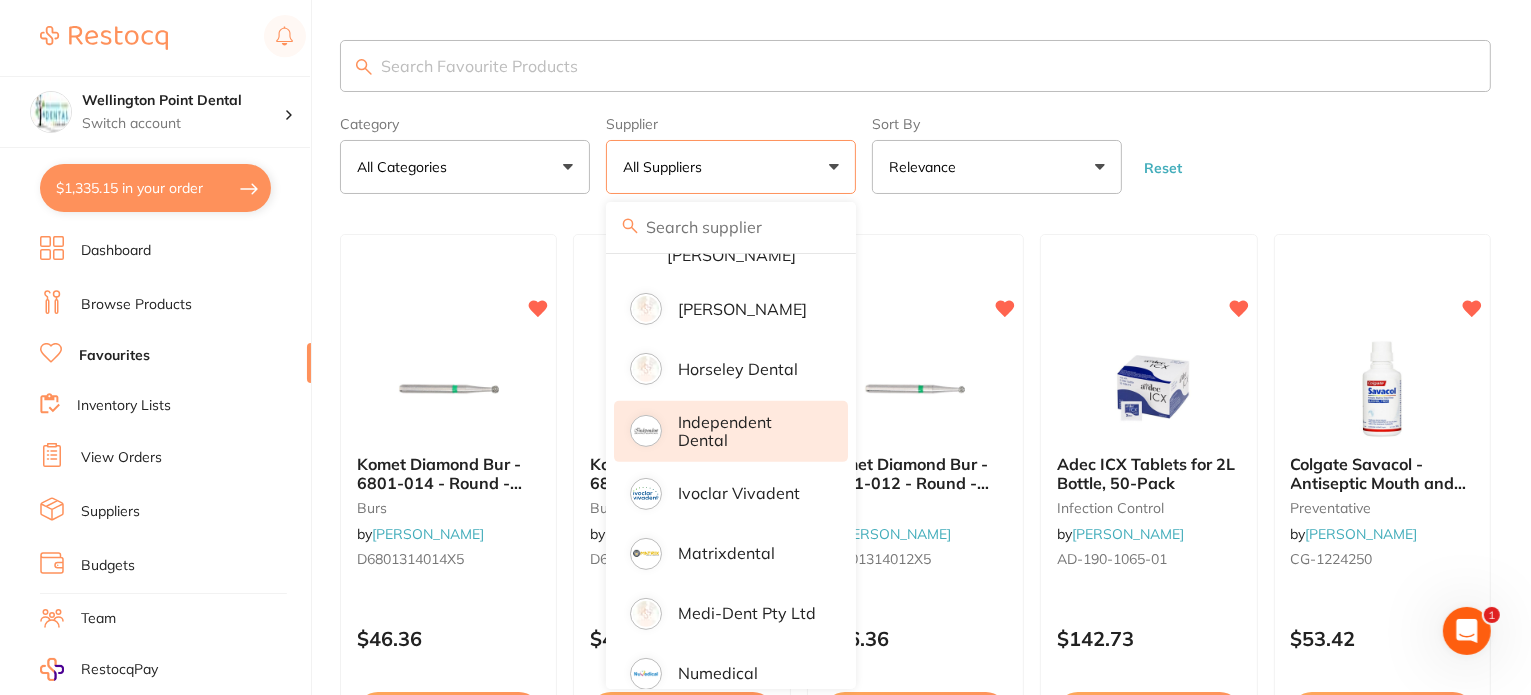 click on "Independent Dental" at bounding box center [749, 431] 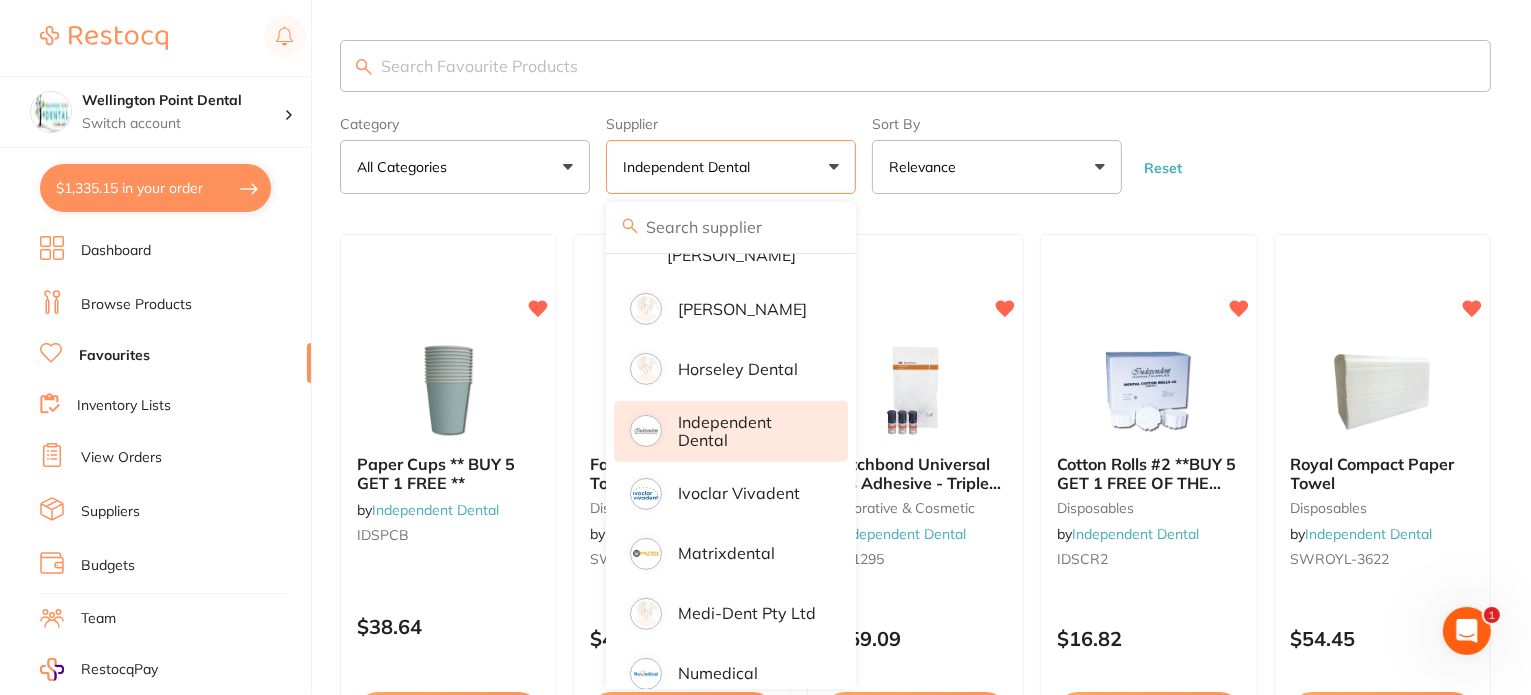 scroll, scrollTop: 0, scrollLeft: 0, axis: both 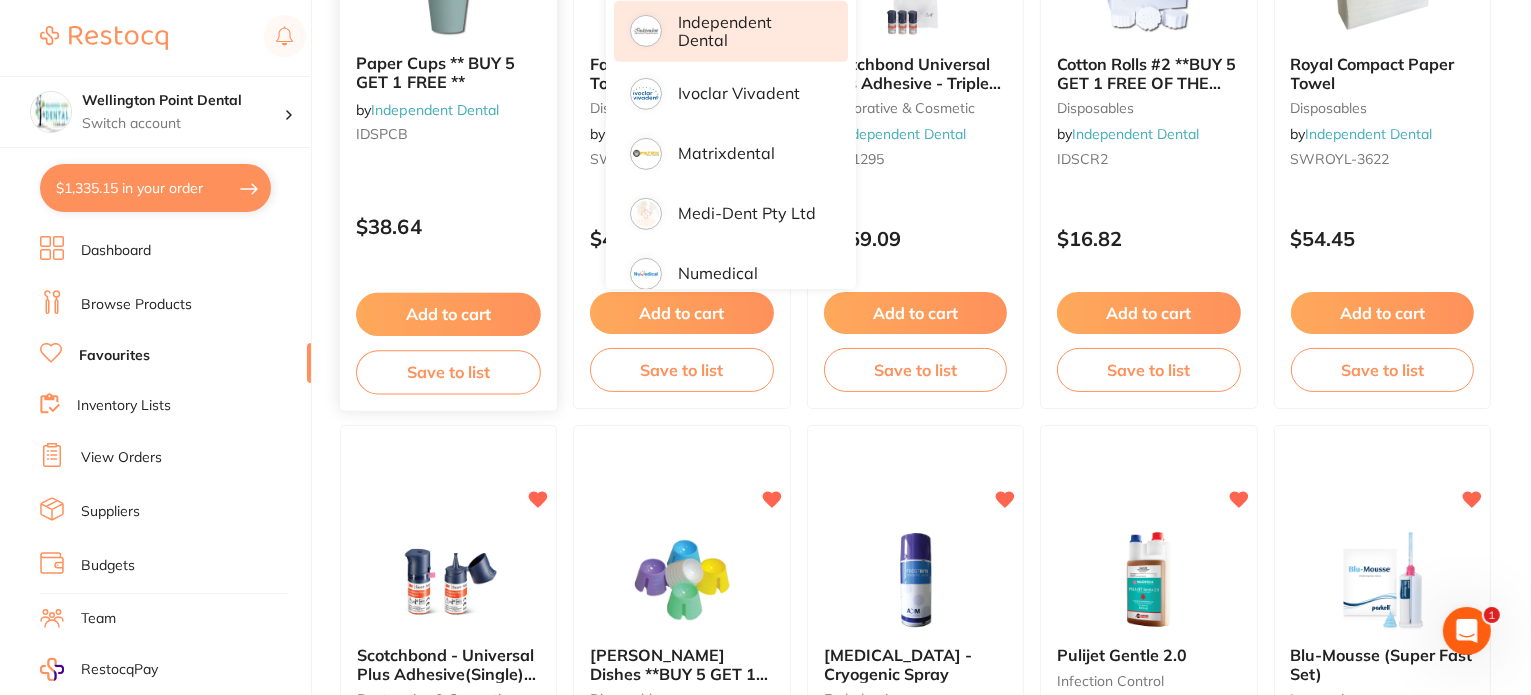 click on "Add to cart" at bounding box center [448, 314] 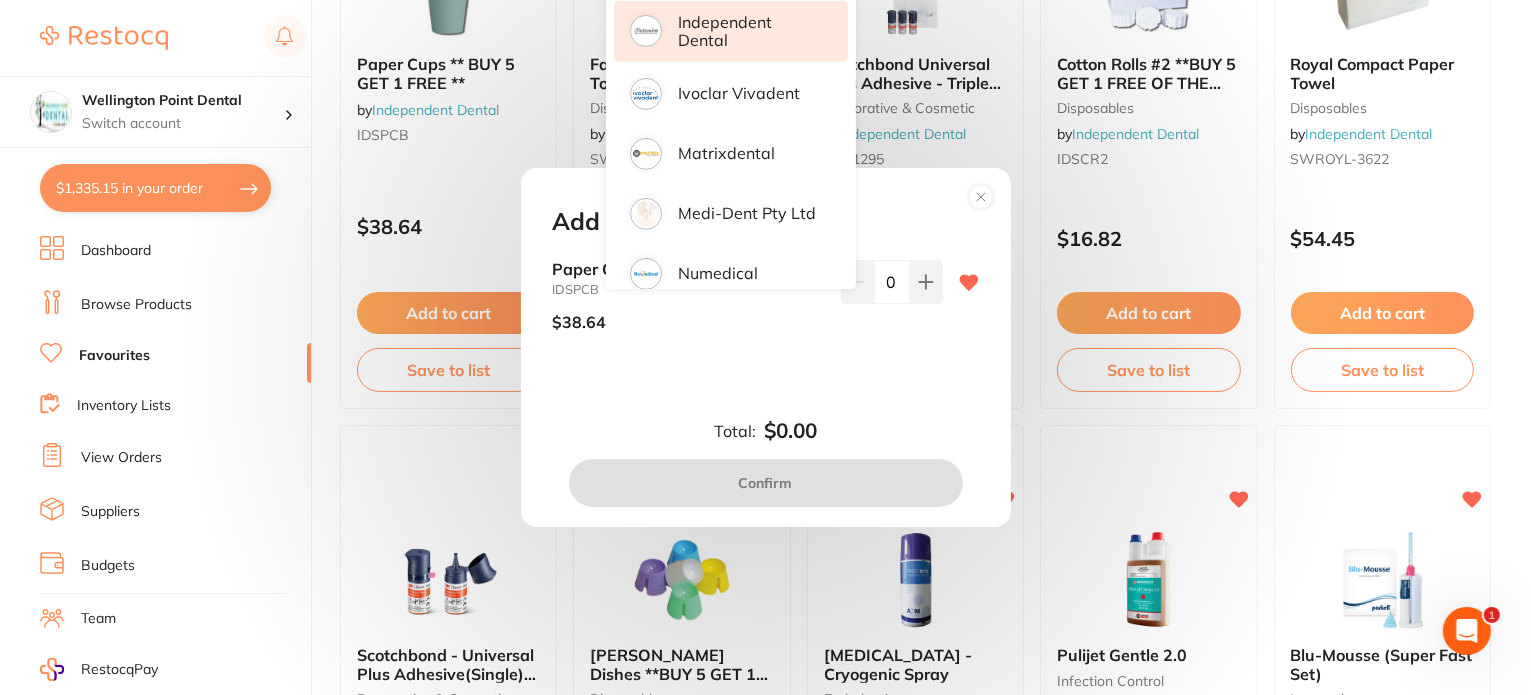 scroll, scrollTop: 0, scrollLeft: 0, axis: both 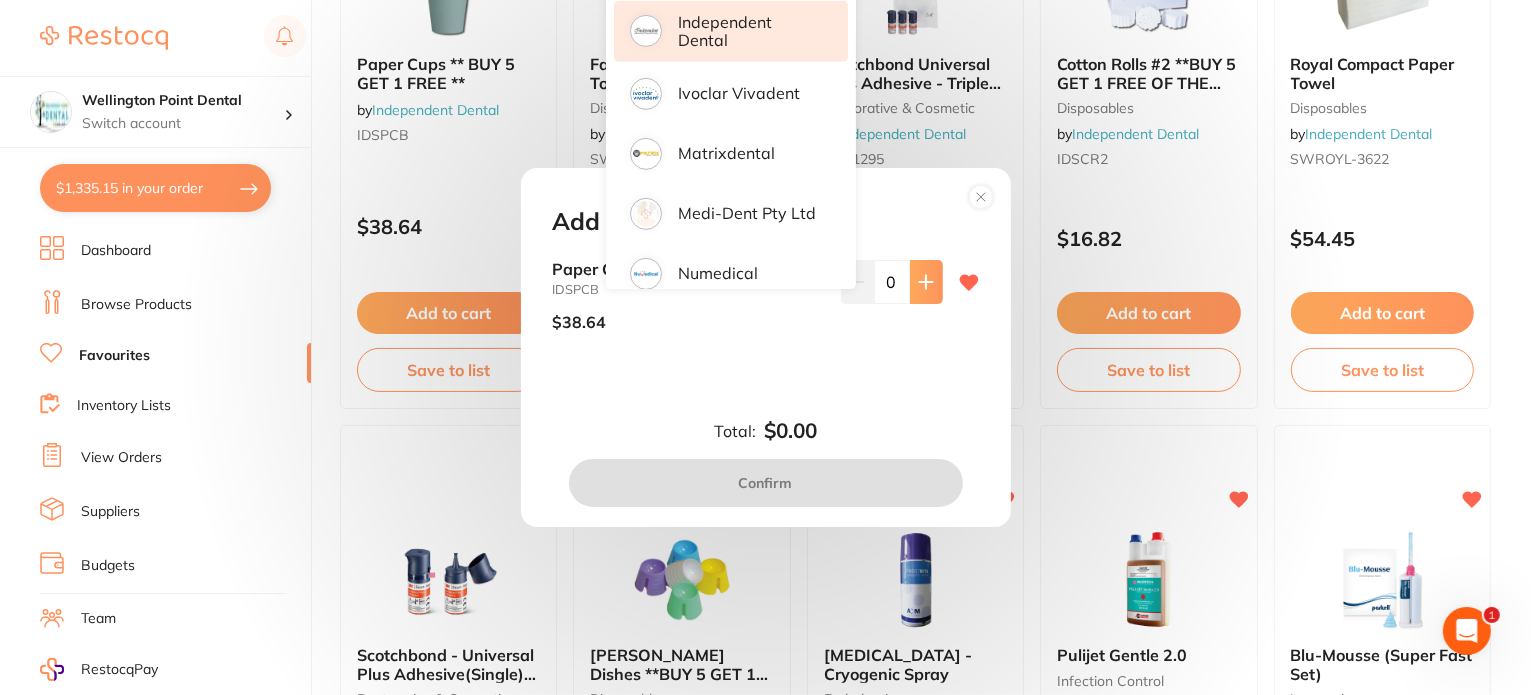click 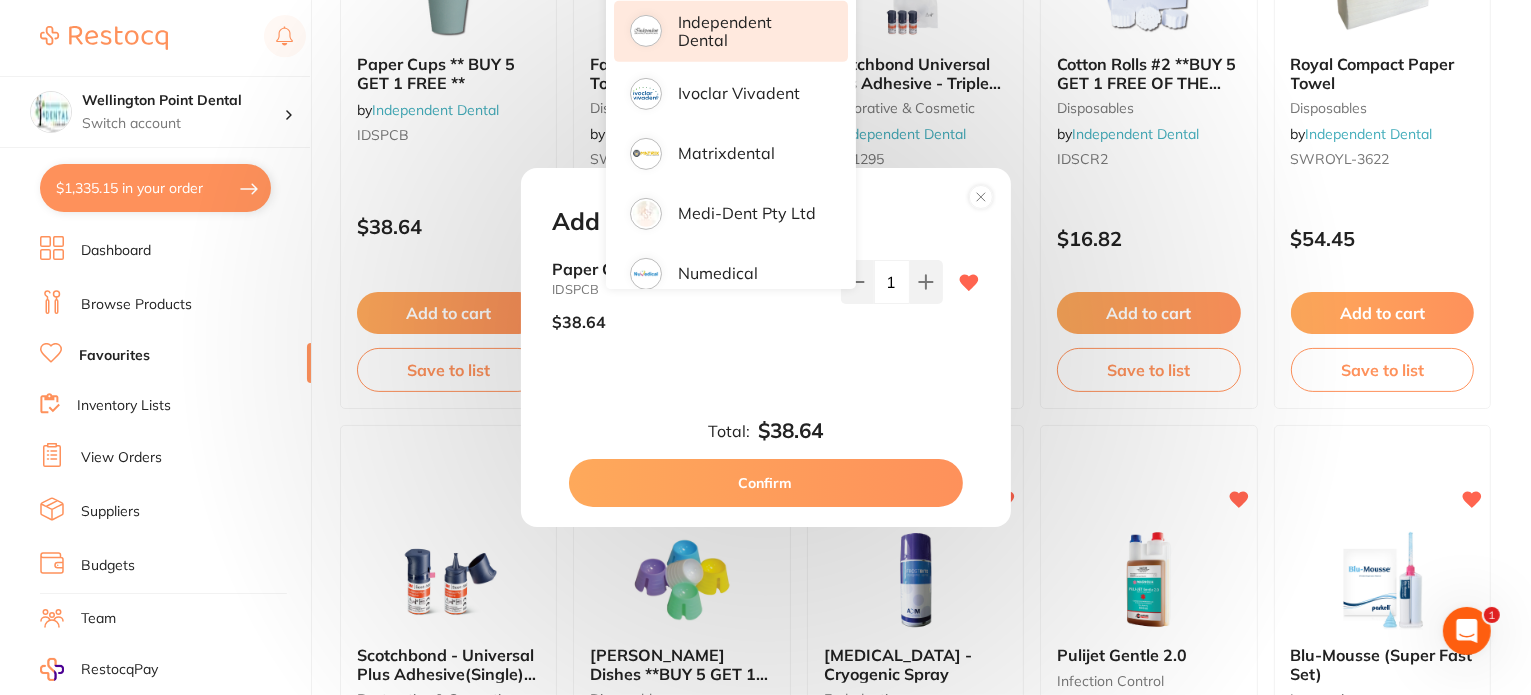 click on "Confirm" at bounding box center [766, 483] 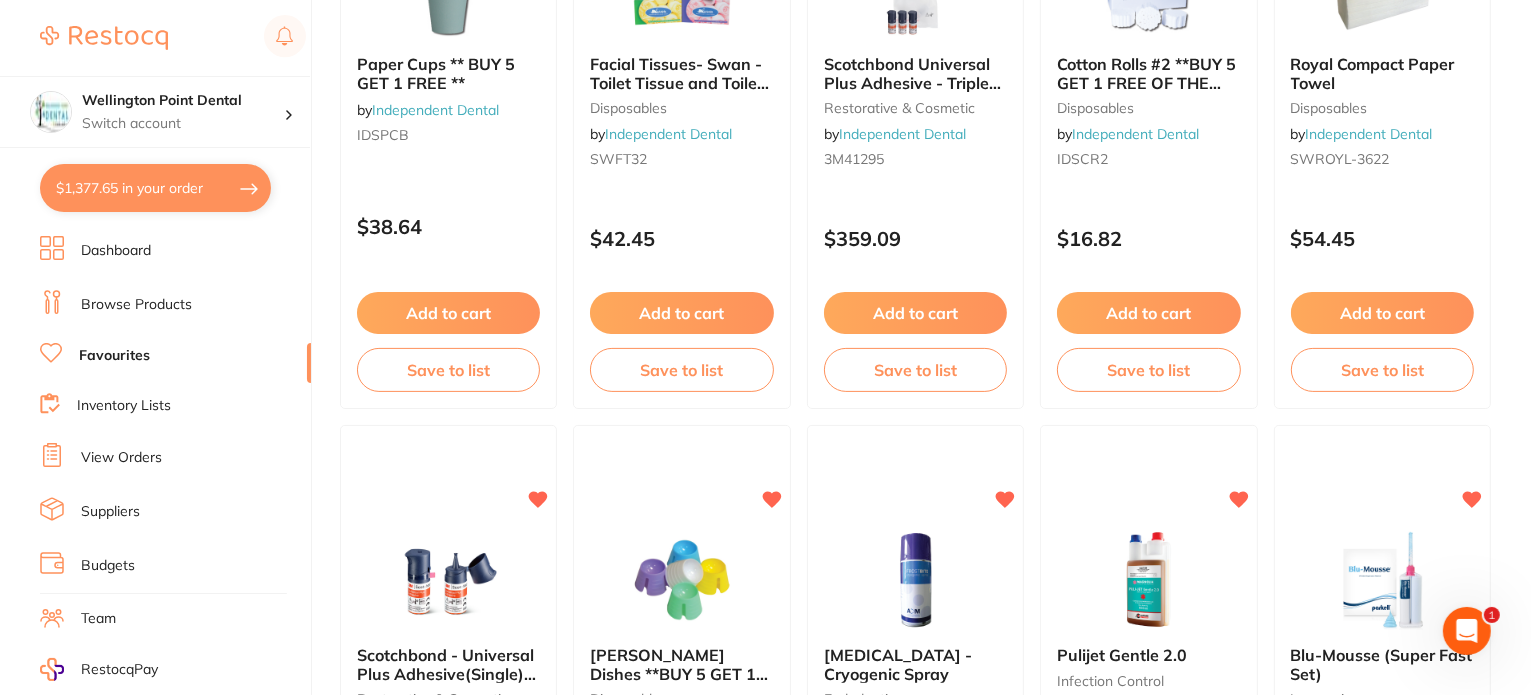 checkbox on "false" 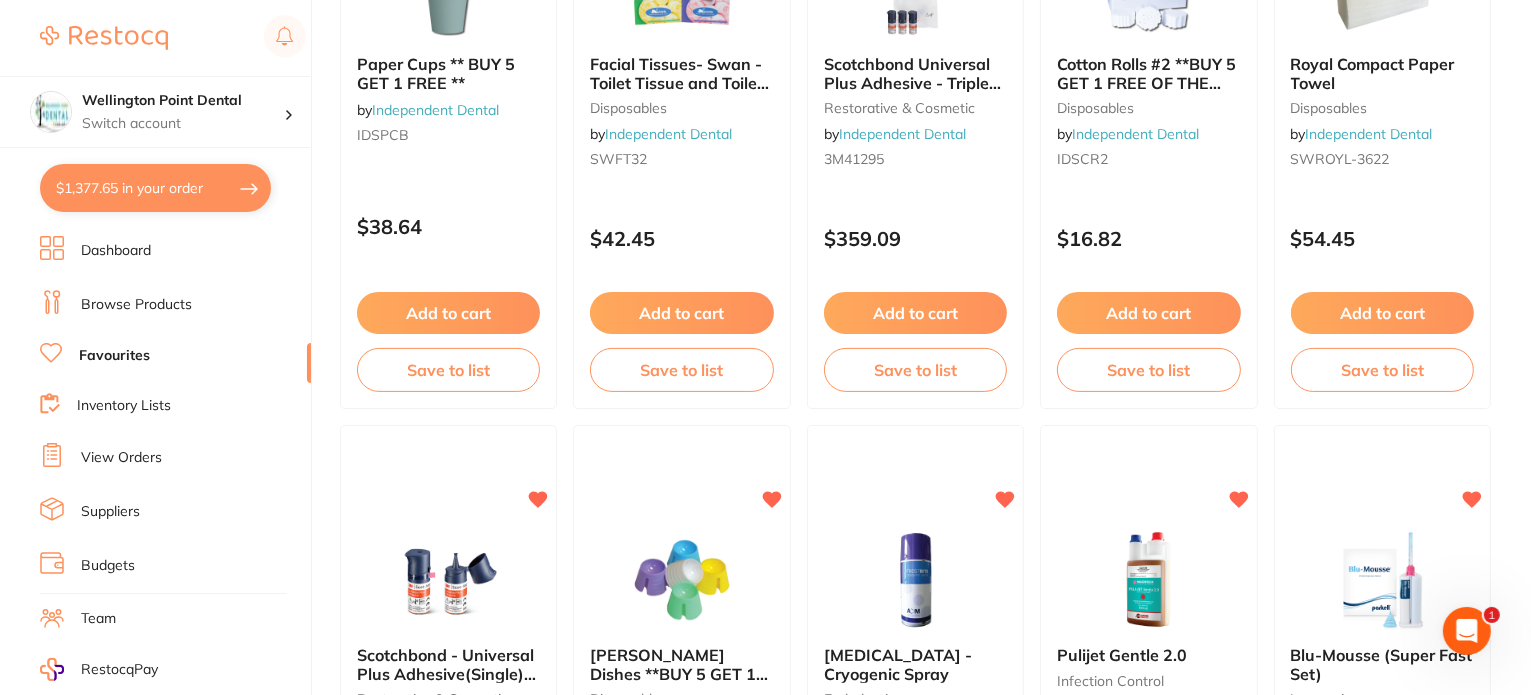 scroll, scrollTop: 0, scrollLeft: 0, axis: both 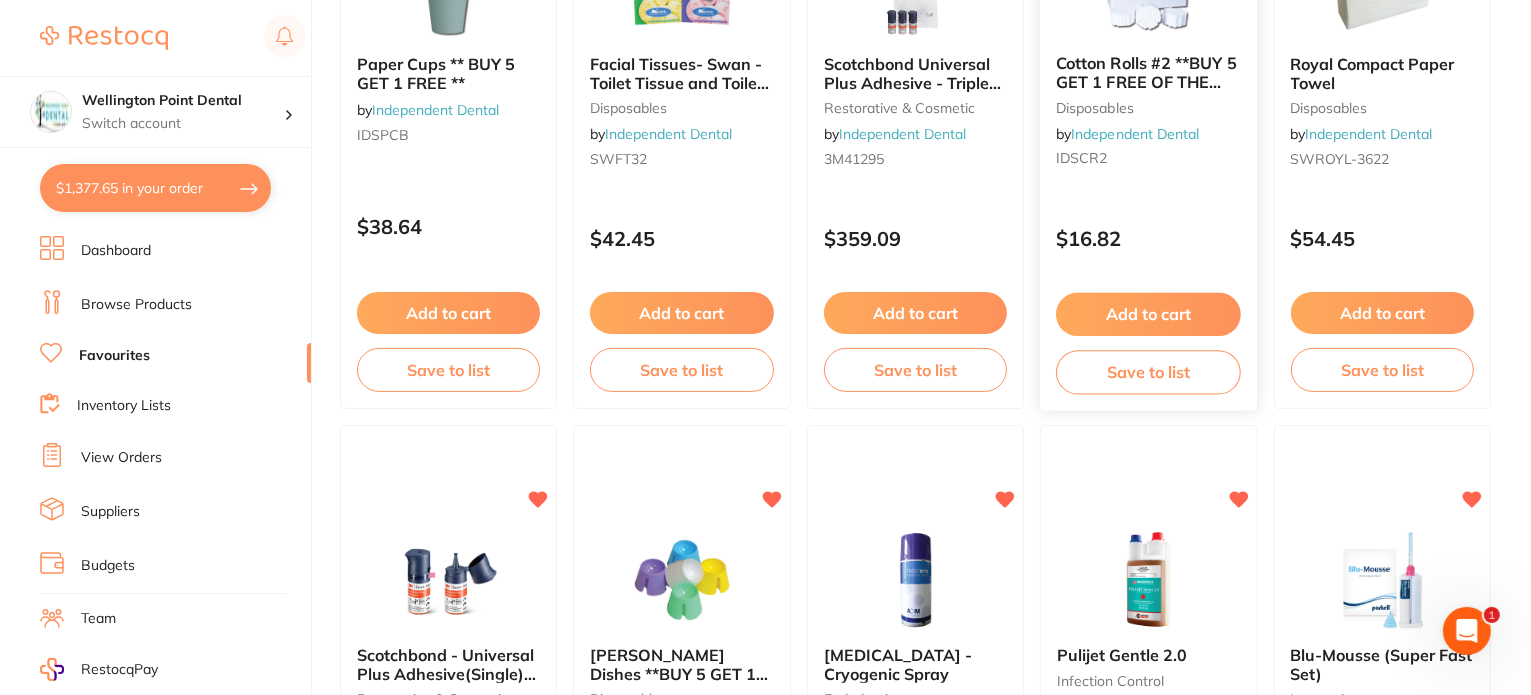 click on "Add to cart" at bounding box center [1148, 314] 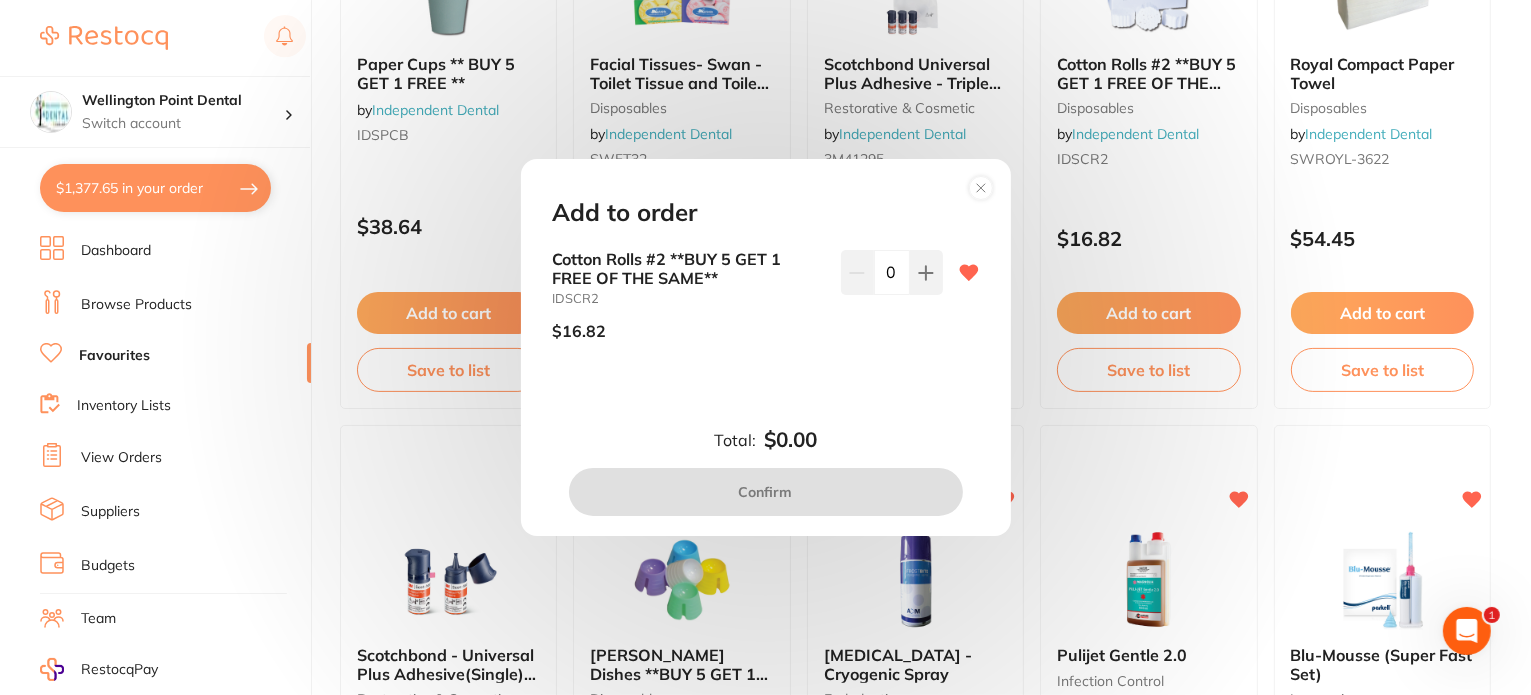 scroll, scrollTop: 0, scrollLeft: 0, axis: both 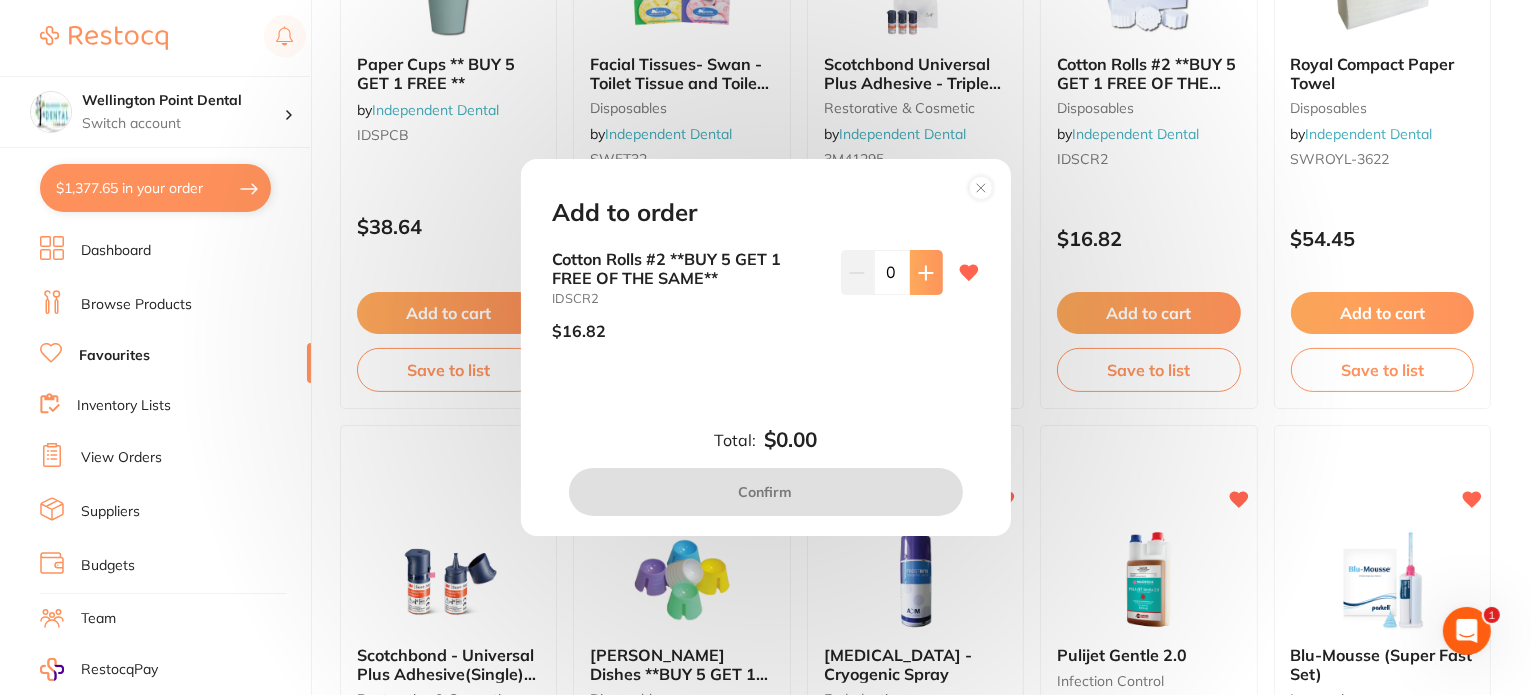 click 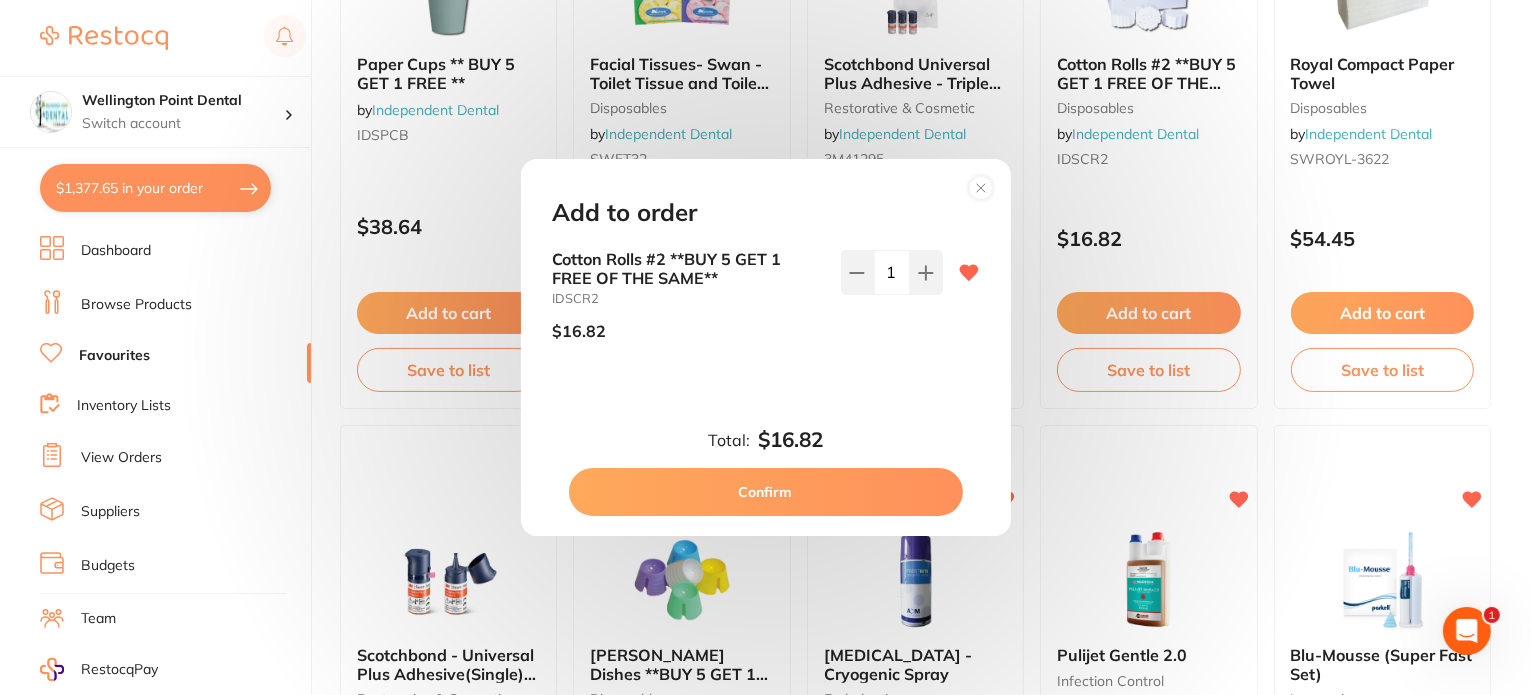 click on "Confirm" at bounding box center (766, 492) 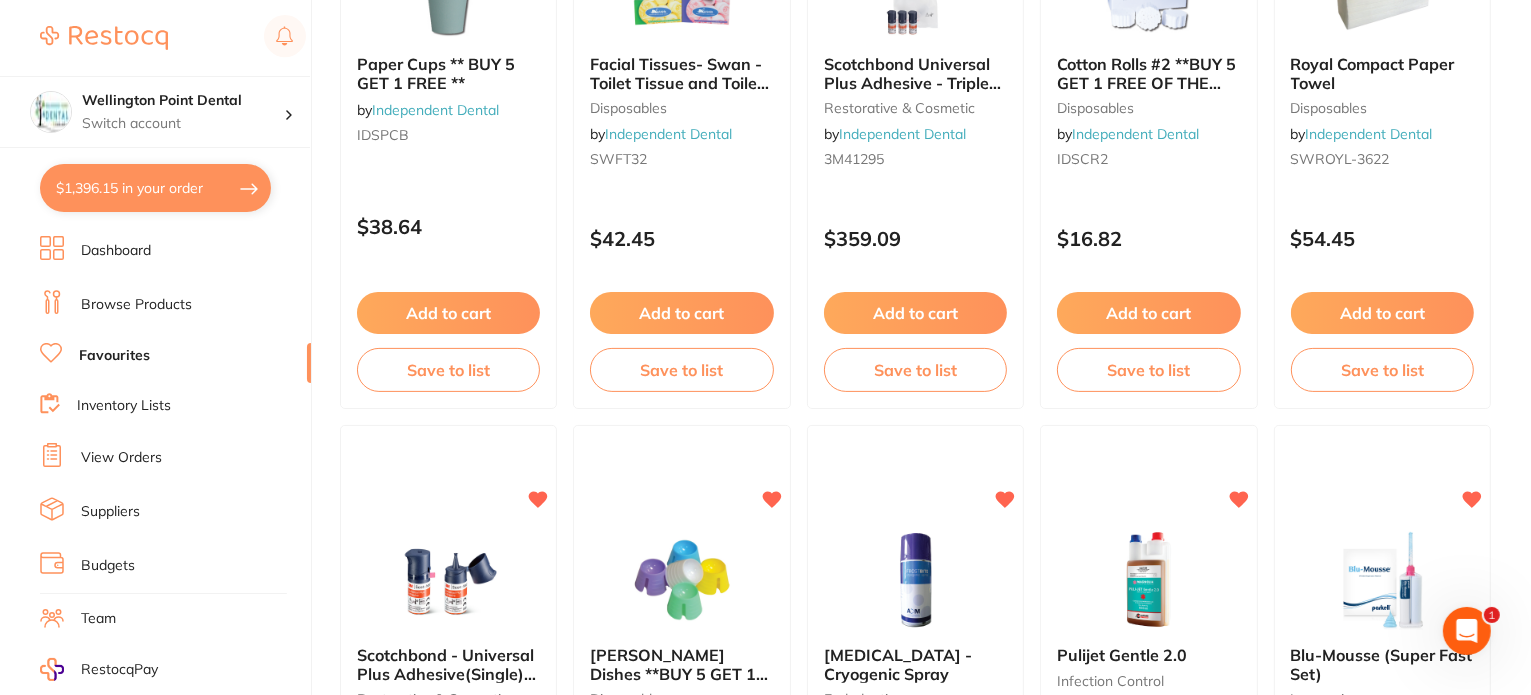 scroll, scrollTop: 0, scrollLeft: 0, axis: both 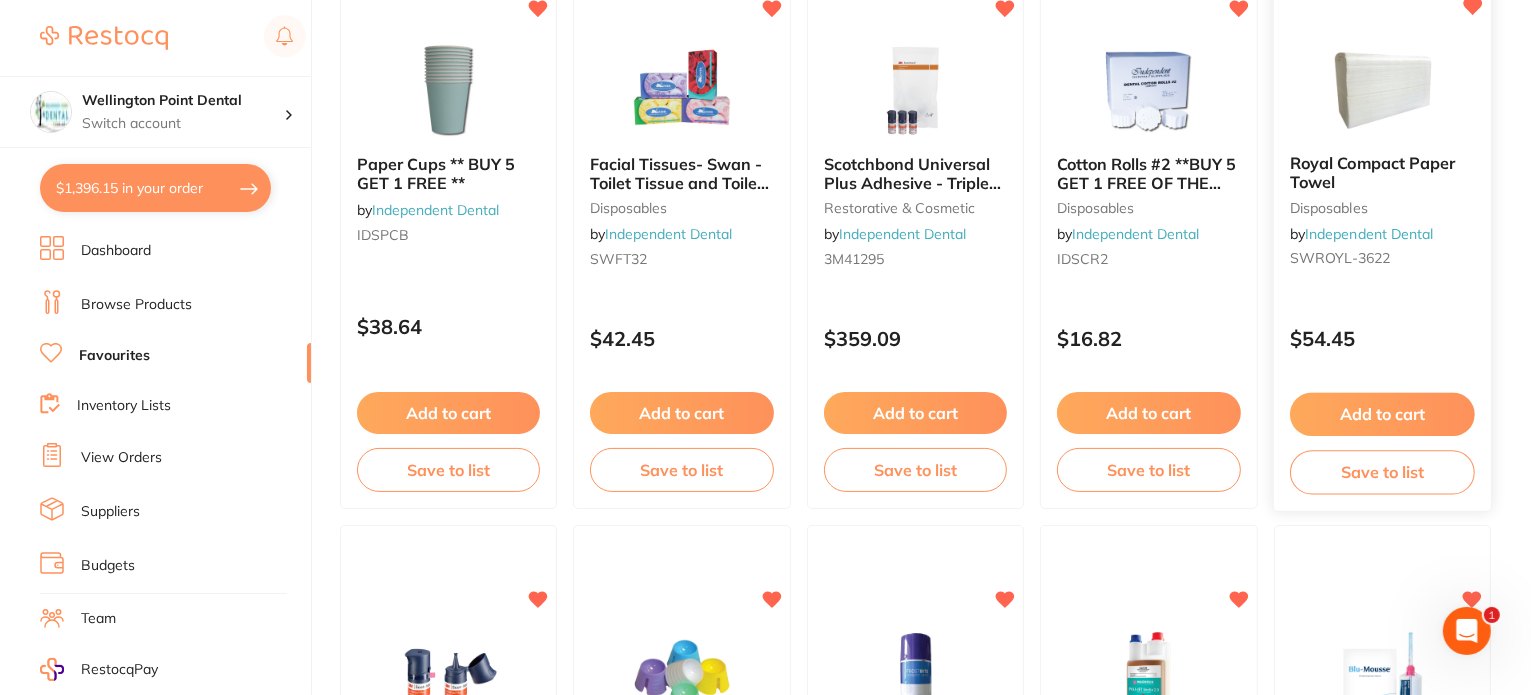 click on "Add to cart" at bounding box center (1382, 414) 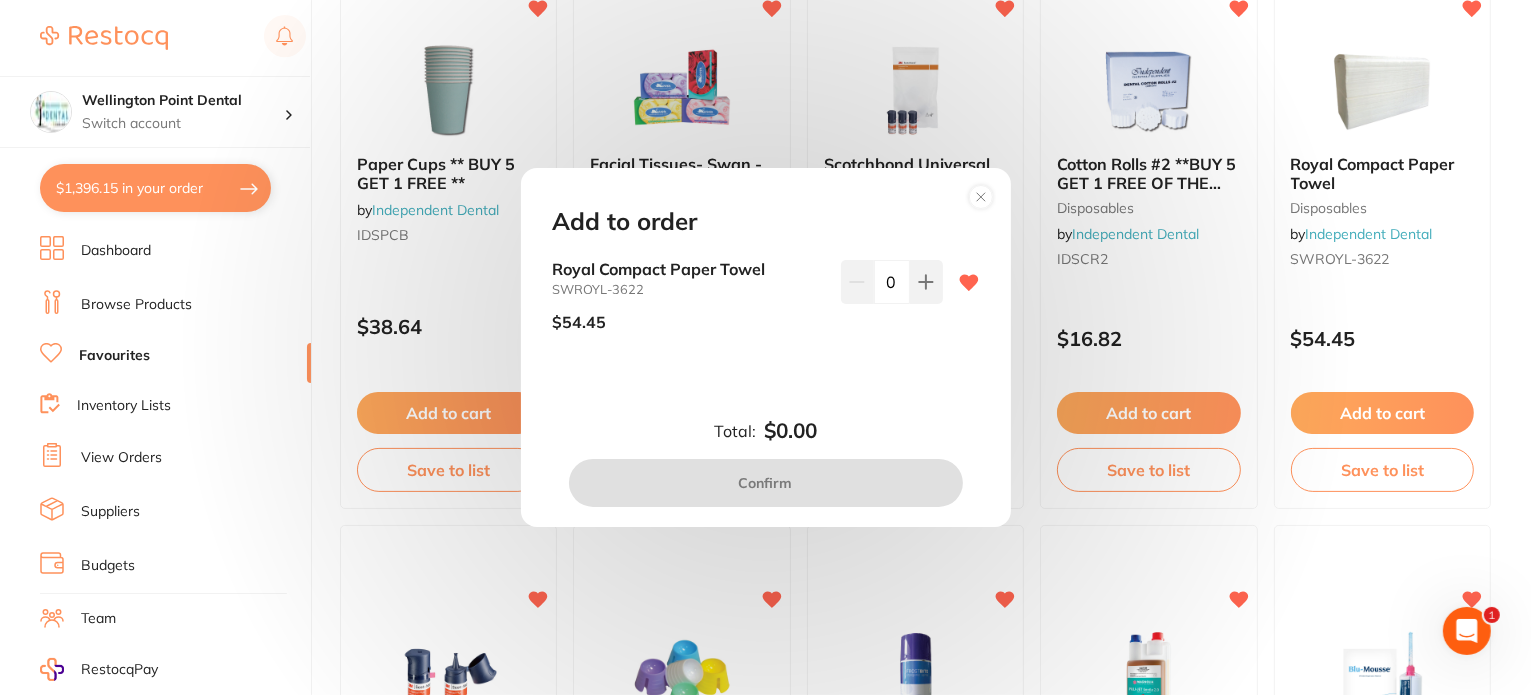 scroll, scrollTop: 0, scrollLeft: 0, axis: both 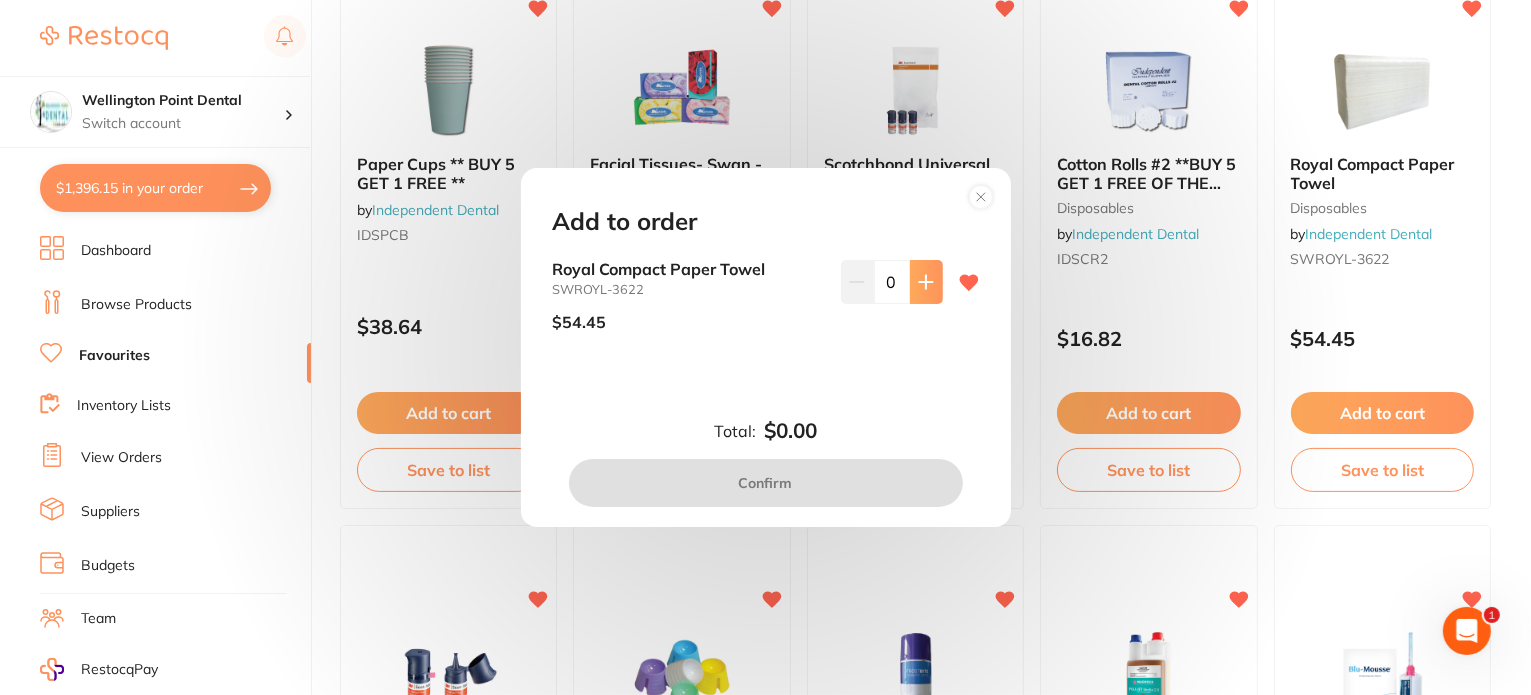click at bounding box center [926, 282] 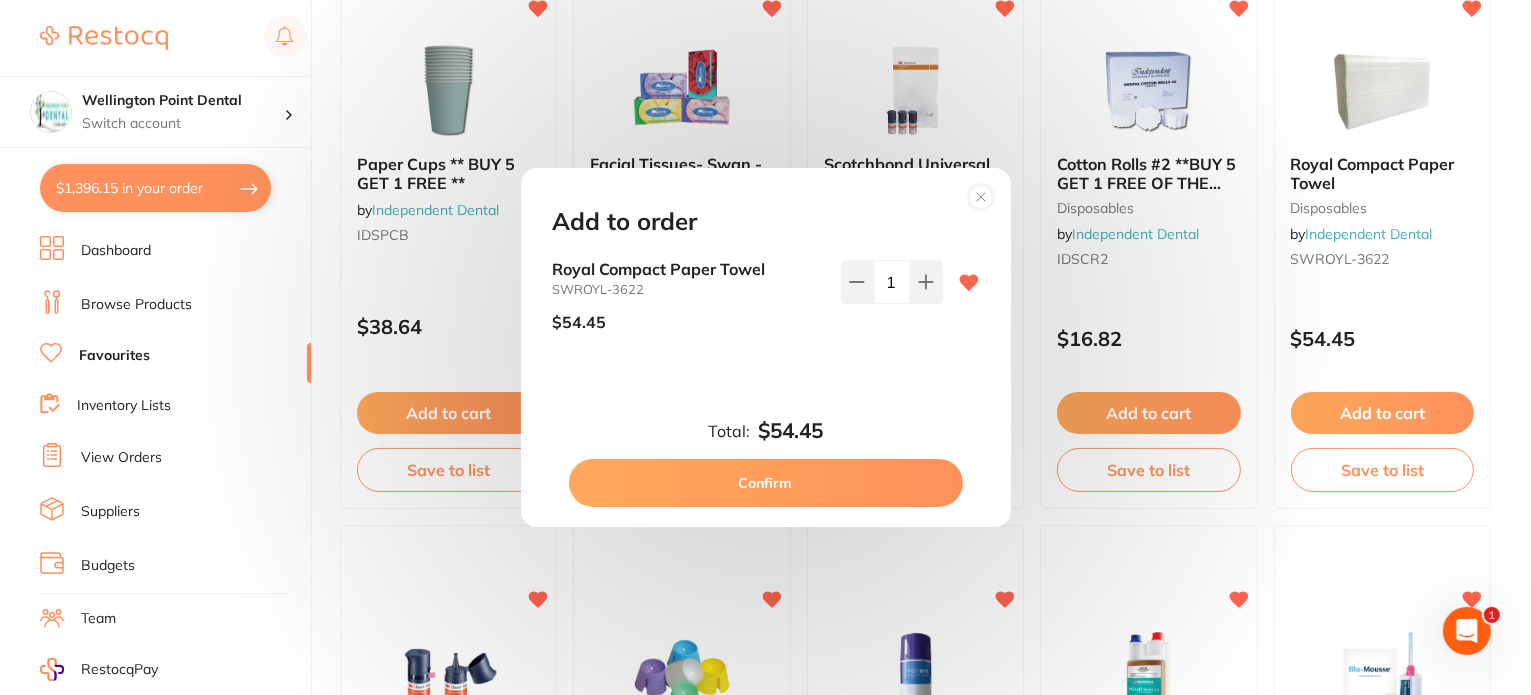 click on "Confirm" at bounding box center (766, 483) 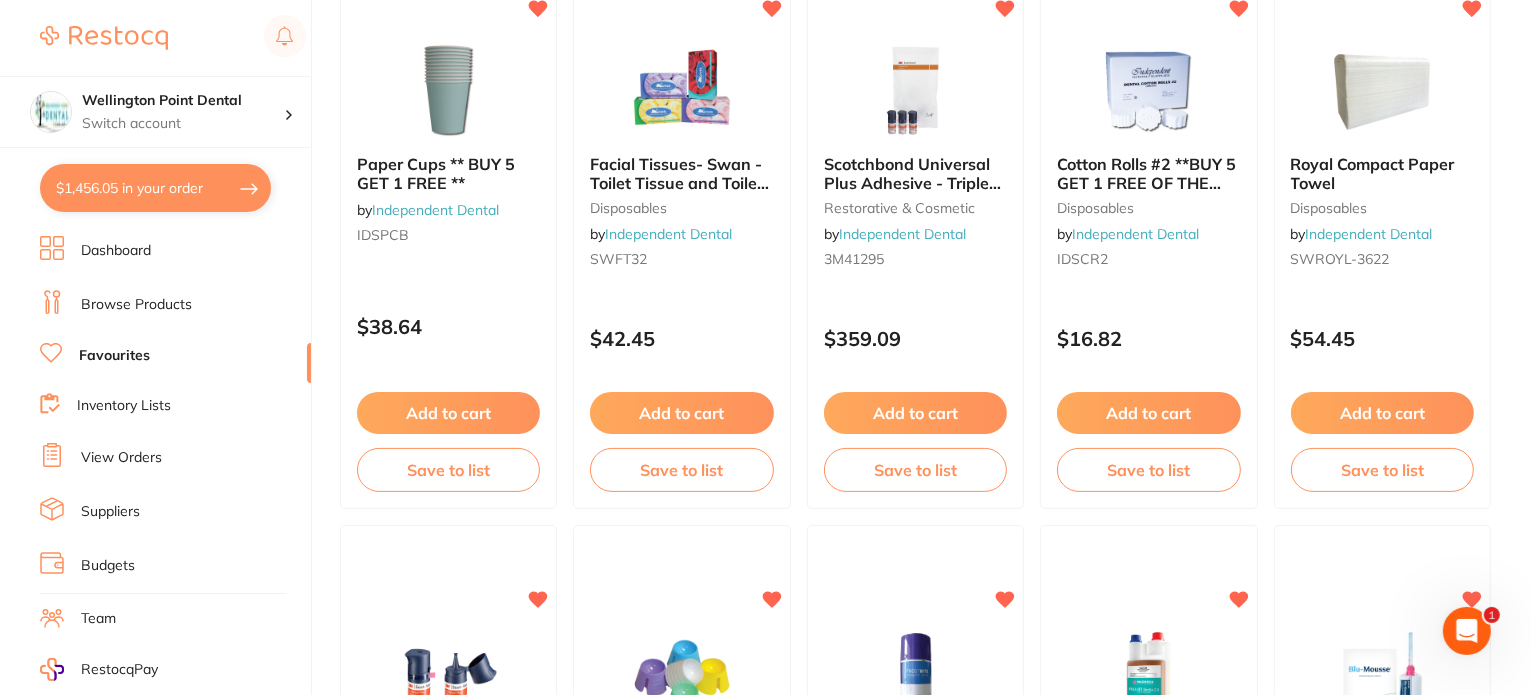 scroll, scrollTop: 0, scrollLeft: 0, axis: both 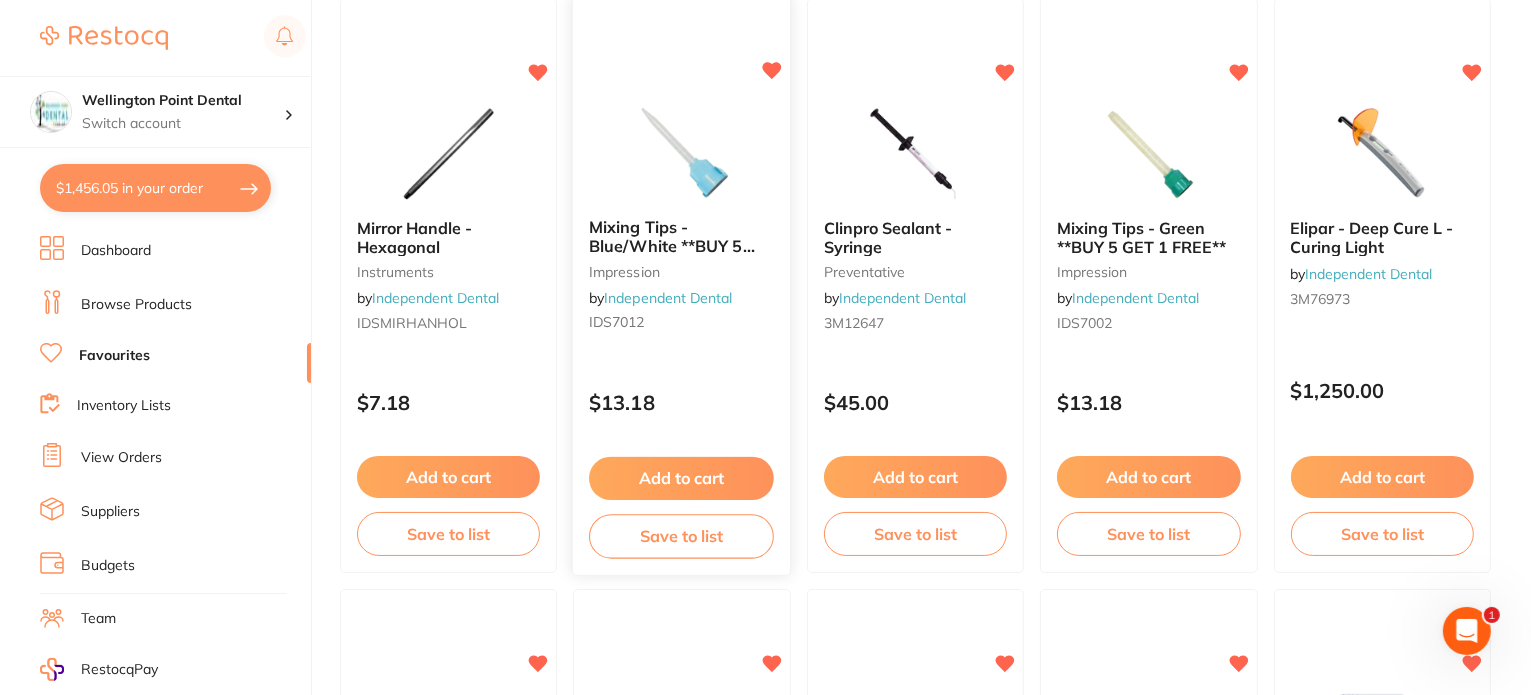 click on "Mixing Tips - Blue/White **BUY 5 GET 1 FREE**" at bounding box center (672, 246) 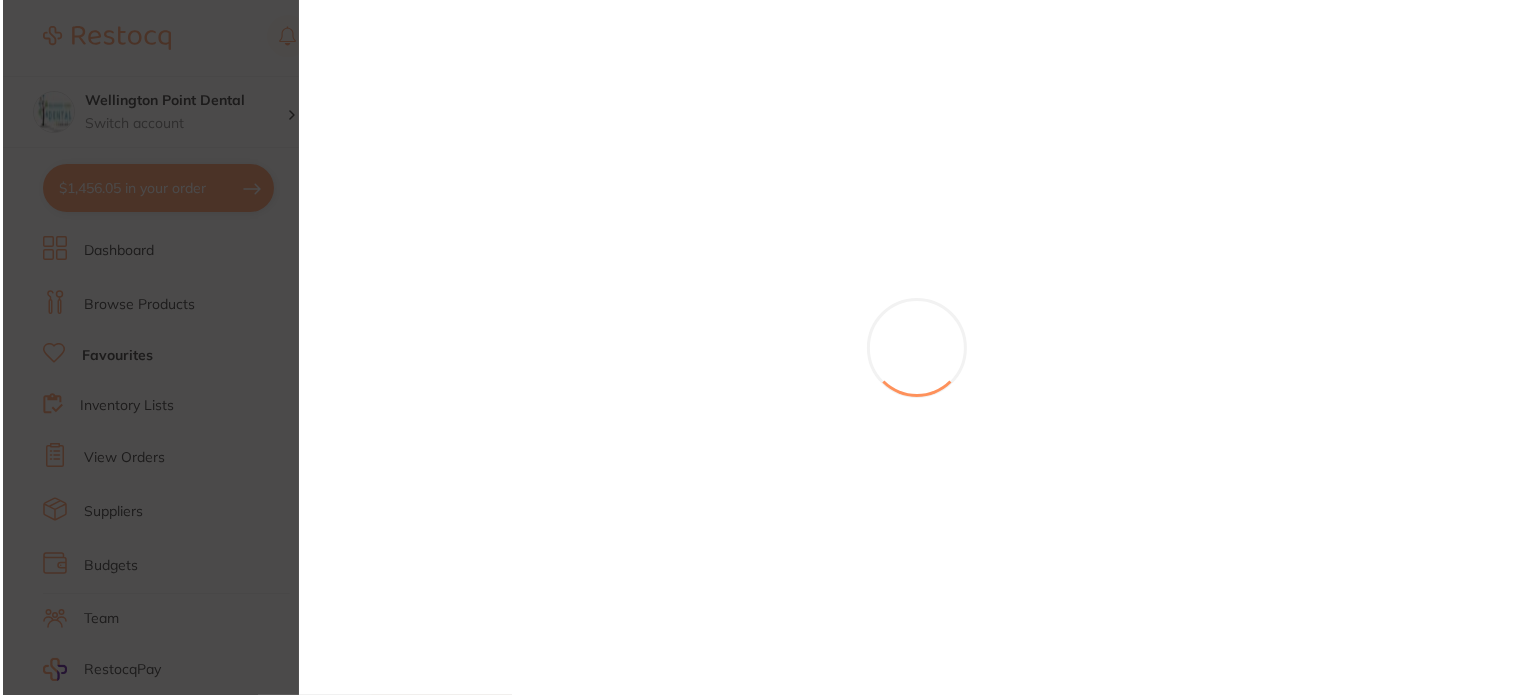 scroll, scrollTop: 0, scrollLeft: 0, axis: both 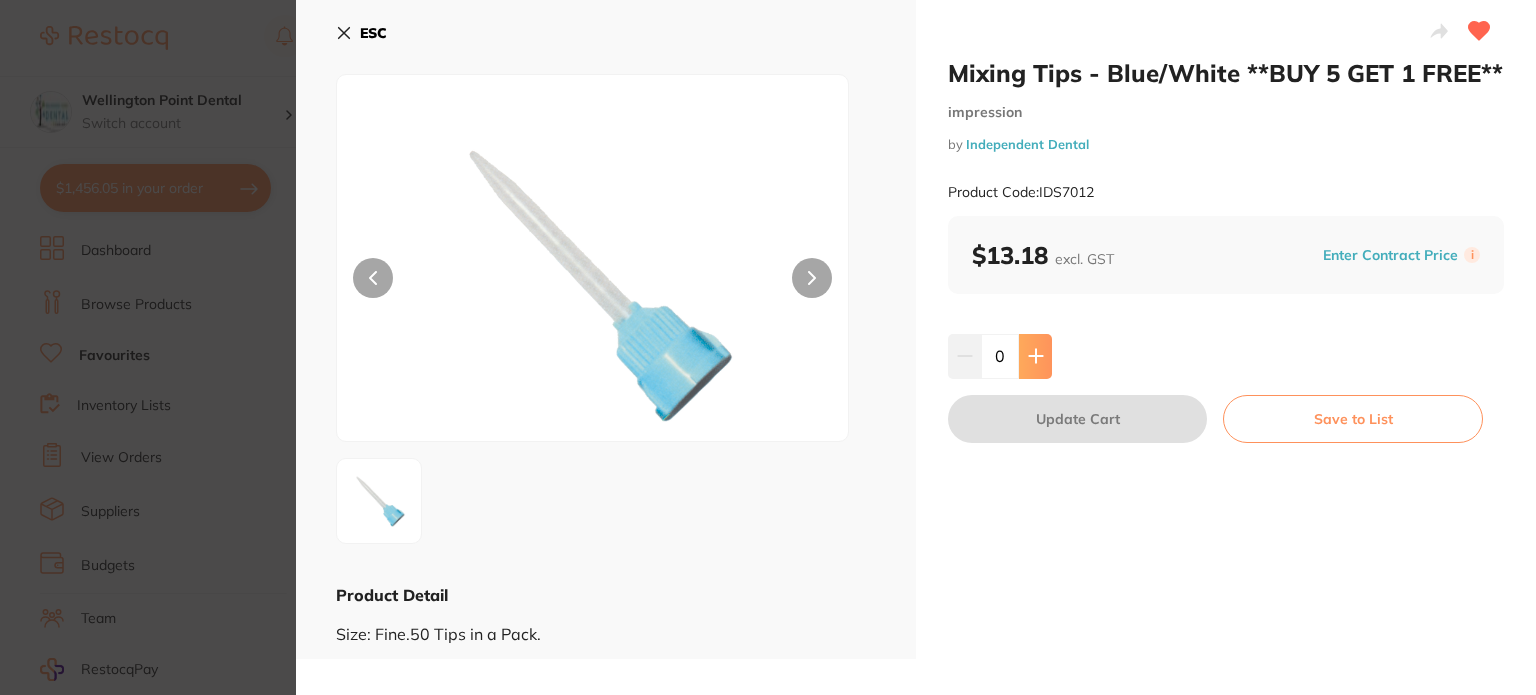 click 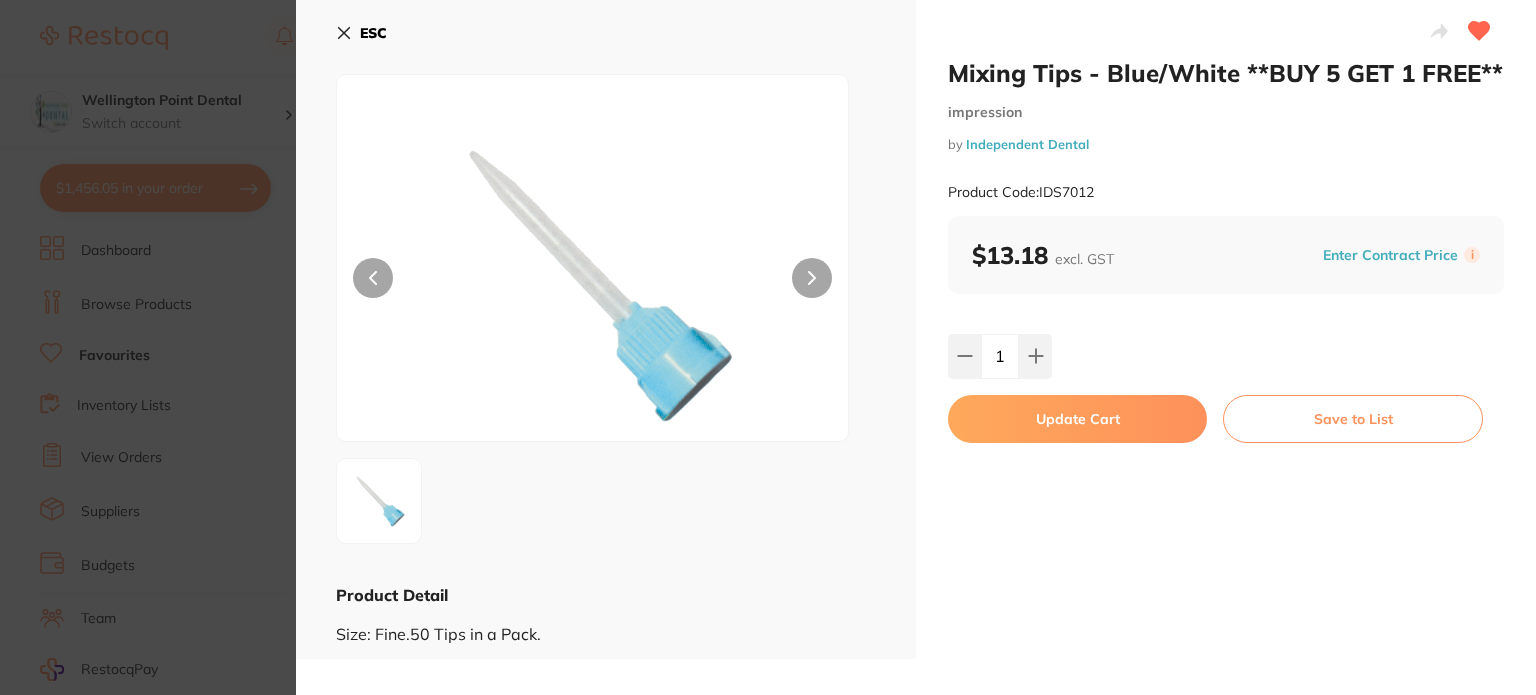 scroll, scrollTop: 0, scrollLeft: 0, axis: both 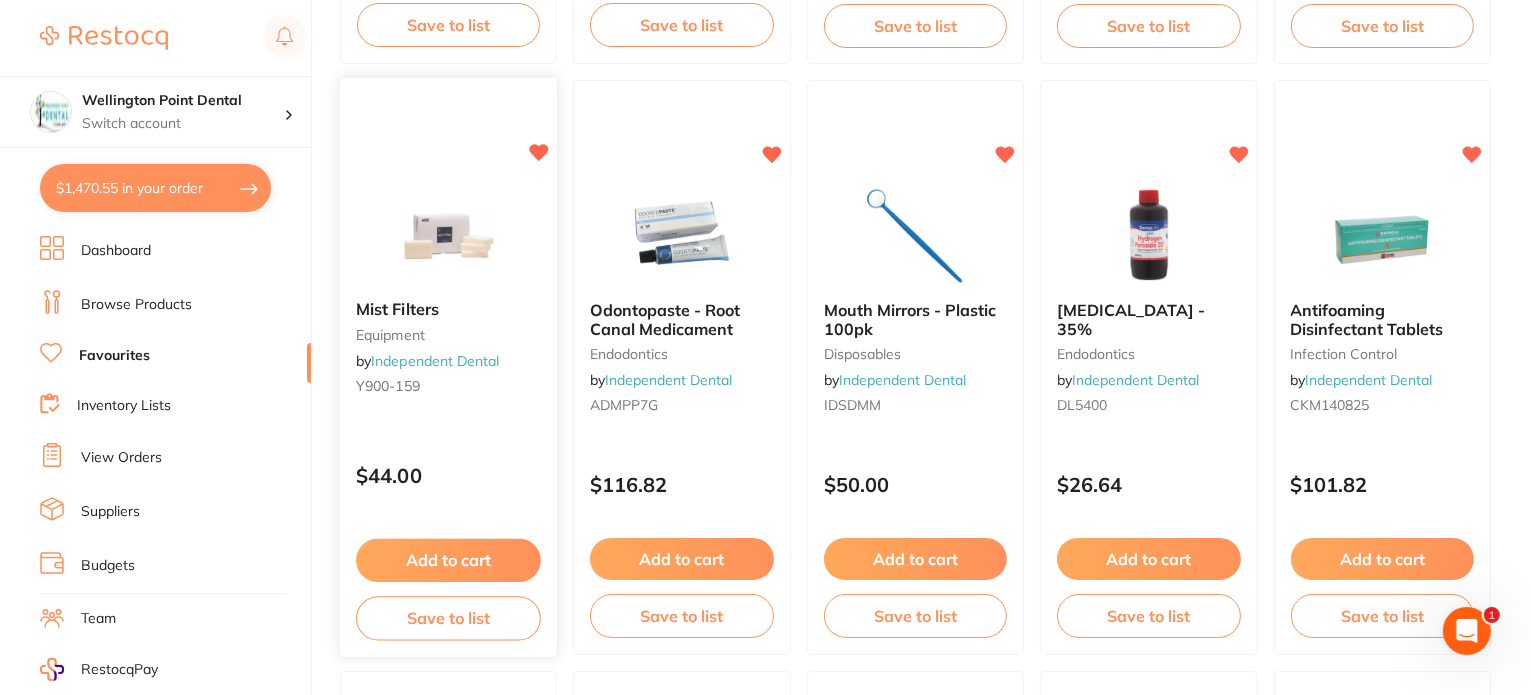 click on "Add to cart" at bounding box center [448, 560] 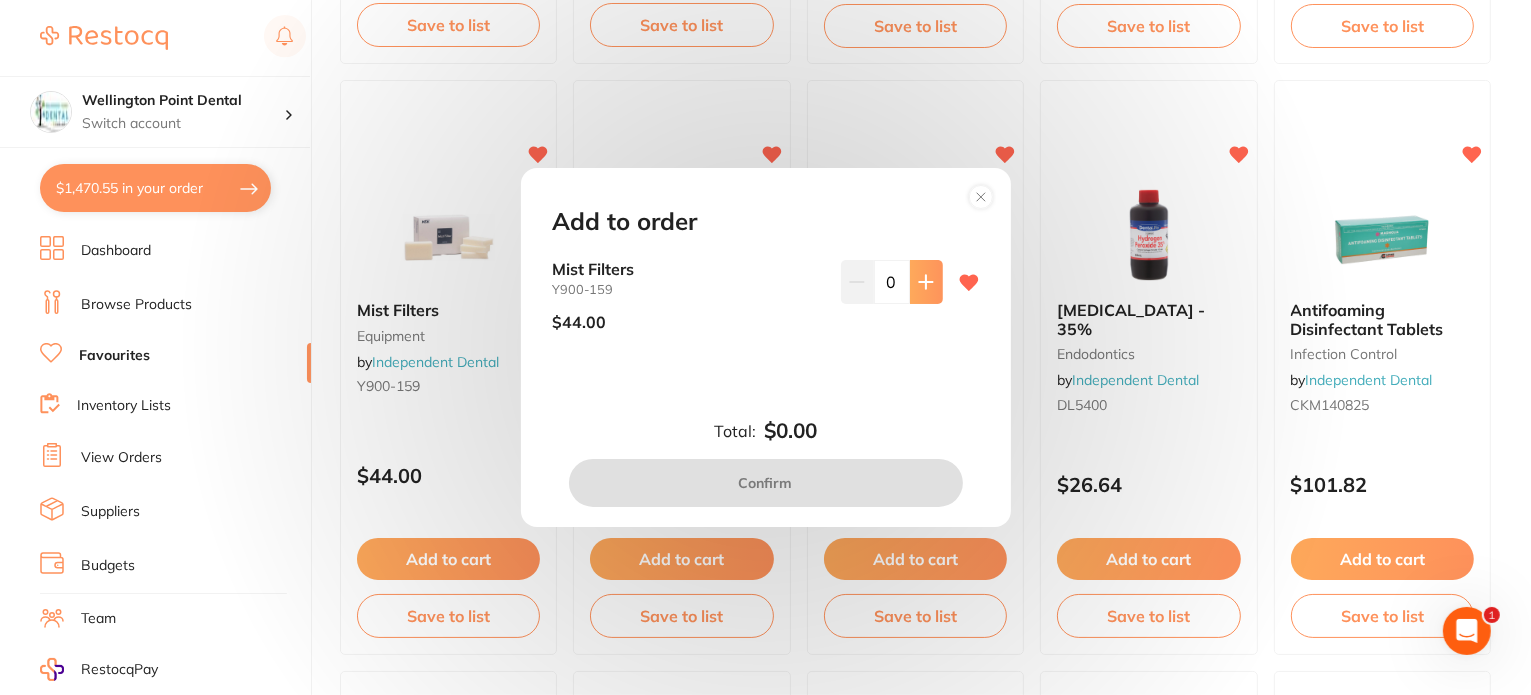 scroll, scrollTop: 0, scrollLeft: 0, axis: both 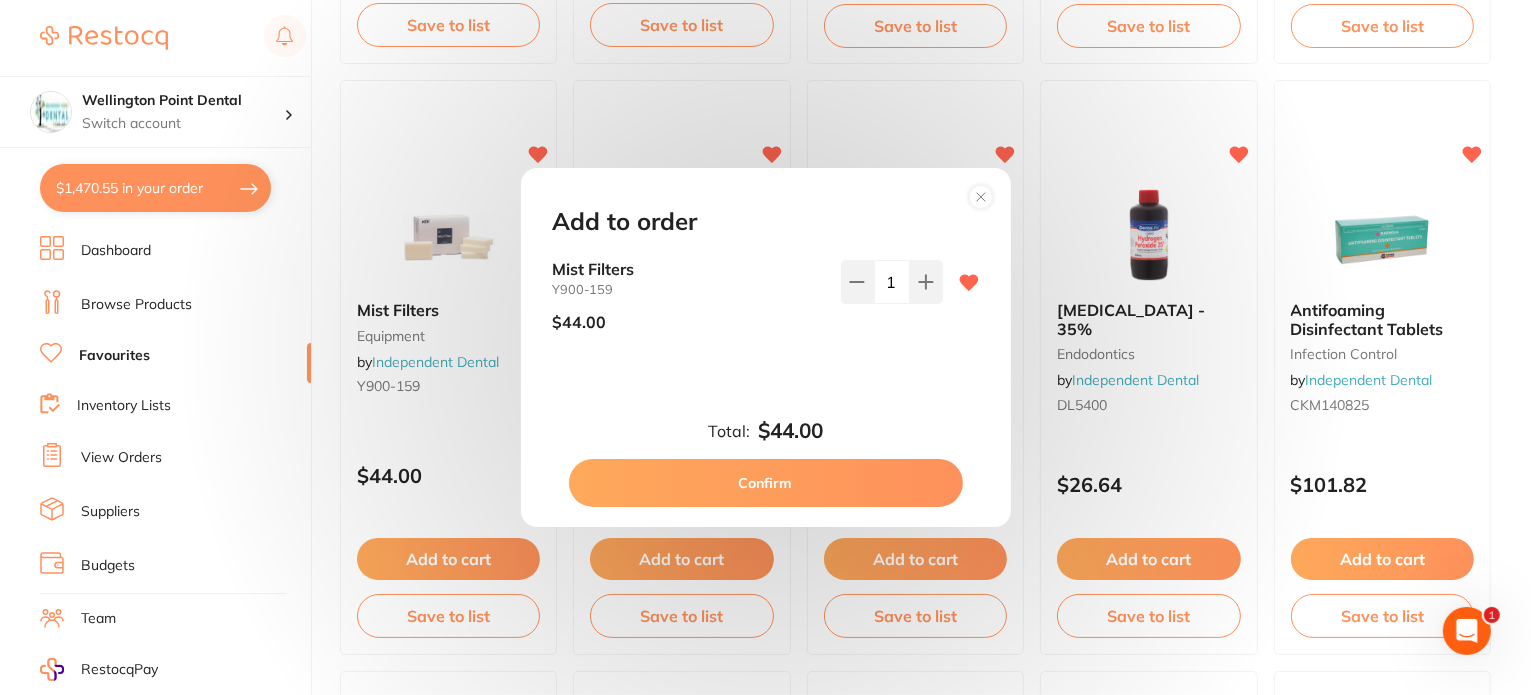 click on "Confirm" at bounding box center (766, 483) 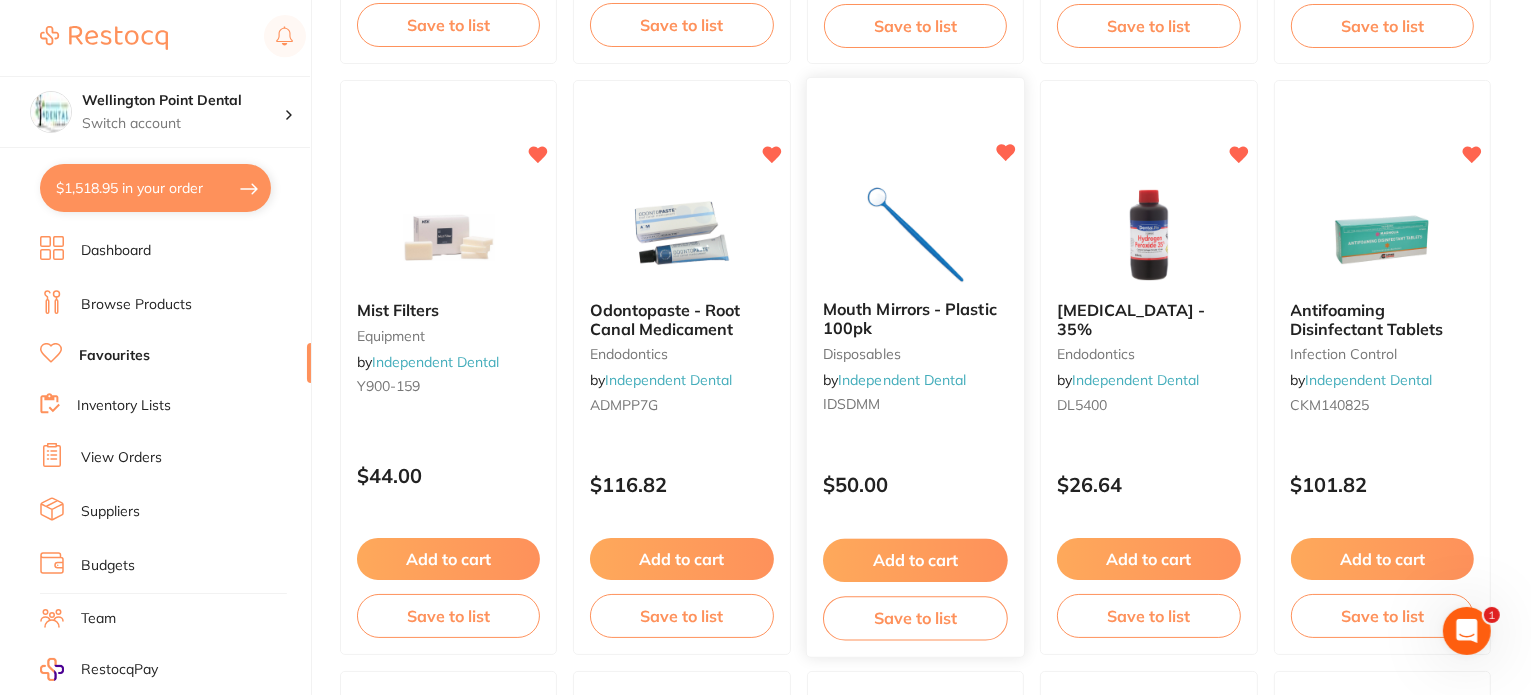 scroll, scrollTop: 0, scrollLeft: 0, axis: both 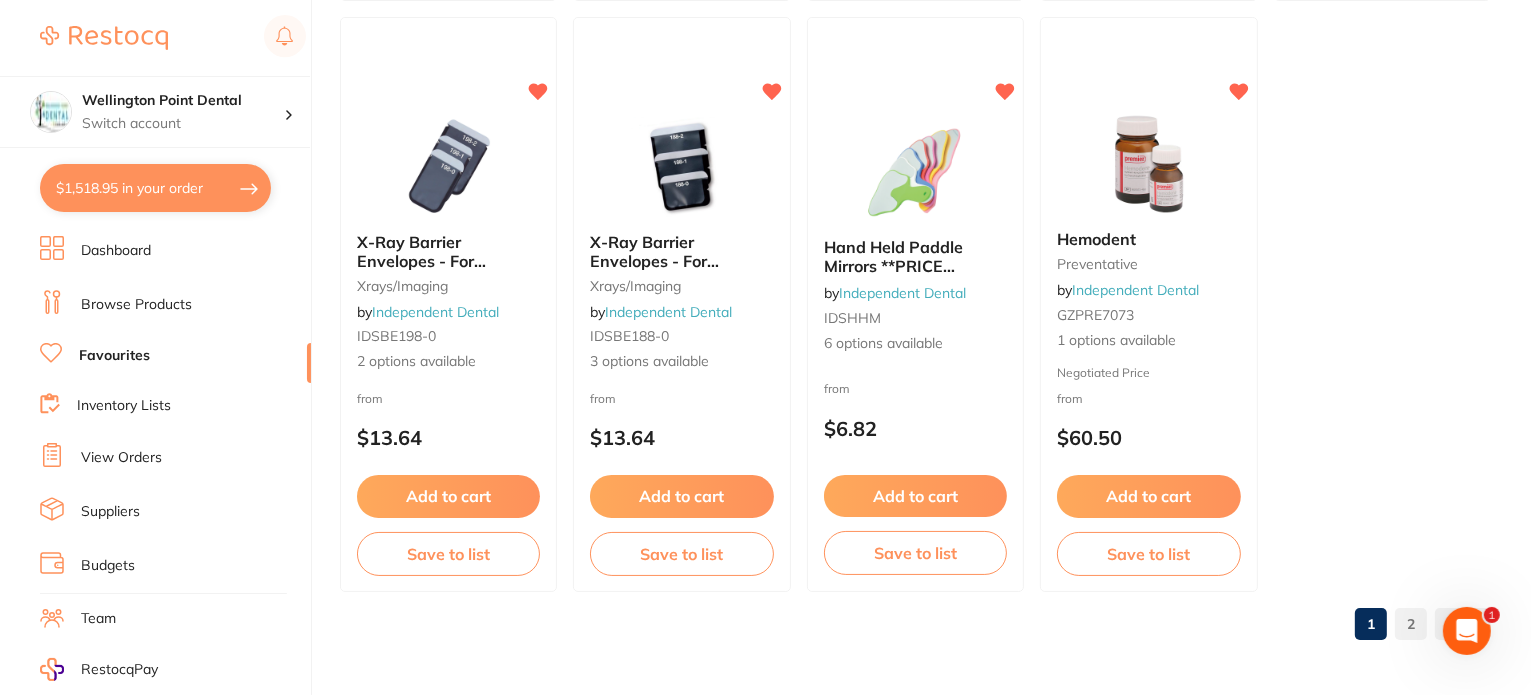 click on "2" at bounding box center [1411, 624] 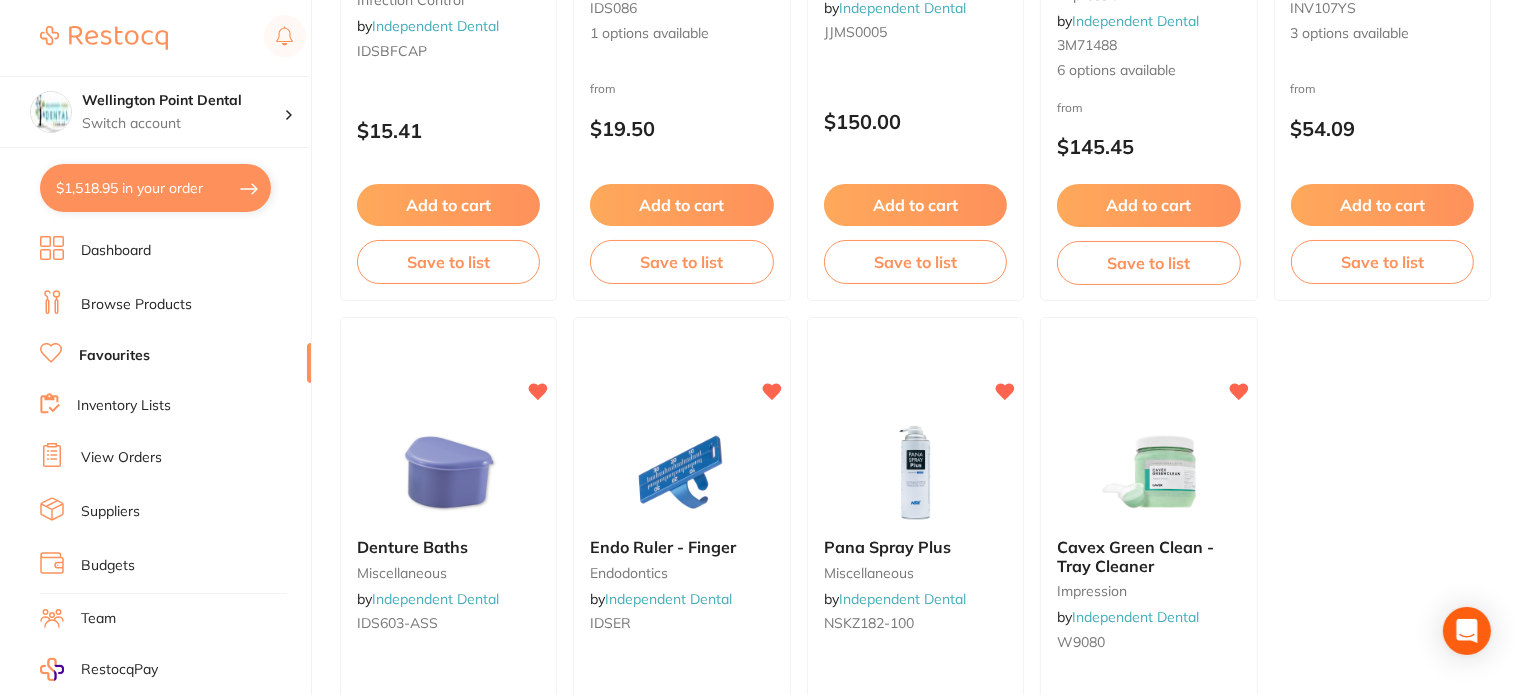 scroll, scrollTop: 5727, scrollLeft: 0, axis: vertical 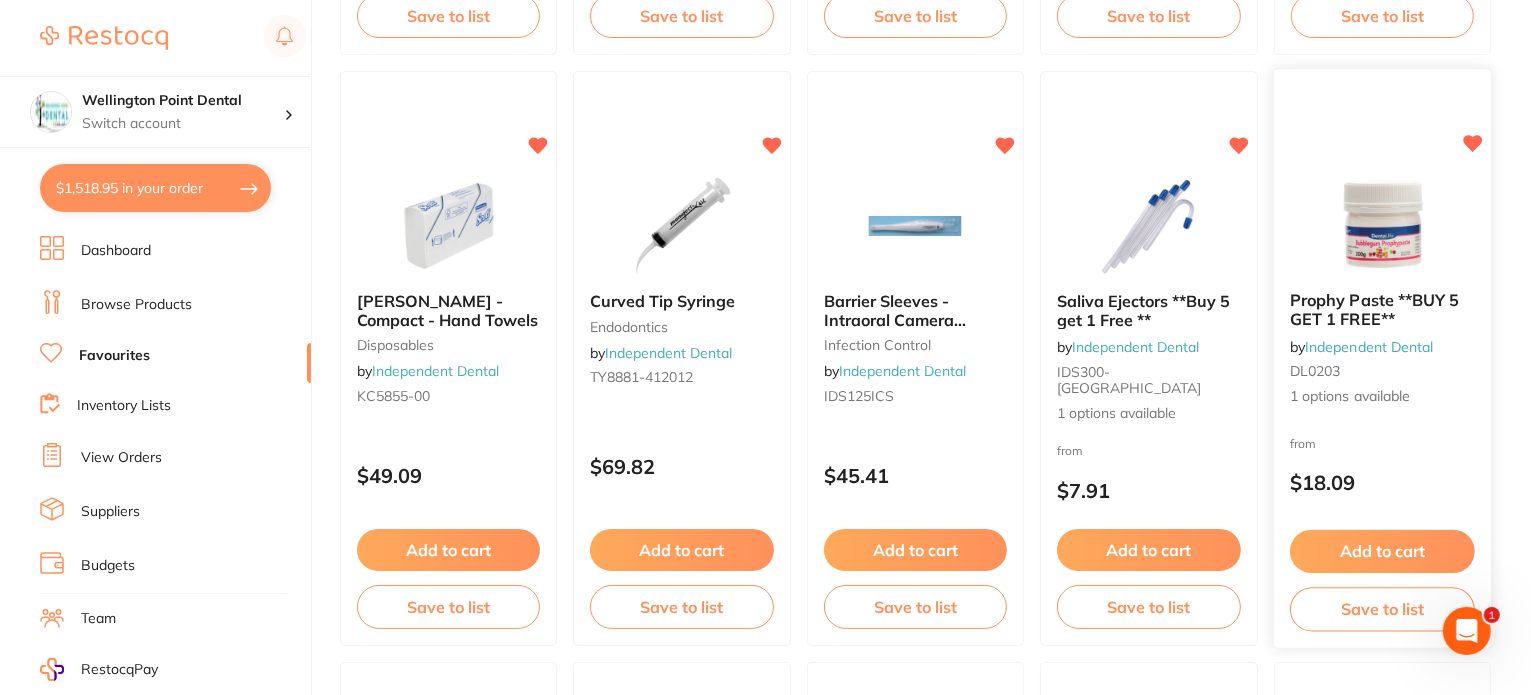 click on "1 options available" at bounding box center (1382, 398) 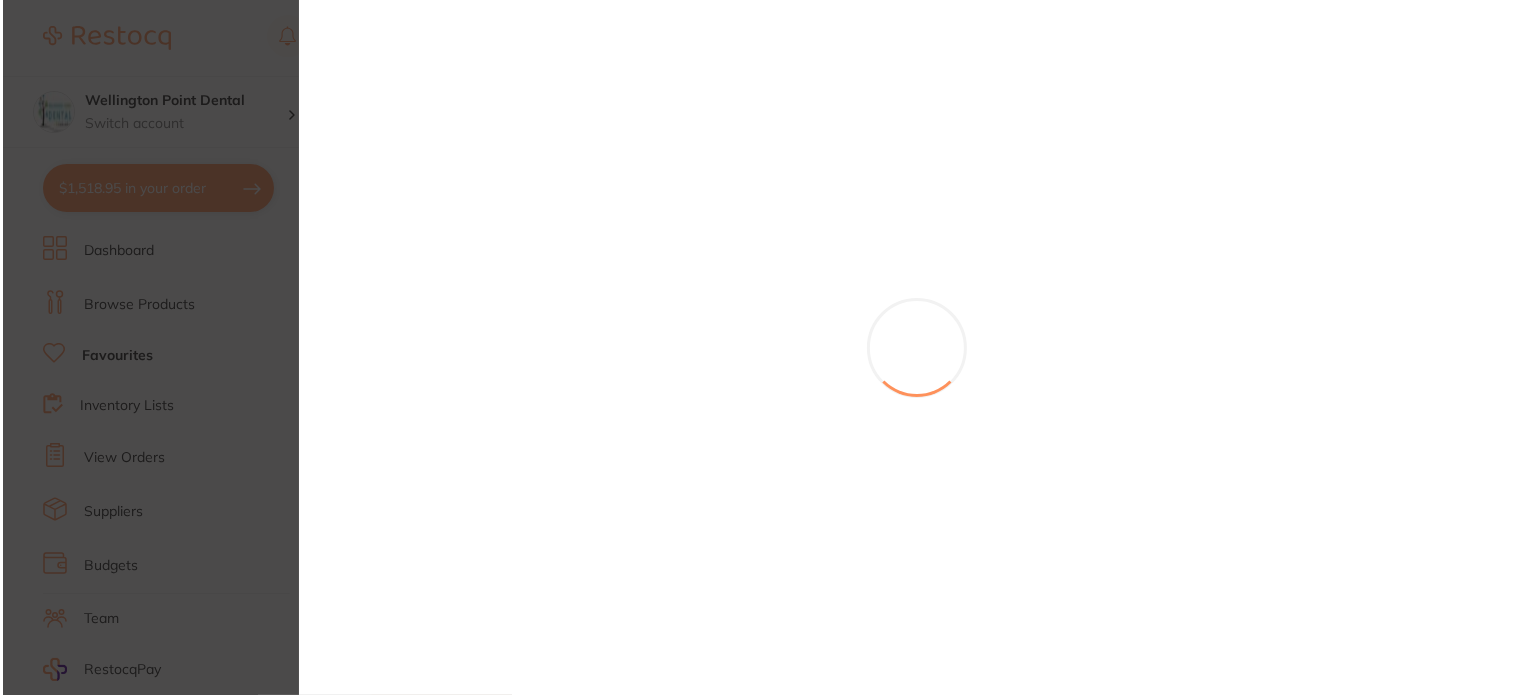 scroll, scrollTop: 0, scrollLeft: 0, axis: both 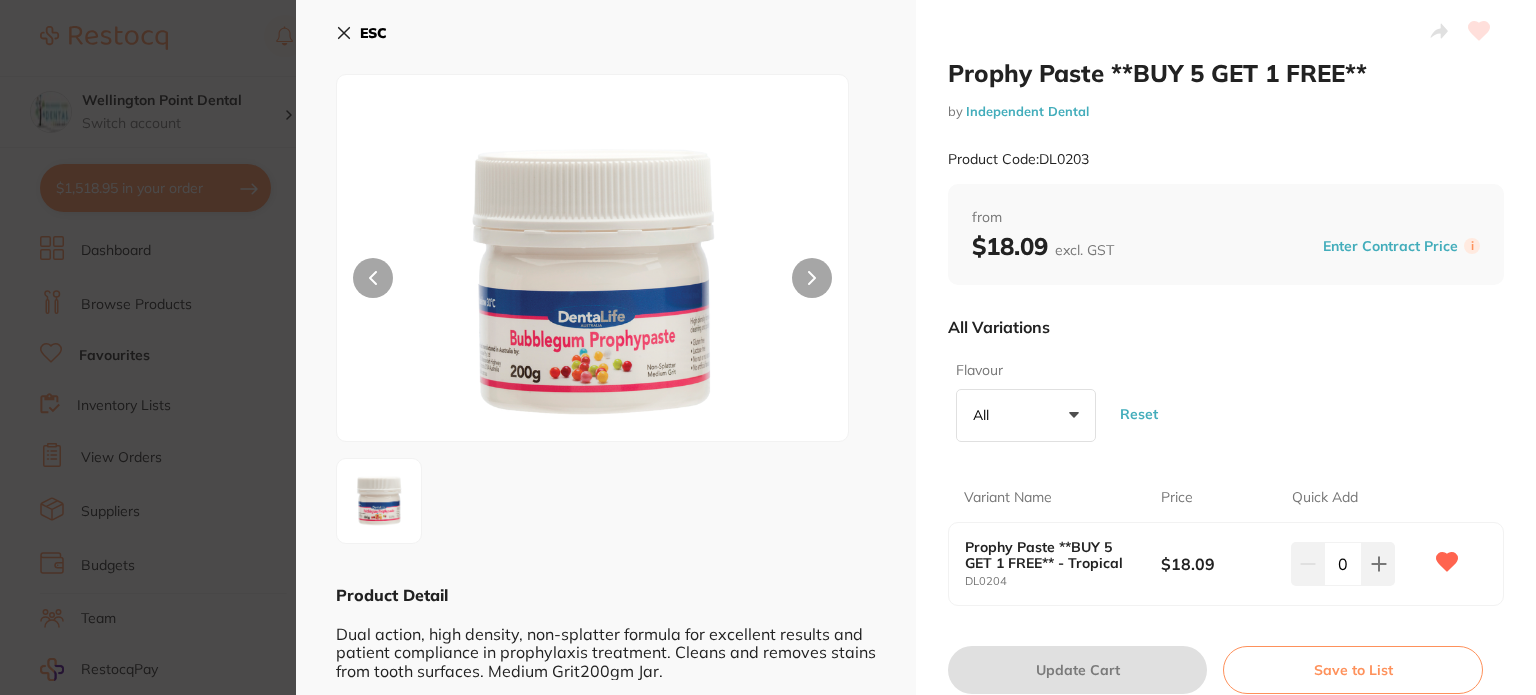 click on "ESC" at bounding box center [361, 33] 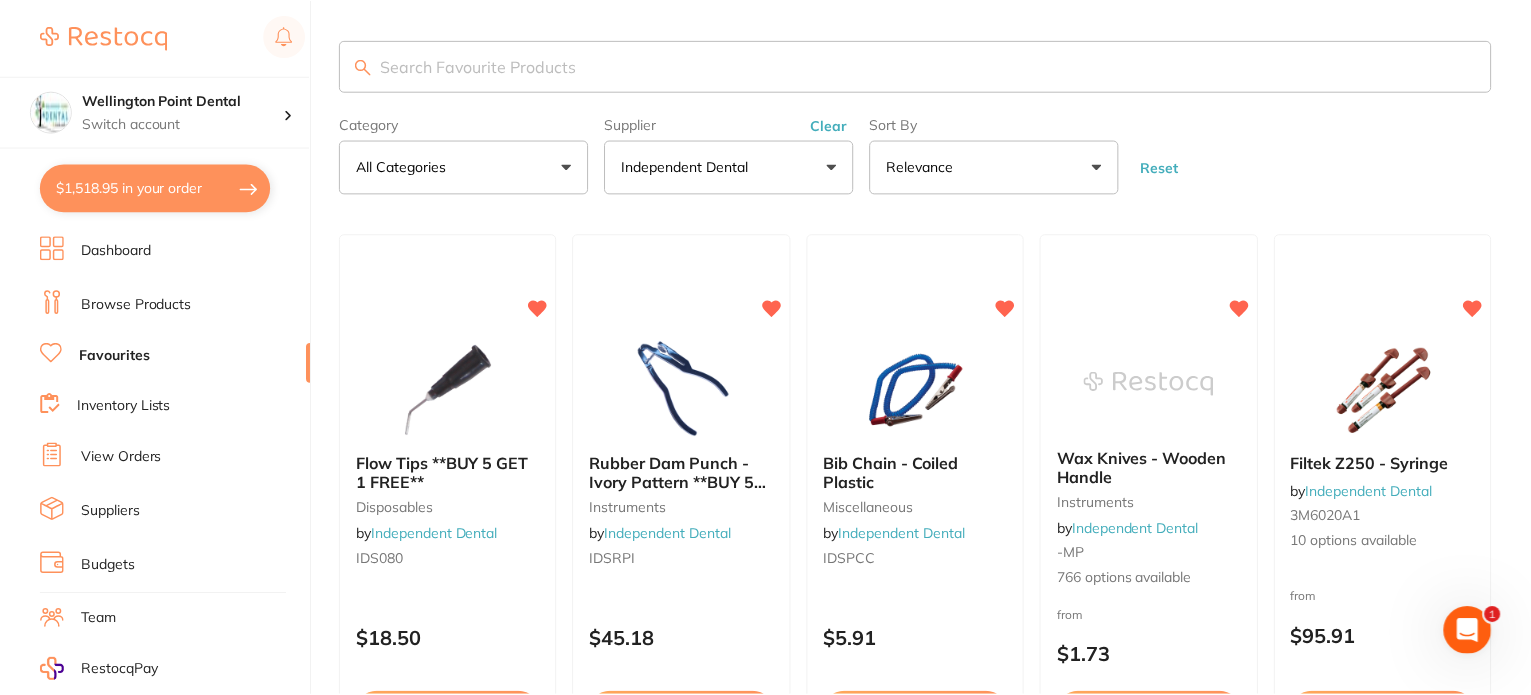 scroll, scrollTop: 2527, scrollLeft: 0, axis: vertical 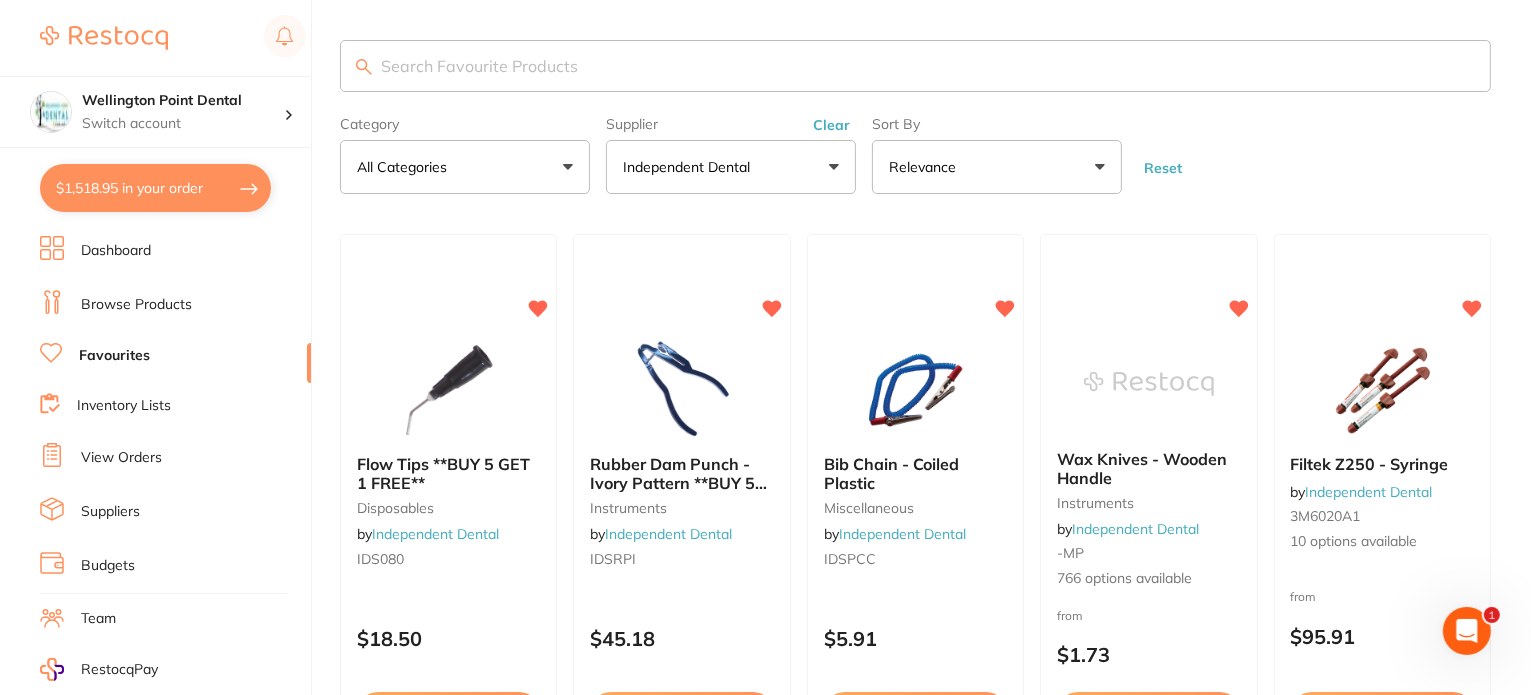 click at bounding box center [915, 66] 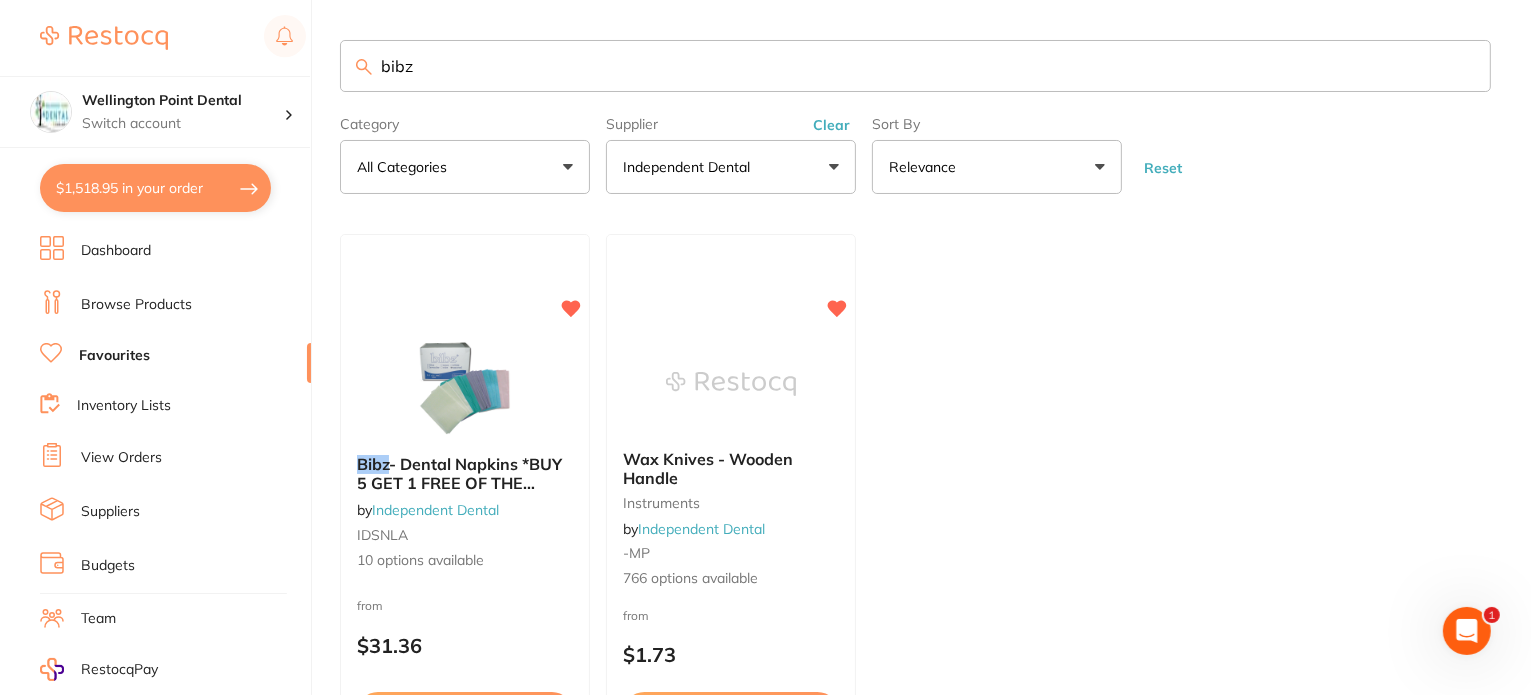 scroll, scrollTop: 100, scrollLeft: 0, axis: vertical 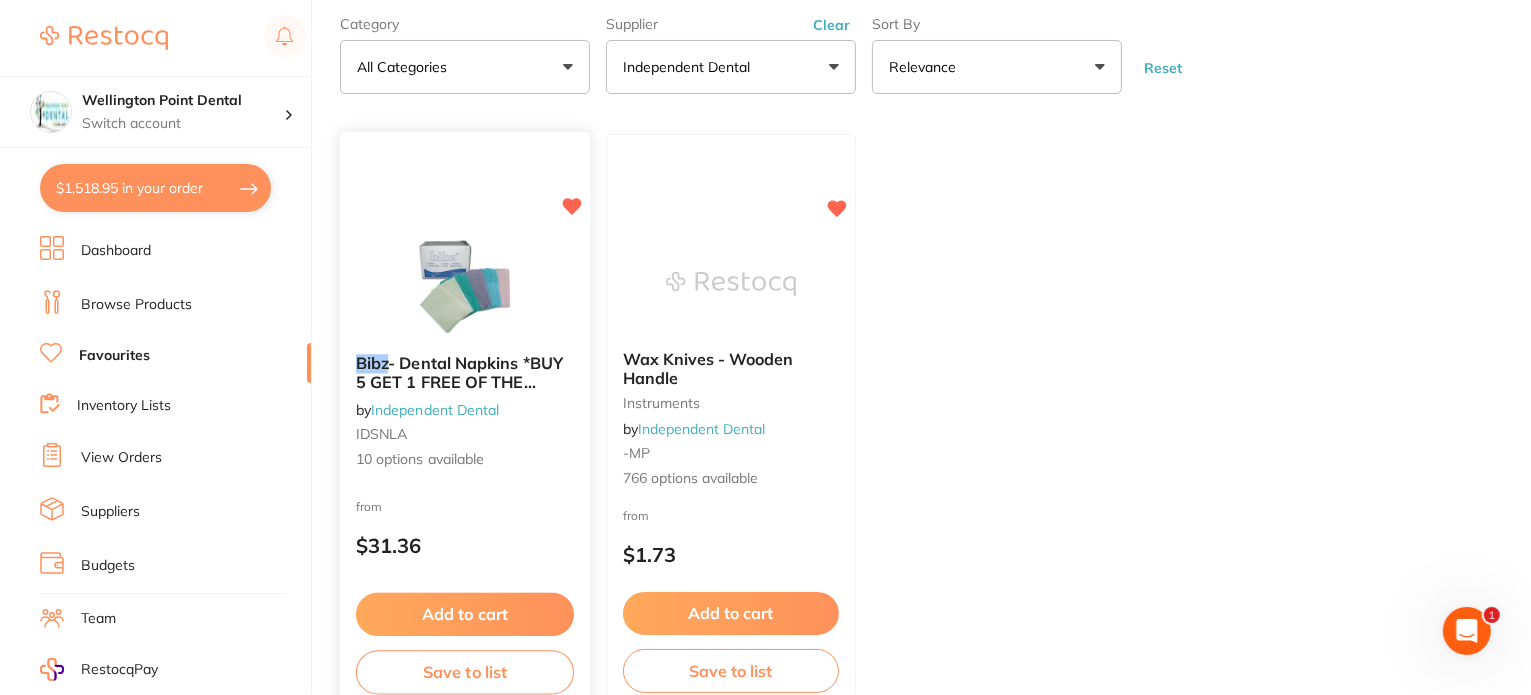type on "bibz" 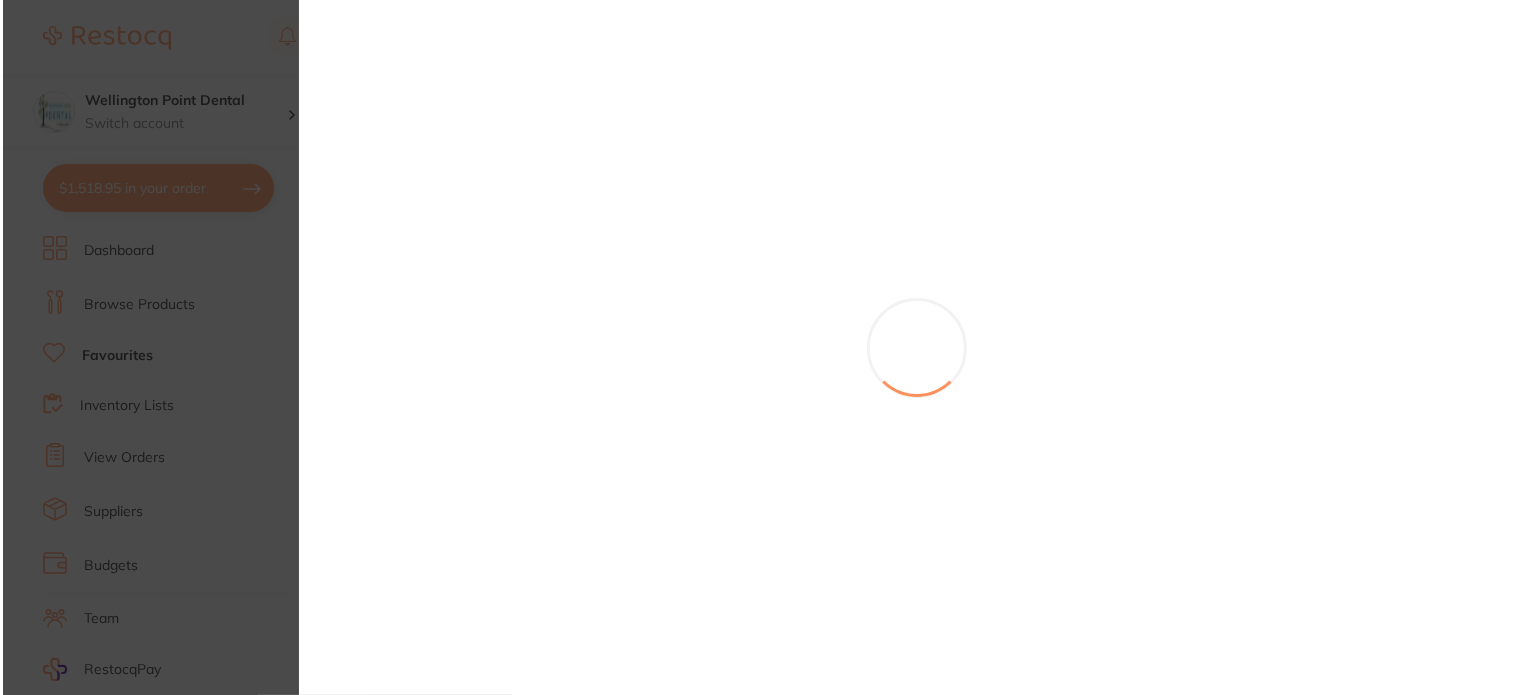 scroll, scrollTop: 0, scrollLeft: 0, axis: both 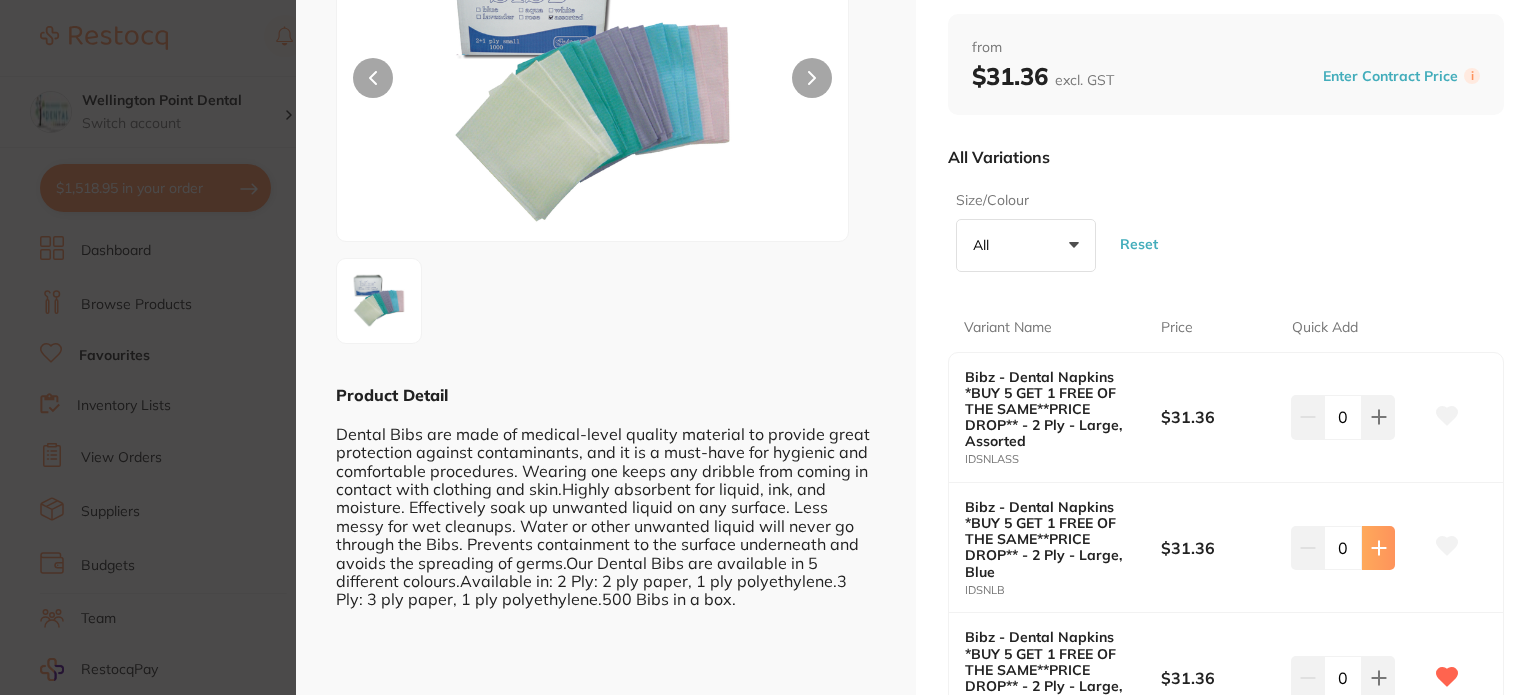 click 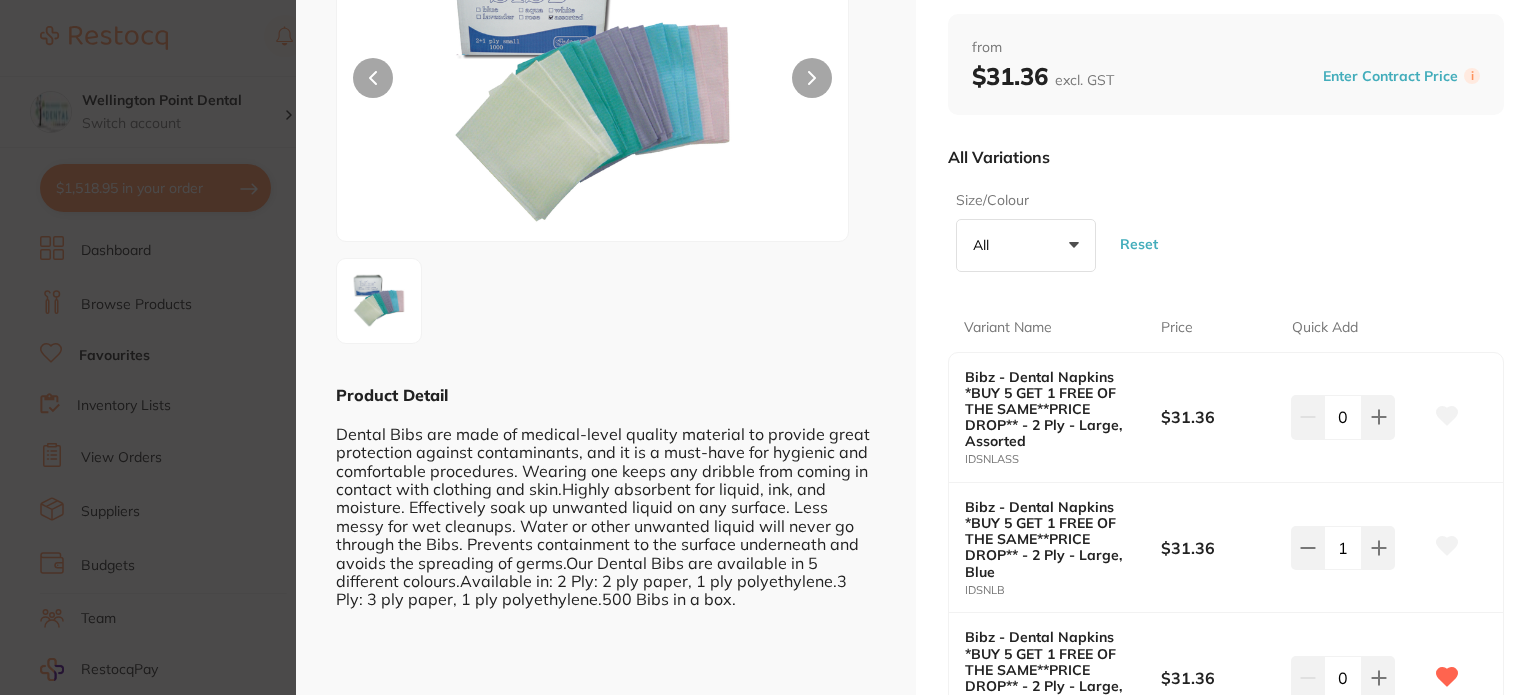 scroll, scrollTop: 0, scrollLeft: 0, axis: both 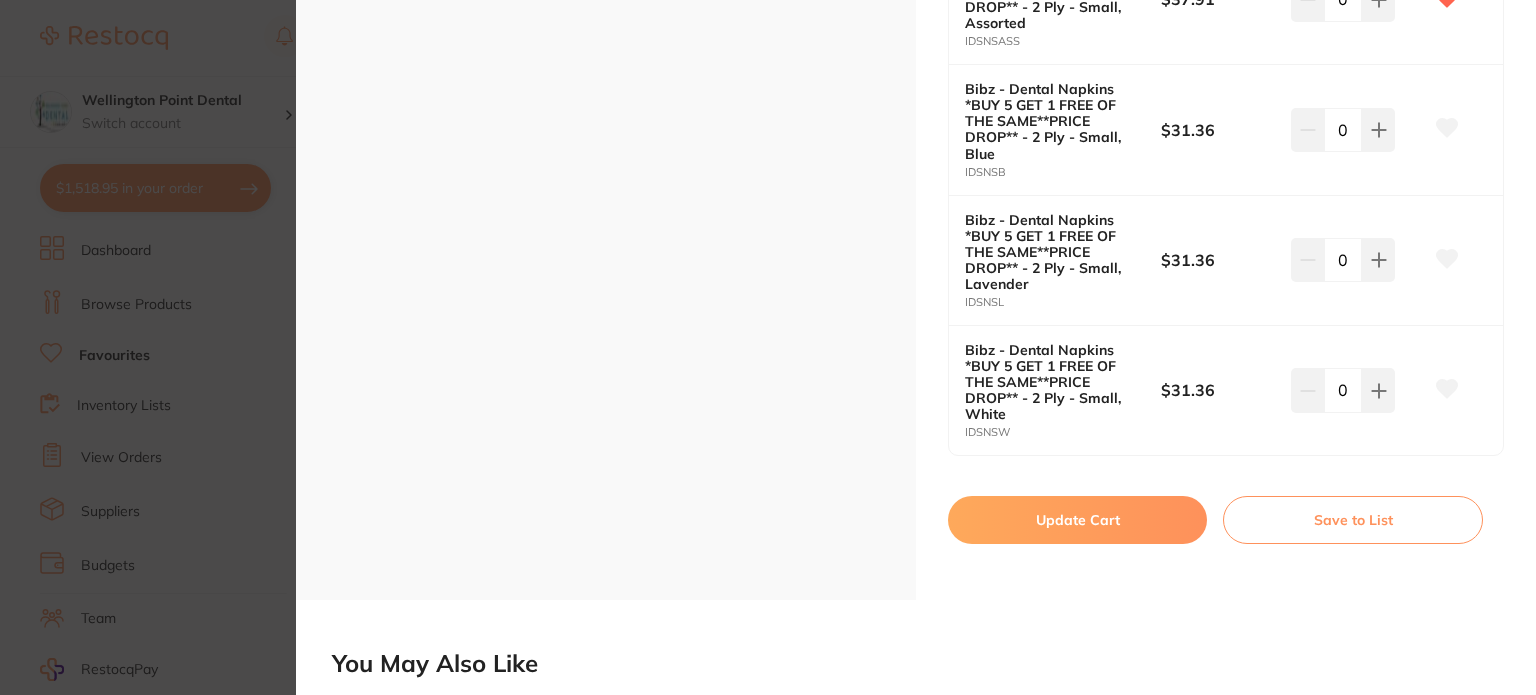 click on "Update Cart" at bounding box center [1077, 520] 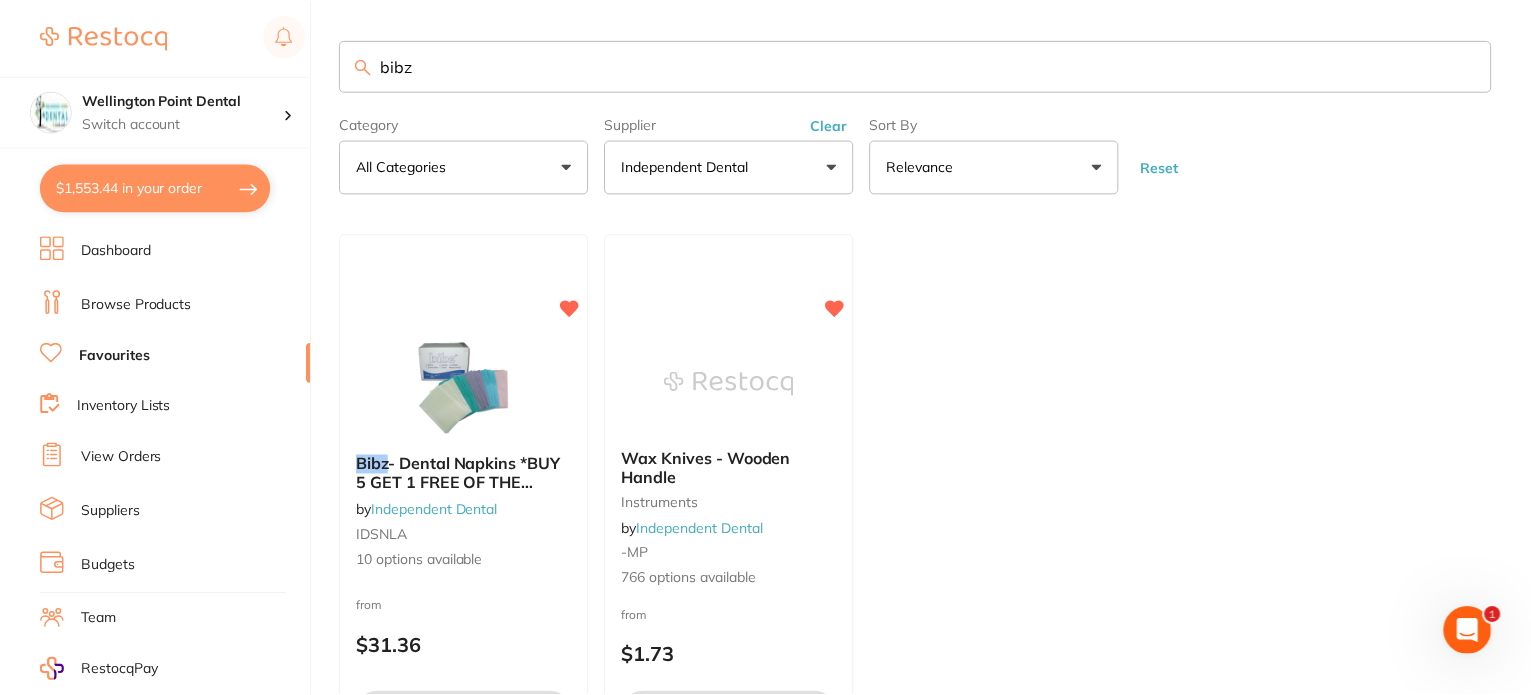 scroll, scrollTop: 100, scrollLeft: 0, axis: vertical 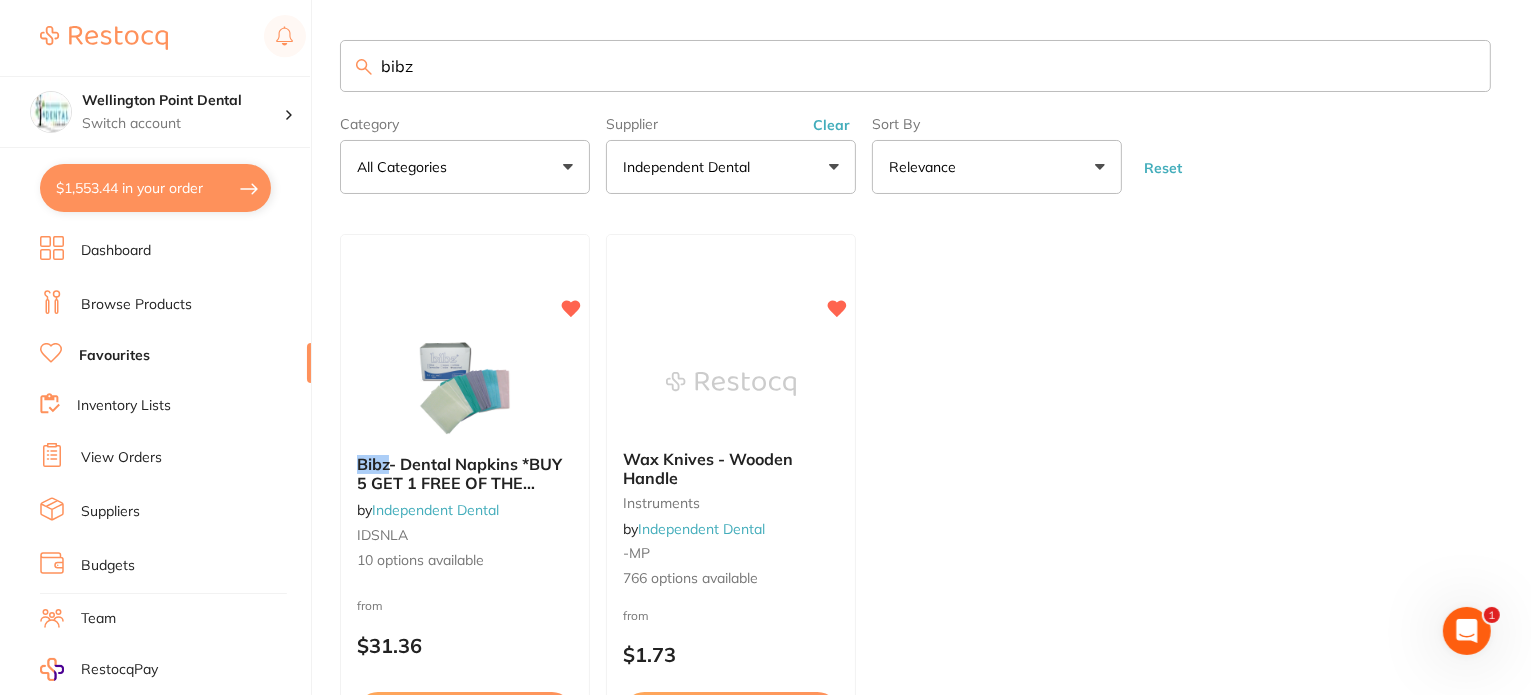 click on "bibz" at bounding box center [915, 66] 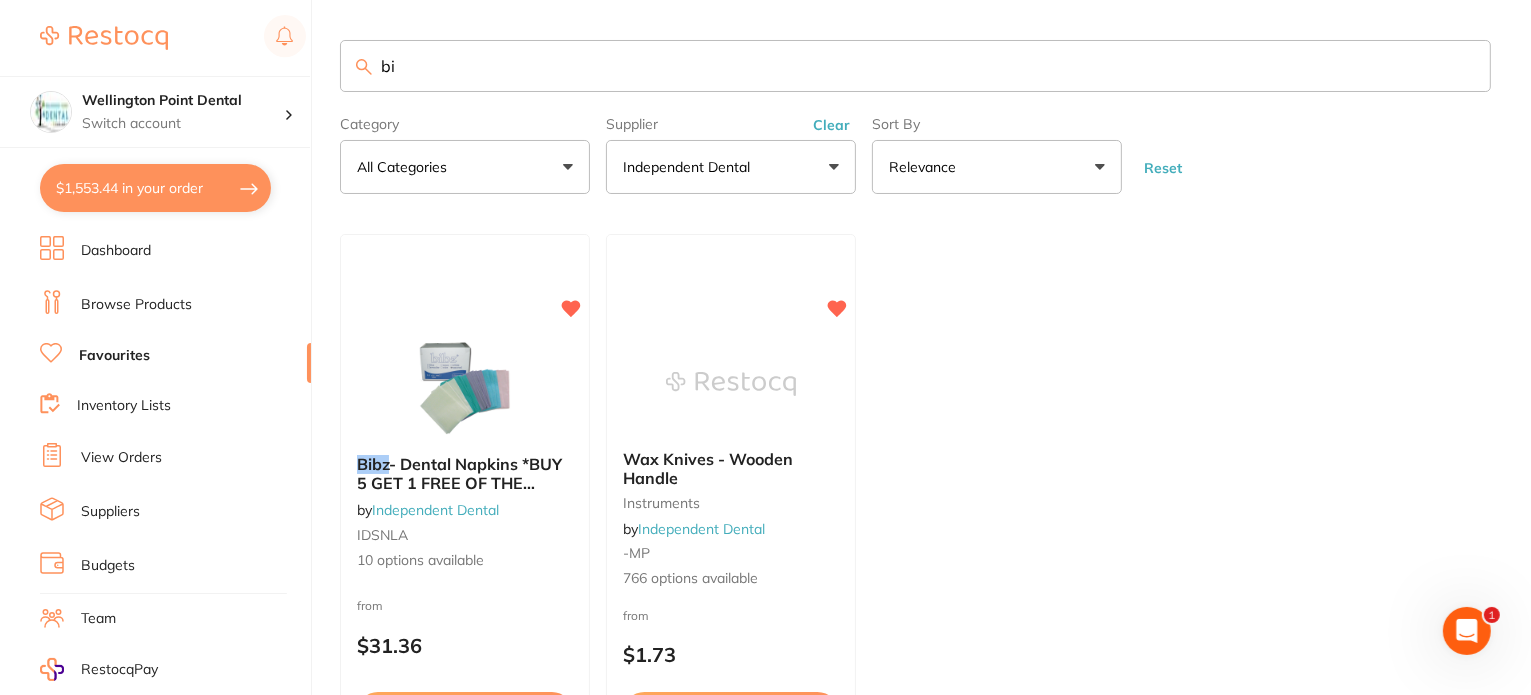 type on "b" 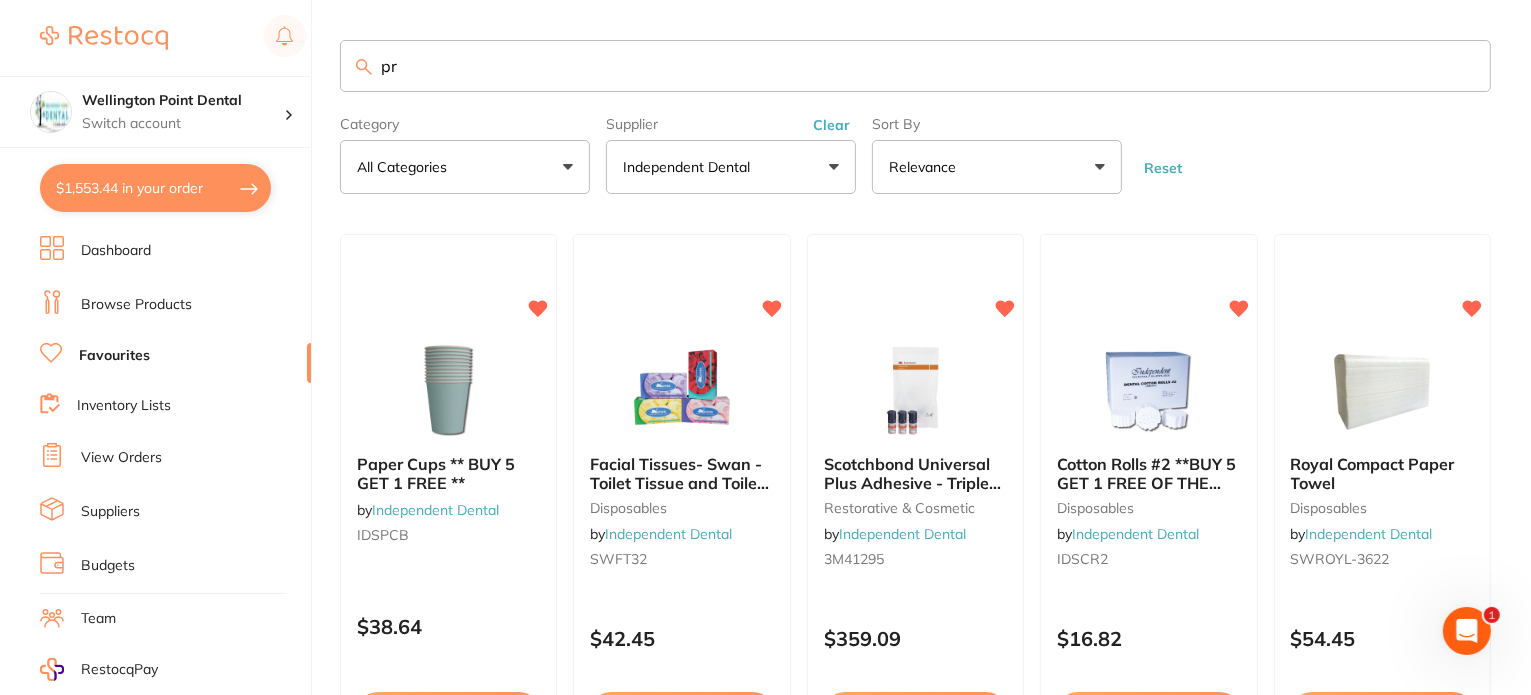 scroll, scrollTop: 0, scrollLeft: 0, axis: both 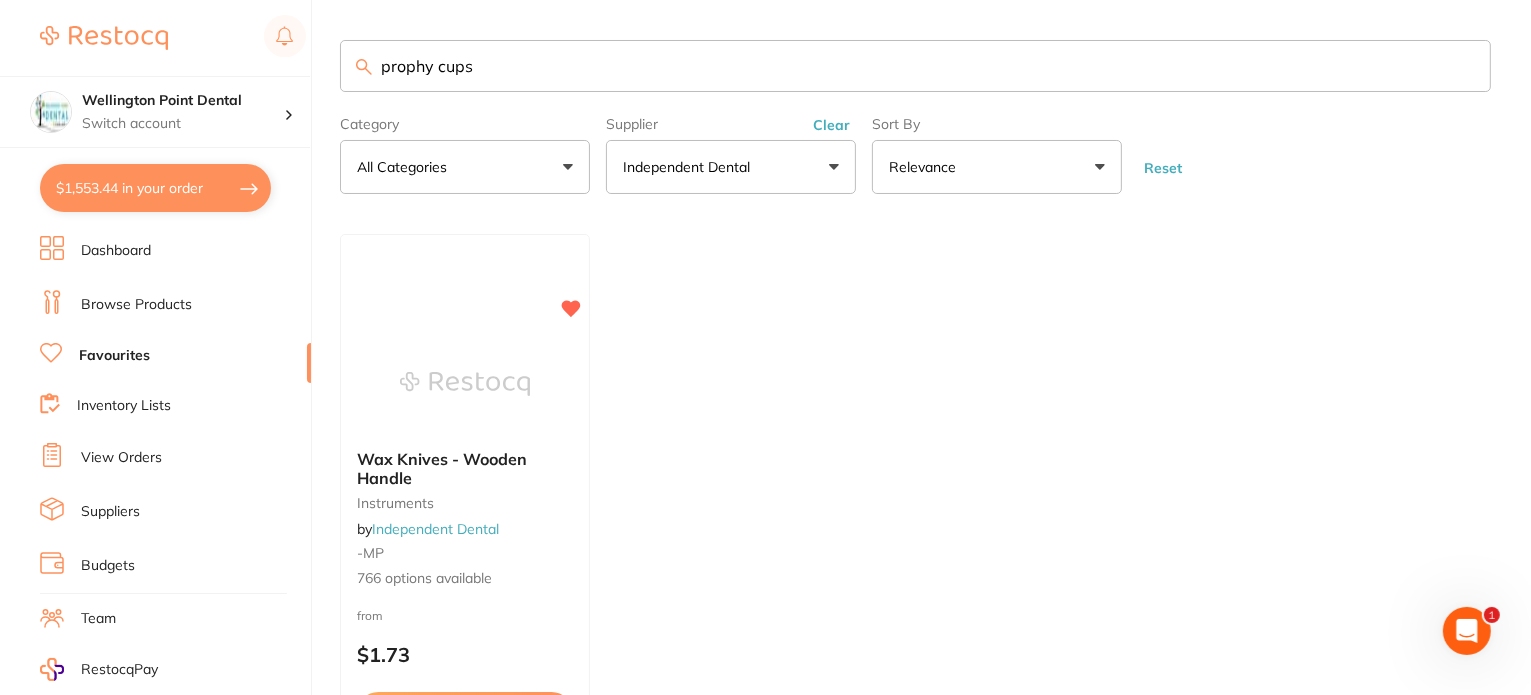 click on "prophy cups" at bounding box center [915, 66] 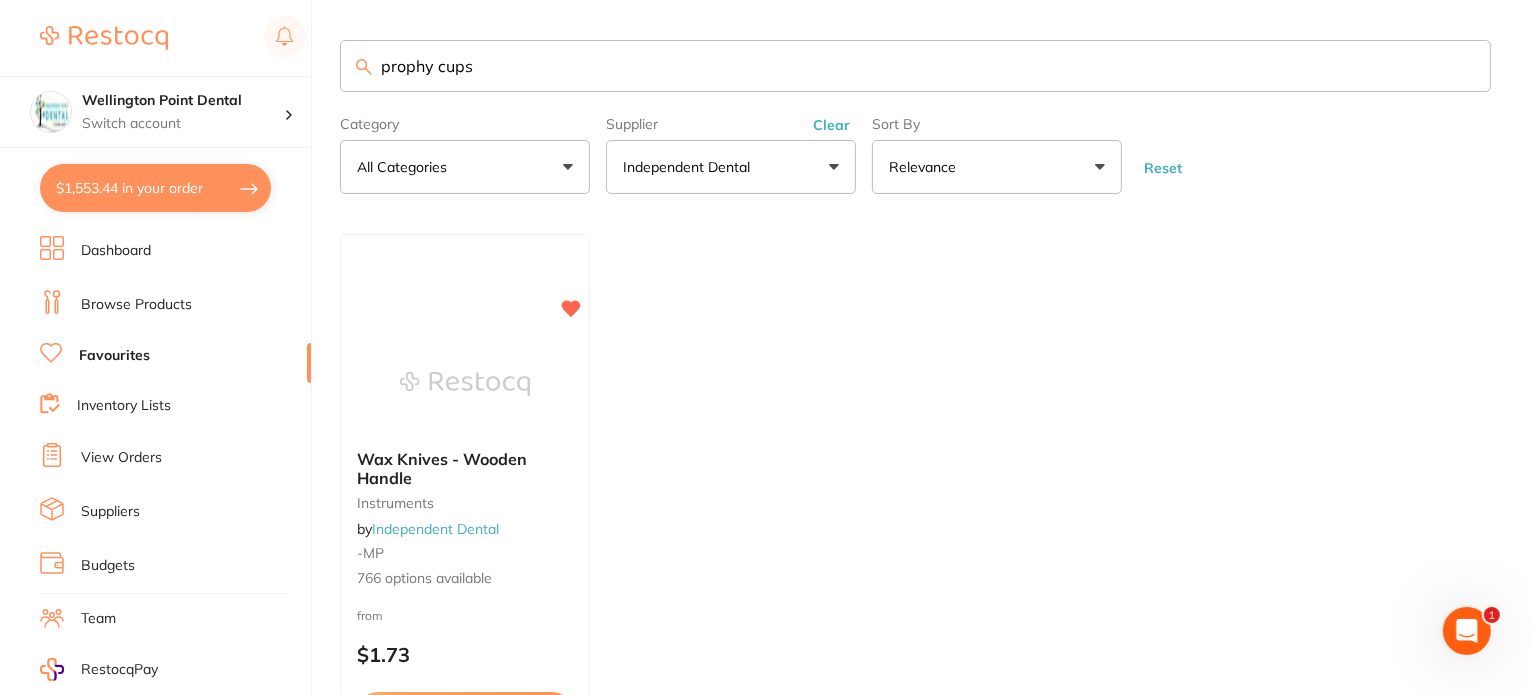 scroll, scrollTop: 0, scrollLeft: 0, axis: both 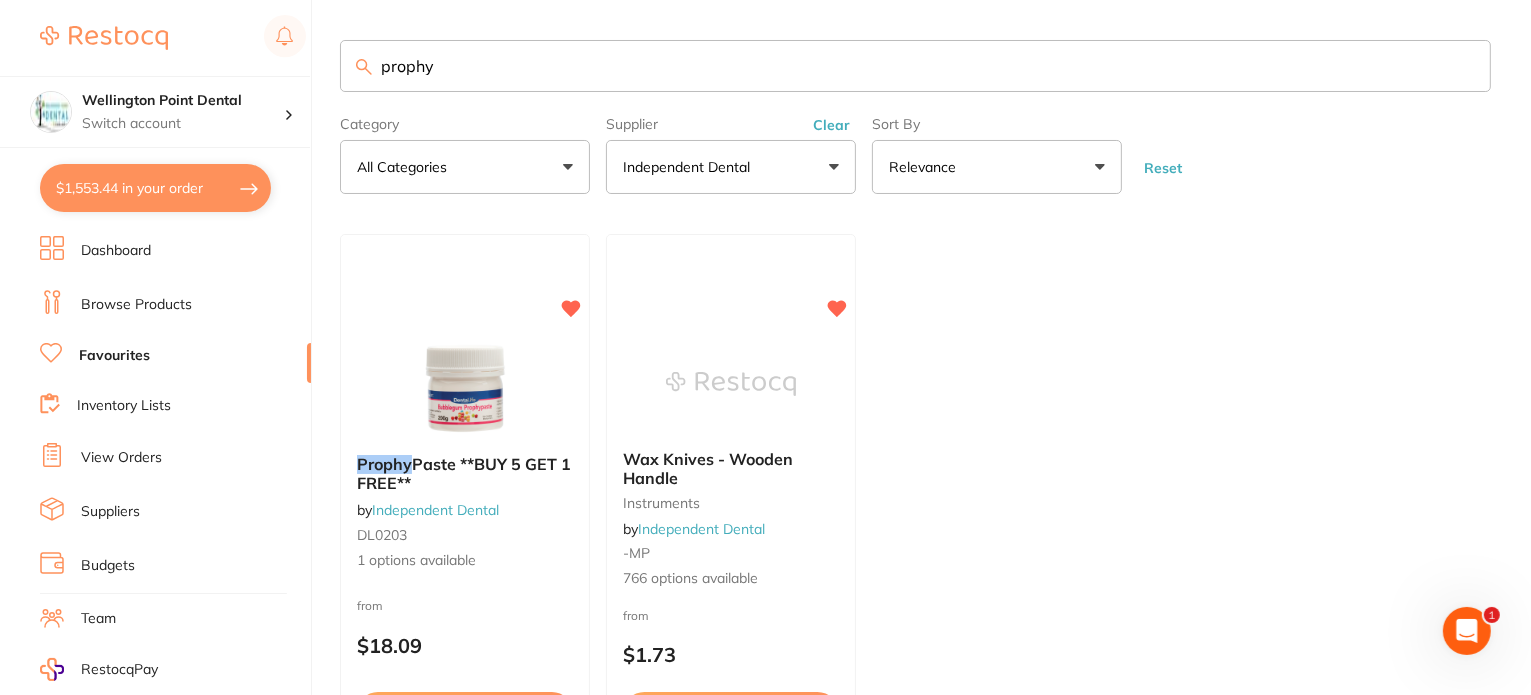 click on "prophy" at bounding box center [915, 66] 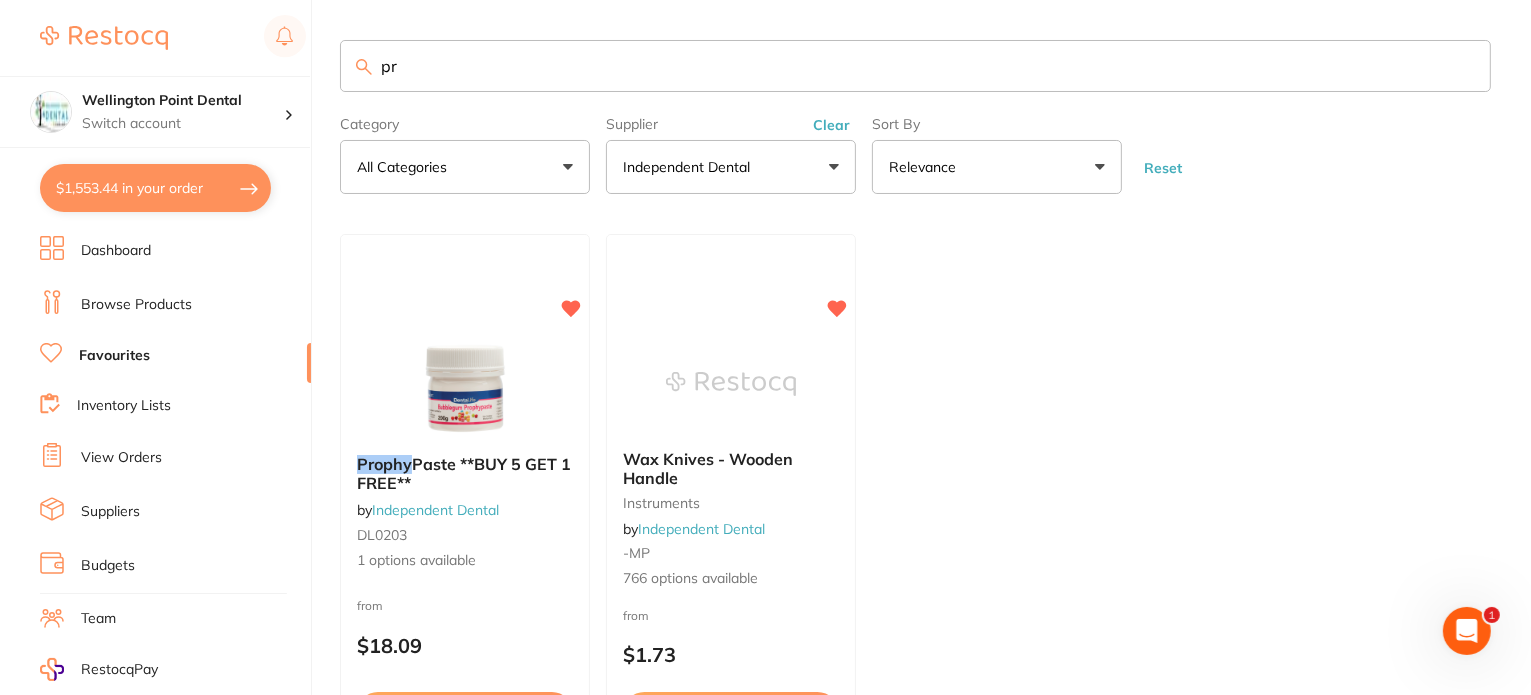 scroll, scrollTop: 0, scrollLeft: 0, axis: both 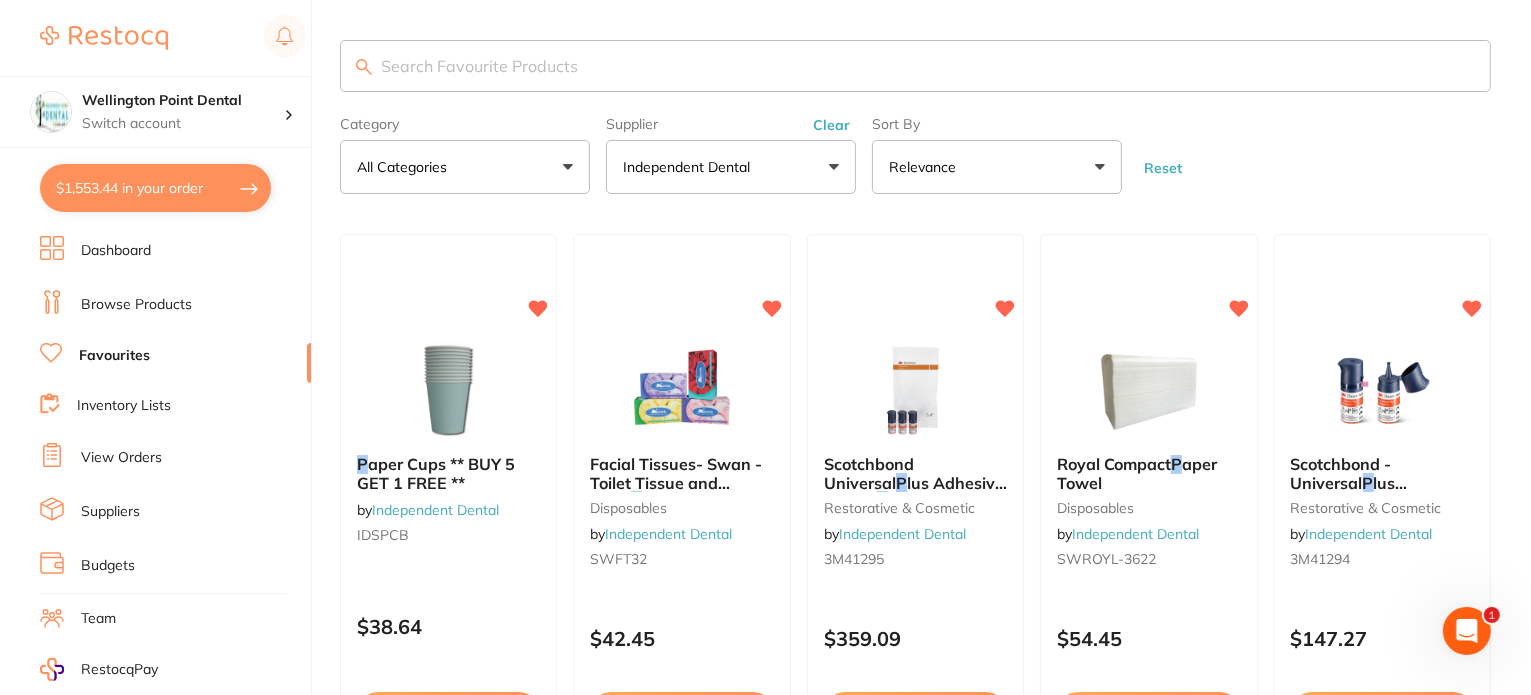 click on "Clear" at bounding box center [831, 125] 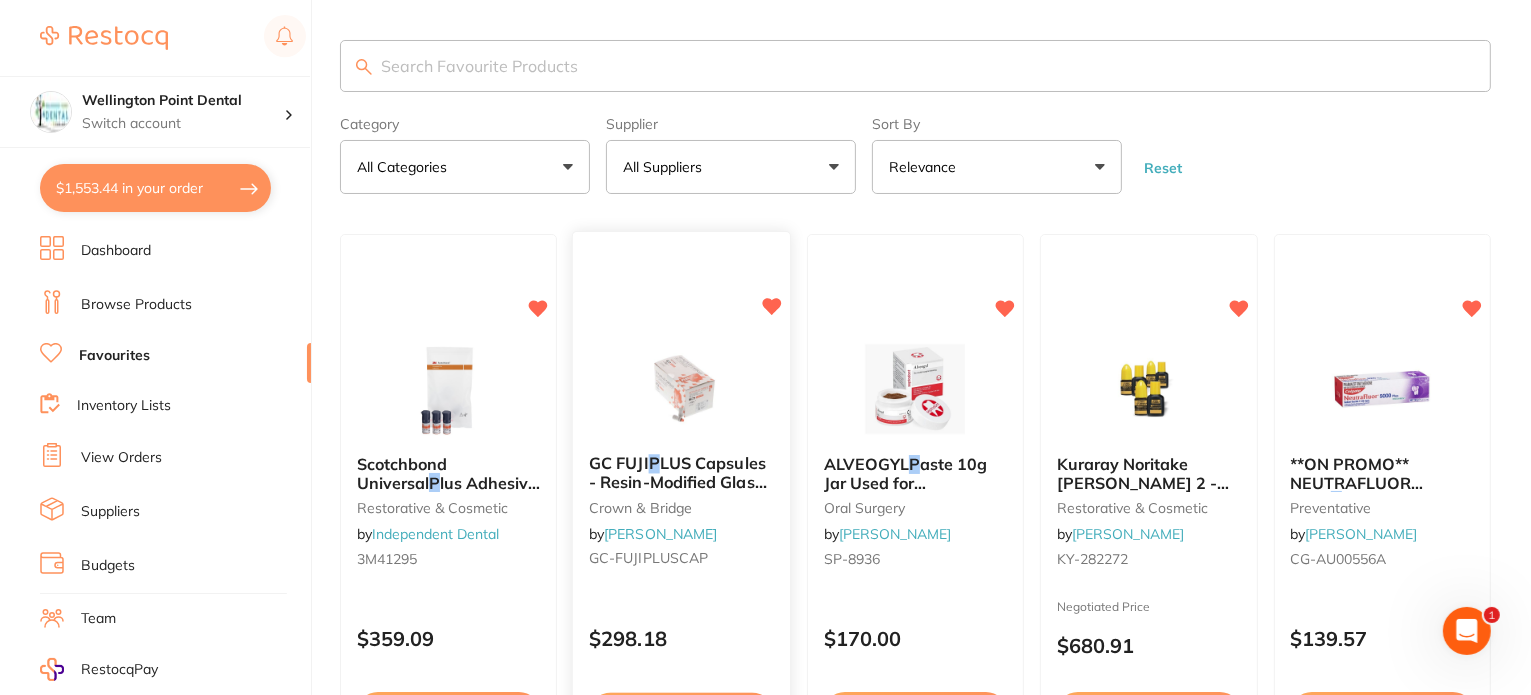 scroll, scrollTop: 0, scrollLeft: 0, axis: both 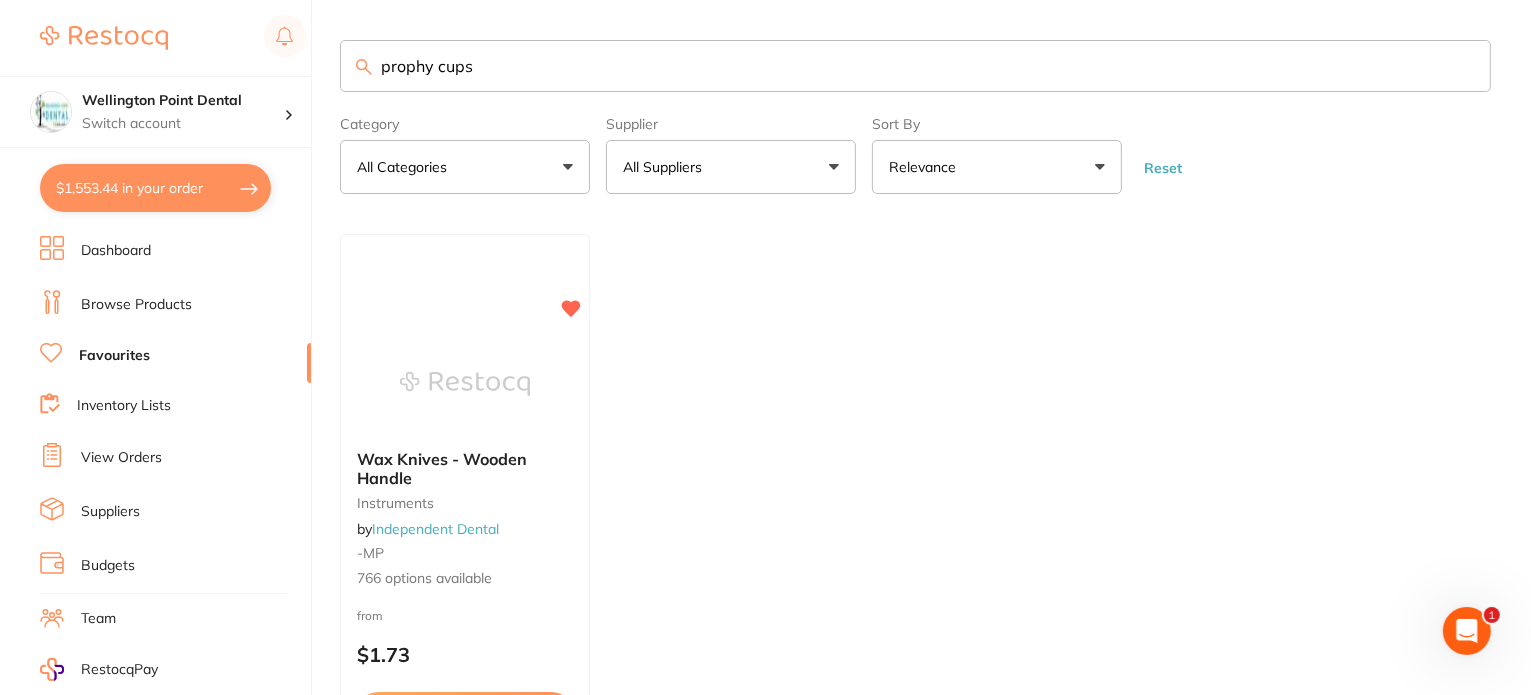 click on "prophy cups" at bounding box center (915, 66) 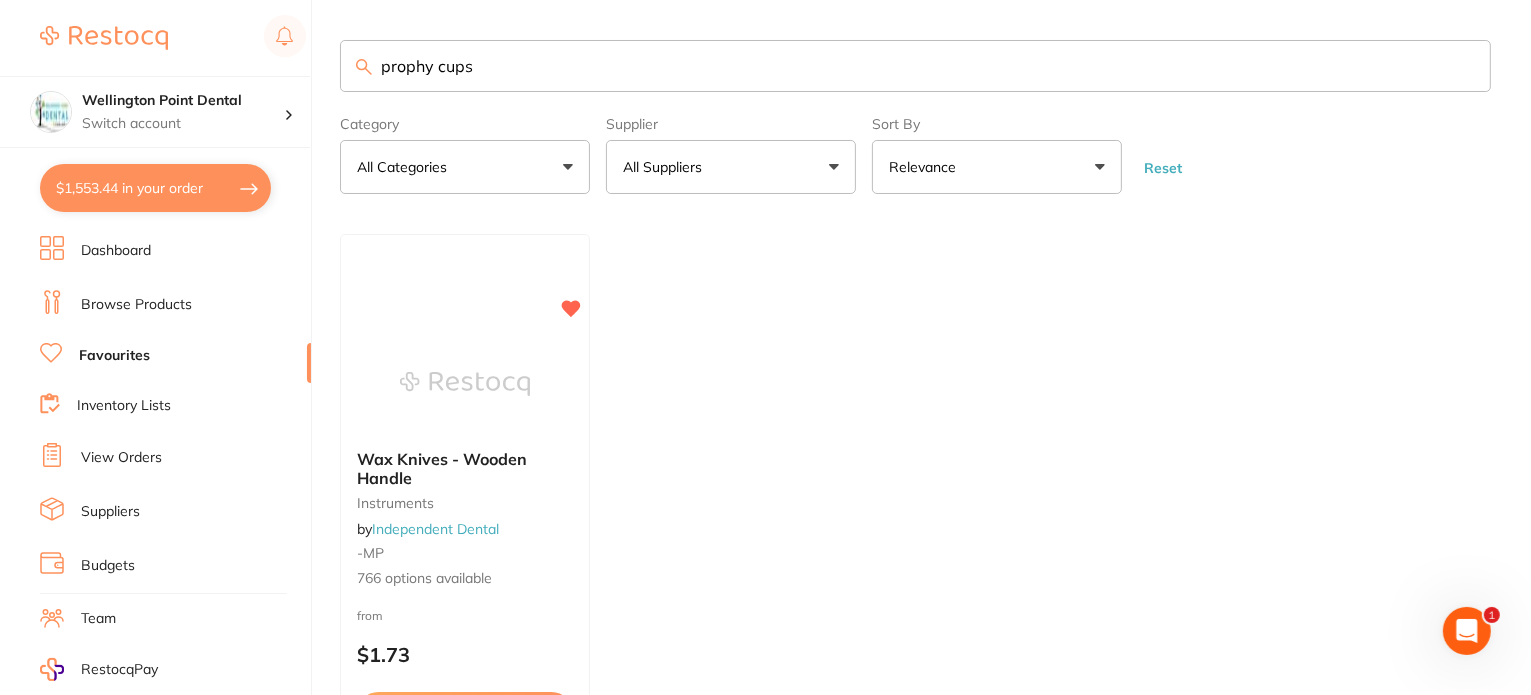 scroll, scrollTop: 0, scrollLeft: 0, axis: both 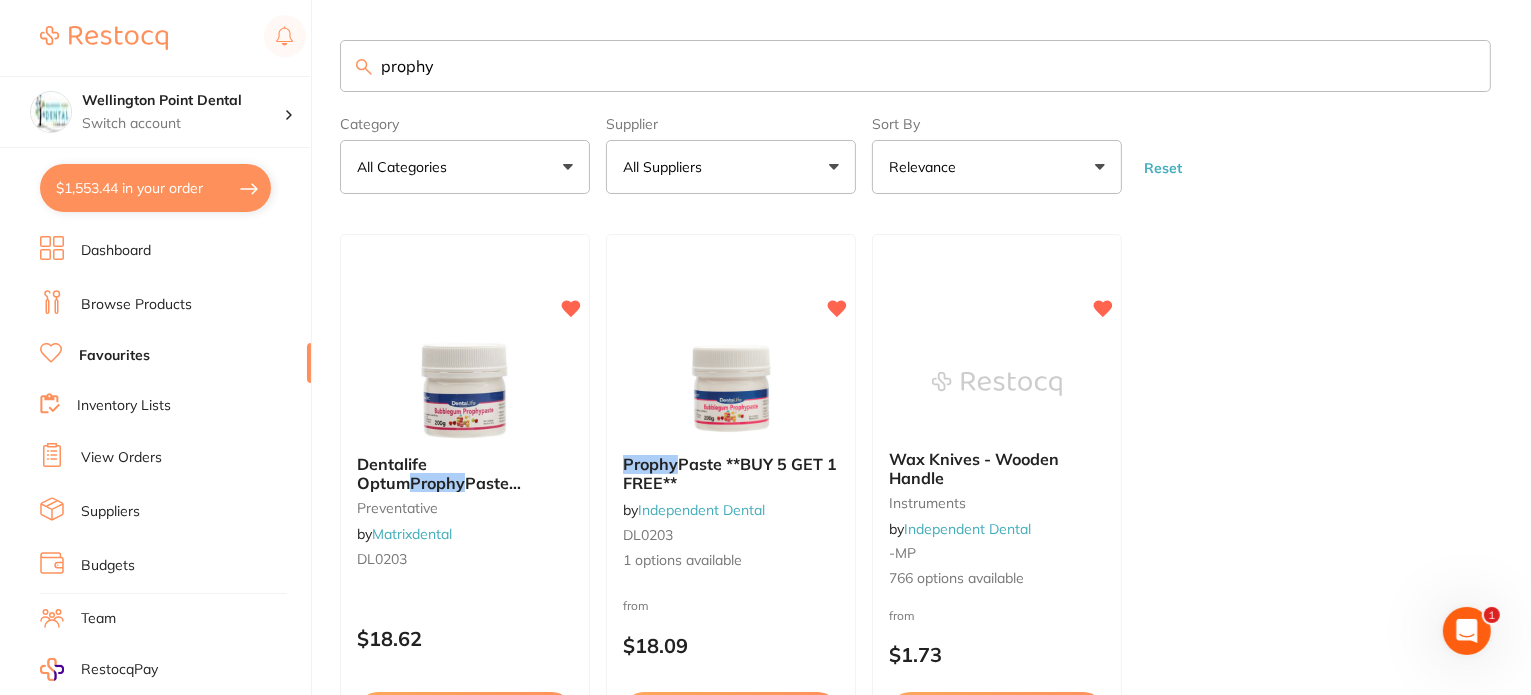 click on "prophy" at bounding box center (915, 66) 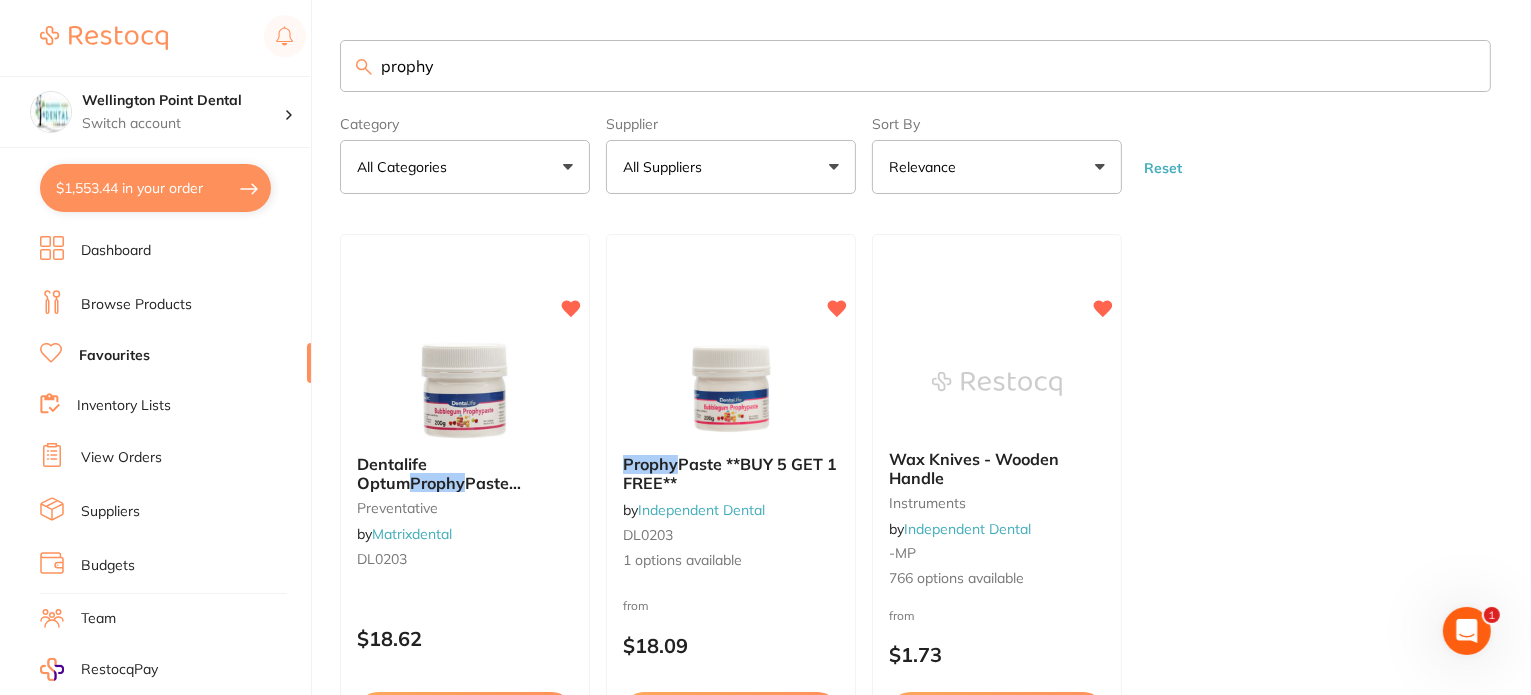 scroll, scrollTop: 0, scrollLeft: 0, axis: both 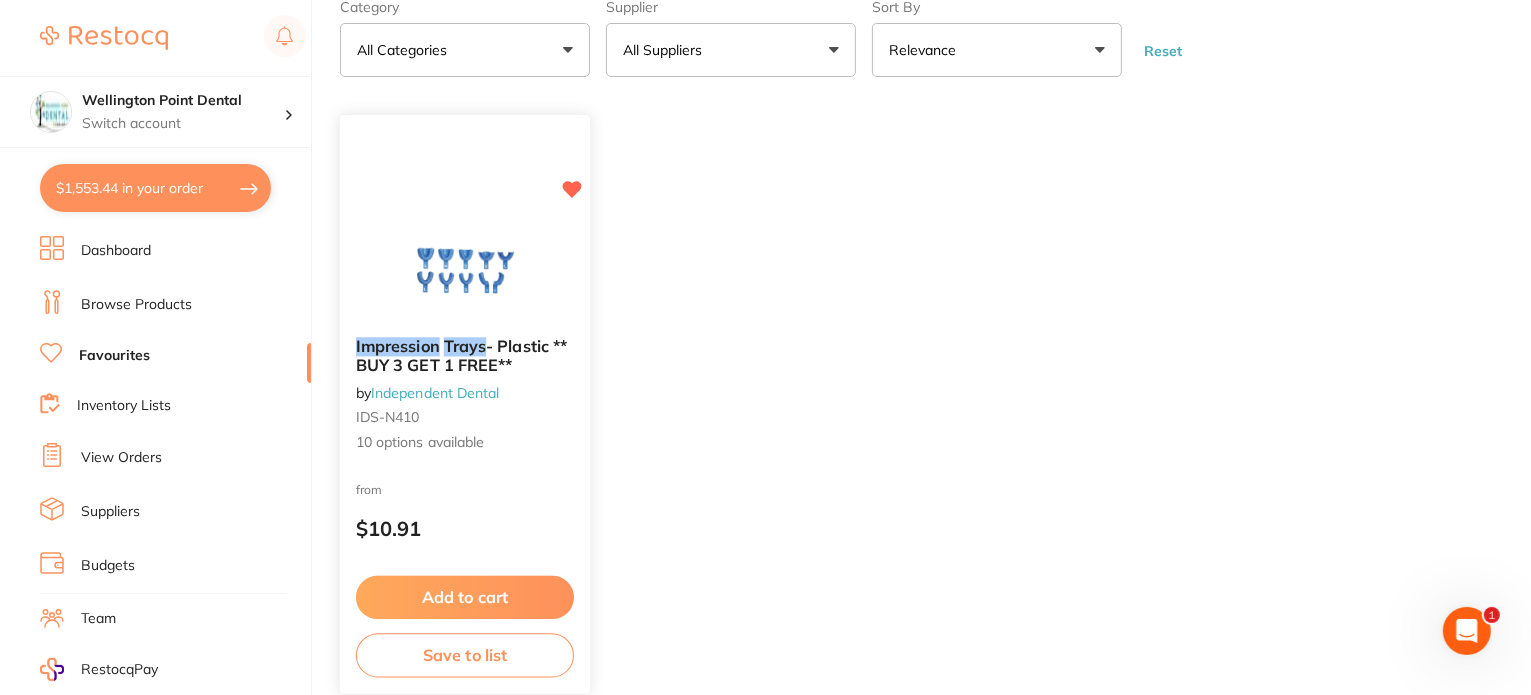 type on "impressions trays" 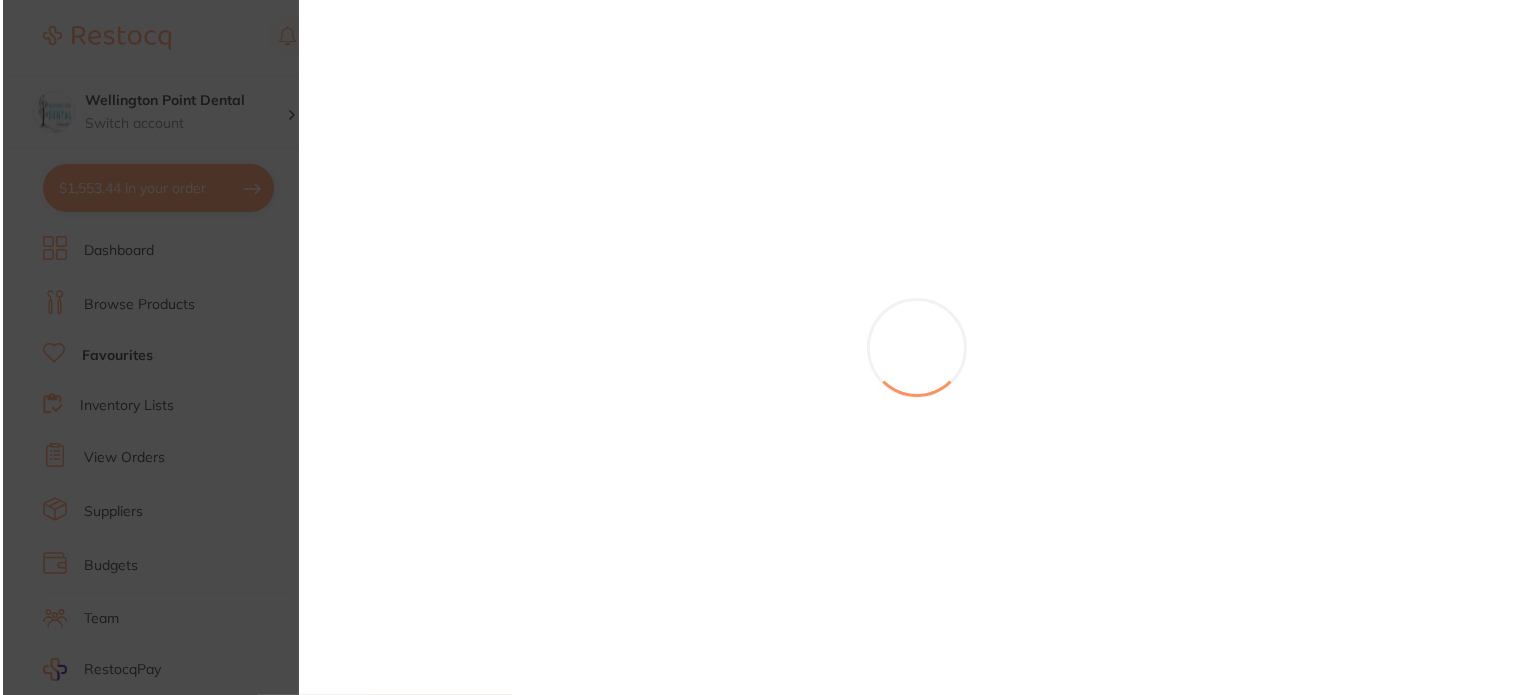 scroll, scrollTop: 0, scrollLeft: 0, axis: both 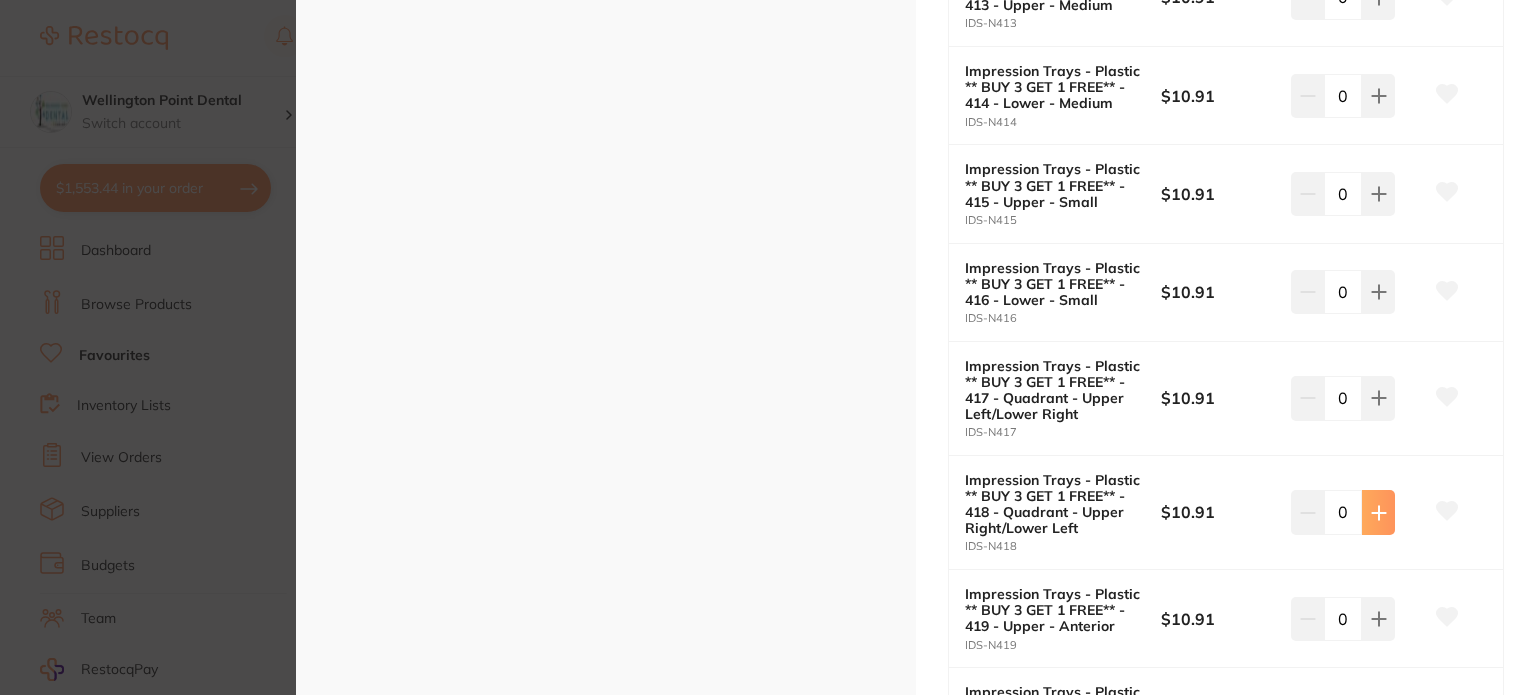 click 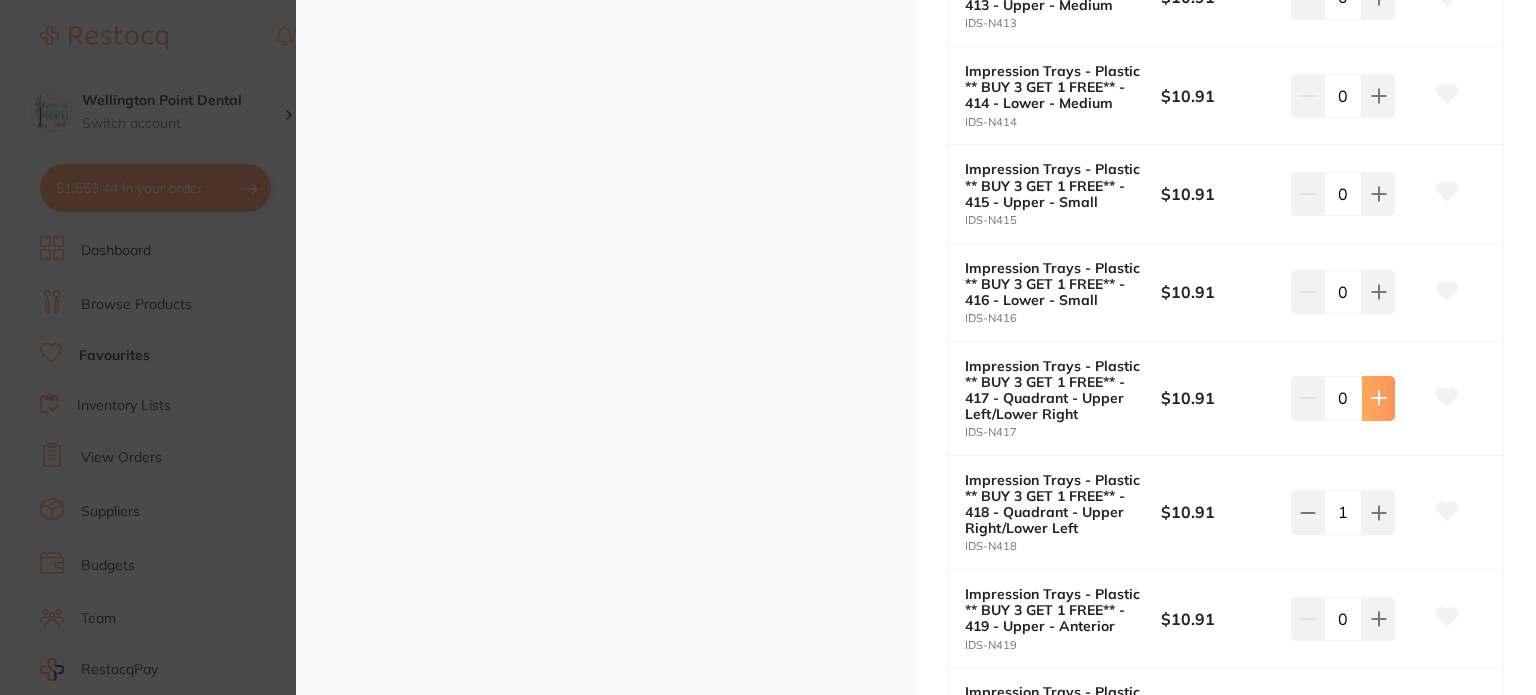 scroll, scrollTop: 0, scrollLeft: 0, axis: both 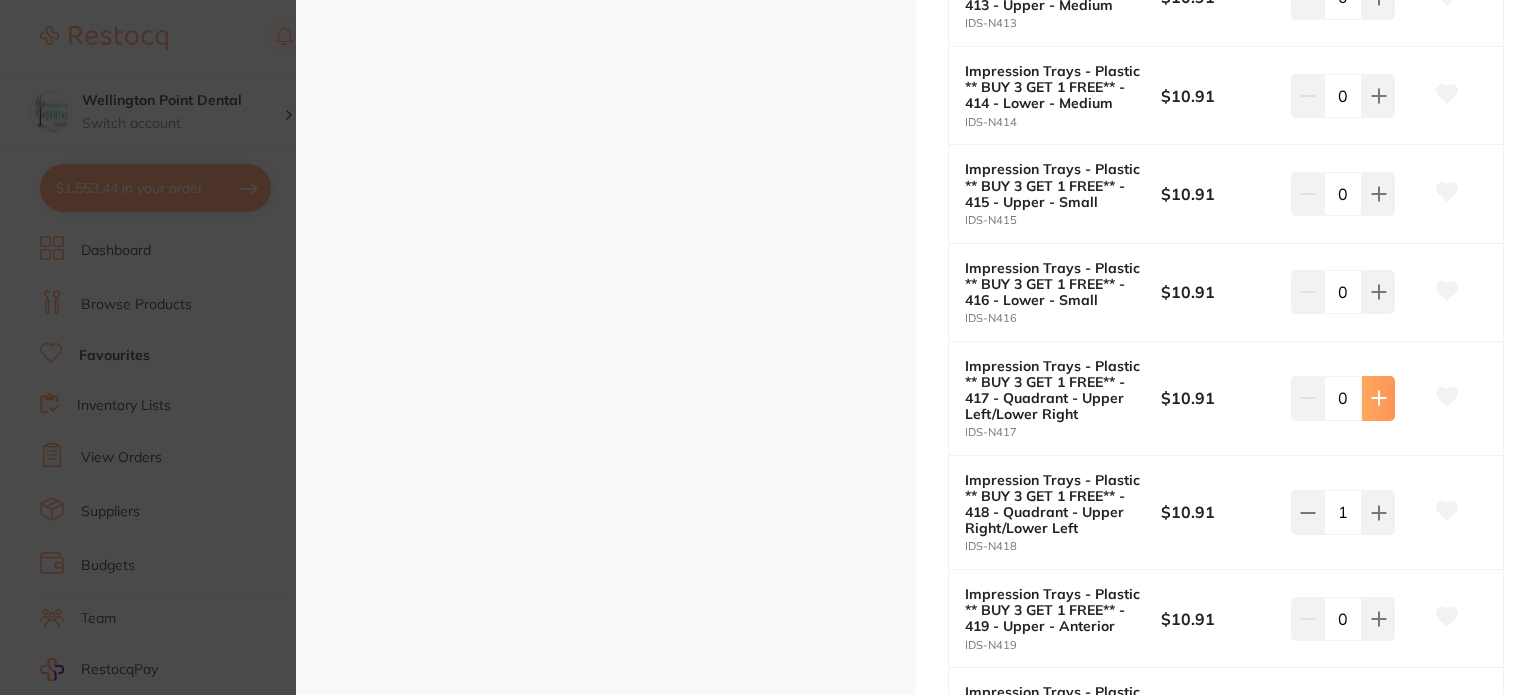 click at bounding box center [1378, -199] 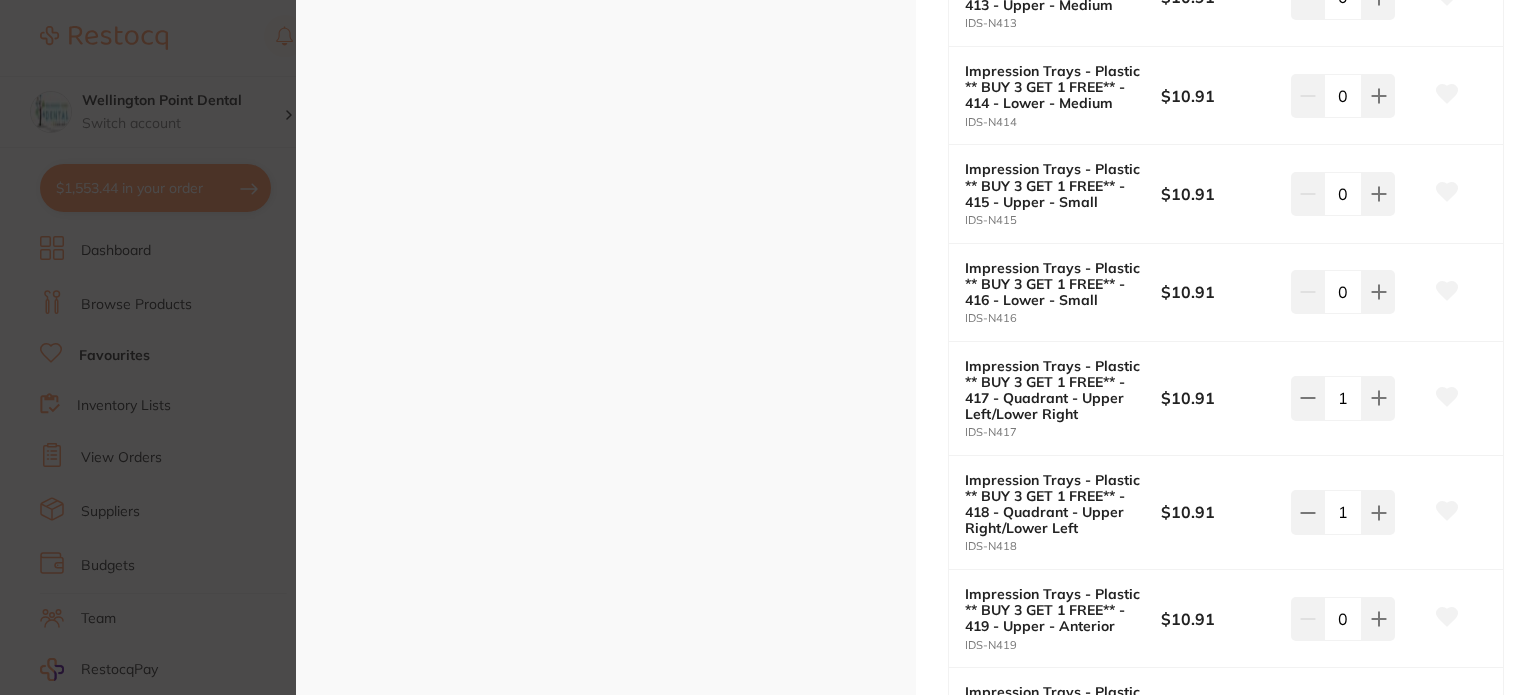scroll, scrollTop: 0, scrollLeft: 0, axis: both 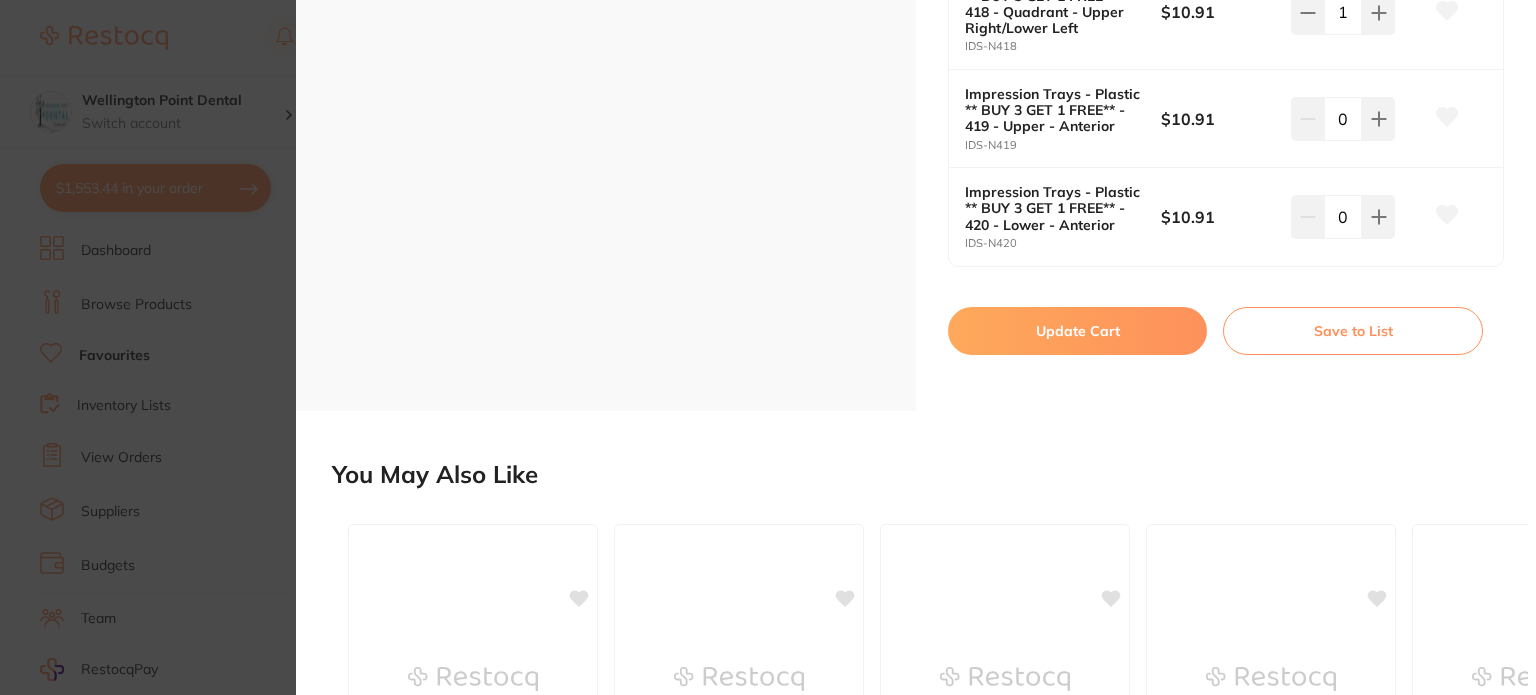 click on "Update Cart" at bounding box center [1077, 331] 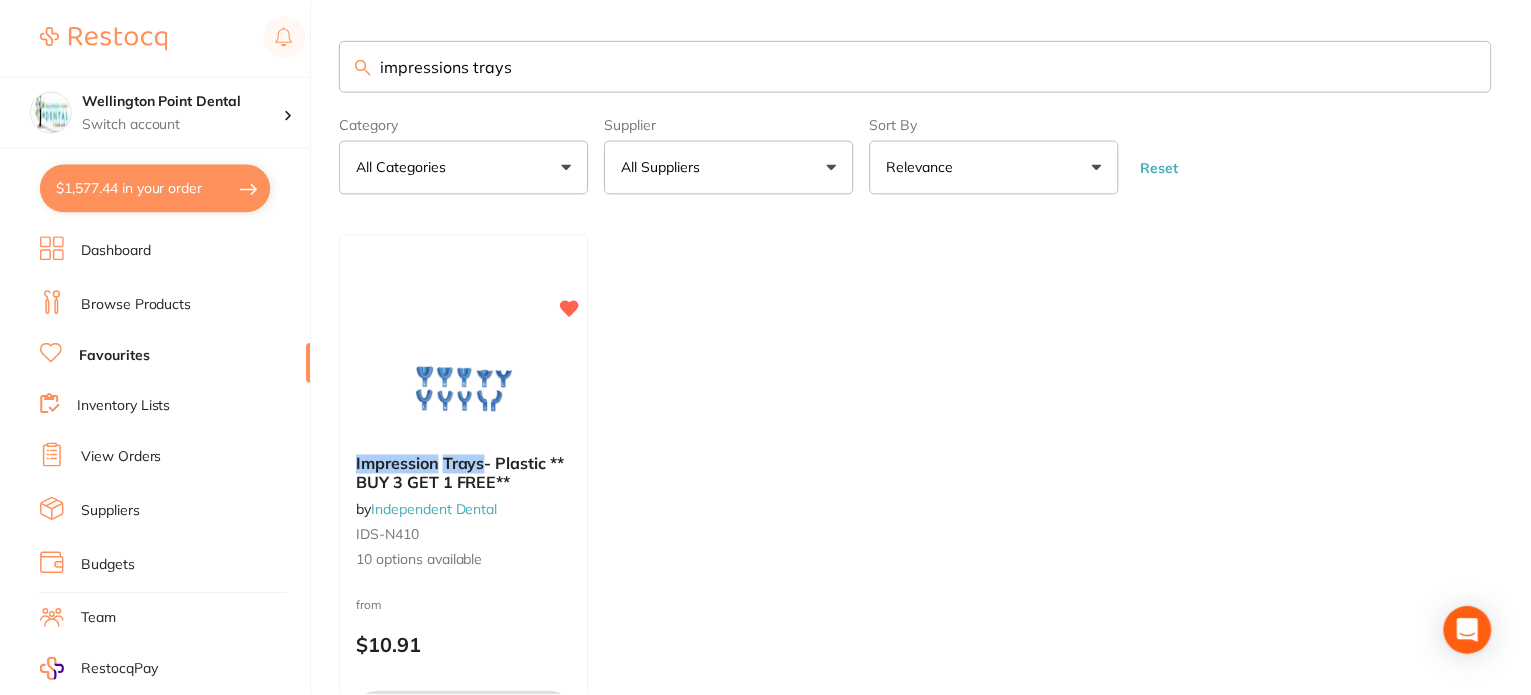 scroll, scrollTop: 117, scrollLeft: 0, axis: vertical 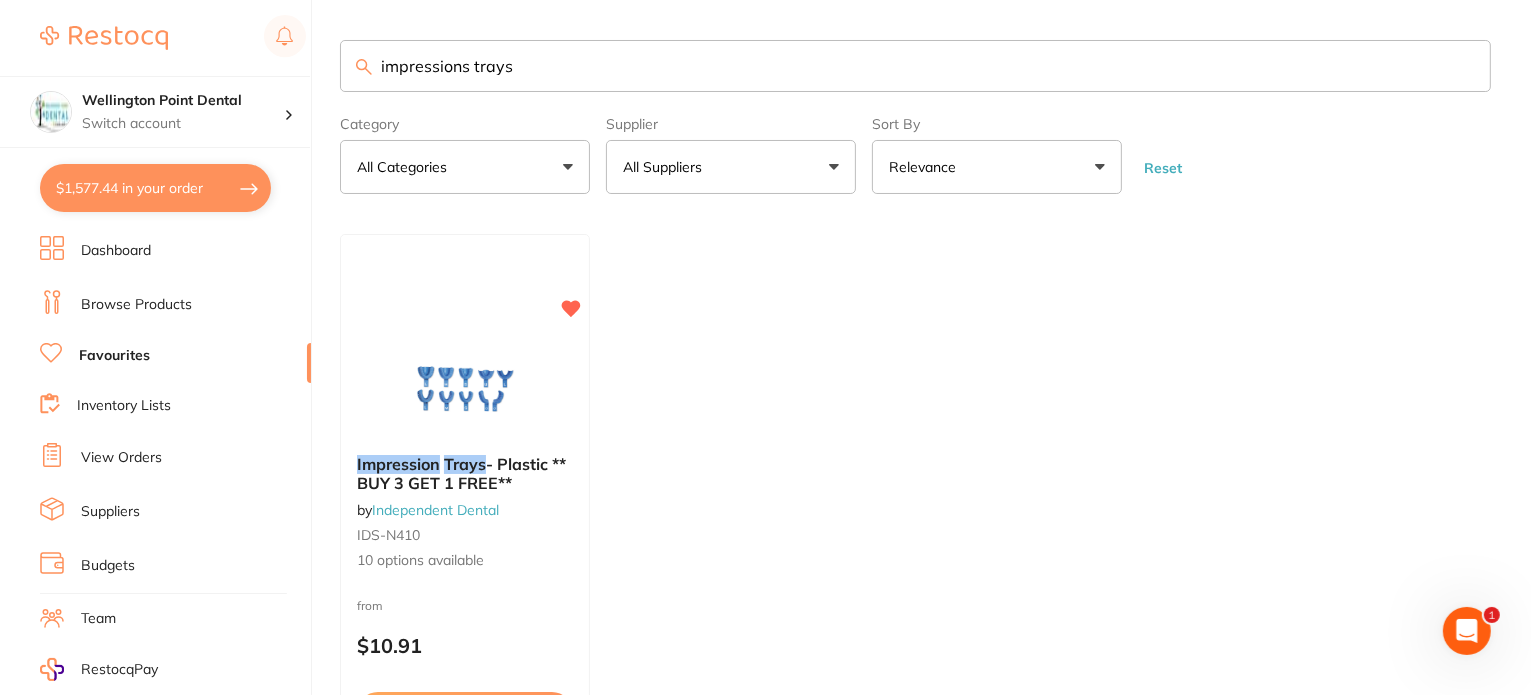 drag, startPoint x: 533, startPoint y: 66, endPoint x: 353, endPoint y: 60, distance: 180.09998 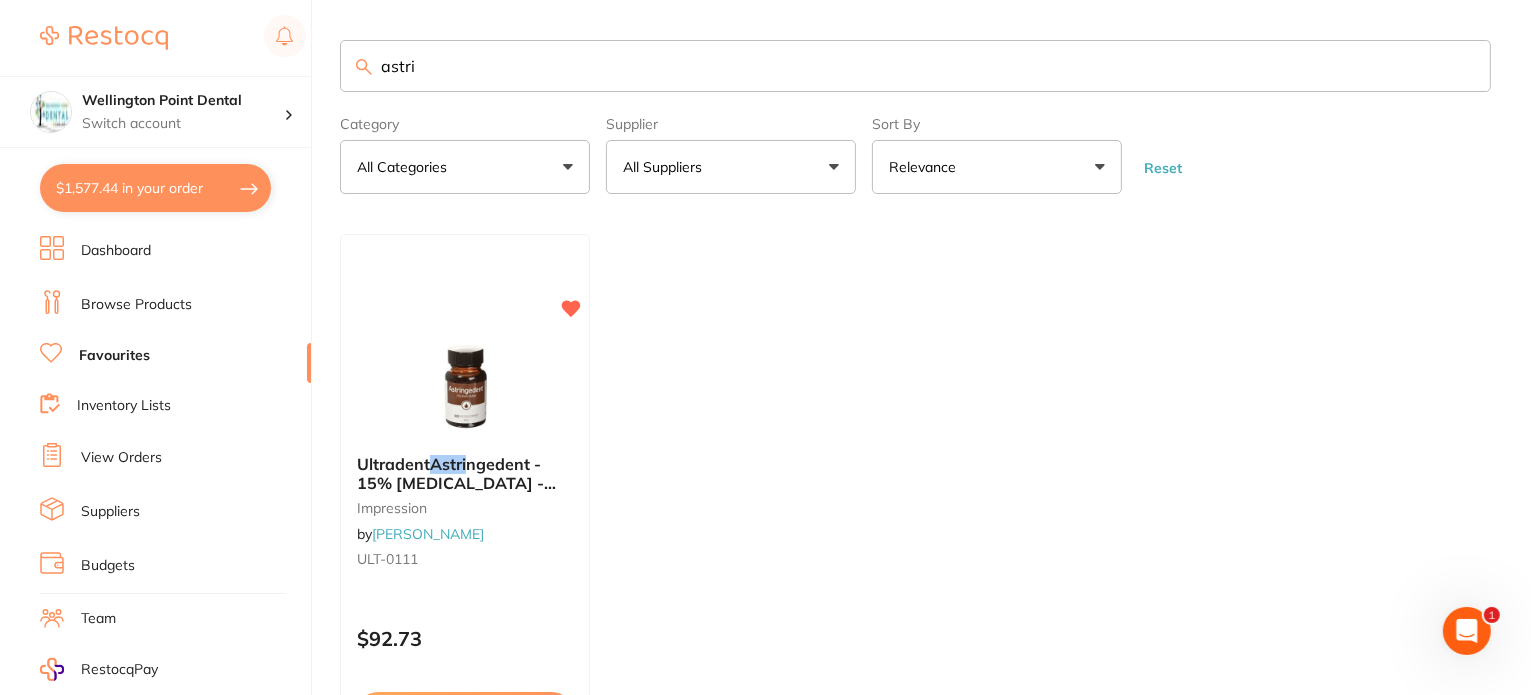 scroll, scrollTop: 0, scrollLeft: 0, axis: both 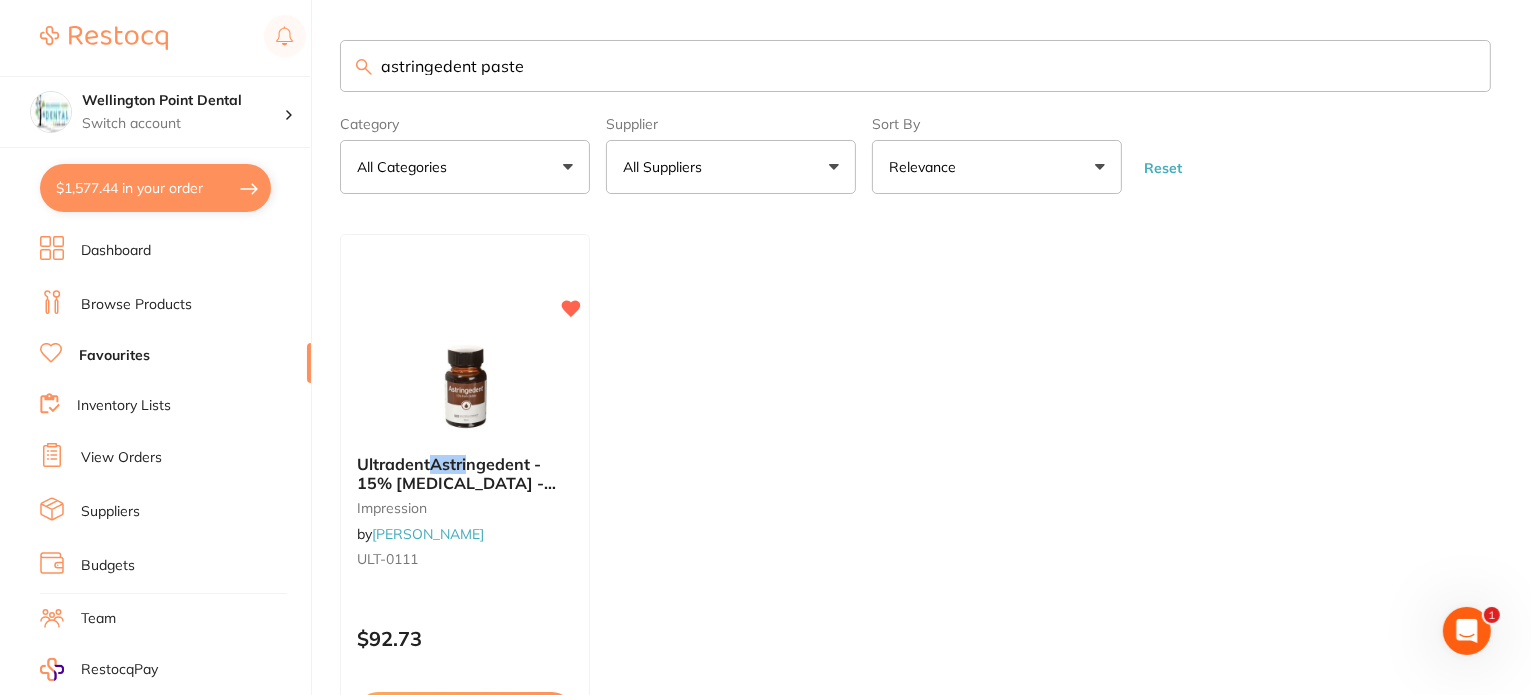 type on "astringedent paste" 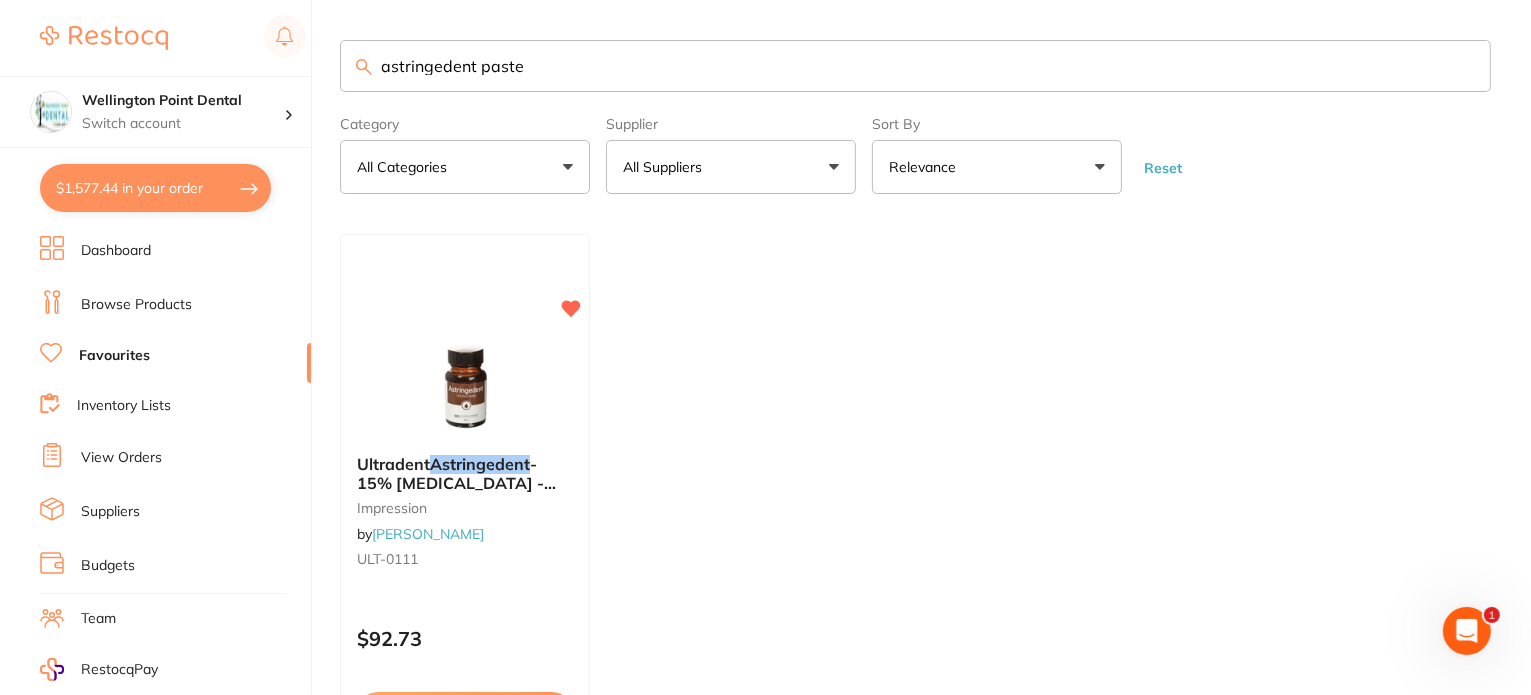 scroll, scrollTop: 0, scrollLeft: 0, axis: both 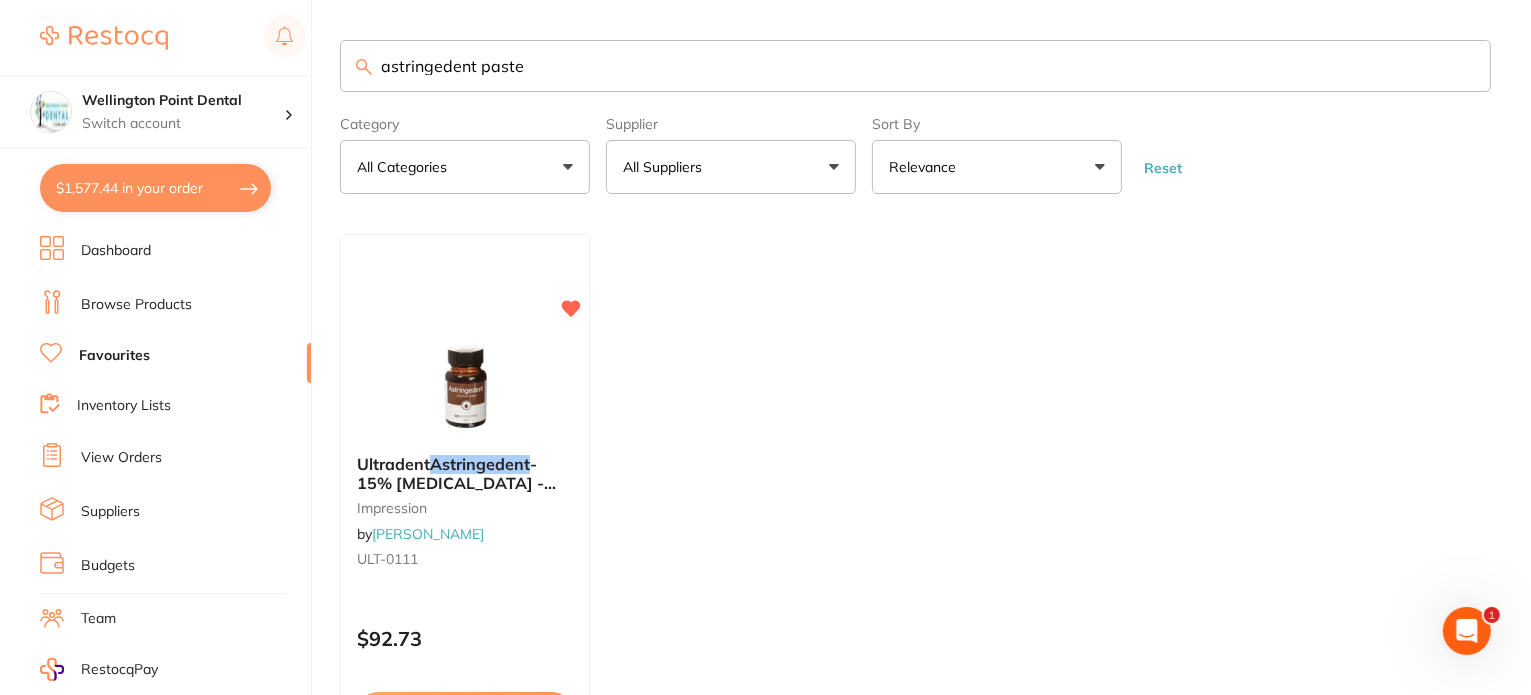drag, startPoint x: 531, startPoint y: 63, endPoint x: 344, endPoint y: 67, distance: 187.04277 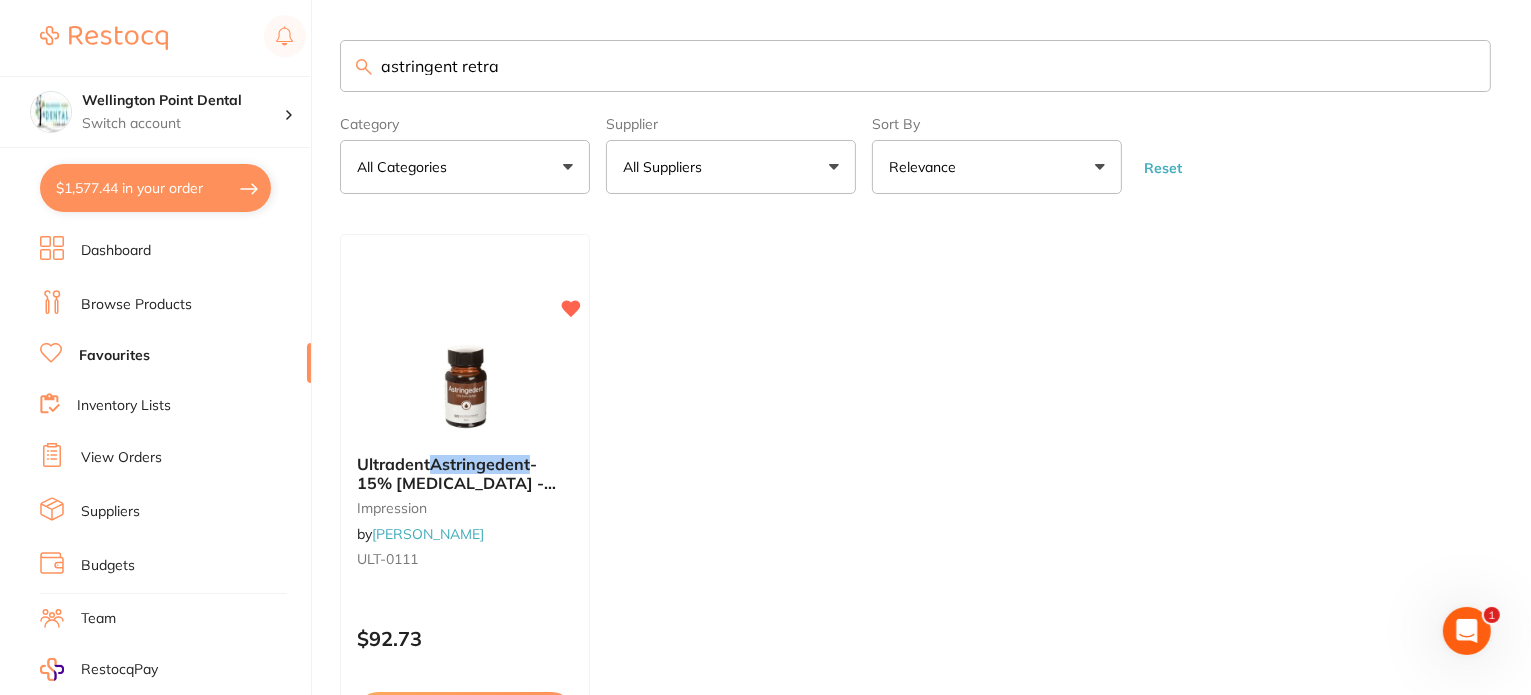 scroll, scrollTop: 0, scrollLeft: 0, axis: both 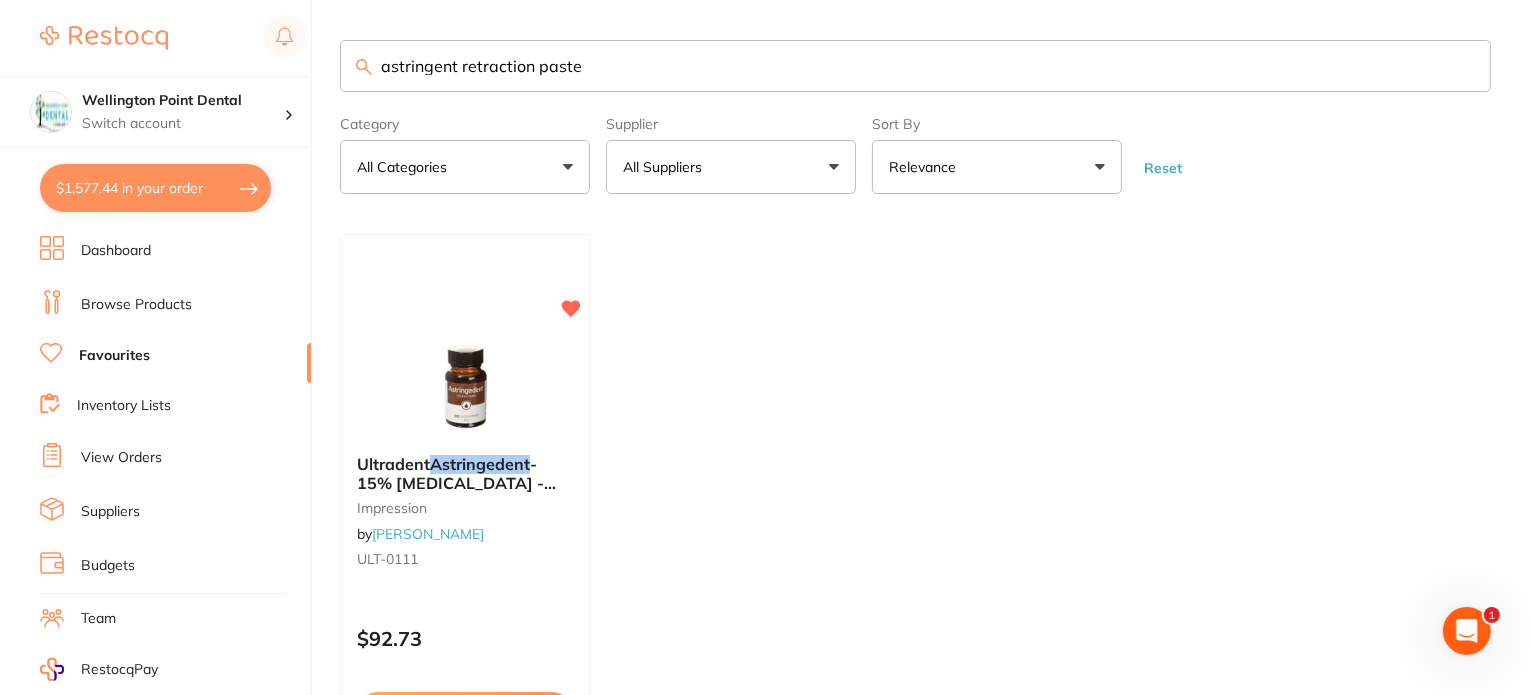 type on "astringent retraction paste" 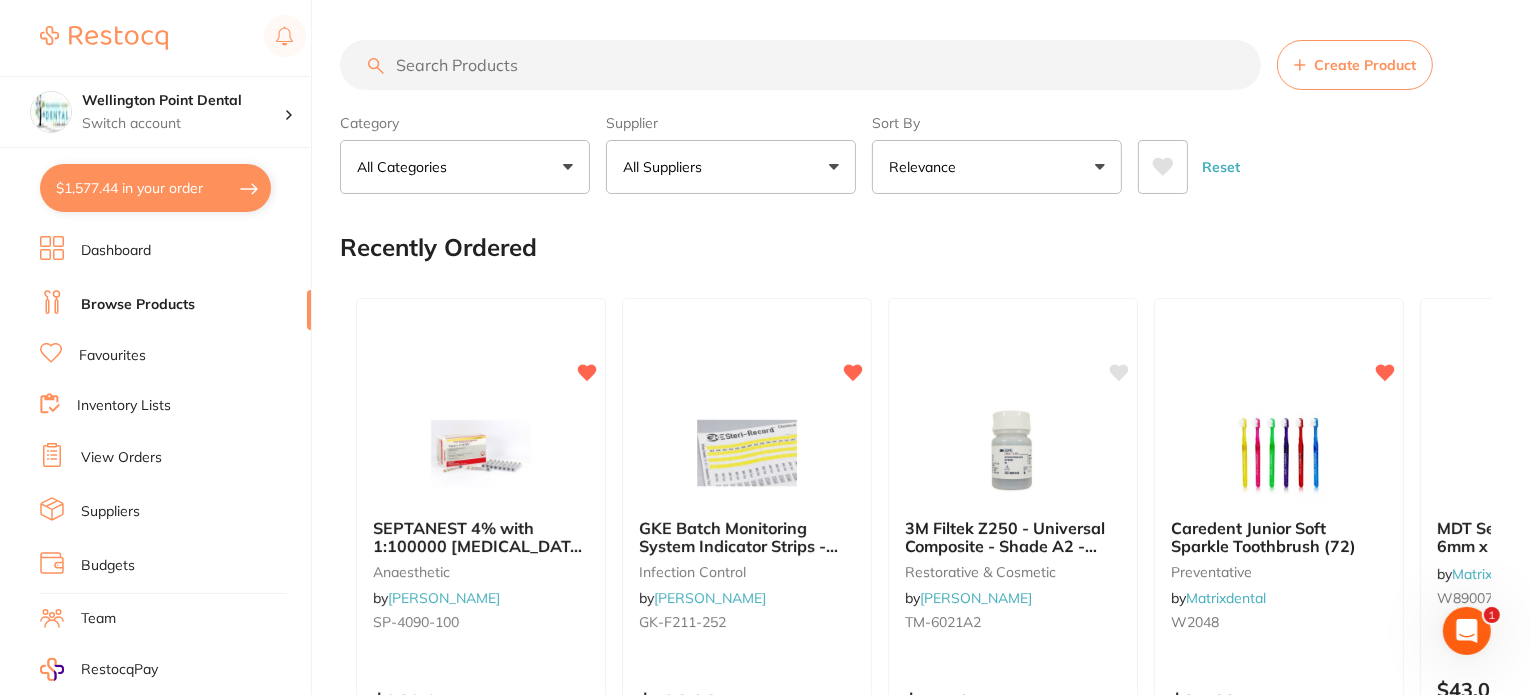 scroll, scrollTop: 0, scrollLeft: 0, axis: both 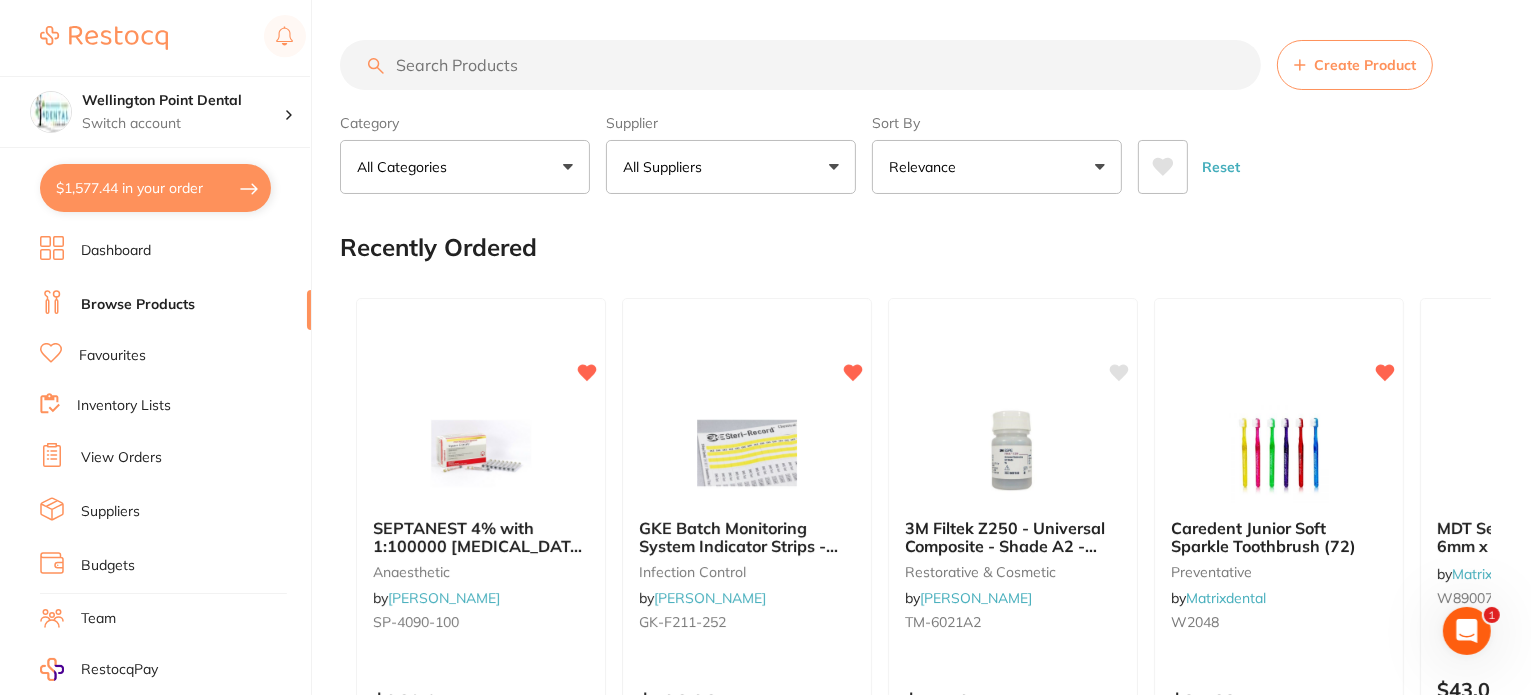click on "Browse Products" at bounding box center [138, 305] 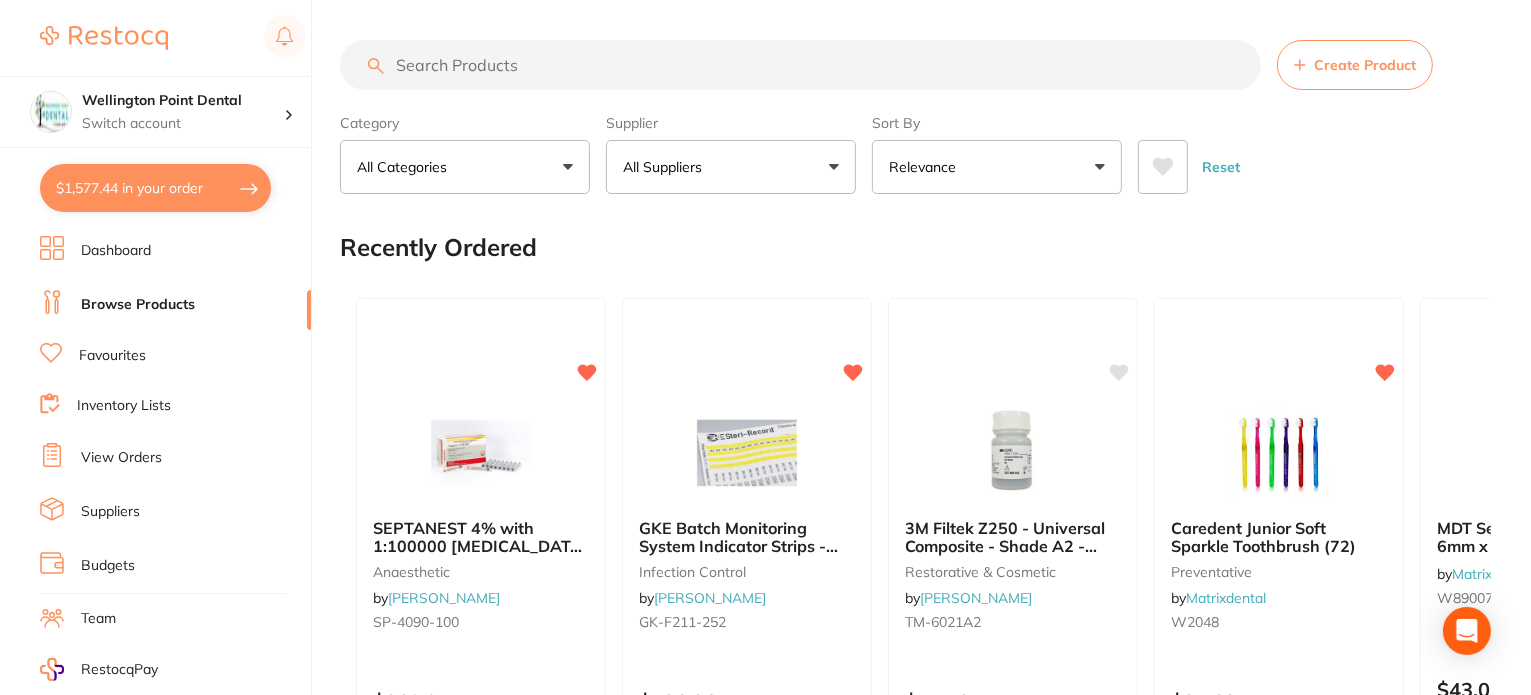 click at bounding box center (800, 65) 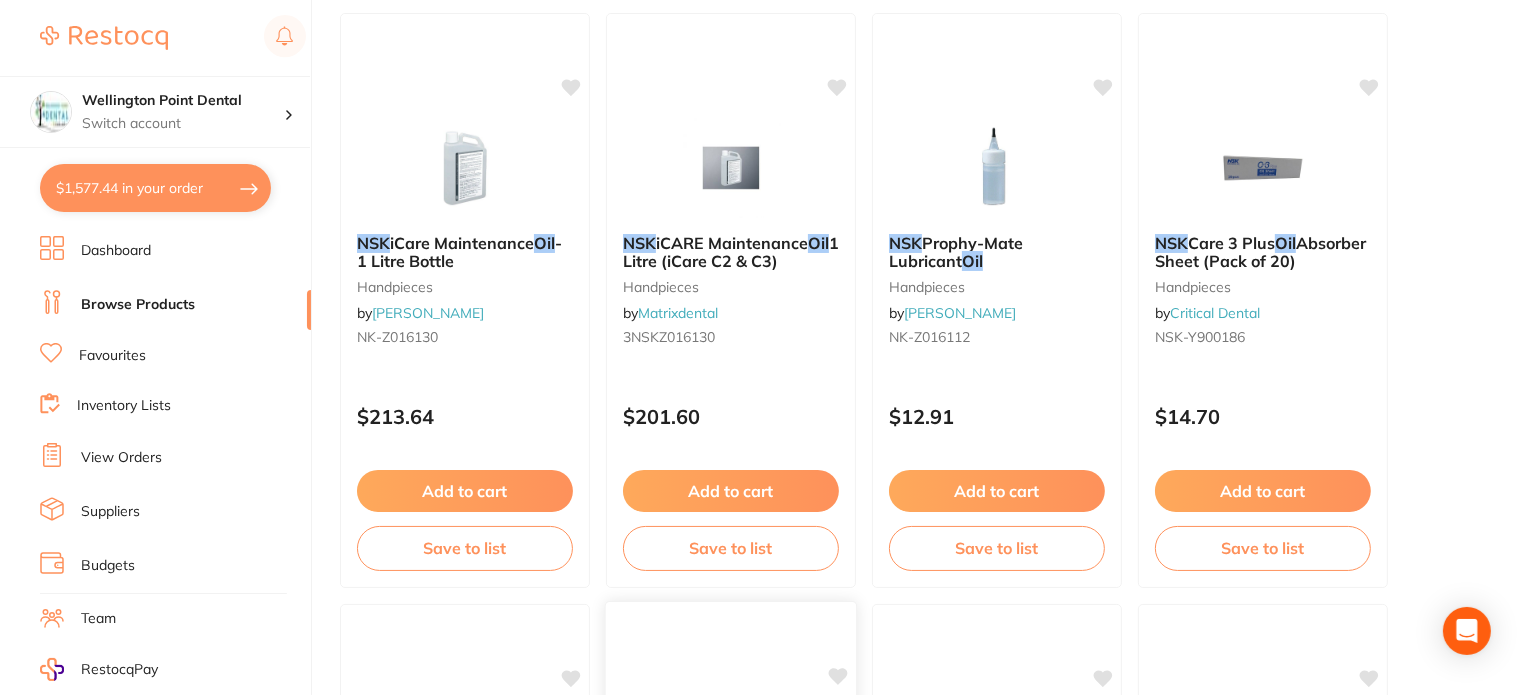 scroll, scrollTop: 800, scrollLeft: 0, axis: vertical 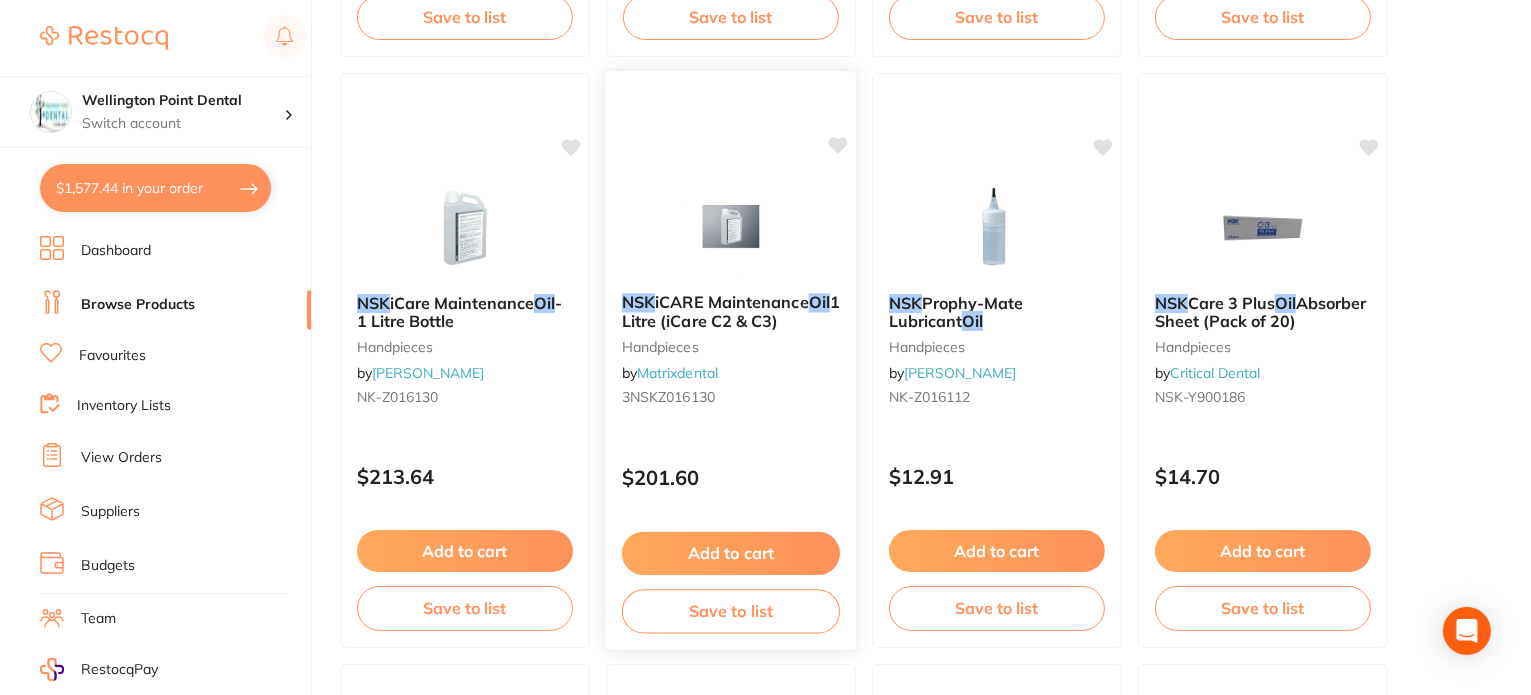 type on "NSK oil" 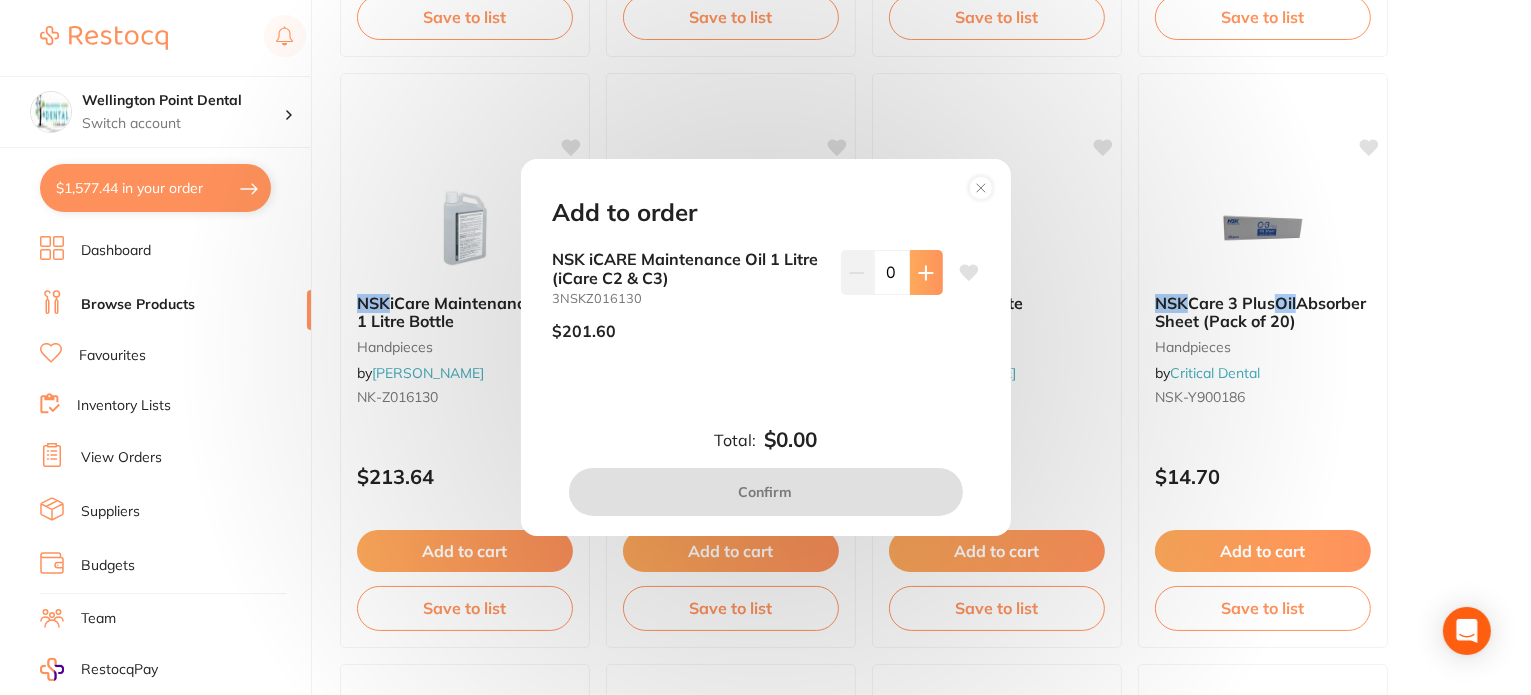 click 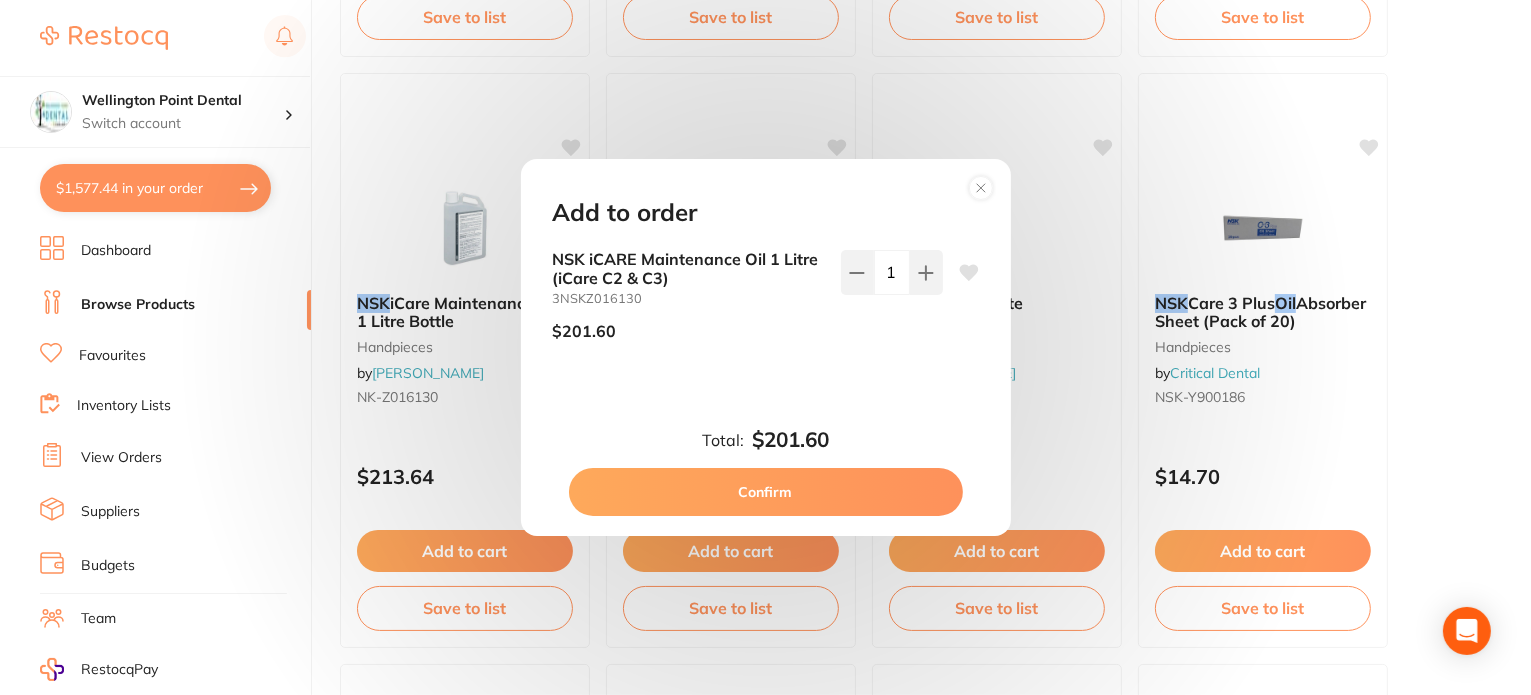 click 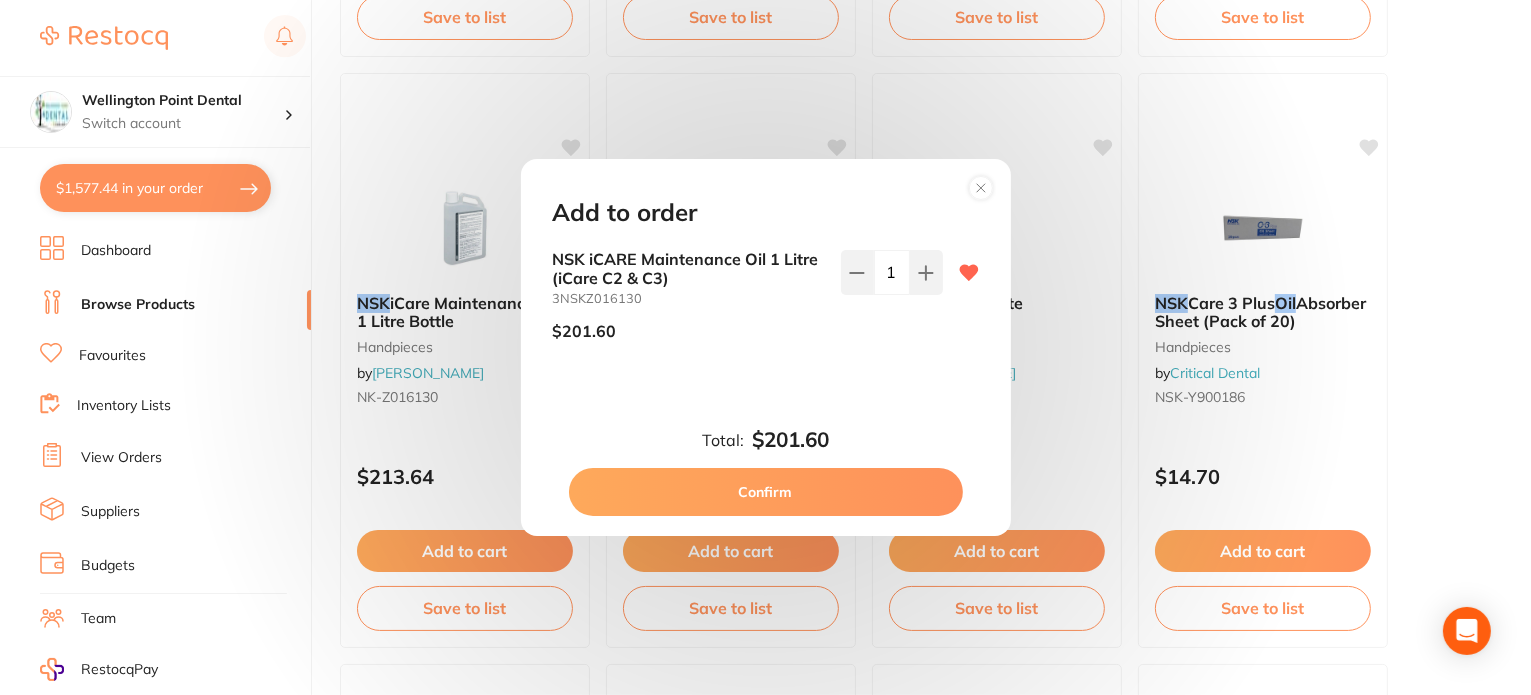 drag, startPoint x: 971, startPoint y: 271, endPoint x: 756, endPoint y: 496, distance: 311.20734 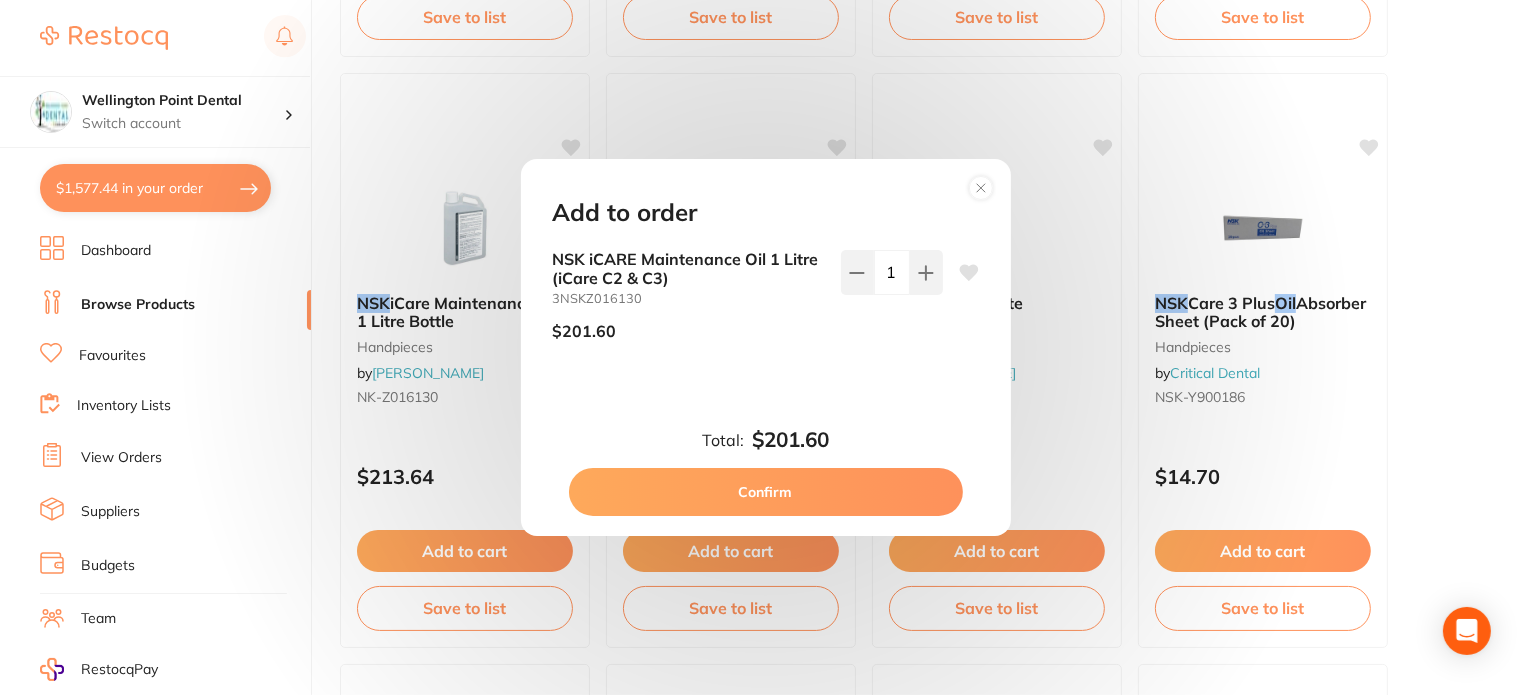 click 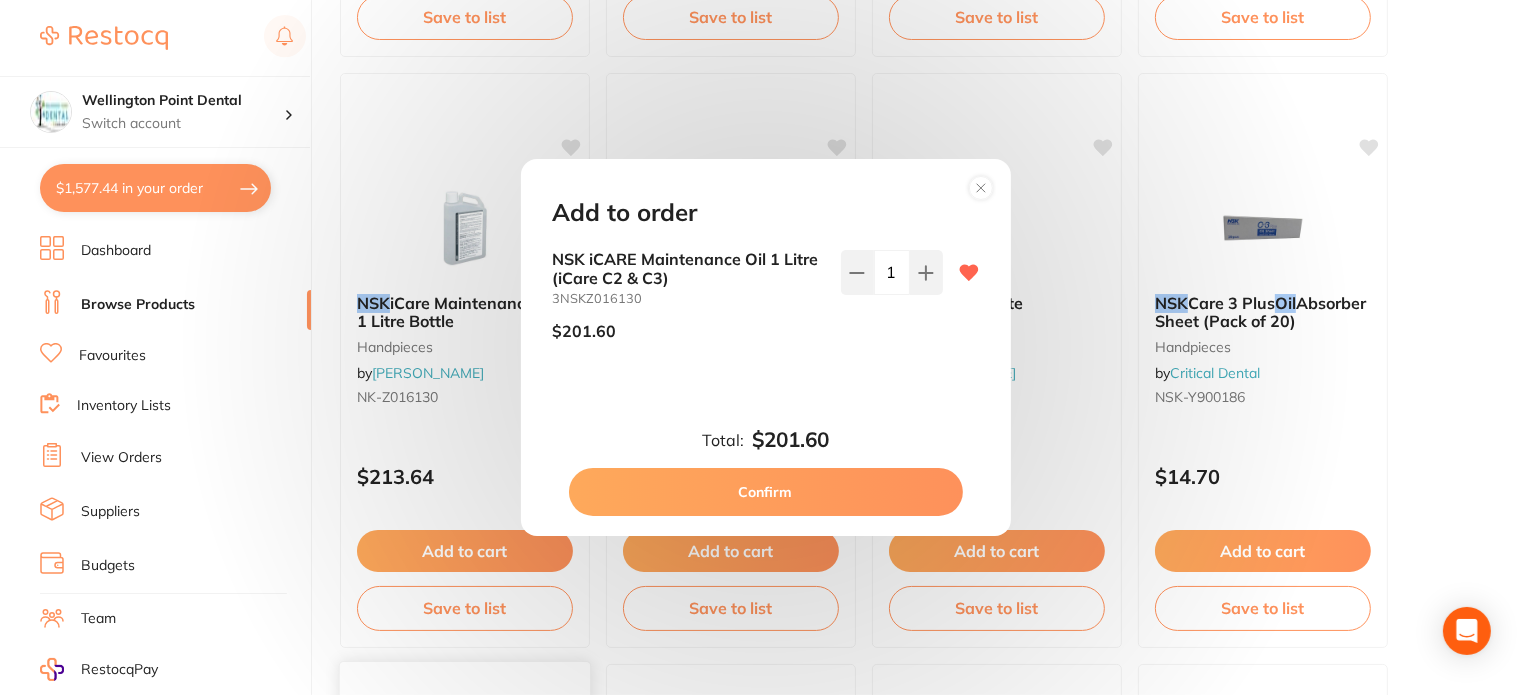 drag, startPoint x: 769, startPoint y: 494, endPoint x: 554, endPoint y: 670, distance: 277.85068 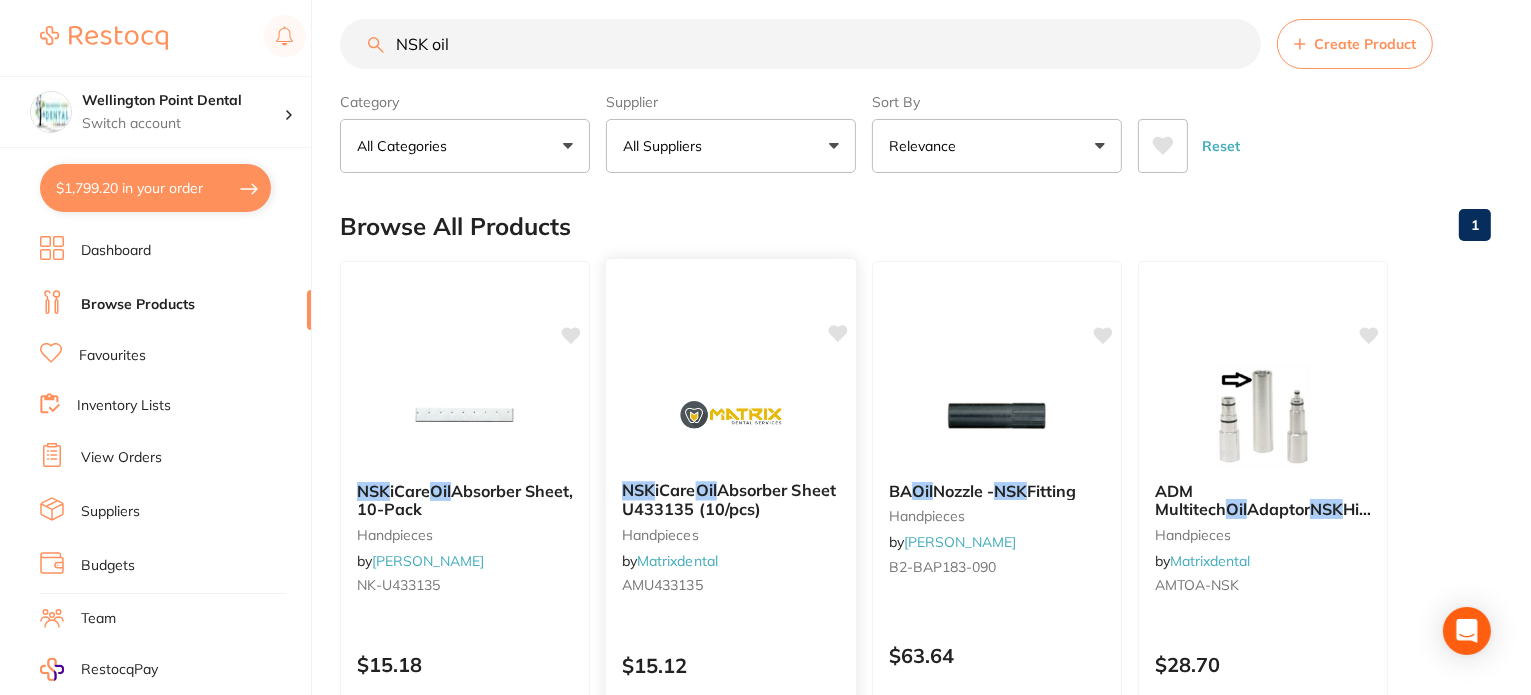 scroll, scrollTop: 0, scrollLeft: 0, axis: both 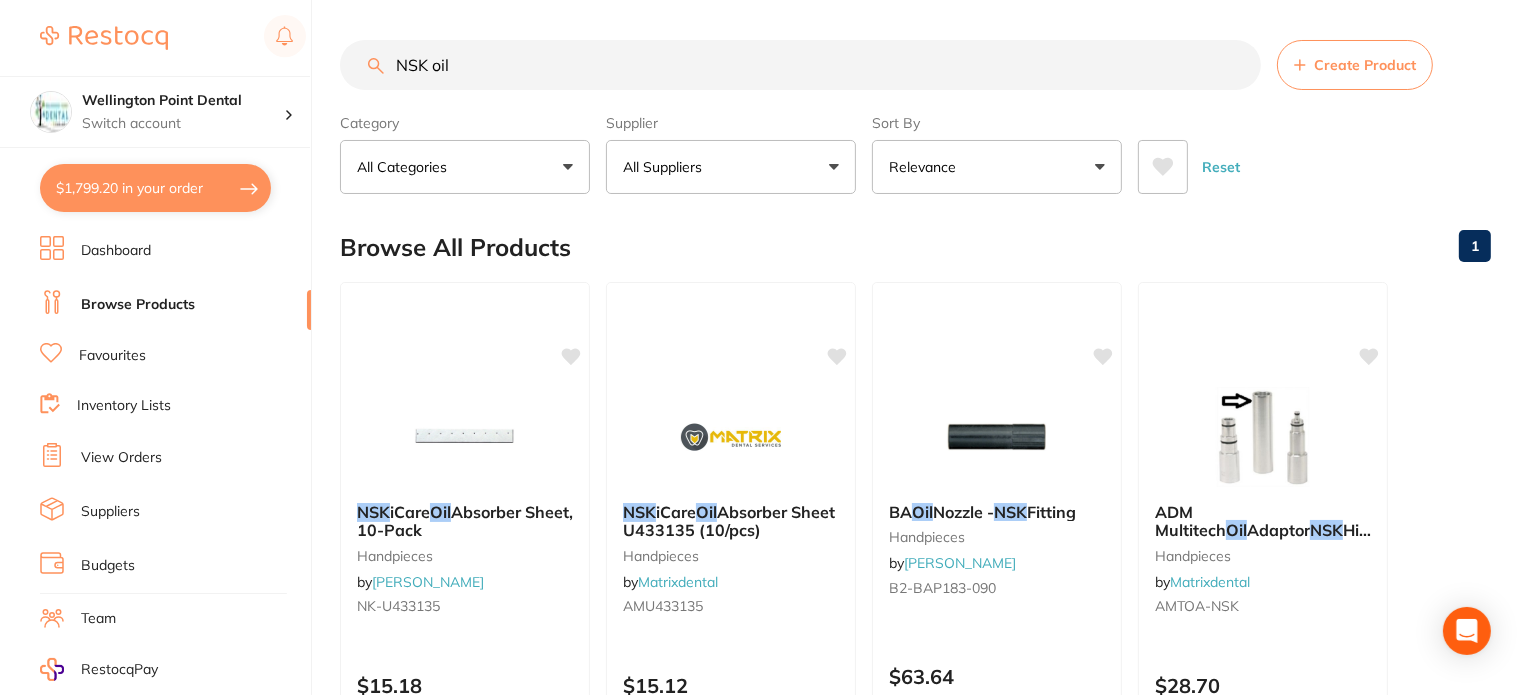drag, startPoint x: 467, startPoint y: 67, endPoint x: 368, endPoint y: 70, distance: 99.04544 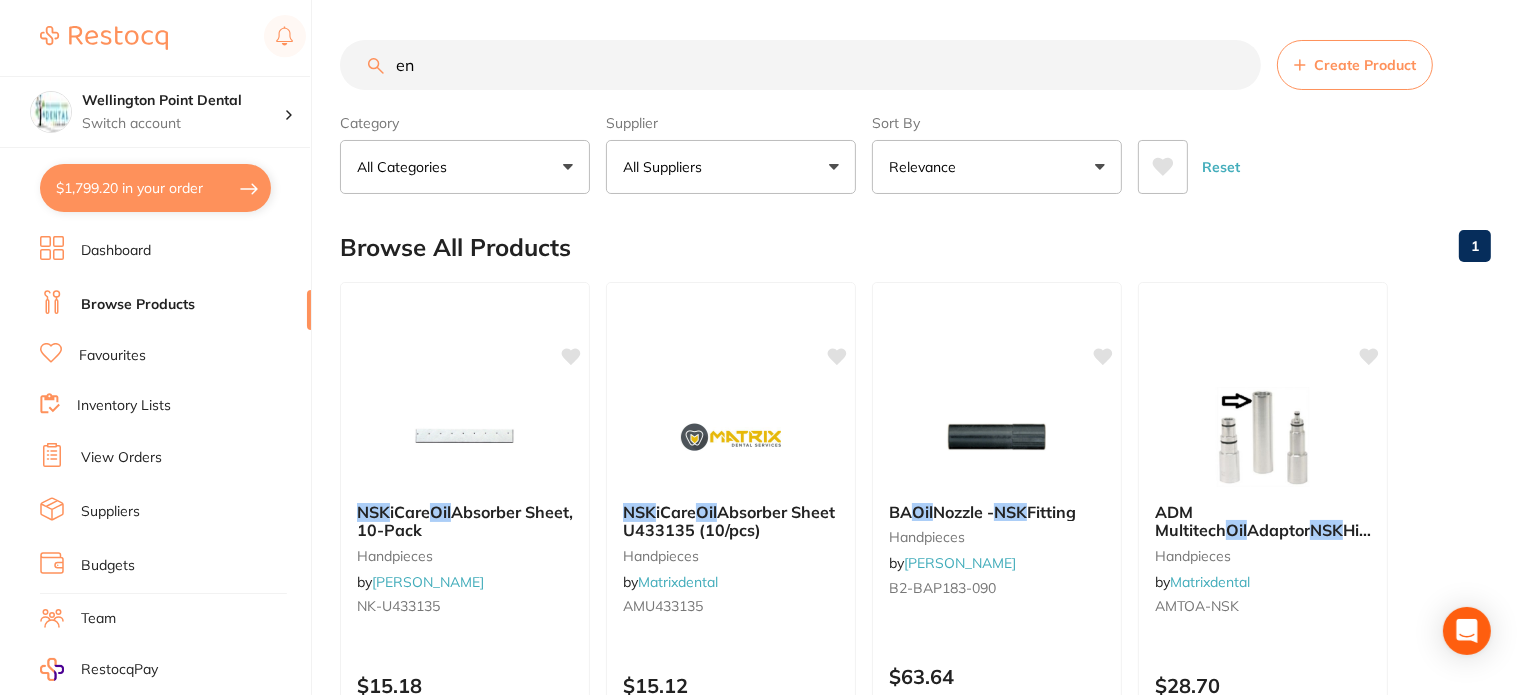 click on "en" at bounding box center [800, 65] 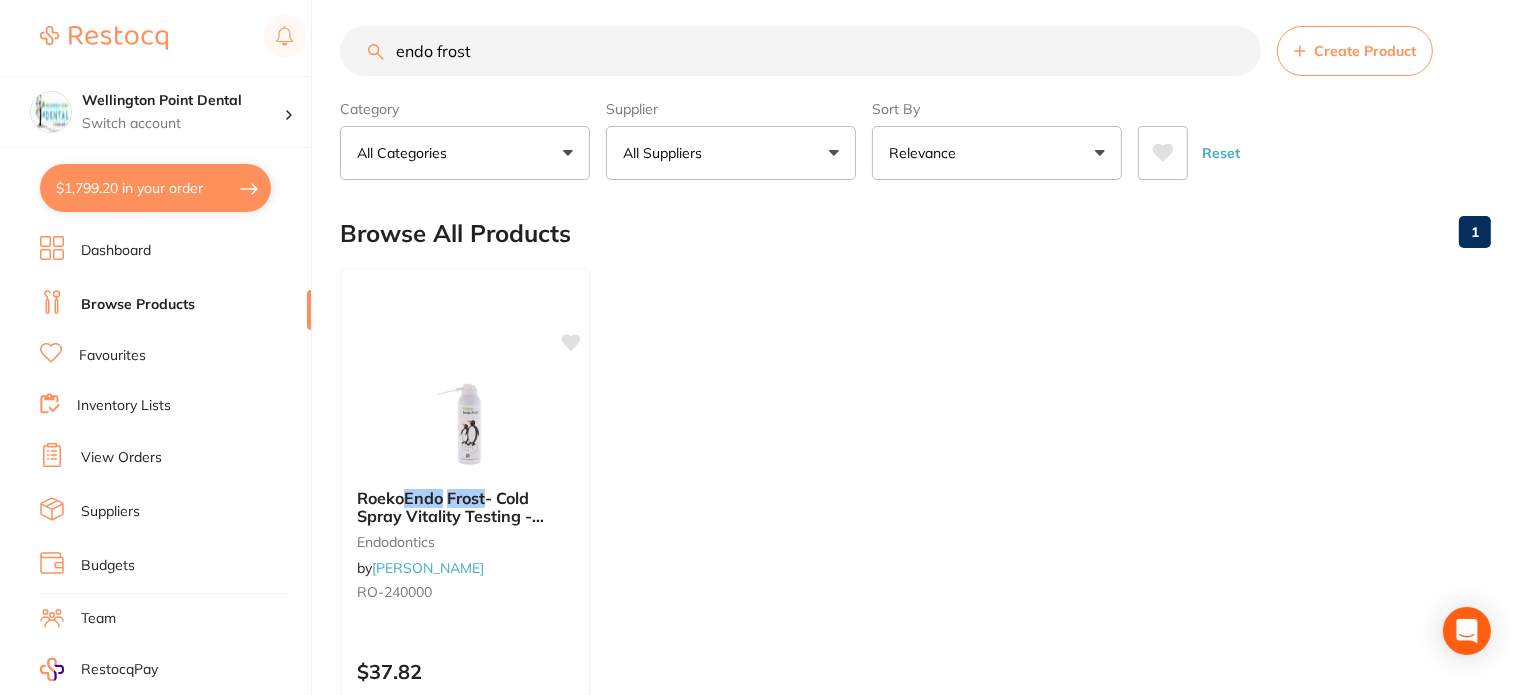scroll, scrollTop: 0, scrollLeft: 0, axis: both 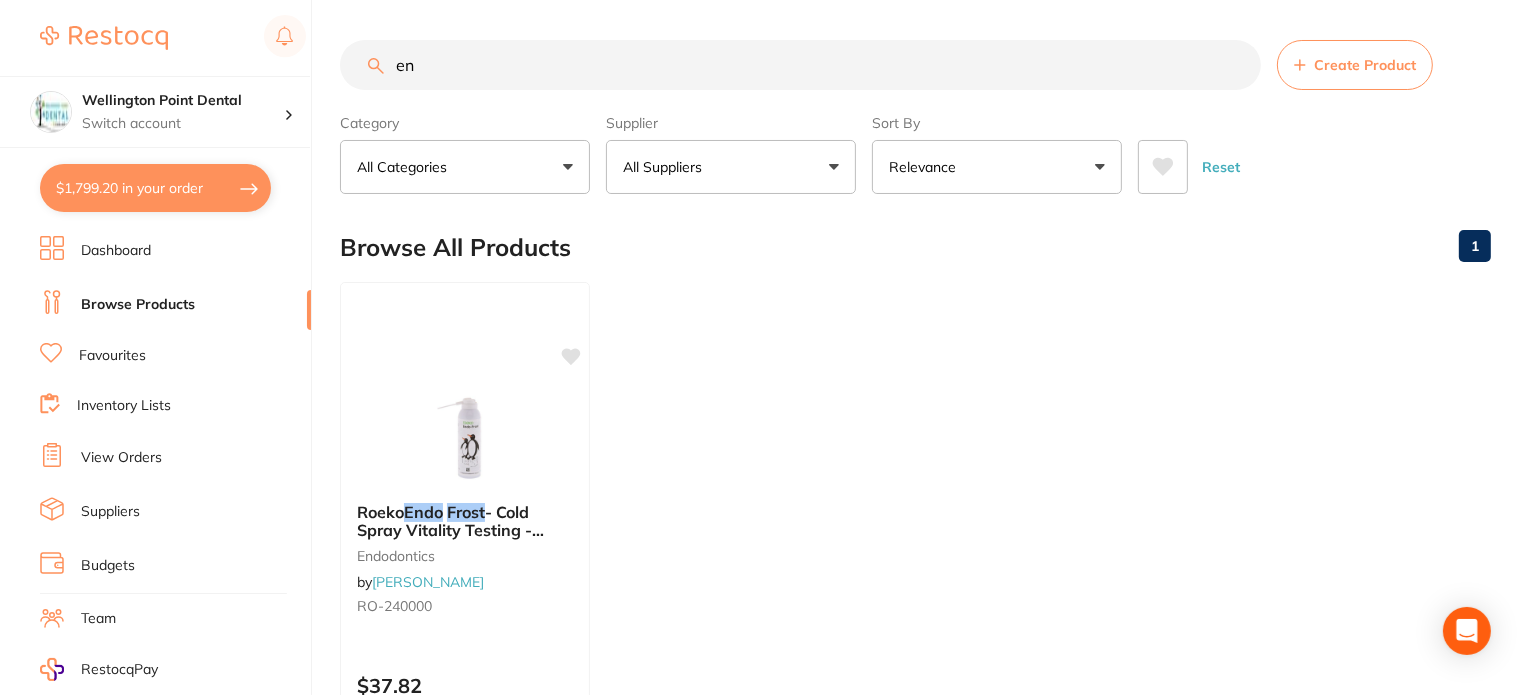 type on "e" 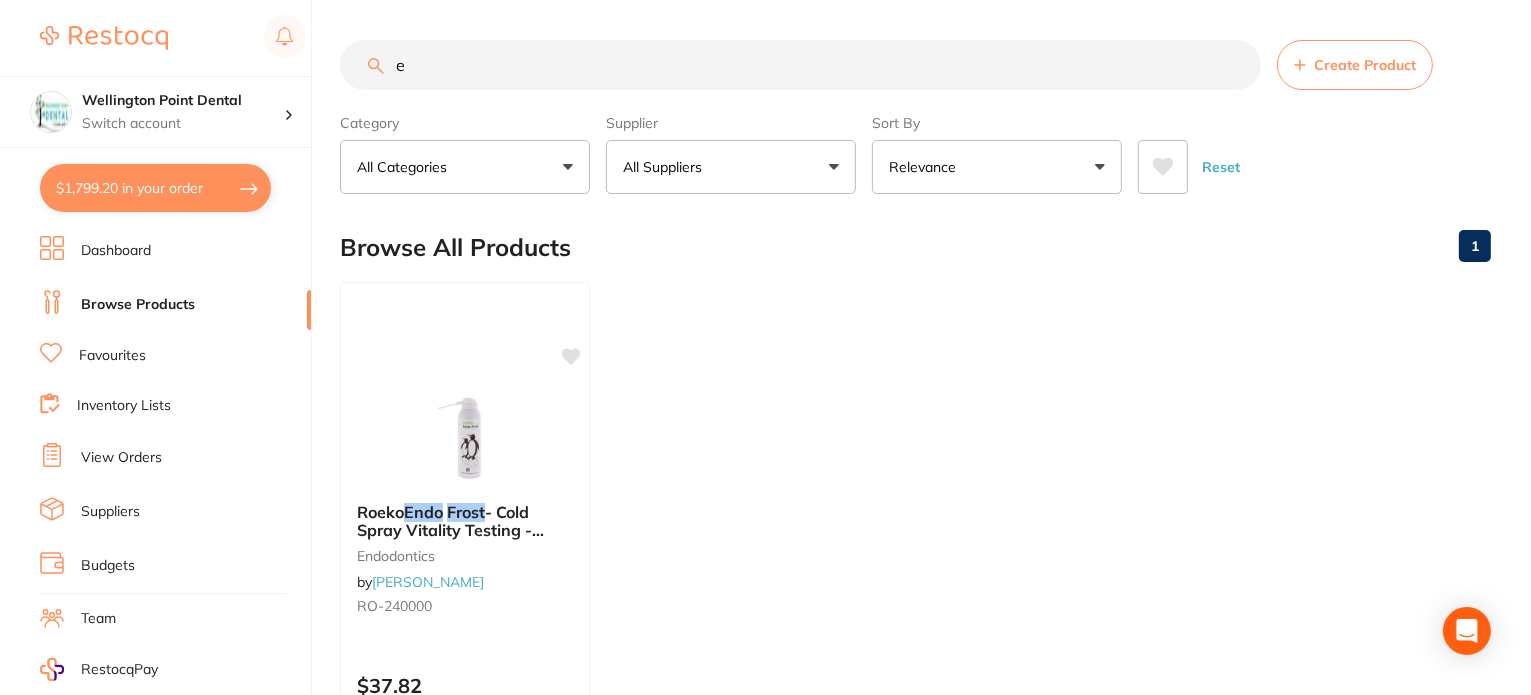 type 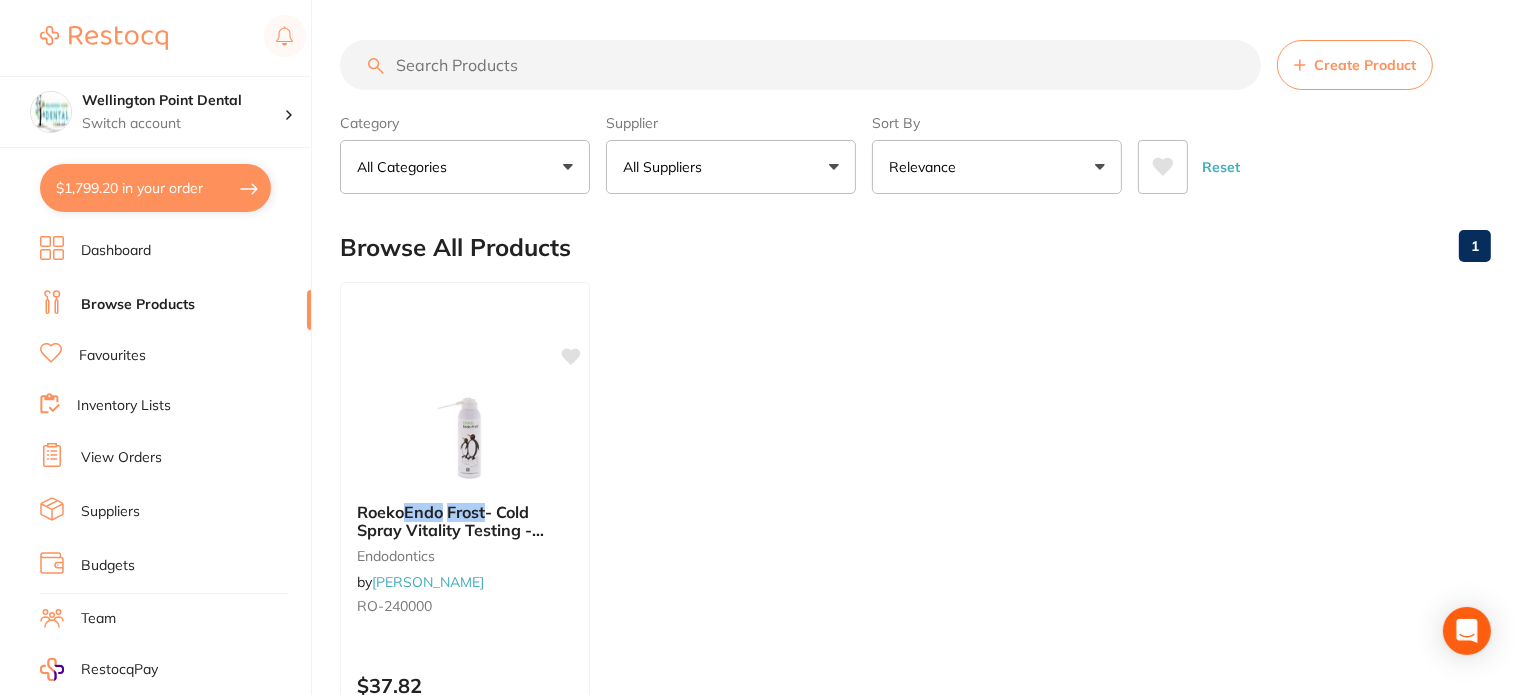 click on "Favourites" at bounding box center (112, 356) 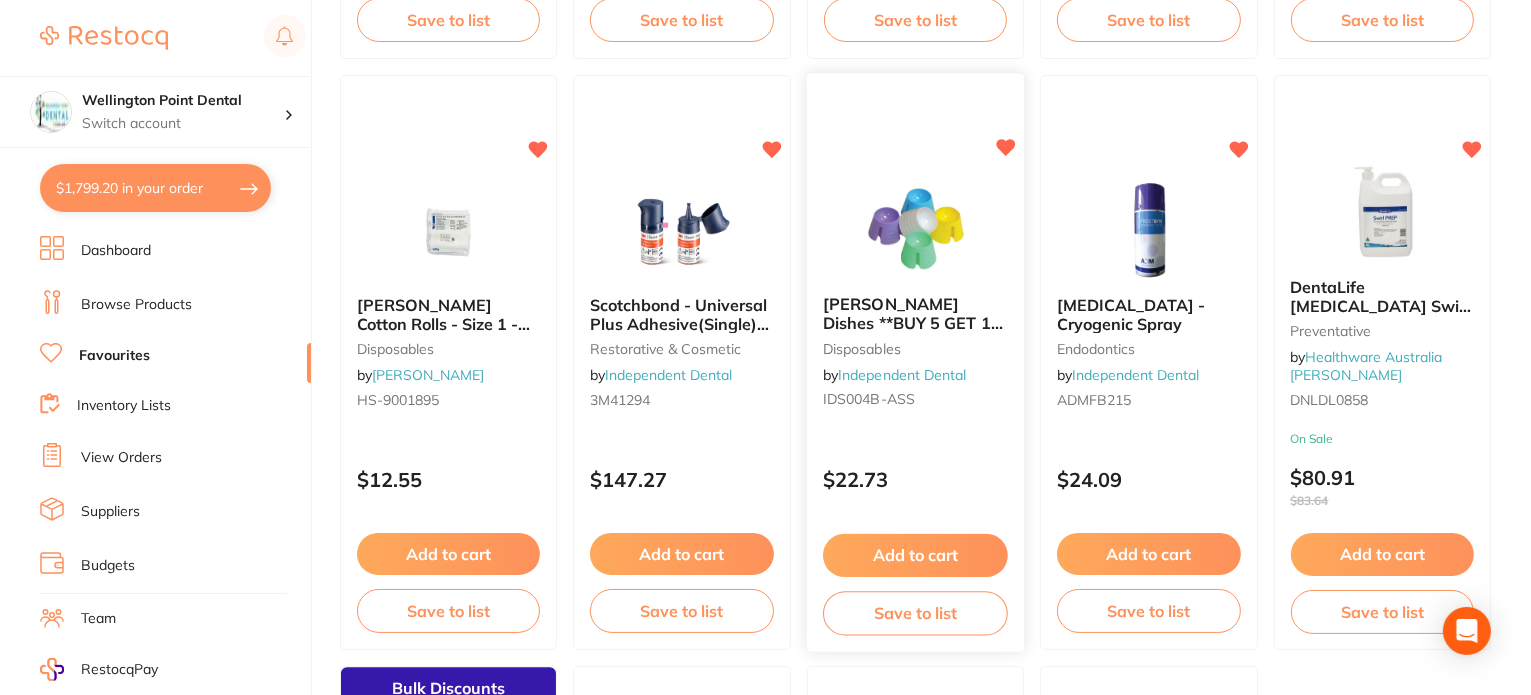 scroll, scrollTop: 5500, scrollLeft: 0, axis: vertical 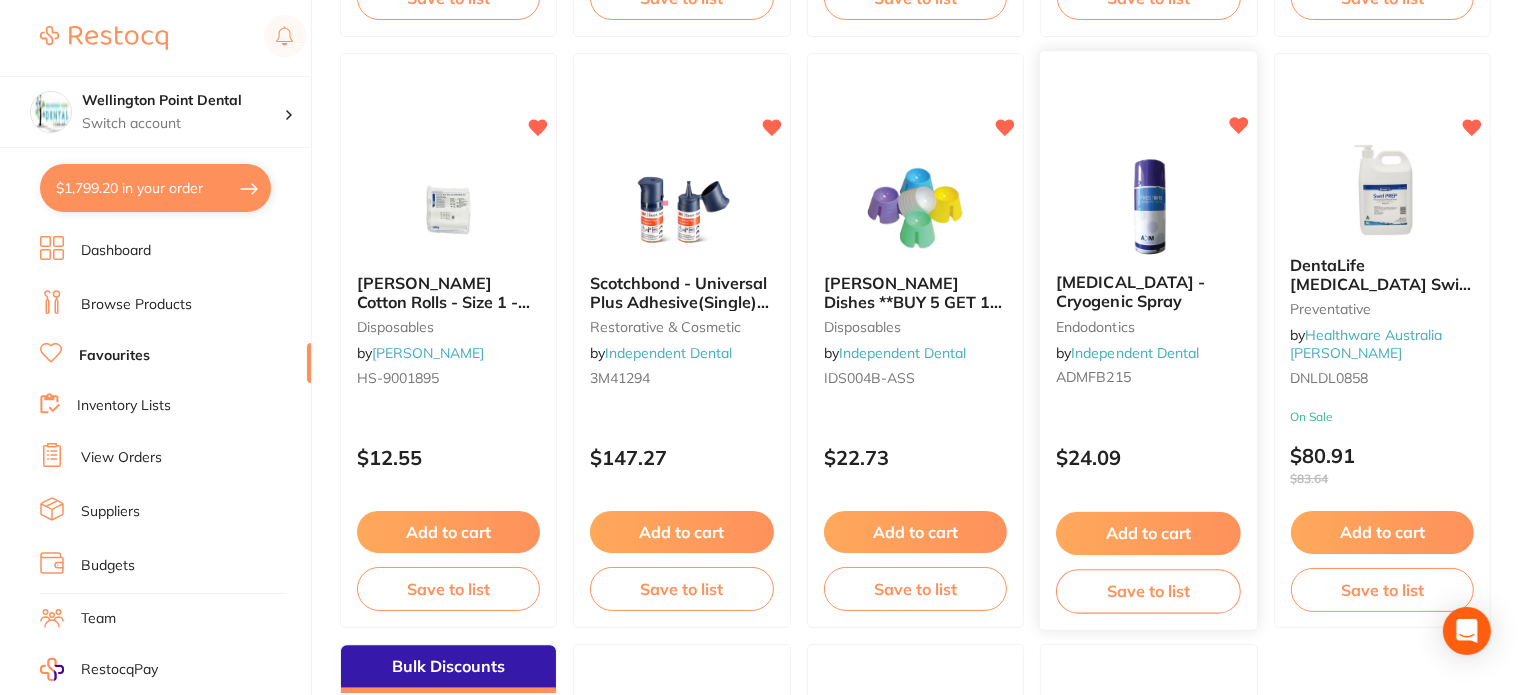 click on "Add to cart" at bounding box center (1148, 533) 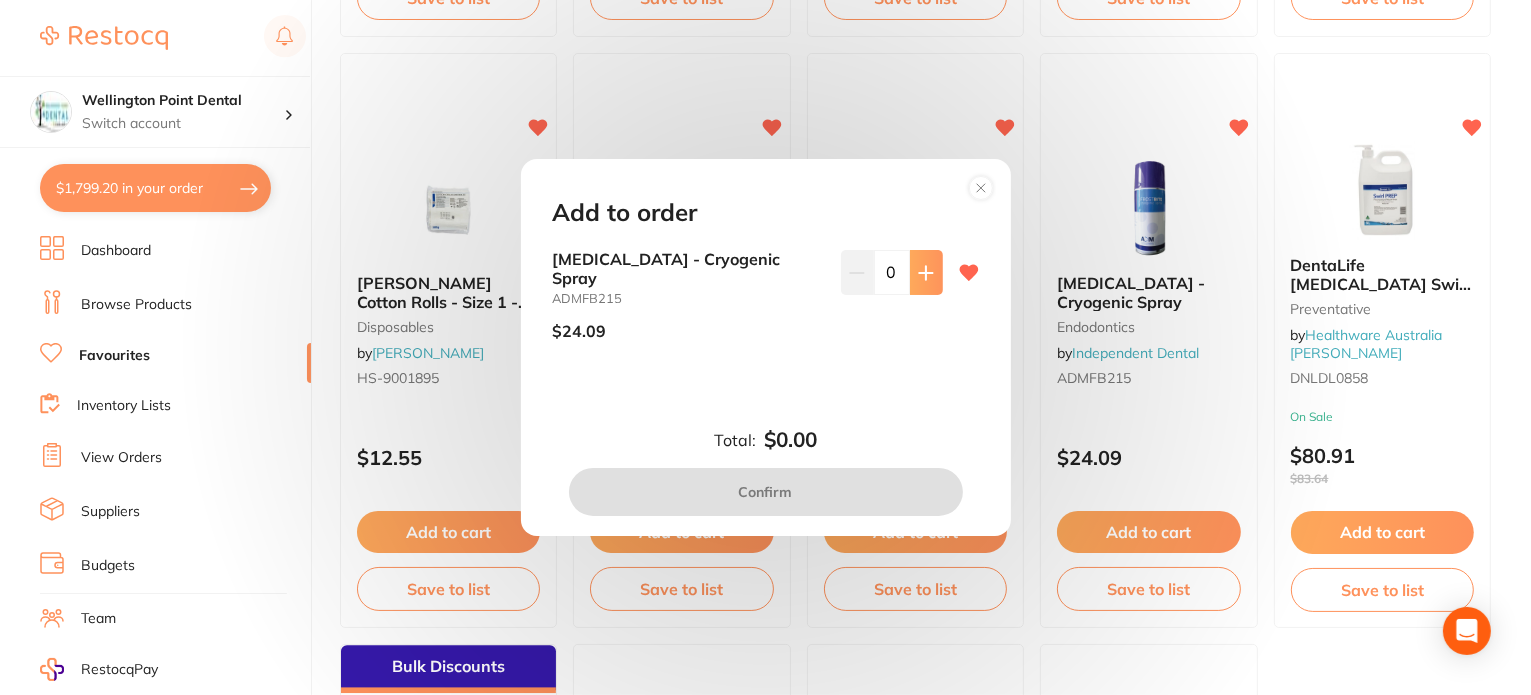 click at bounding box center (926, 272) 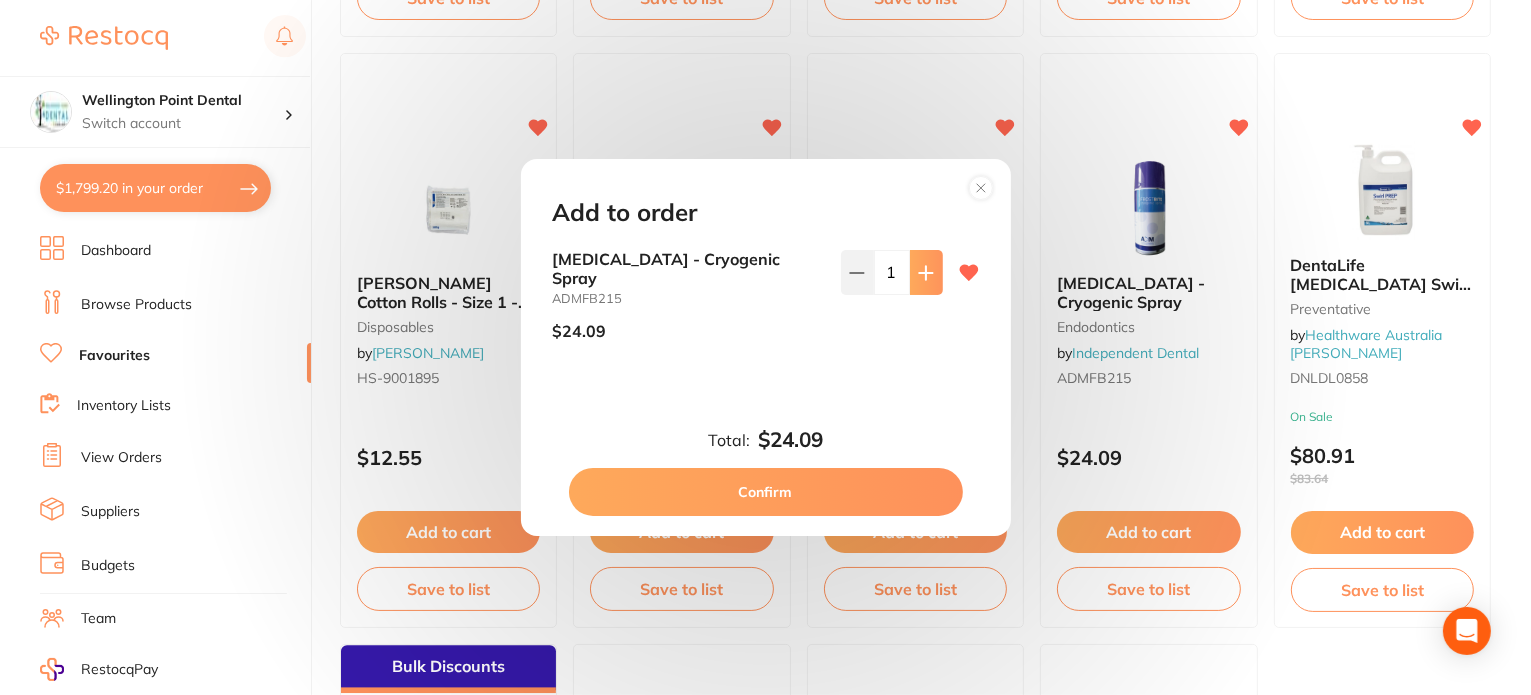 click at bounding box center [926, 272] 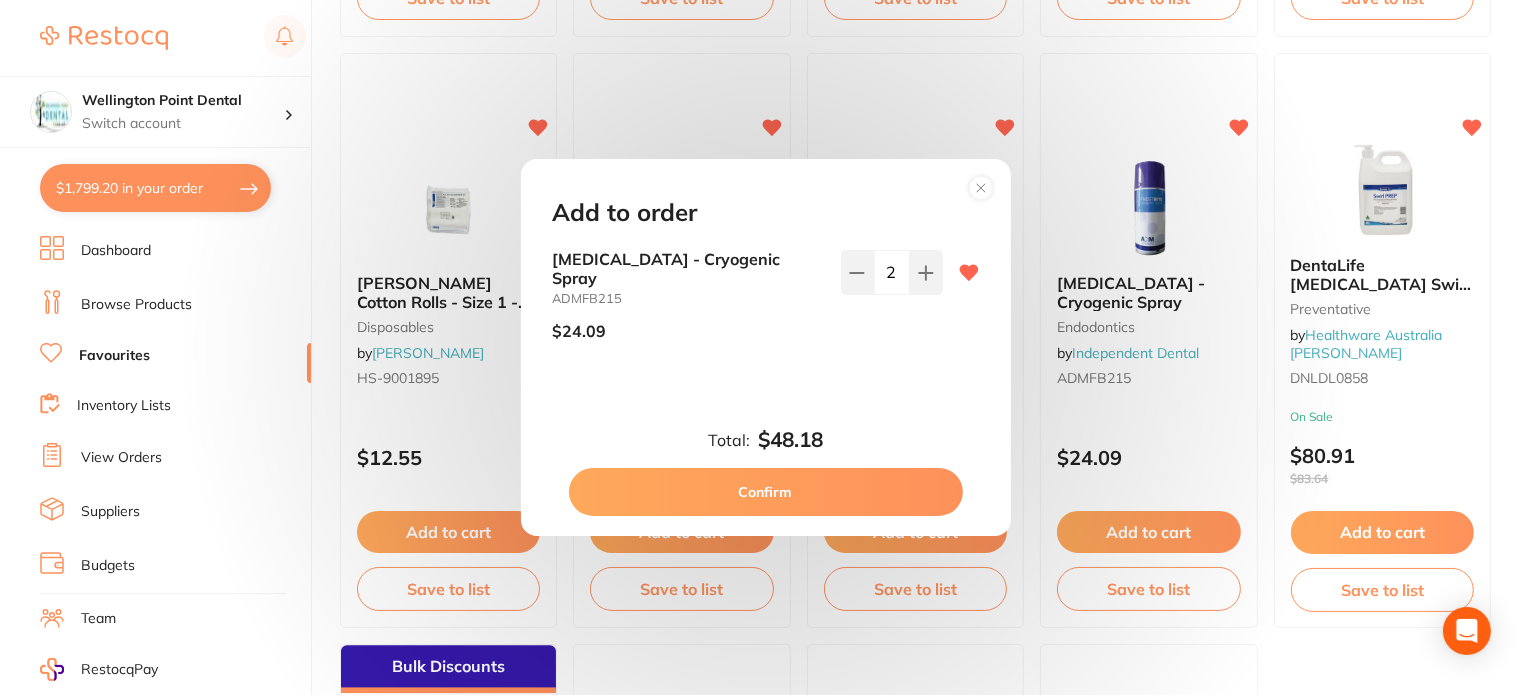 click on "Confirm" at bounding box center (766, 492) 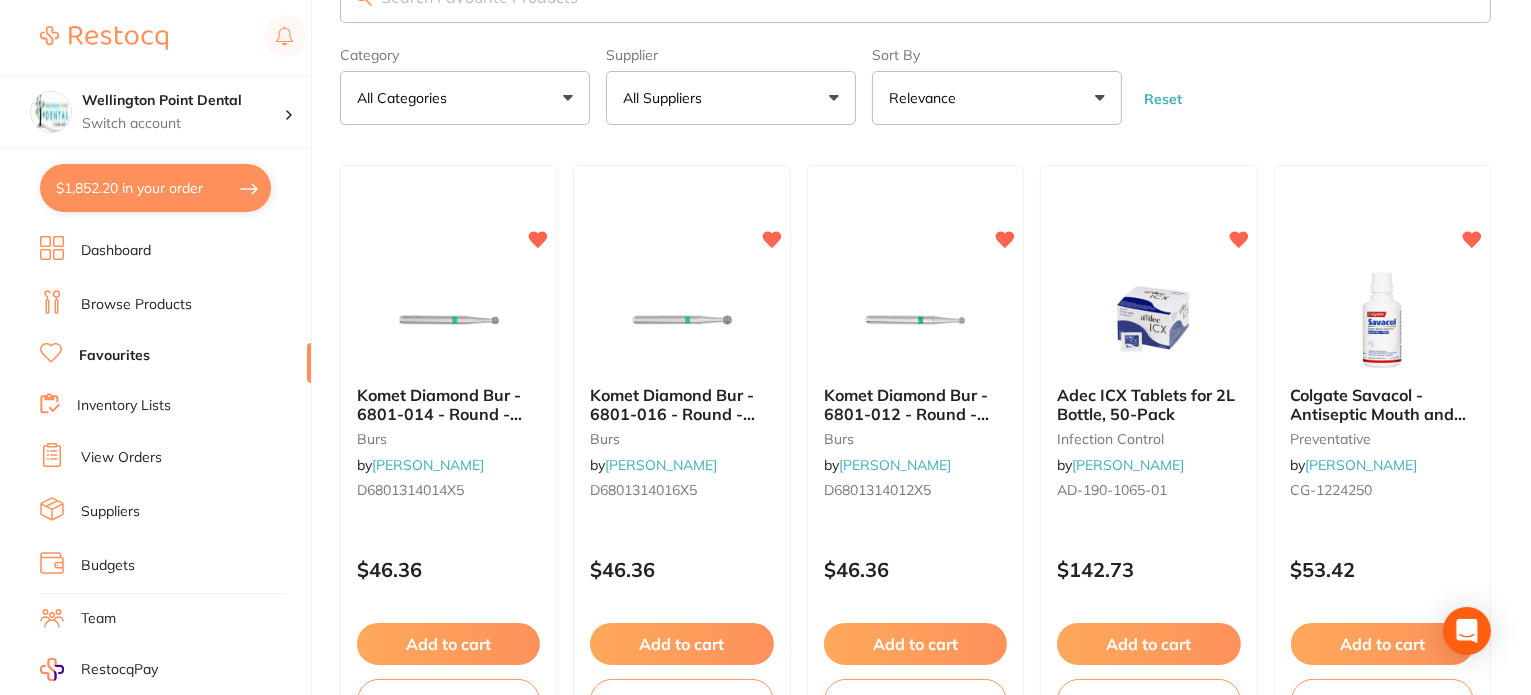 scroll, scrollTop: 0, scrollLeft: 0, axis: both 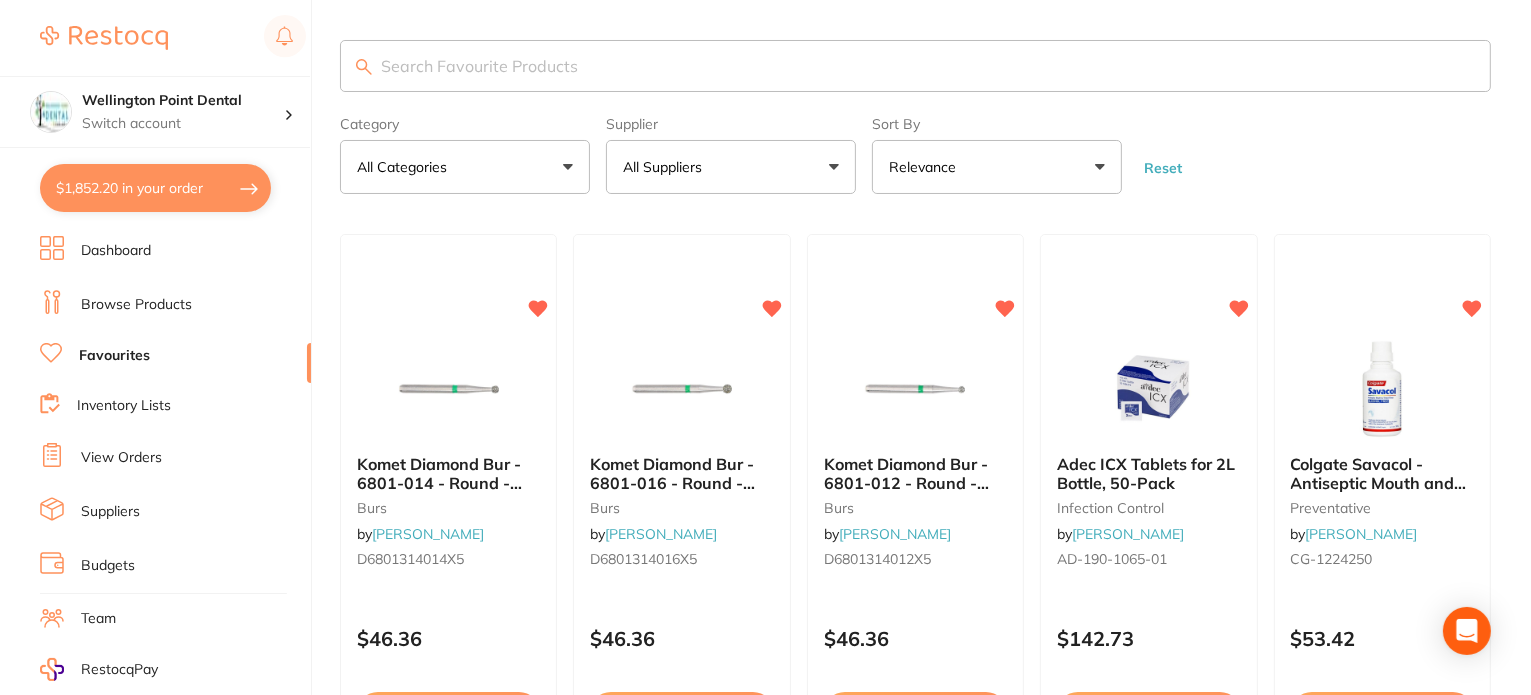 click on "Browse Products" at bounding box center [136, 305] 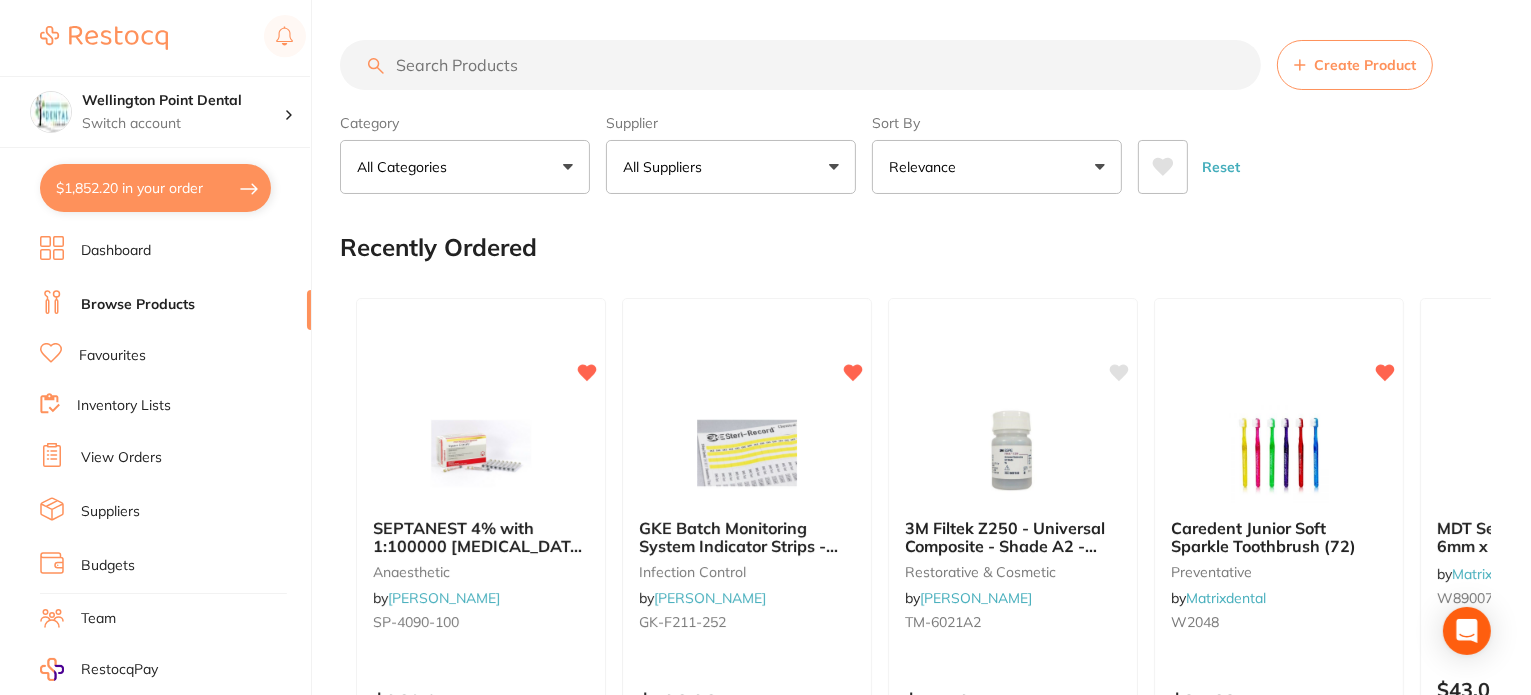 click at bounding box center (800, 65) 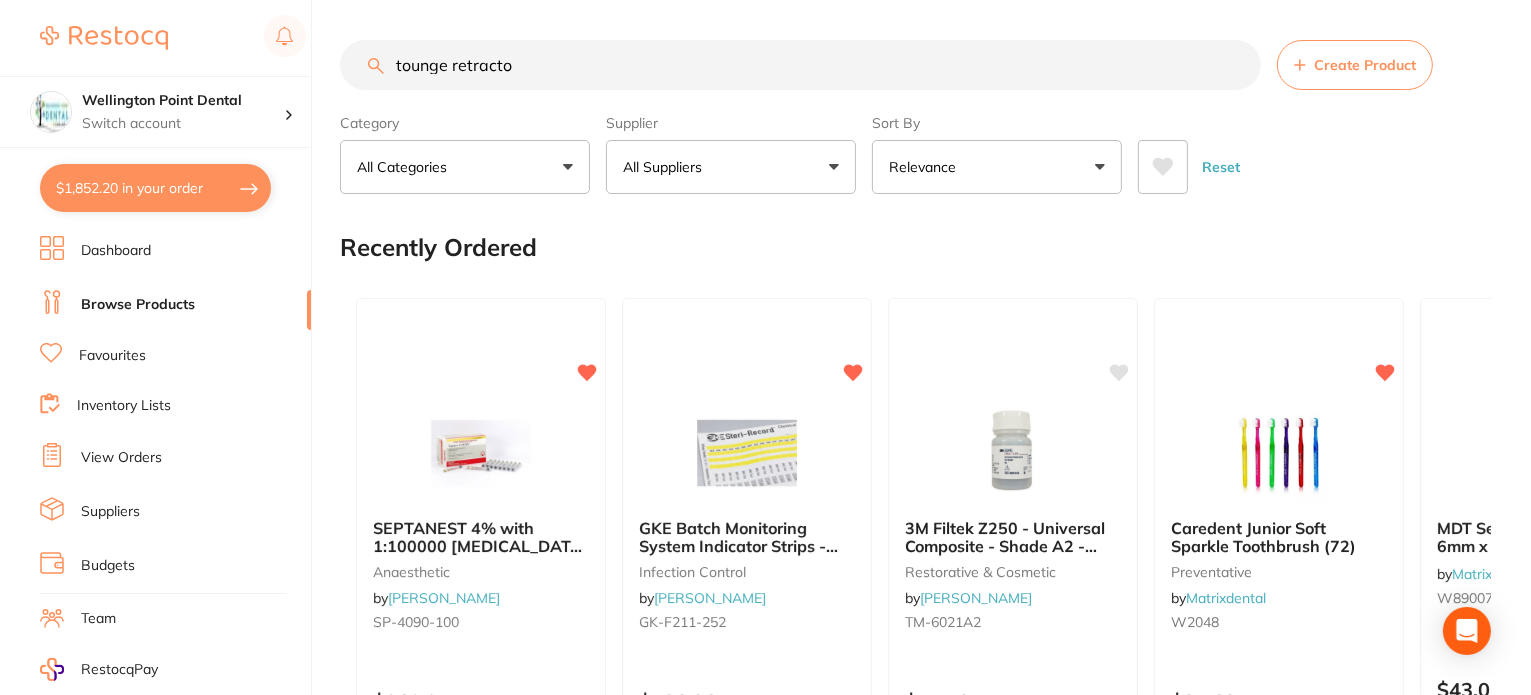 type on "tounge retractor" 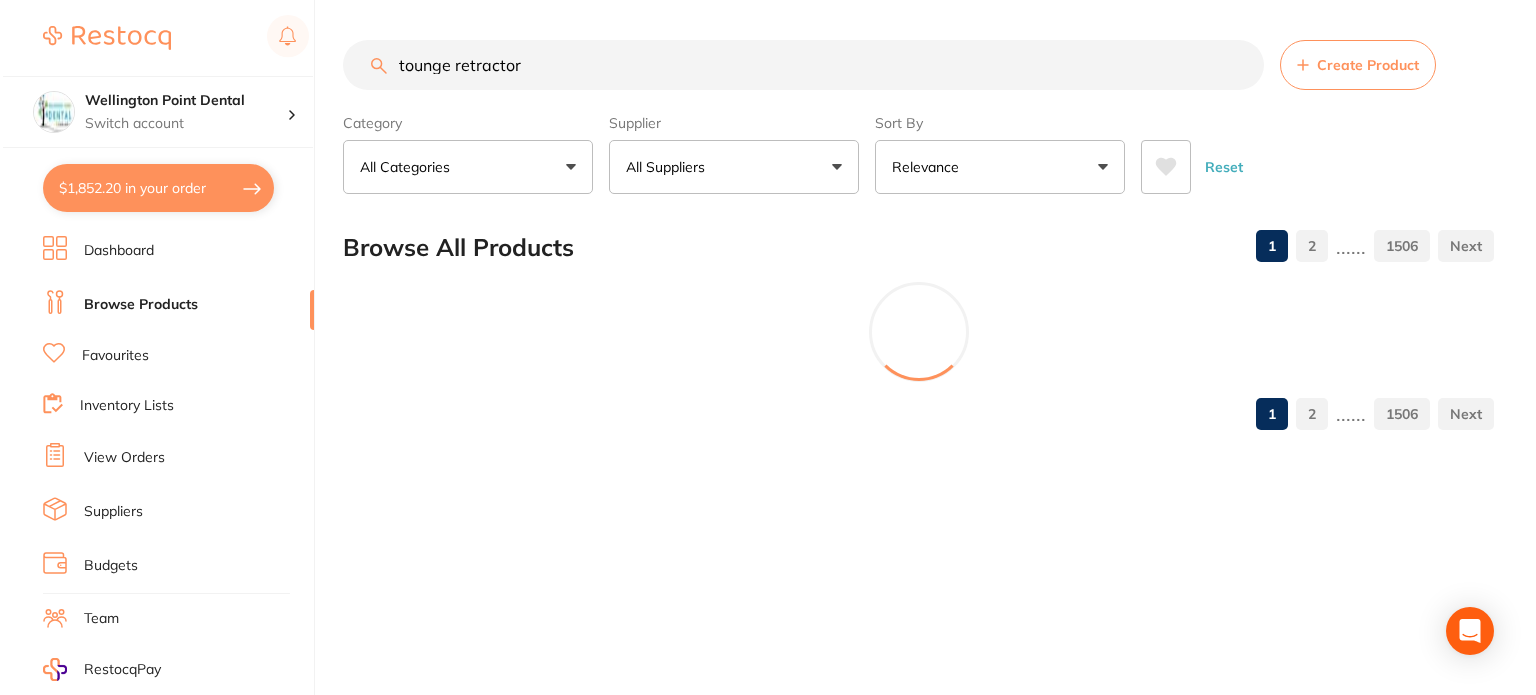 scroll, scrollTop: 0, scrollLeft: 0, axis: both 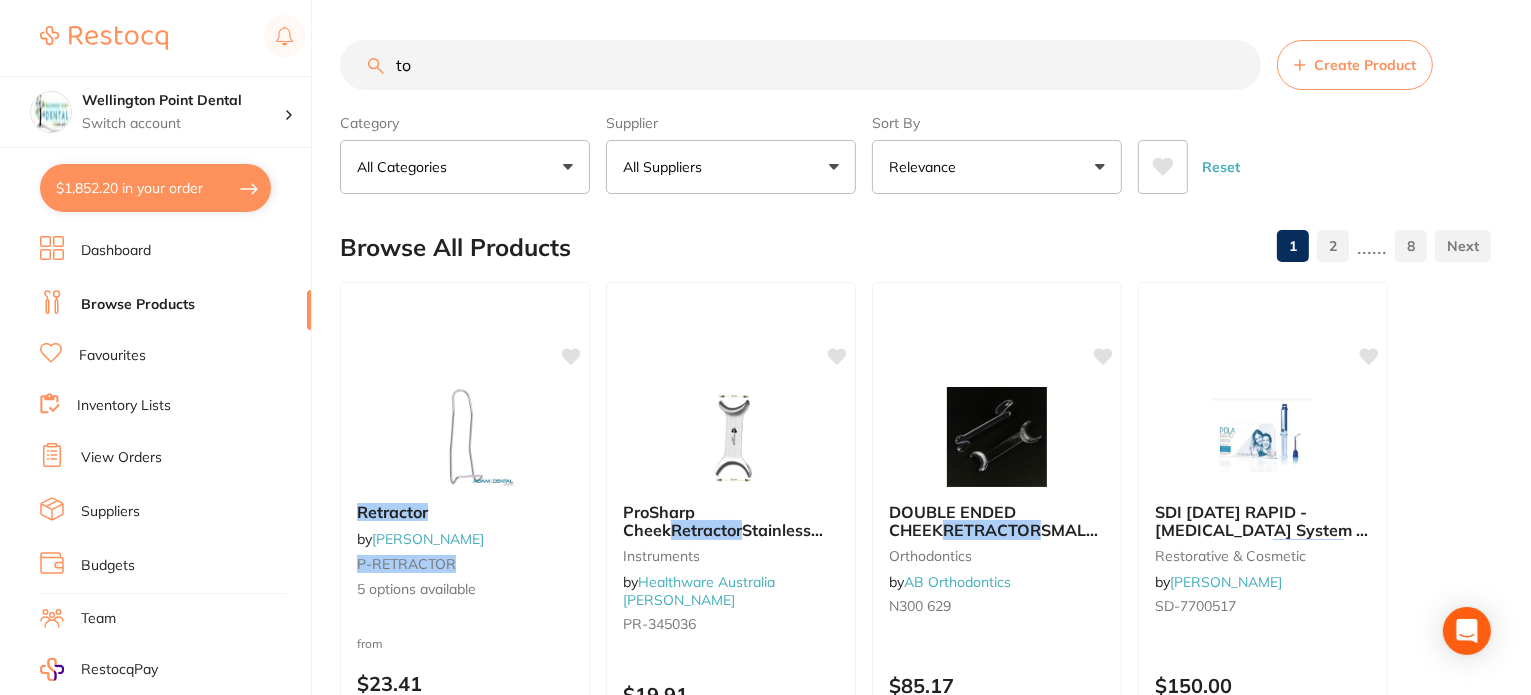 type on "t" 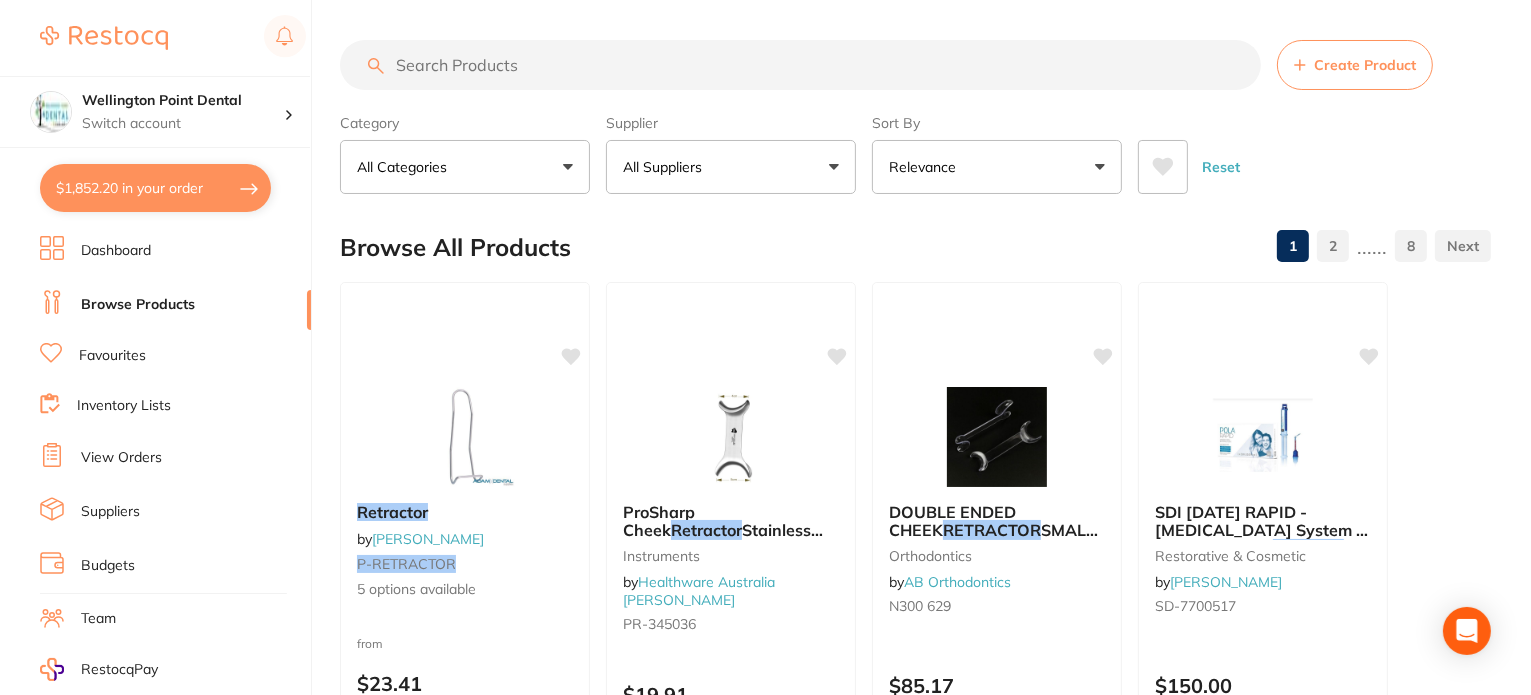 click on "All Suppliers" at bounding box center (731, 167) 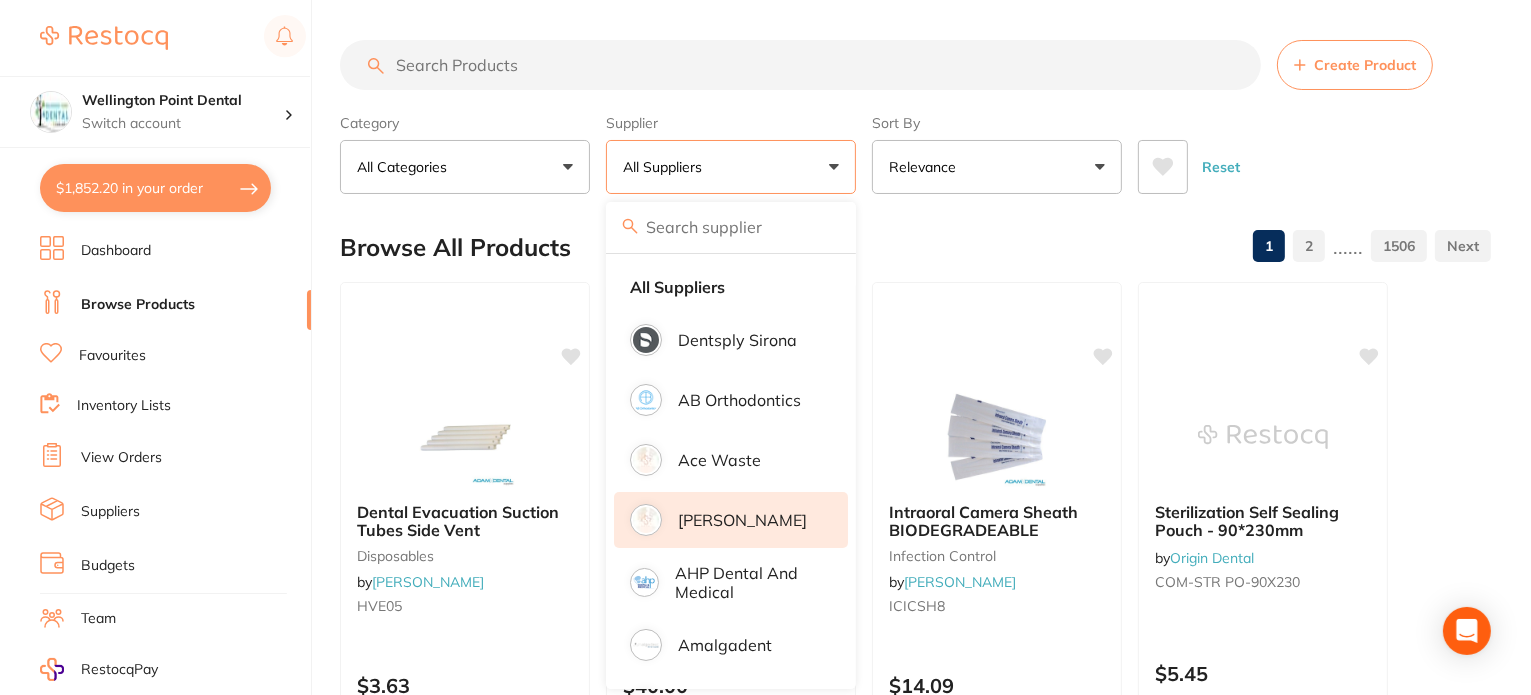 click on "[PERSON_NAME]" at bounding box center [742, 520] 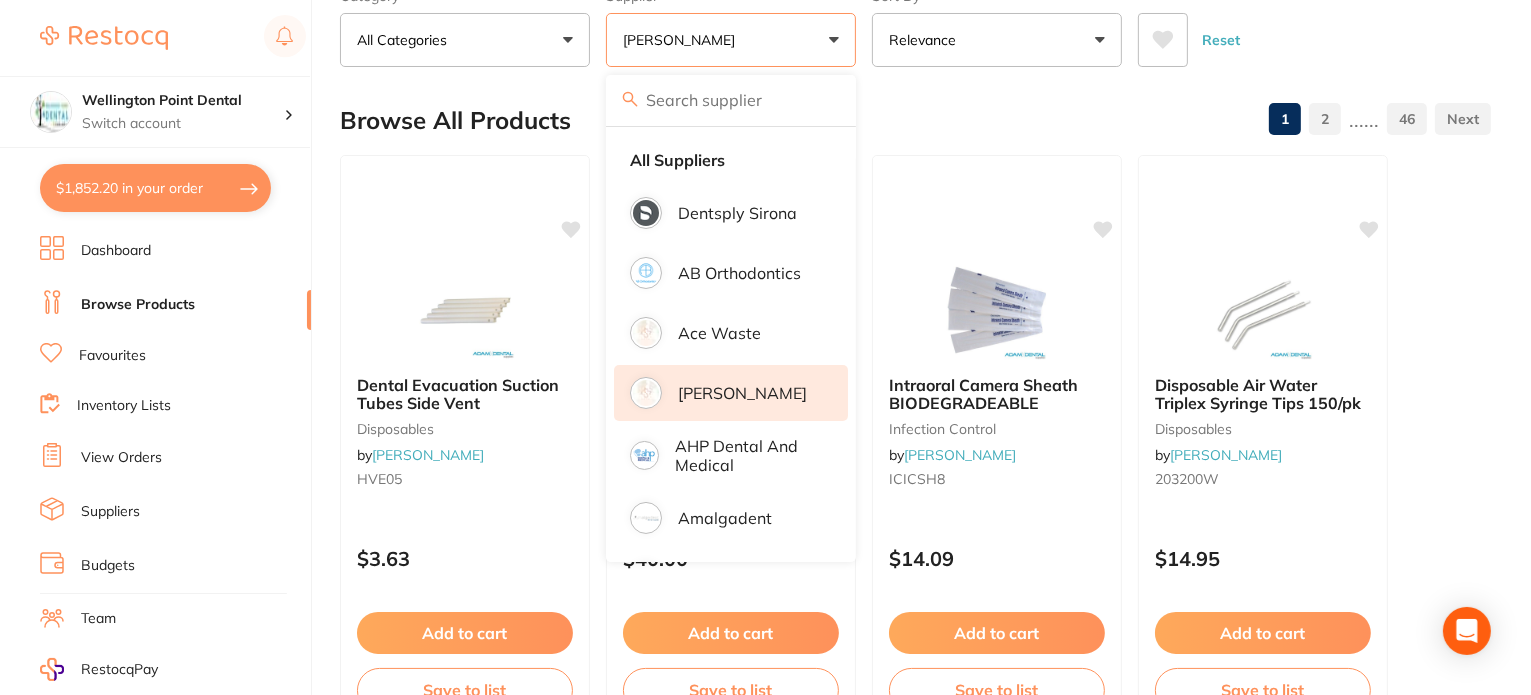 scroll, scrollTop: 0, scrollLeft: 0, axis: both 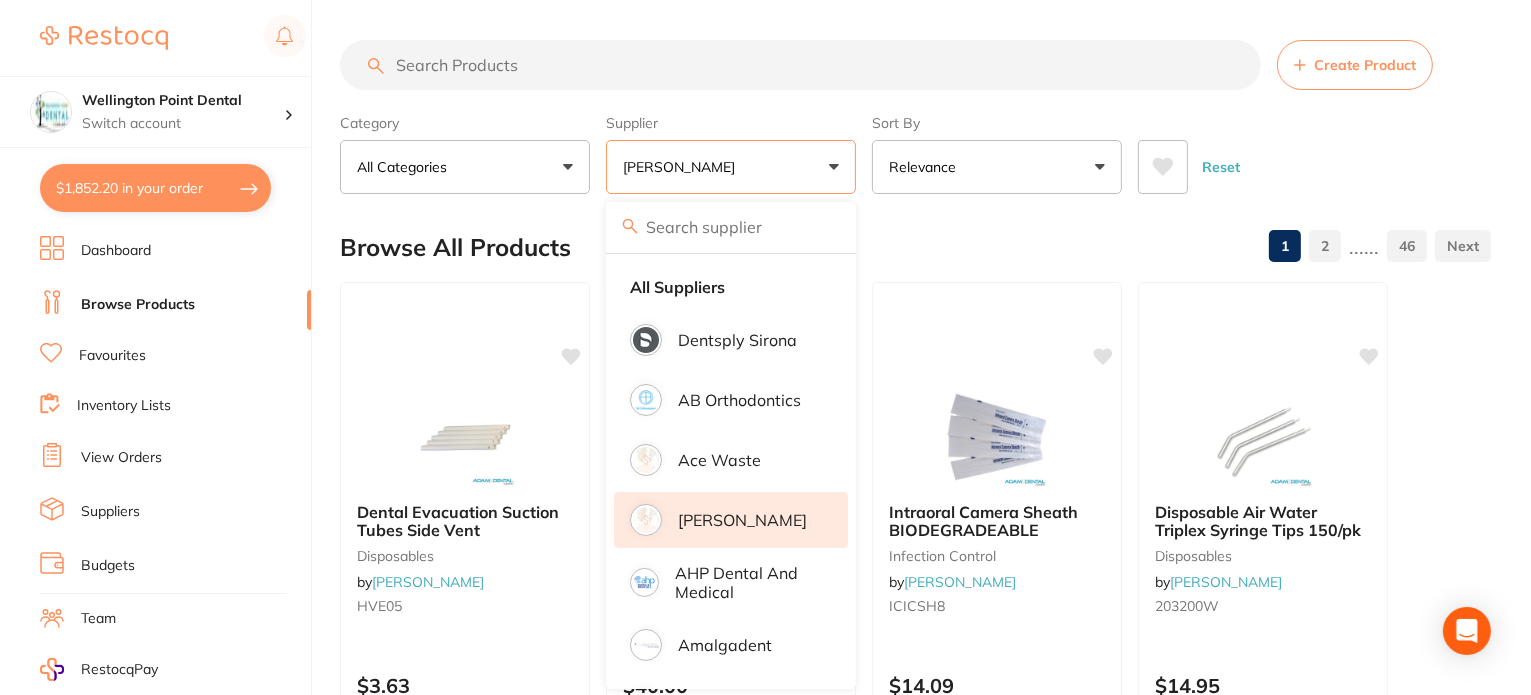 click at bounding box center [800, 65] 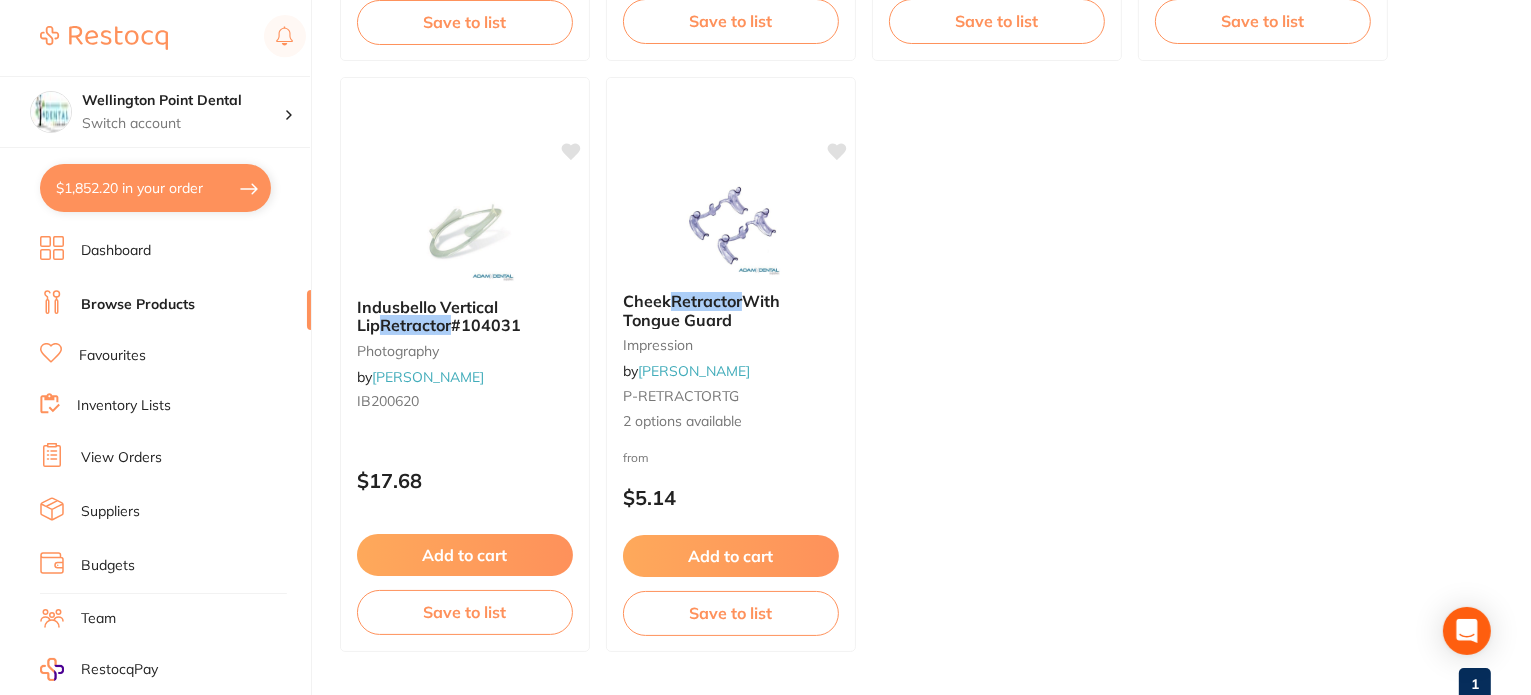 scroll, scrollTop: 2000, scrollLeft: 0, axis: vertical 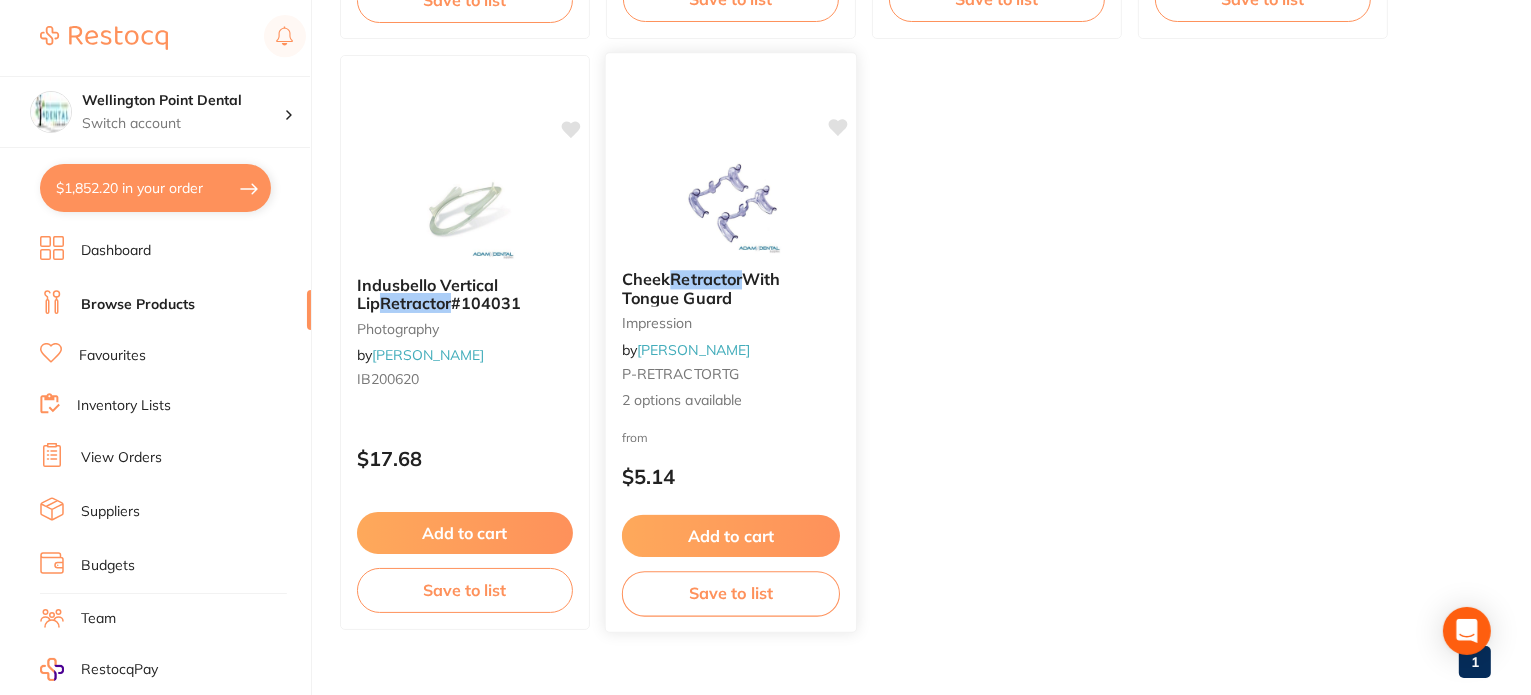 type on "retractors" 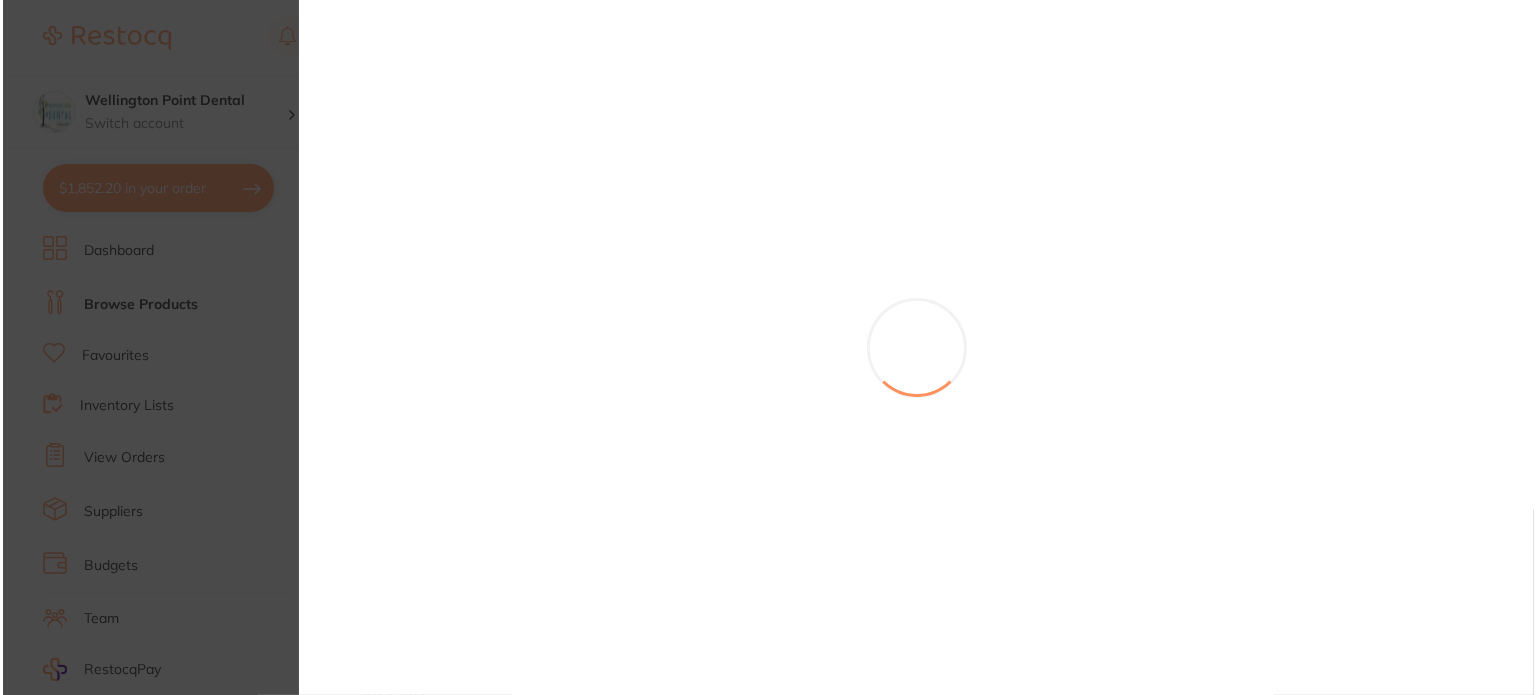 scroll, scrollTop: 0, scrollLeft: 0, axis: both 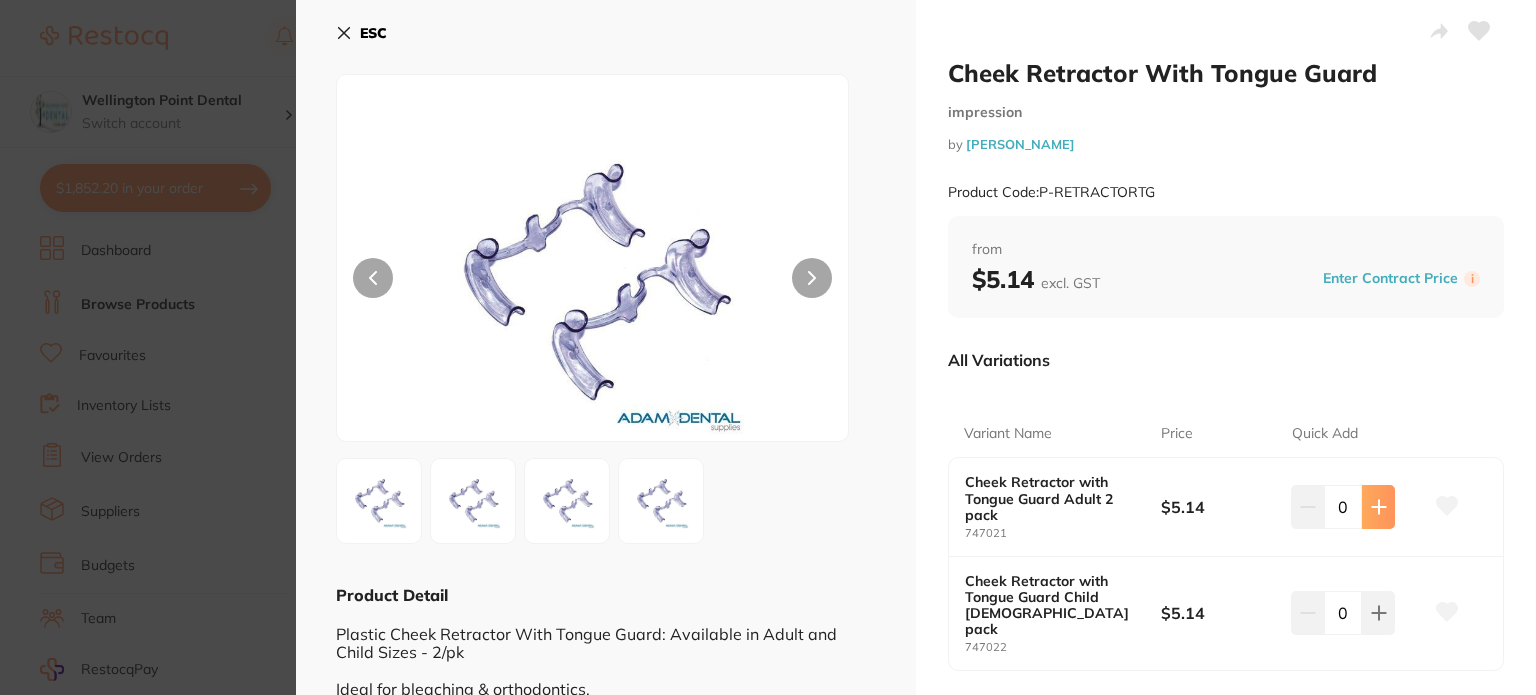 click 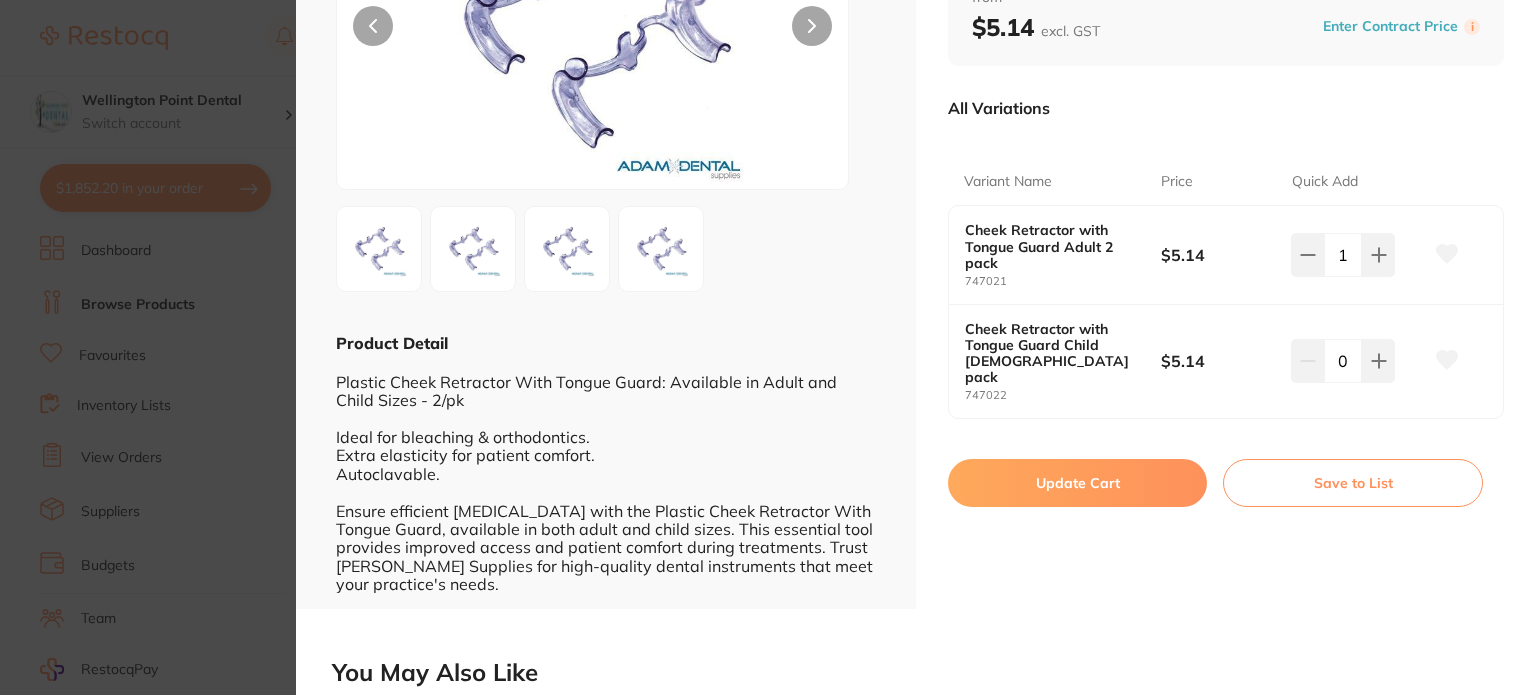scroll, scrollTop: 300, scrollLeft: 0, axis: vertical 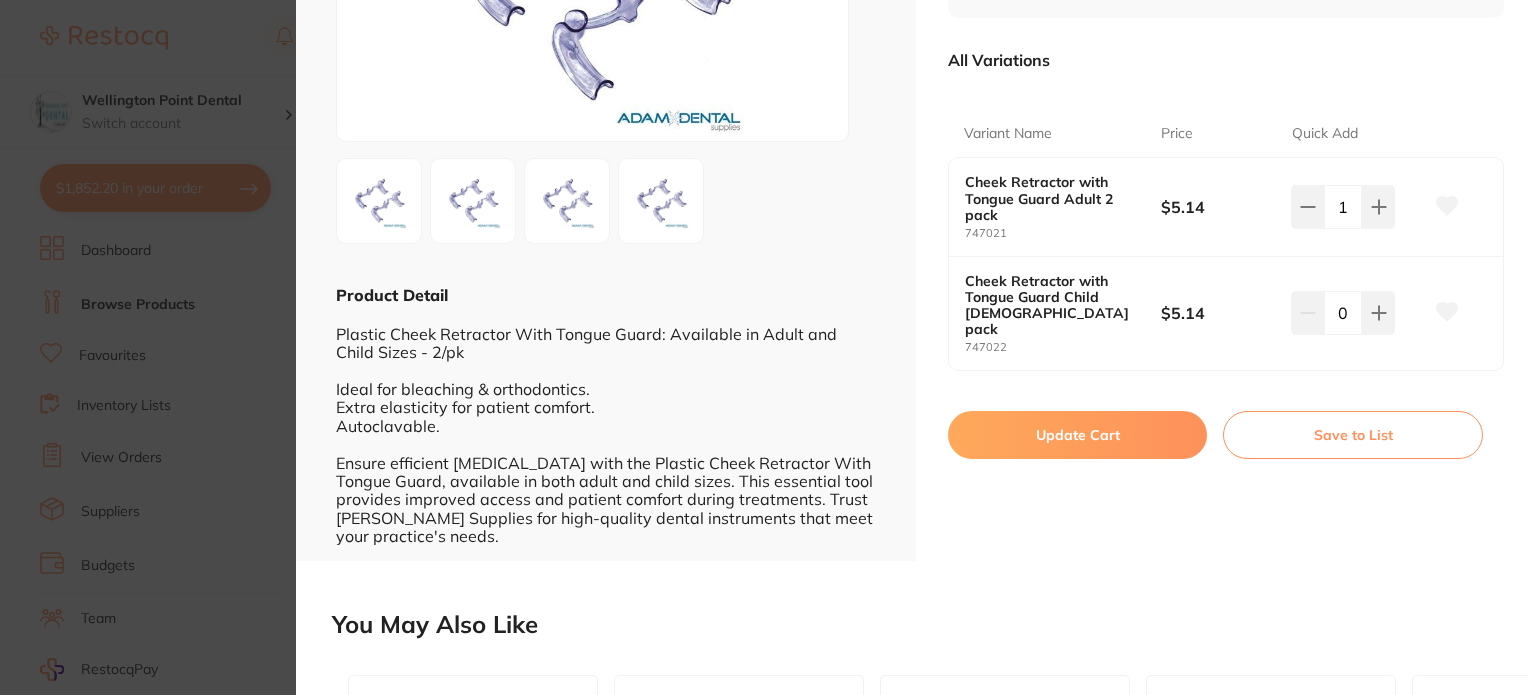 click on "Update Cart" at bounding box center (1077, 435) 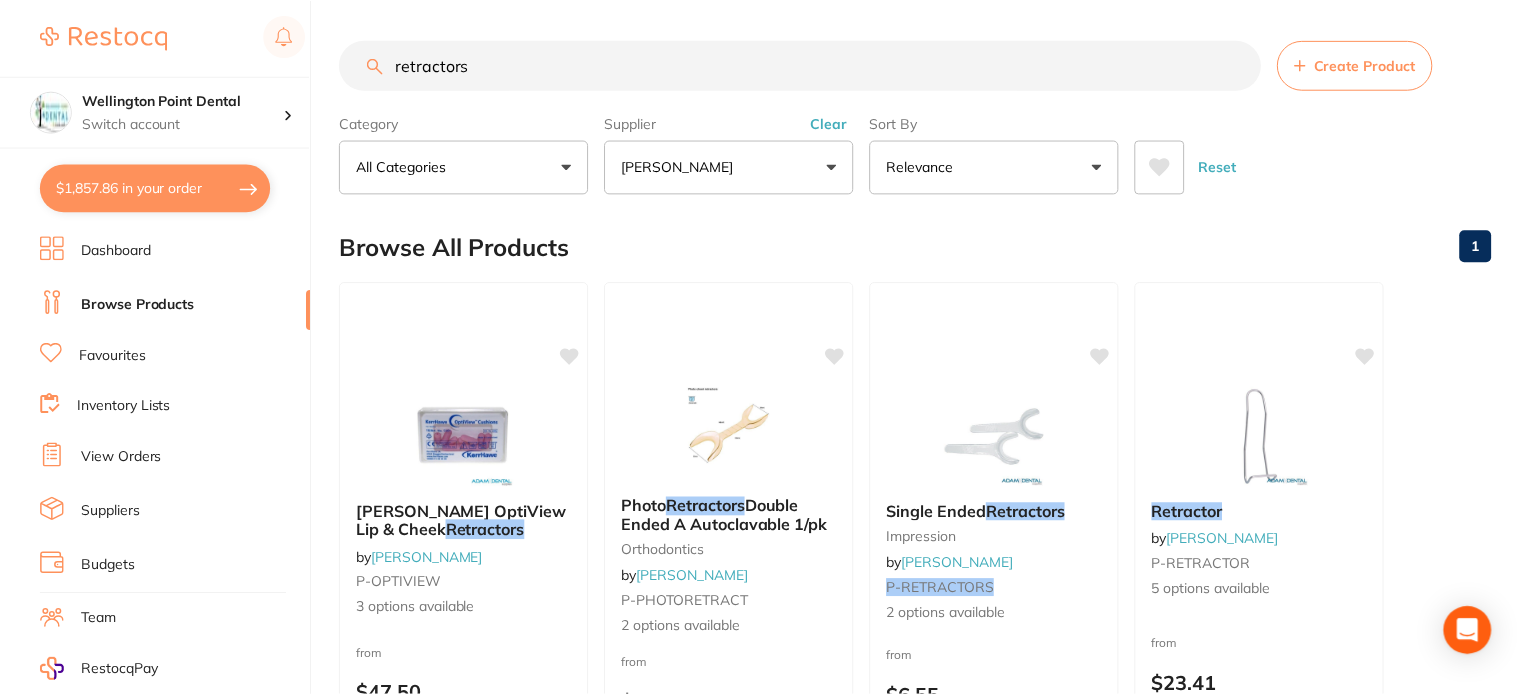 scroll, scrollTop: 2000, scrollLeft: 0, axis: vertical 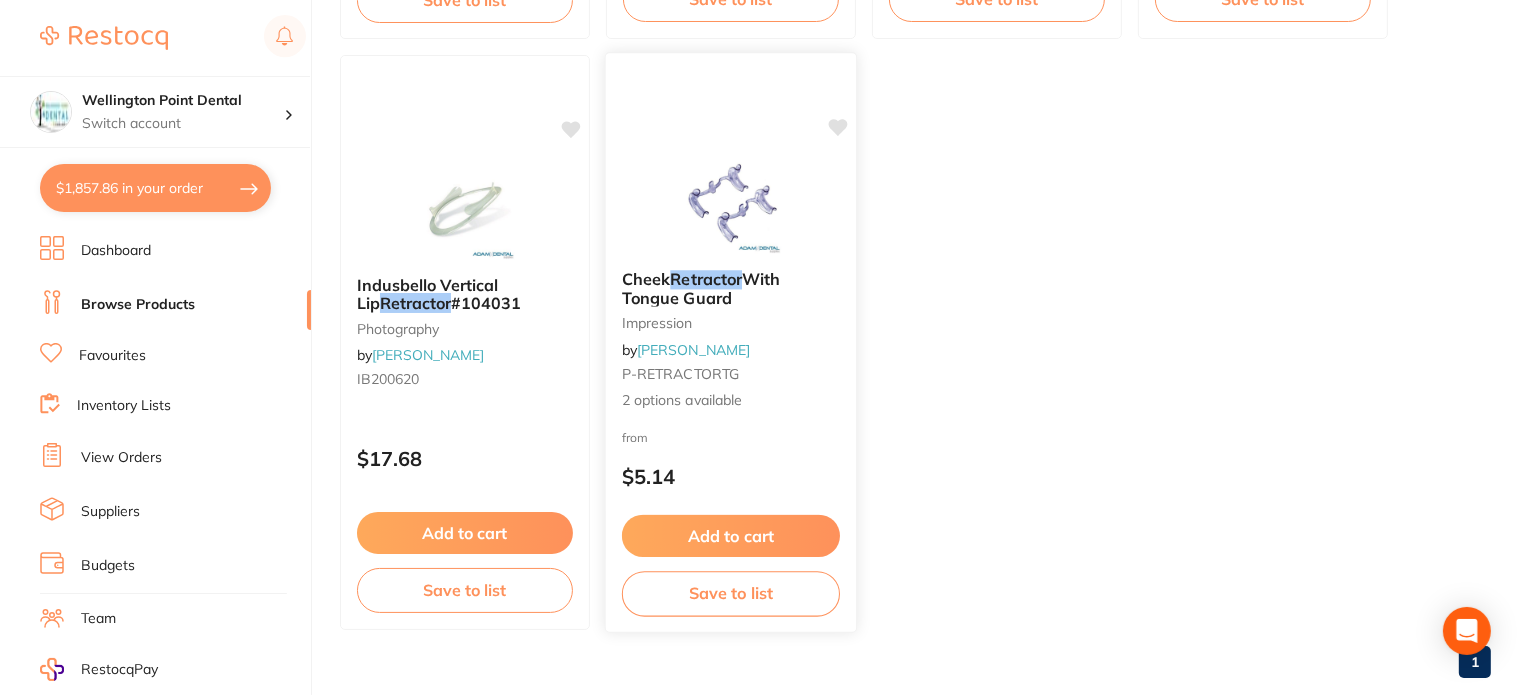 click 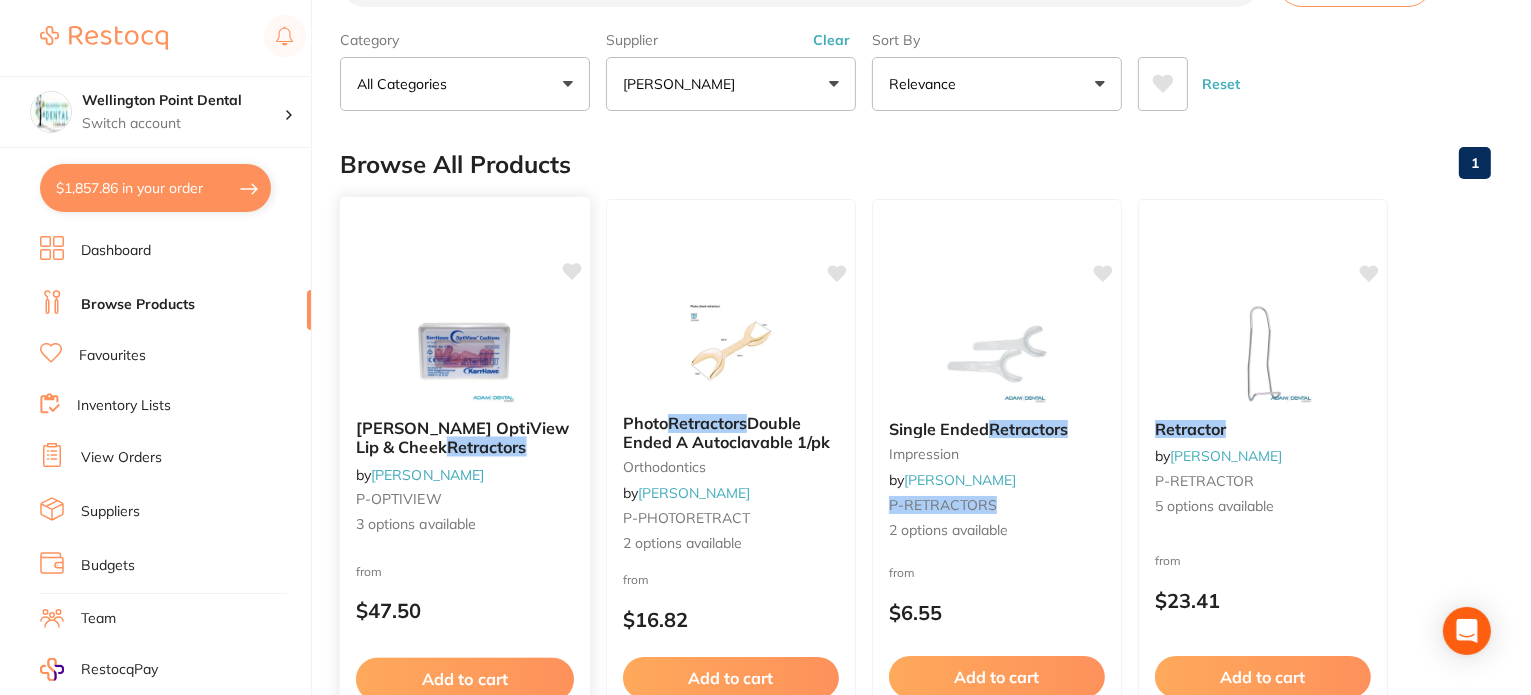 scroll, scrollTop: 0, scrollLeft: 0, axis: both 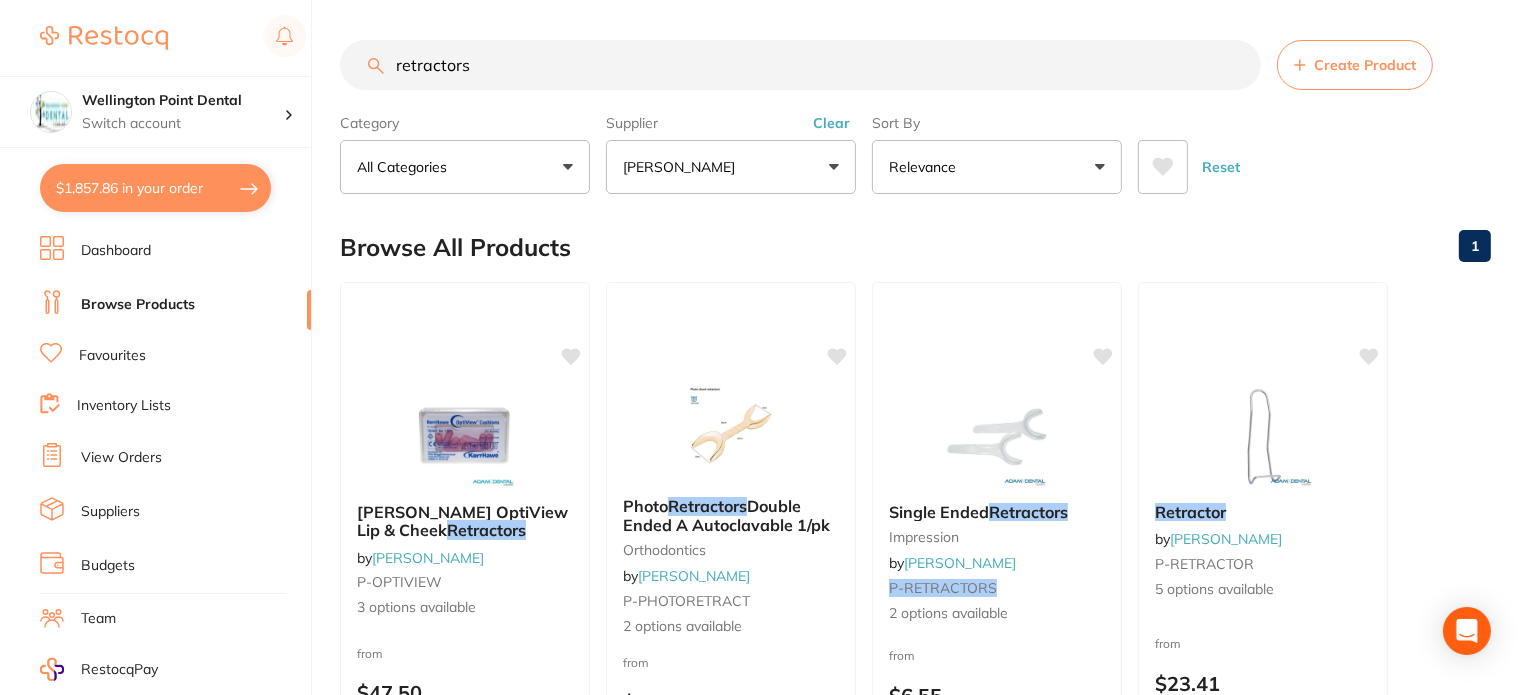 click on "Browse Products" at bounding box center [138, 305] 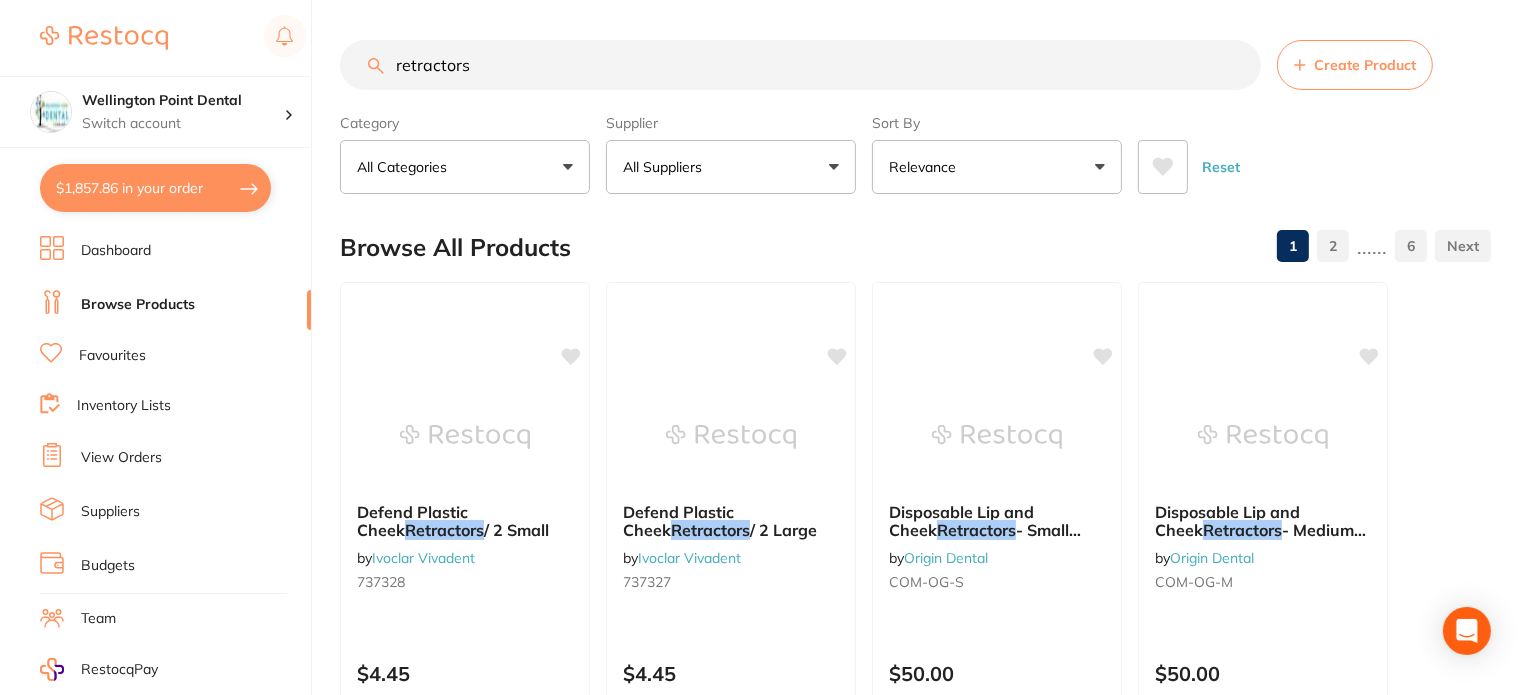 click on "Favourites" at bounding box center (112, 356) 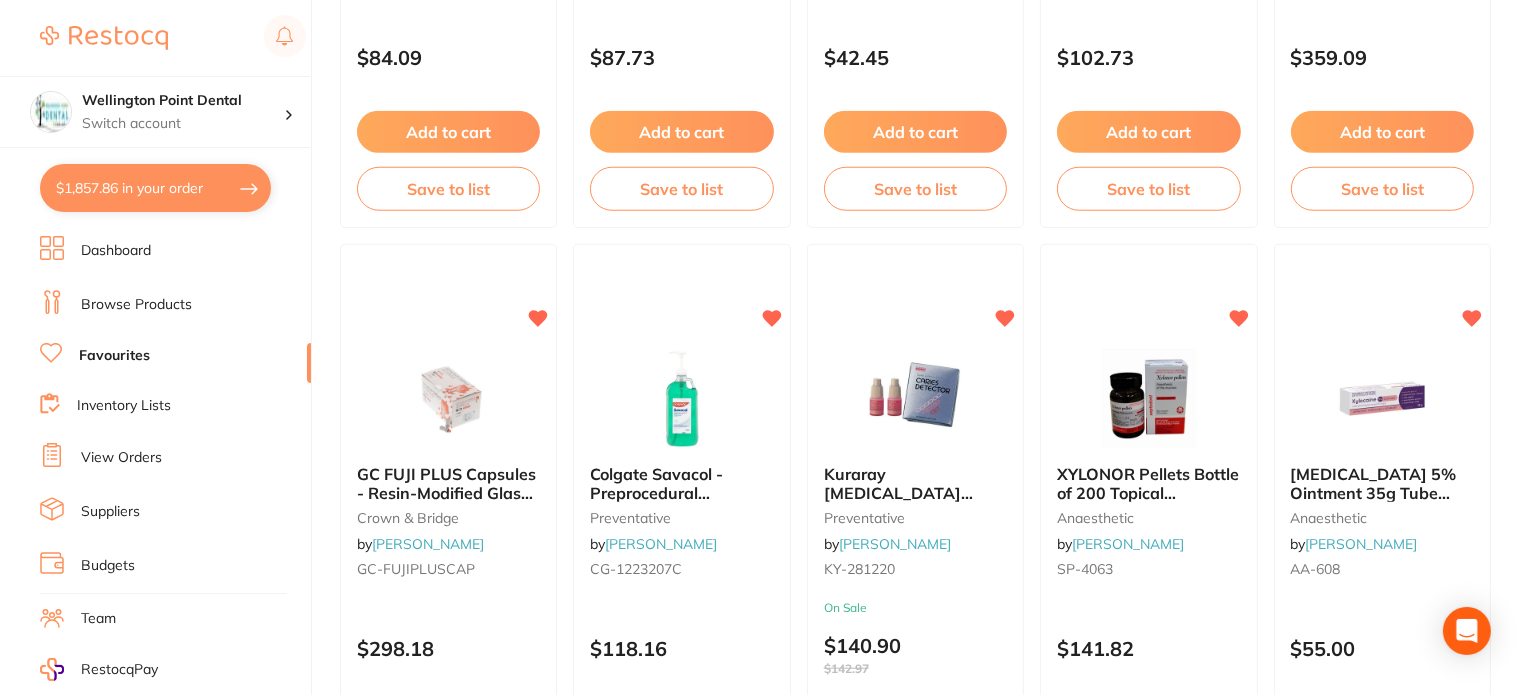 scroll, scrollTop: 1800, scrollLeft: 0, axis: vertical 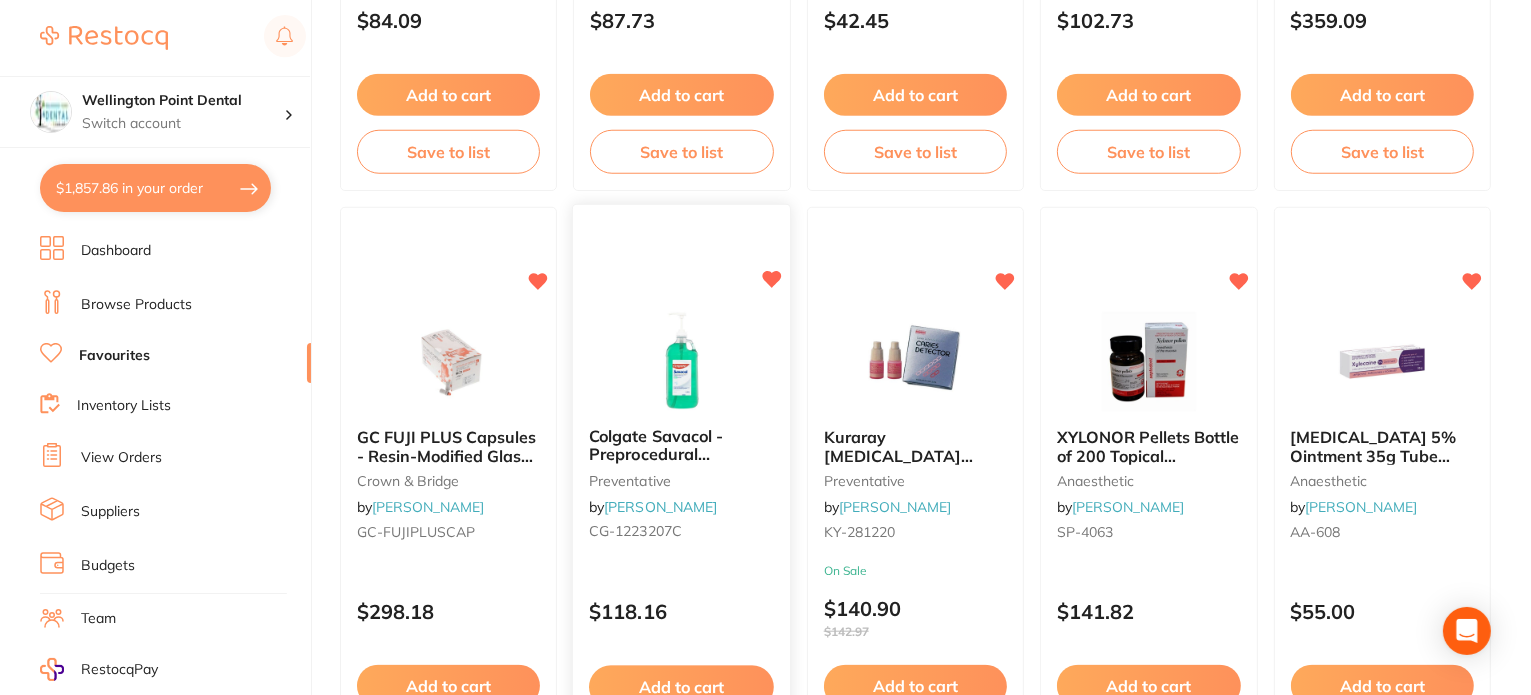 click on "Colgate Savacol - Preprocedural [MEDICAL_DATA] Antiseptic Mouth & Throat Rinse - 3L, 2-Pack" at bounding box center [668, 483] 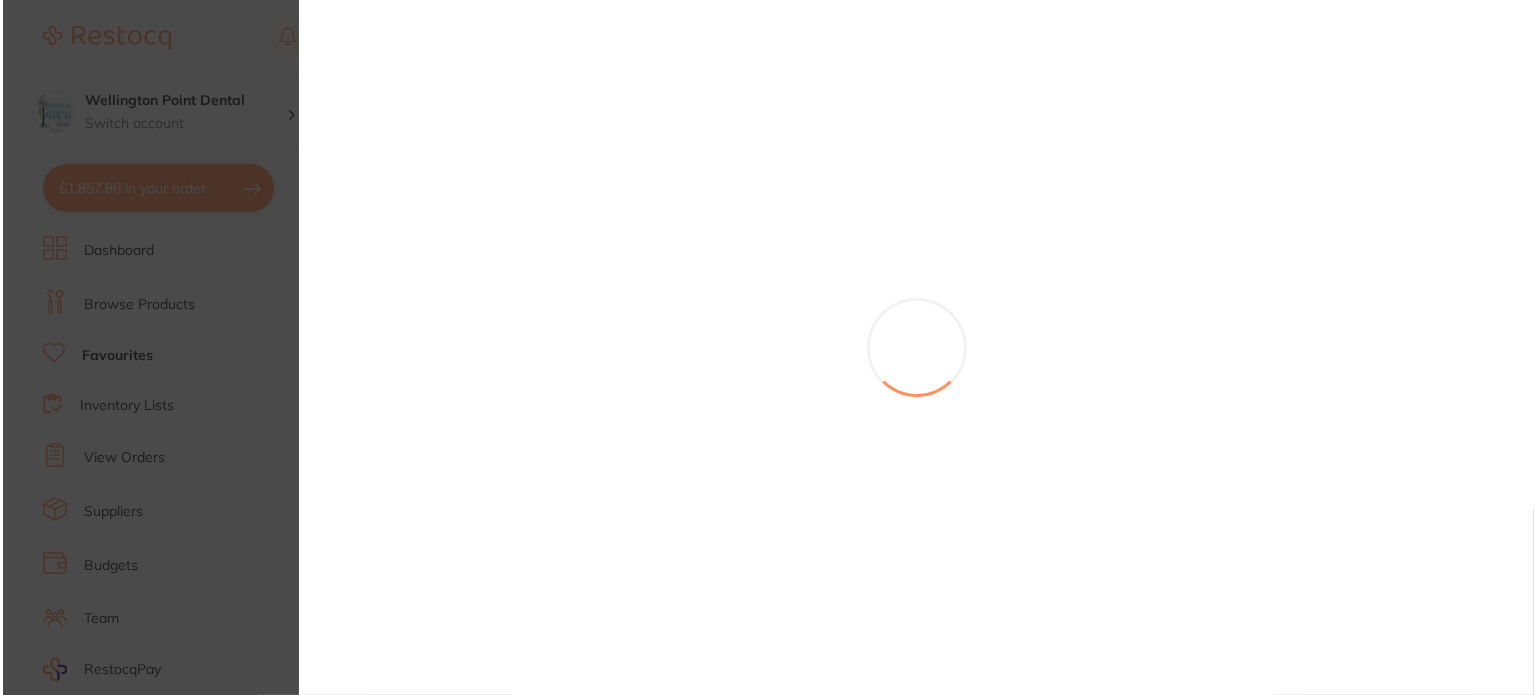 scroll, scrollTop: 0, scrollLeft: 0, axis: both 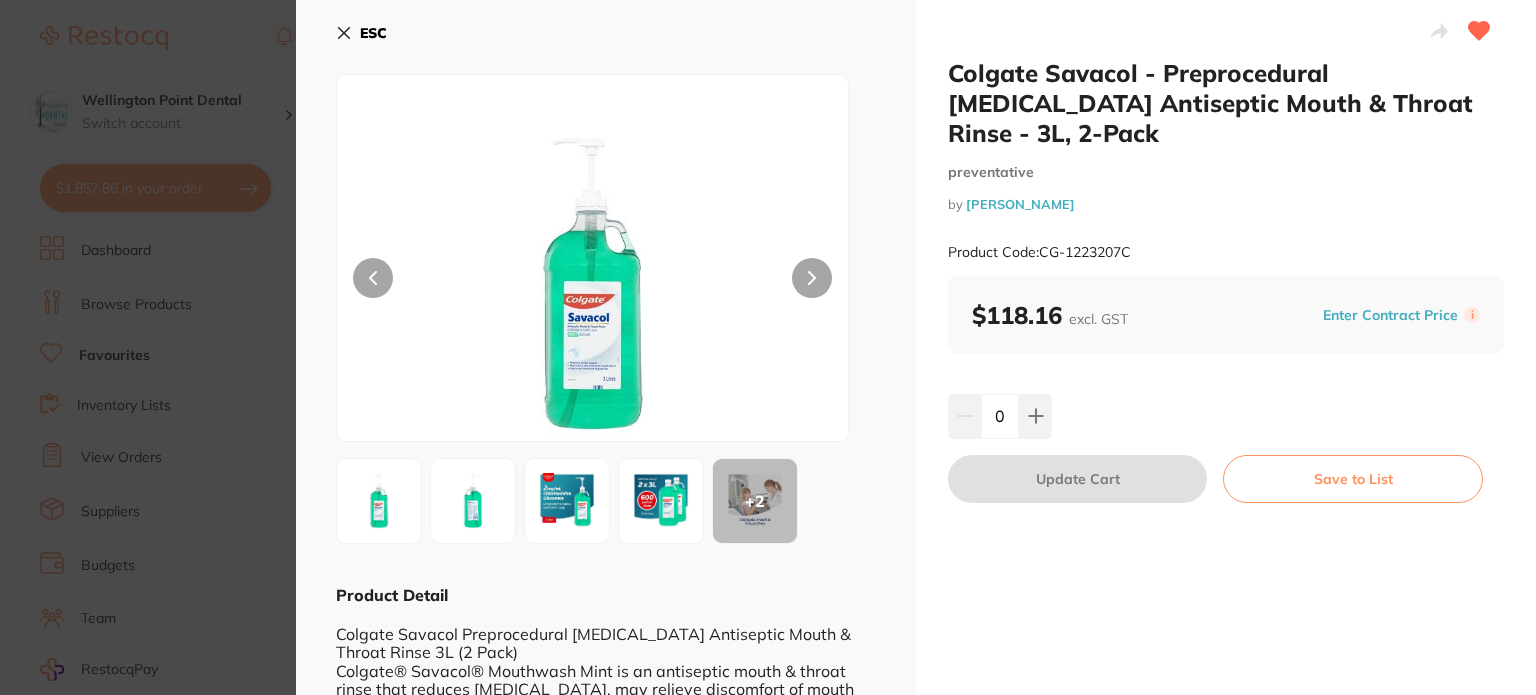 click on "ESC" at bounding box center (373, 33) 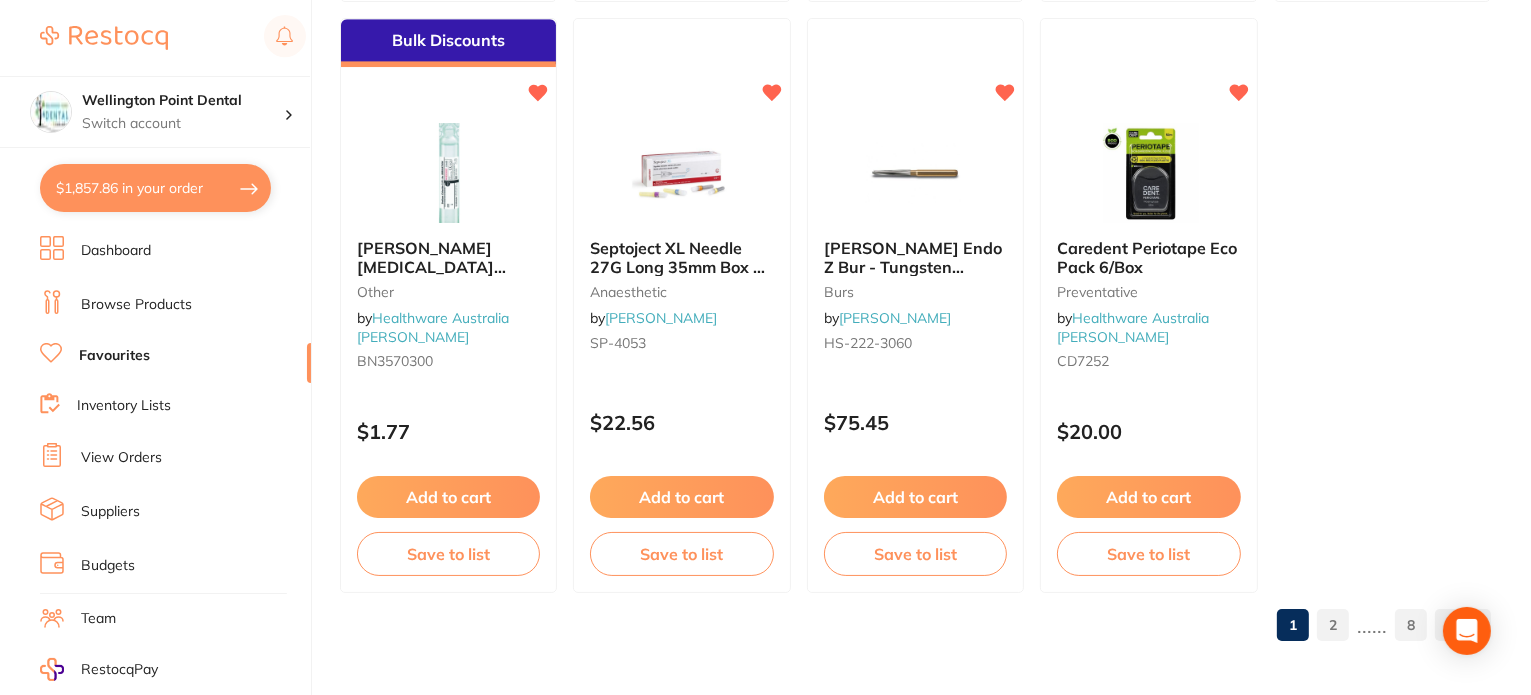 scroll, scrollTop: 6127, scrollLeft: 0, axis: vertical 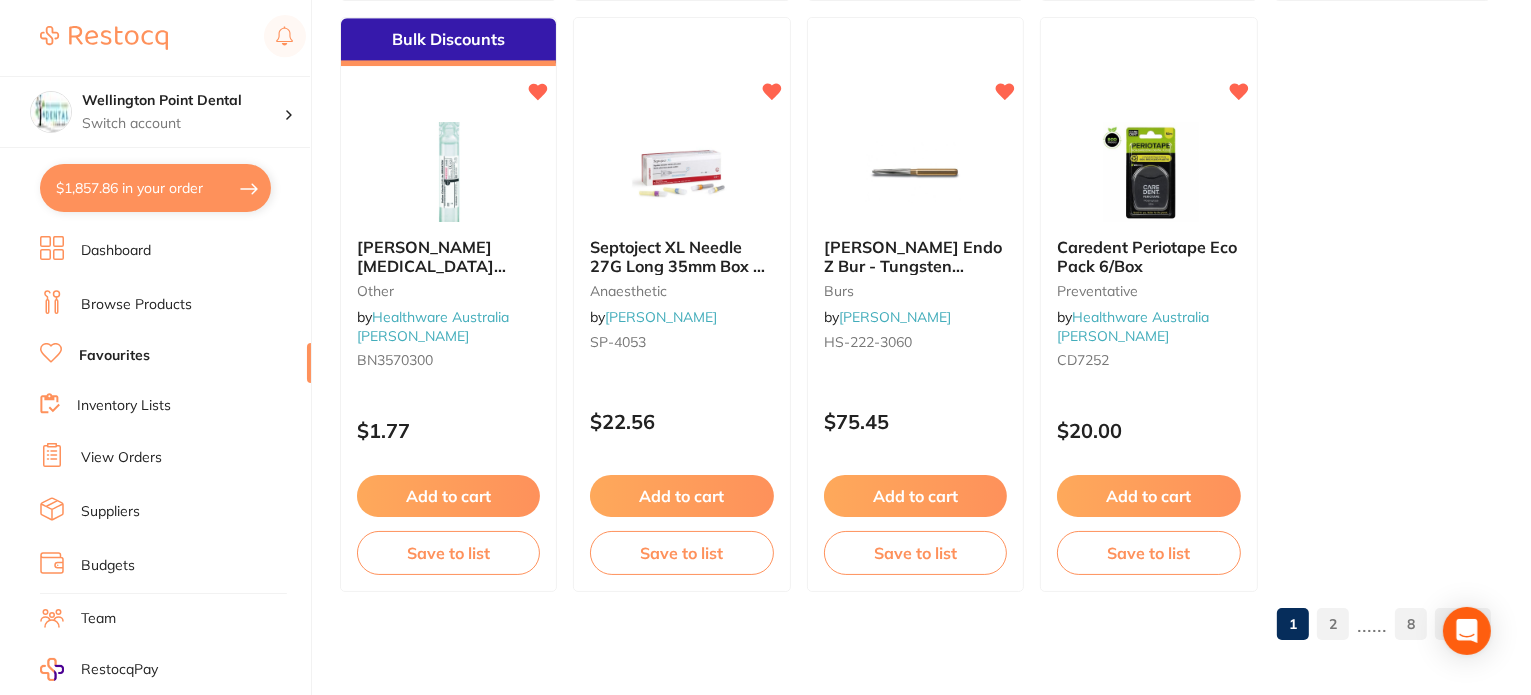 click on "2" at bounding box center [1333, 624] 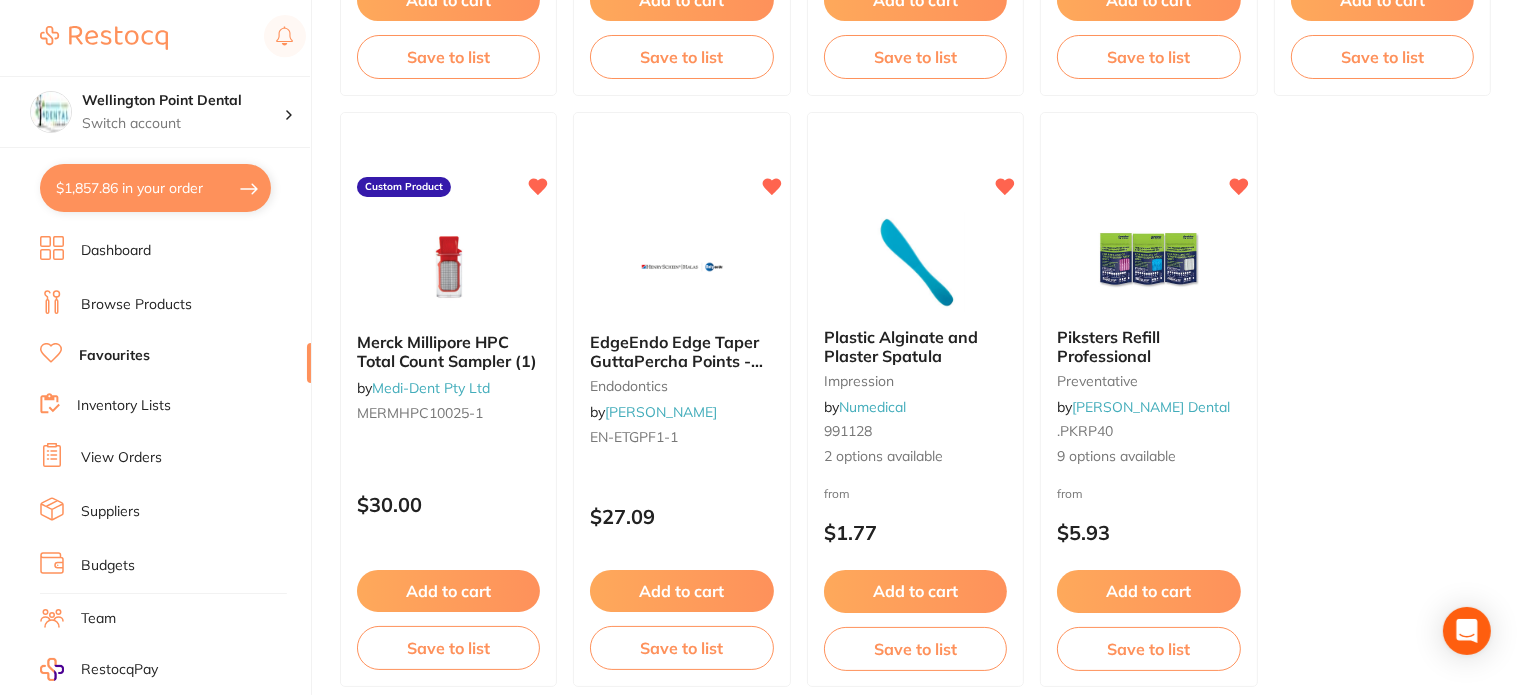 scroll, scrollTop: 6127, scrollLeft: 0, axis: vertical 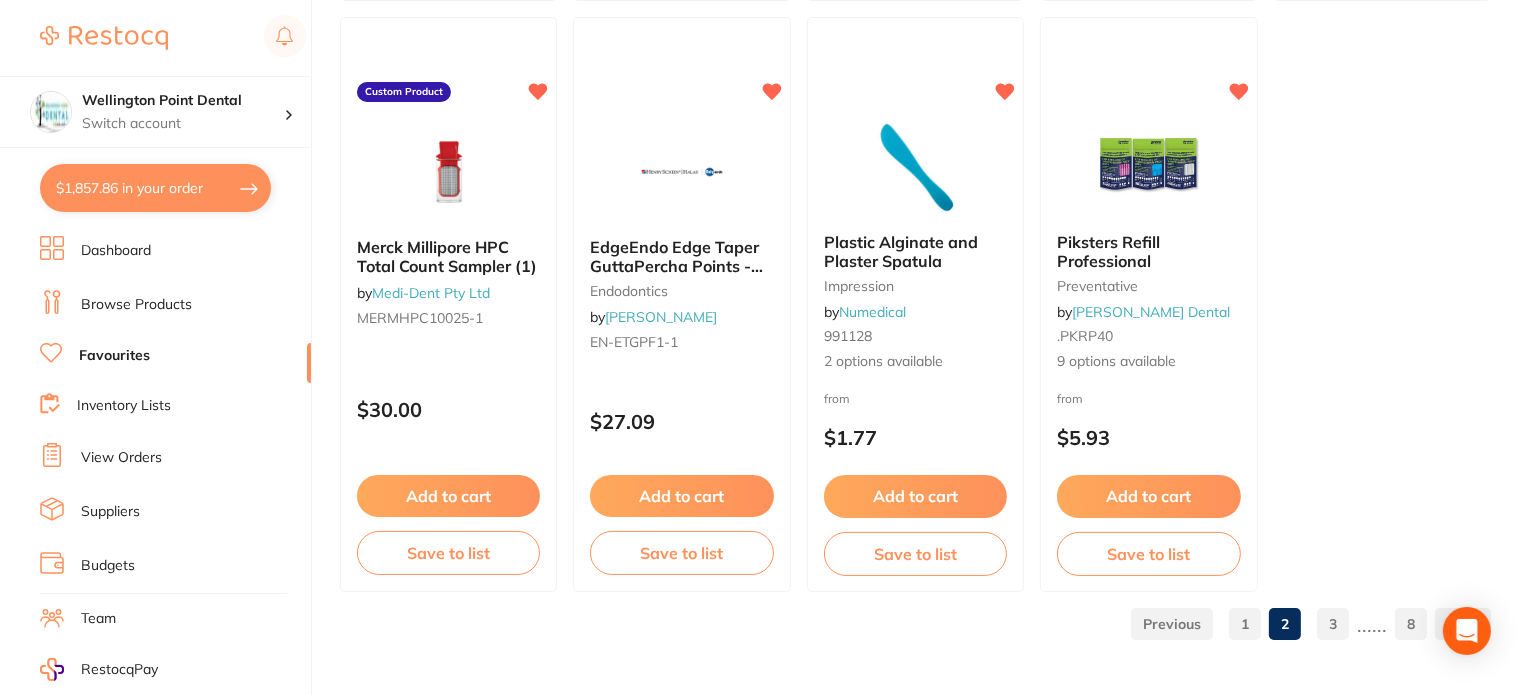 click on "3" at bounding box center [1333, 624] 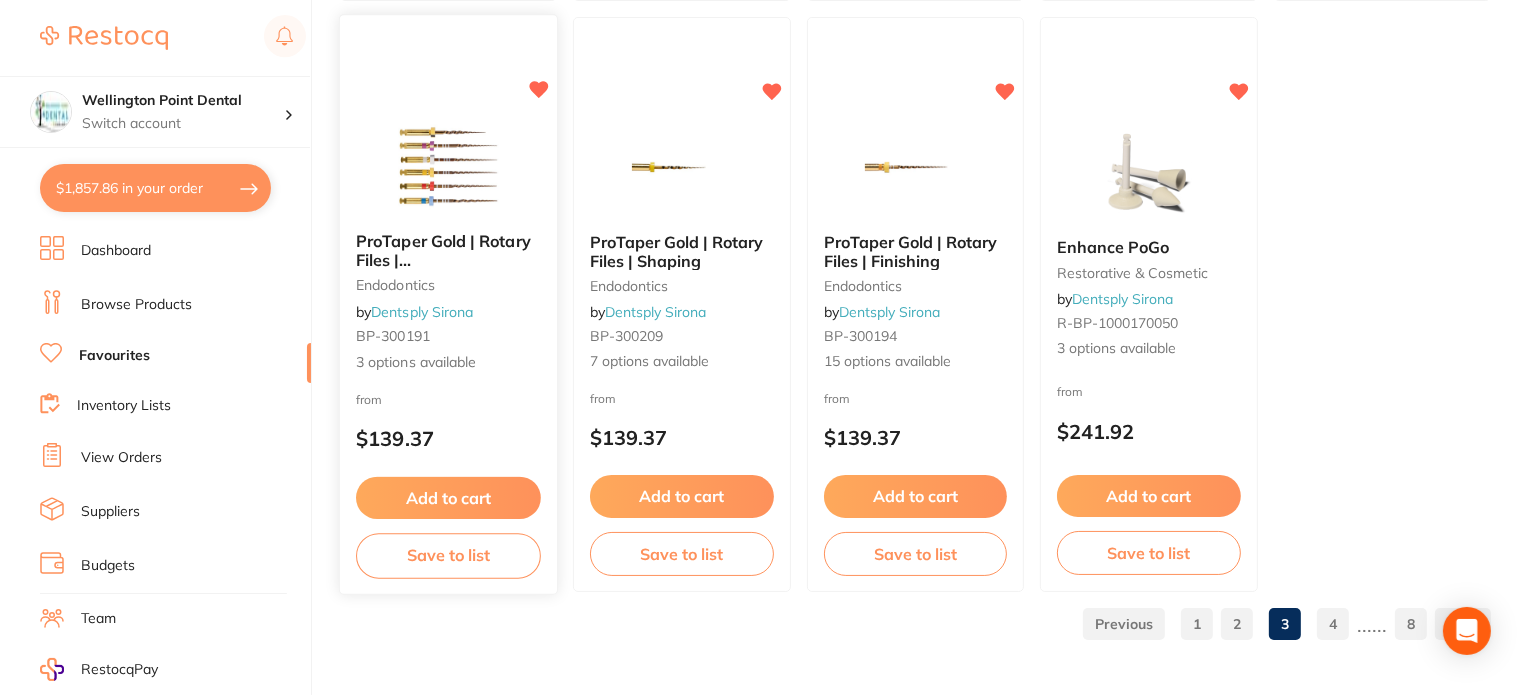 click on "3 options available" at bounding box center [448, 363] 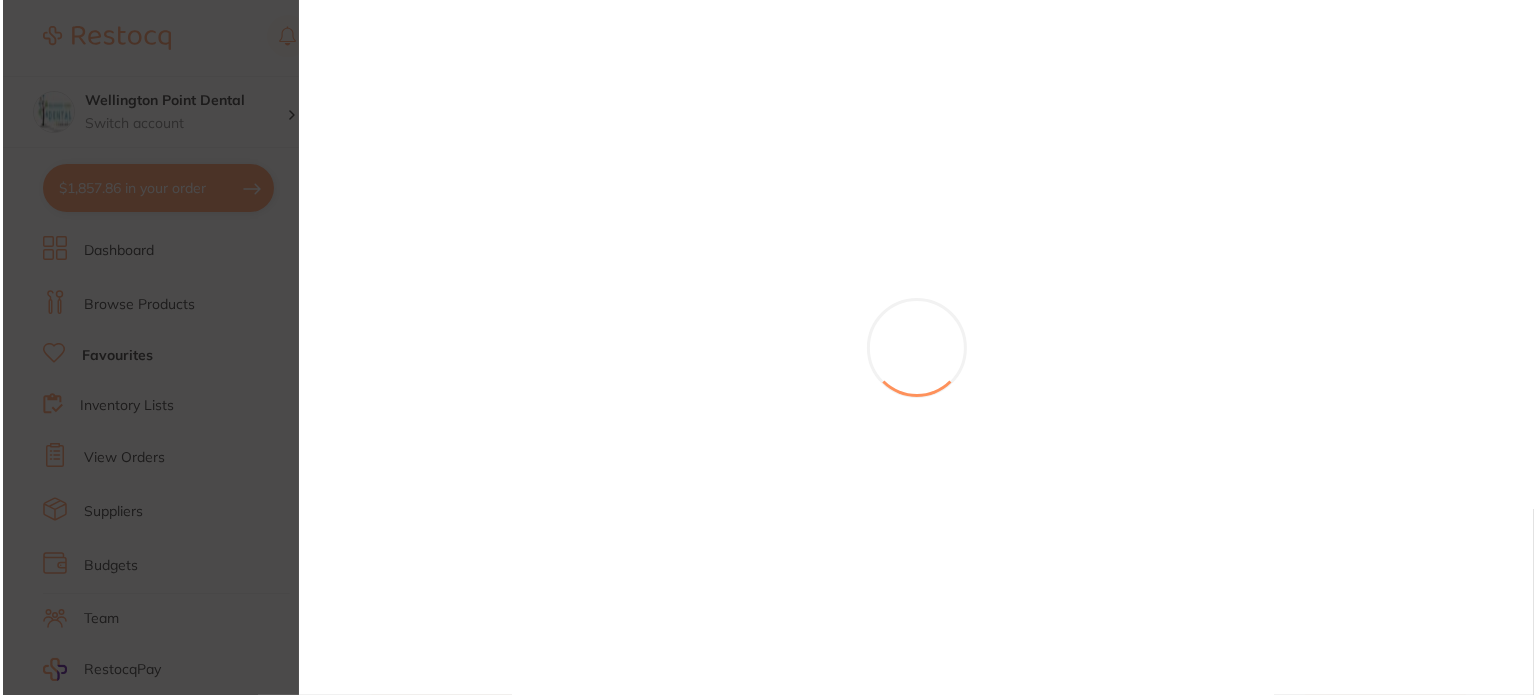 scroll, scrollTop: 0, scrollLeft: 0, axis: both 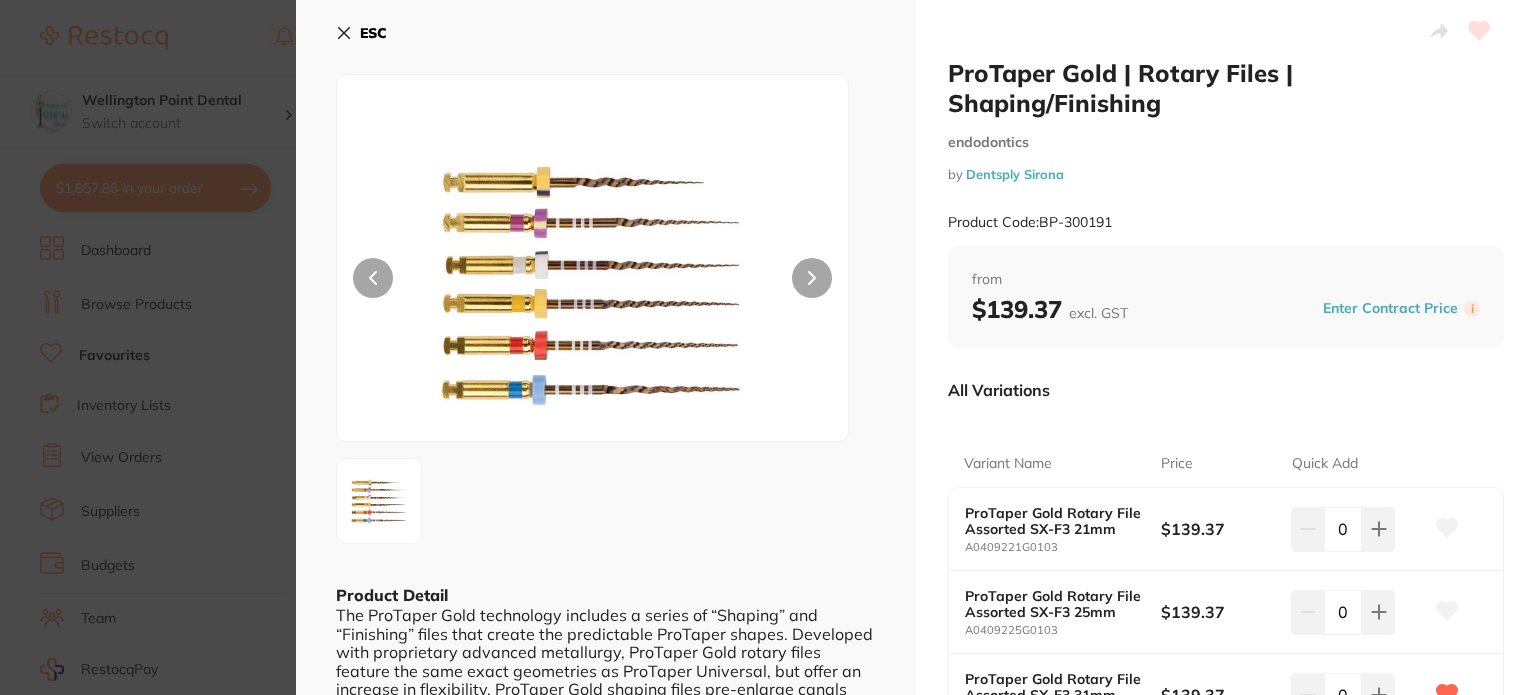 click on "ESC" at bounding box center [373, 33] 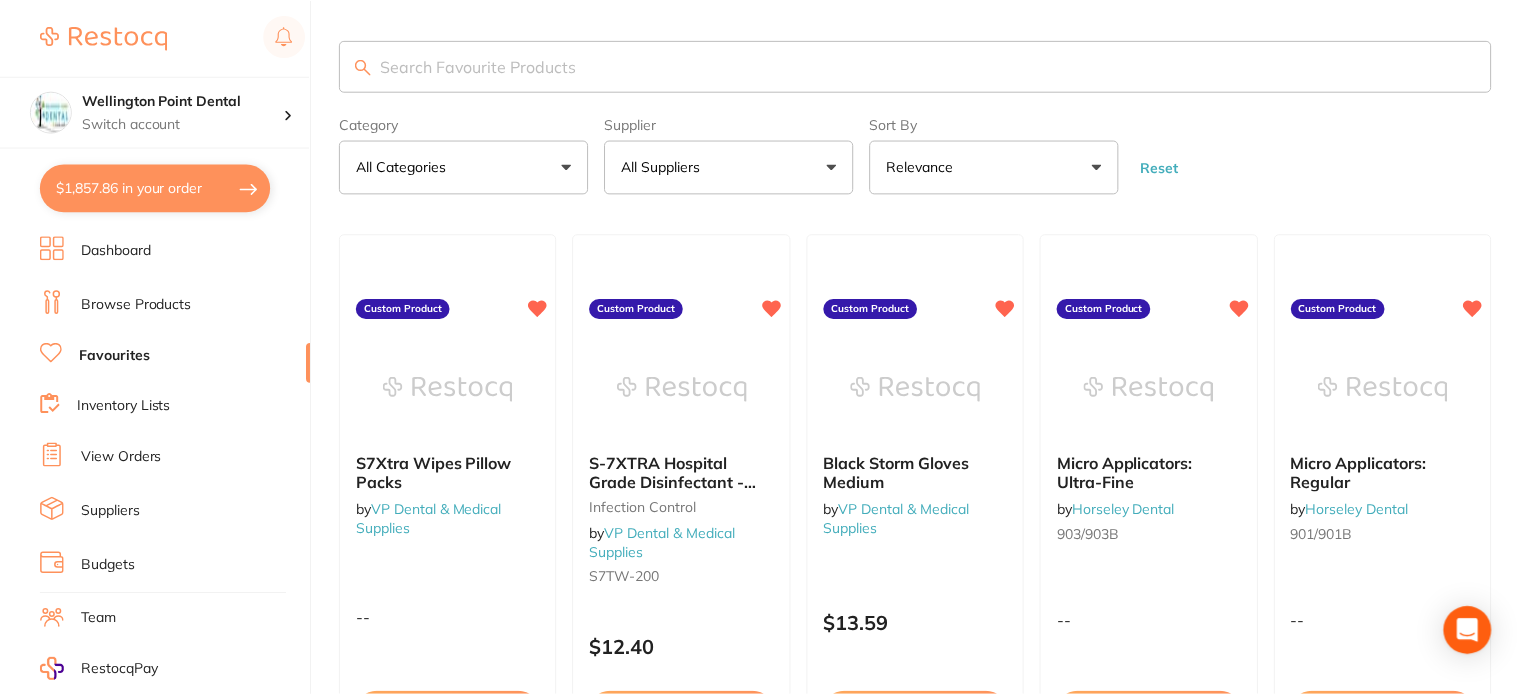 scroll, scrollTop: 6127, scrollLeft: 0, axis: vertical 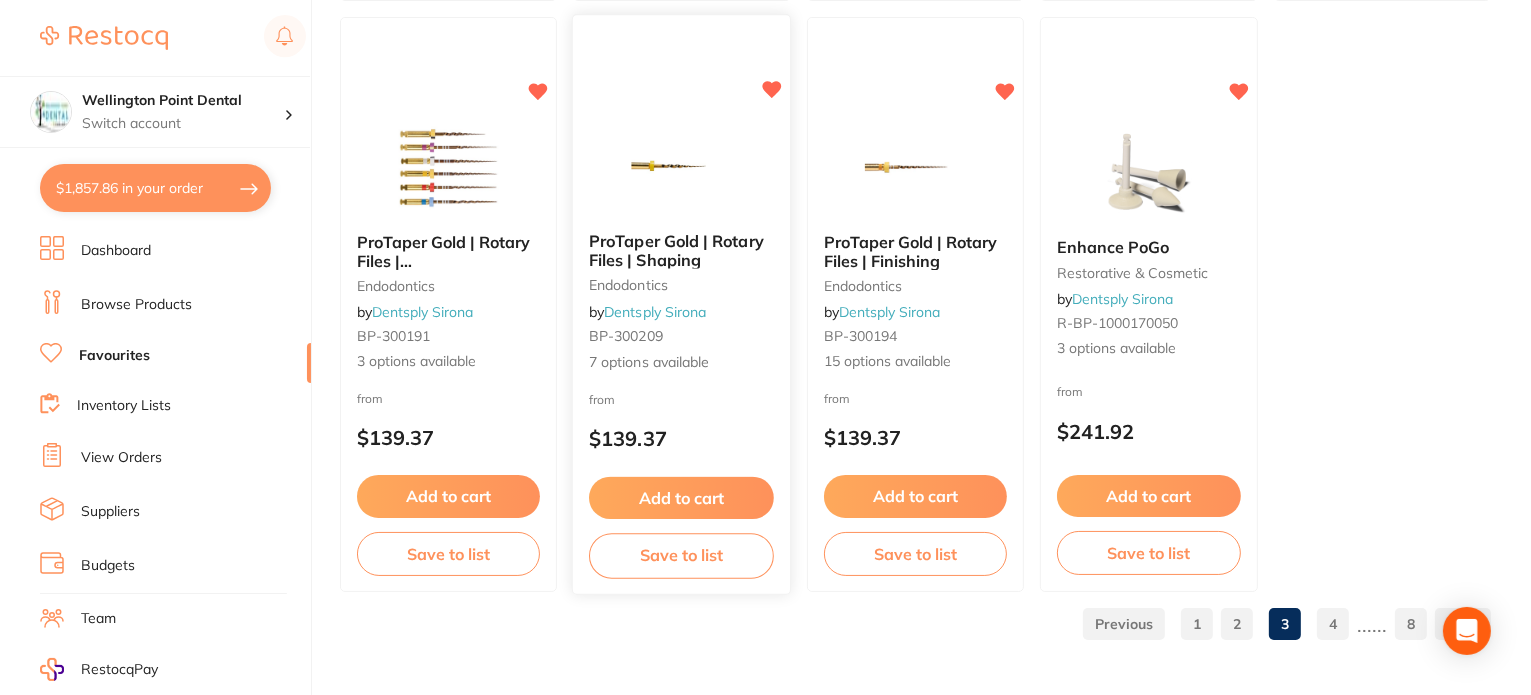 click on "7 options available" at bounding box center [681, 363] 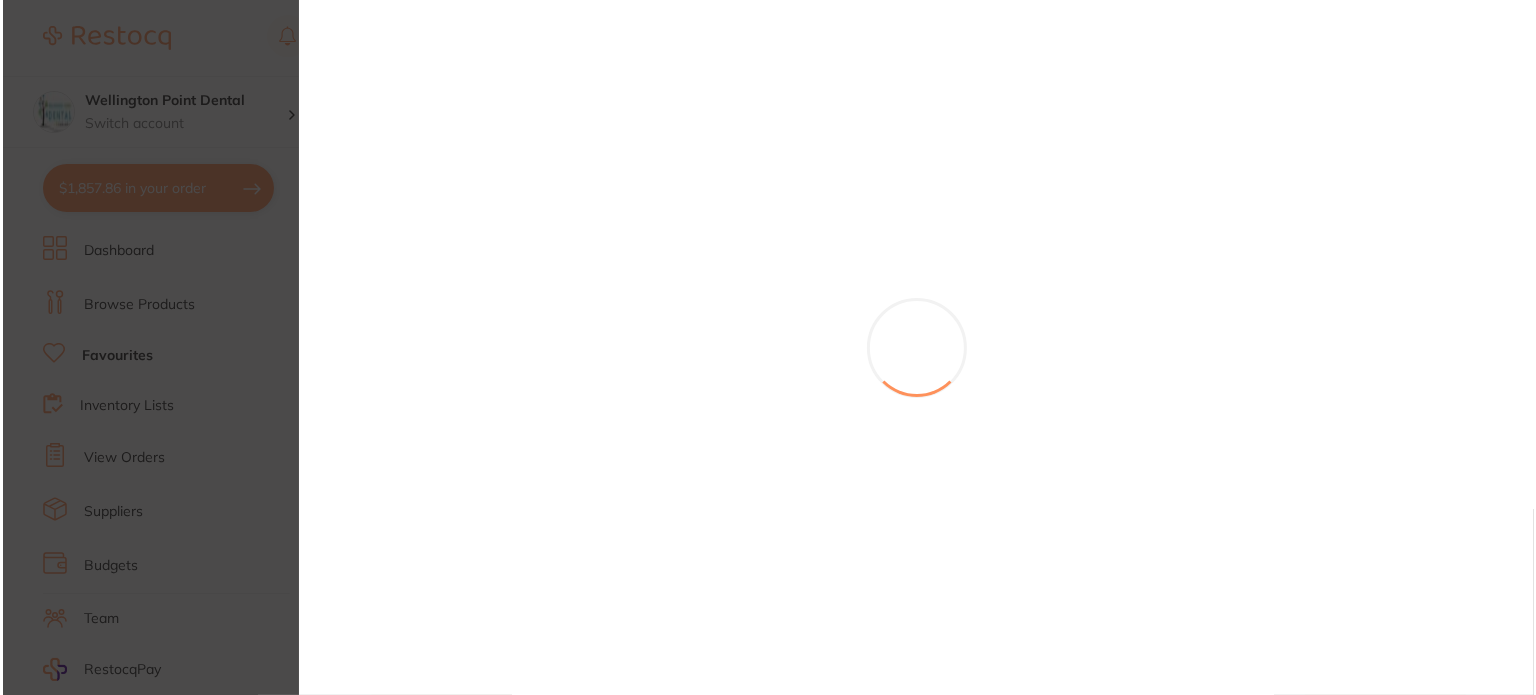 scroll, scrollTop: 0, scrollLeft: 0, axis: both 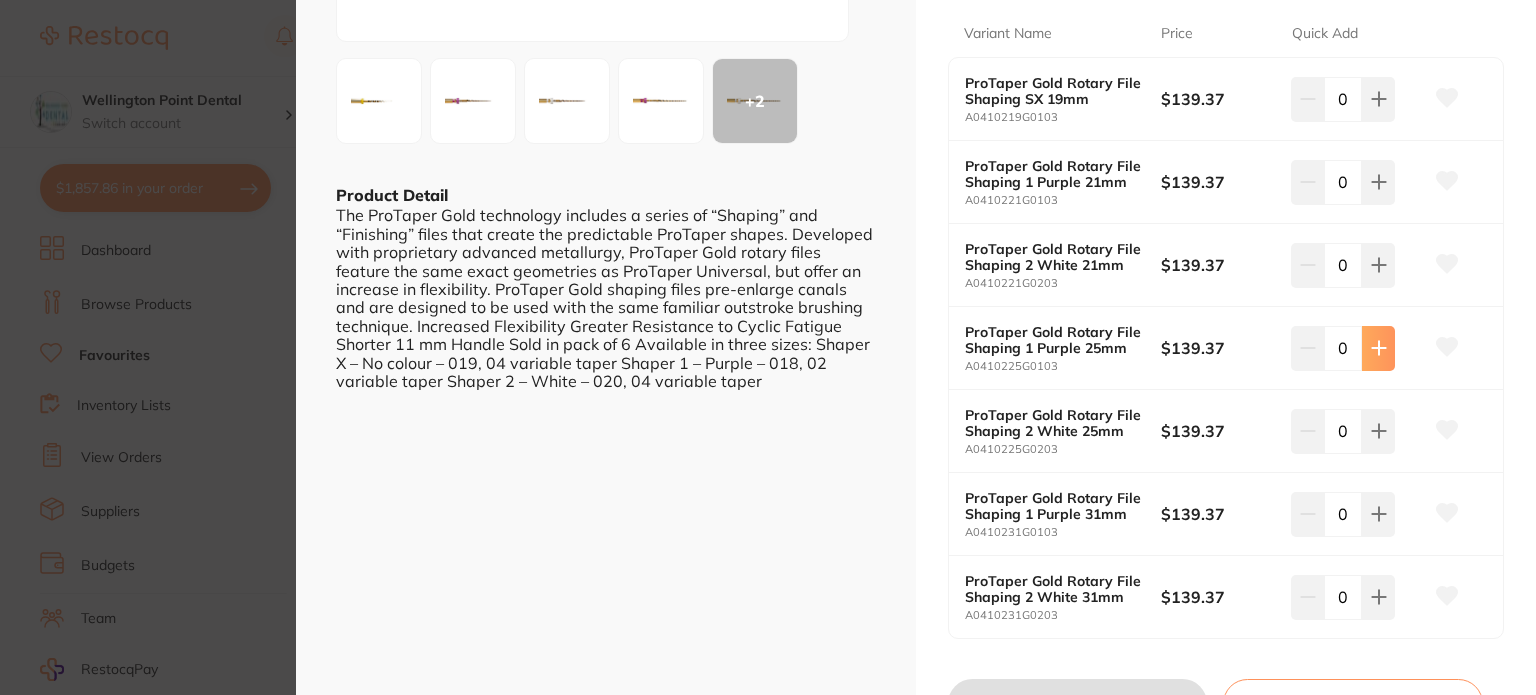 click 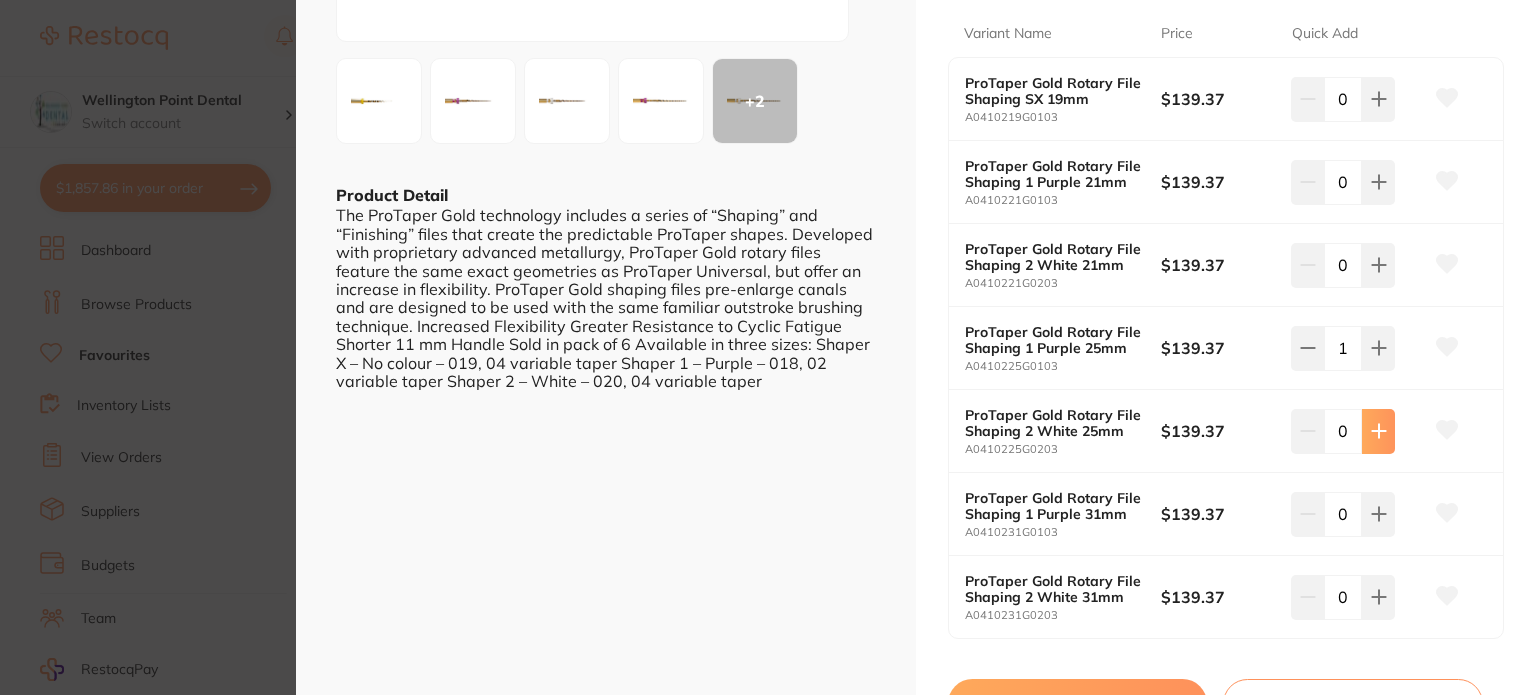 click 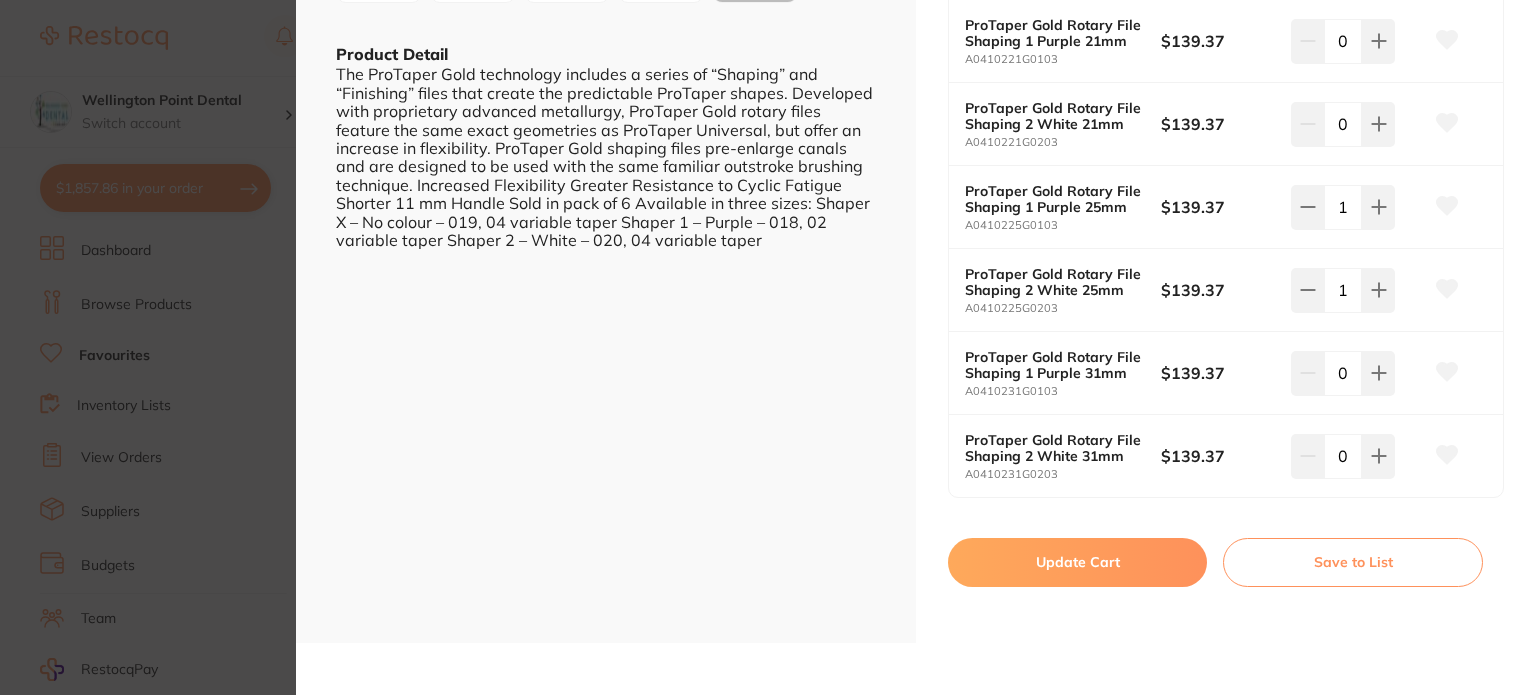 scroll, scrollTop: 600, scrollLeft: 0, axis: vertical 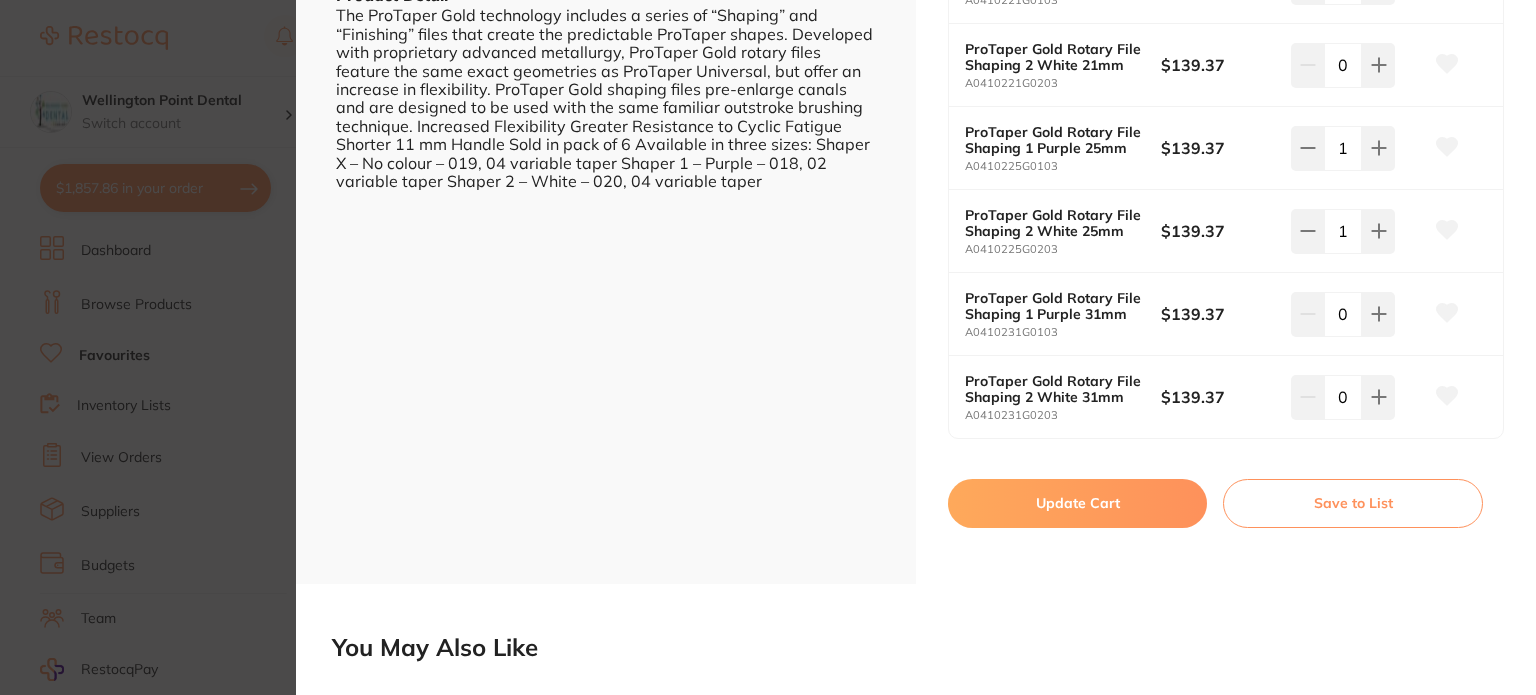 click on "Update Cart" at bounding box center (1077, 503) 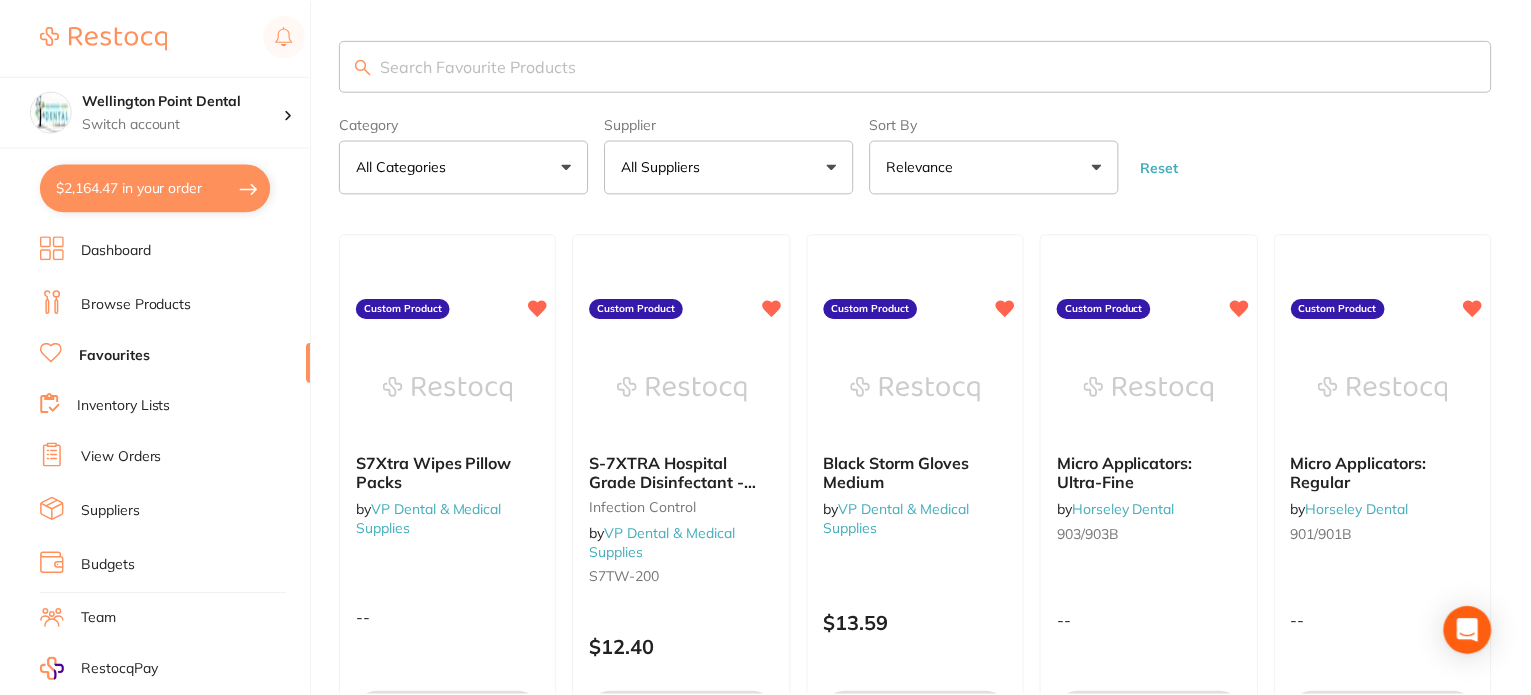 scroll, scrollTop: 6127, scrollLeft: 0, axis: vertical 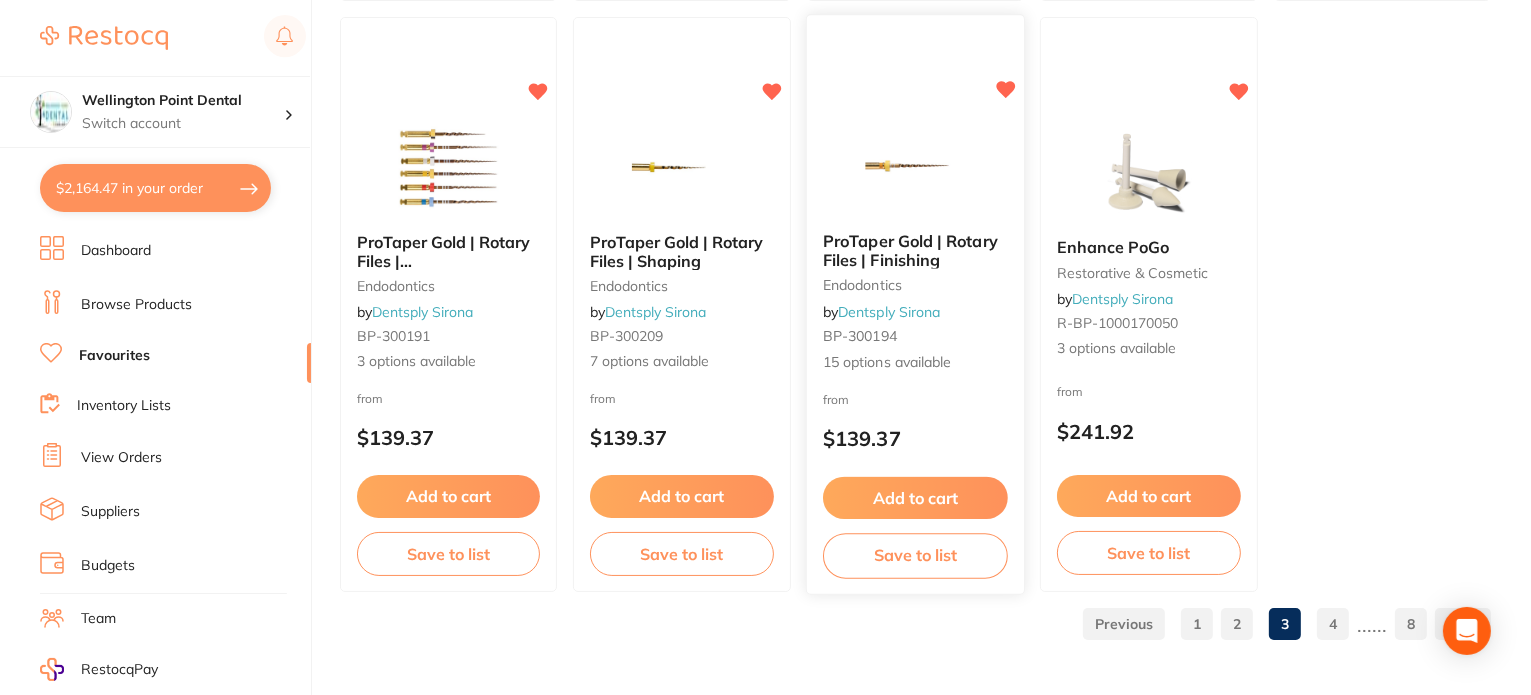 click on "15 options available" at bounding box center [915, 363] 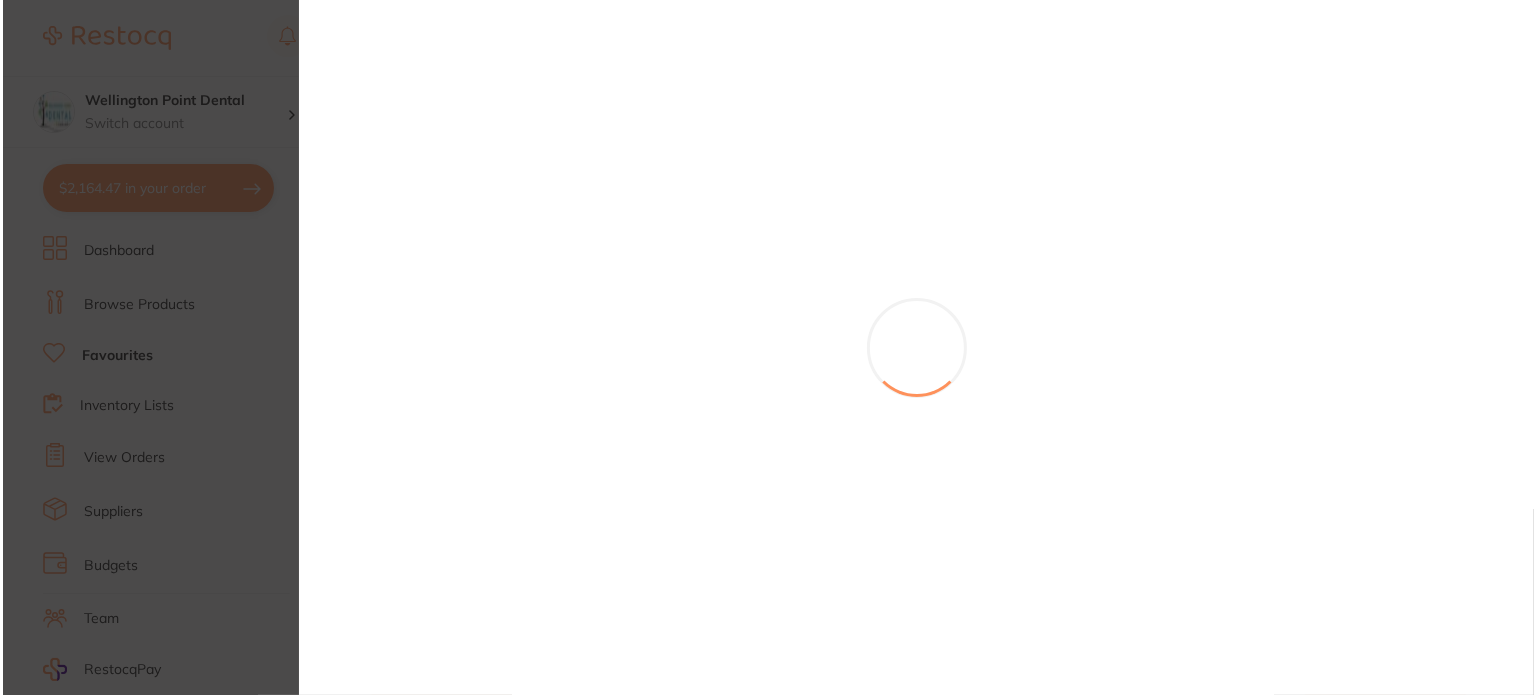 scroll, scrollTop: 0, scrollLeft: 0, axis: both 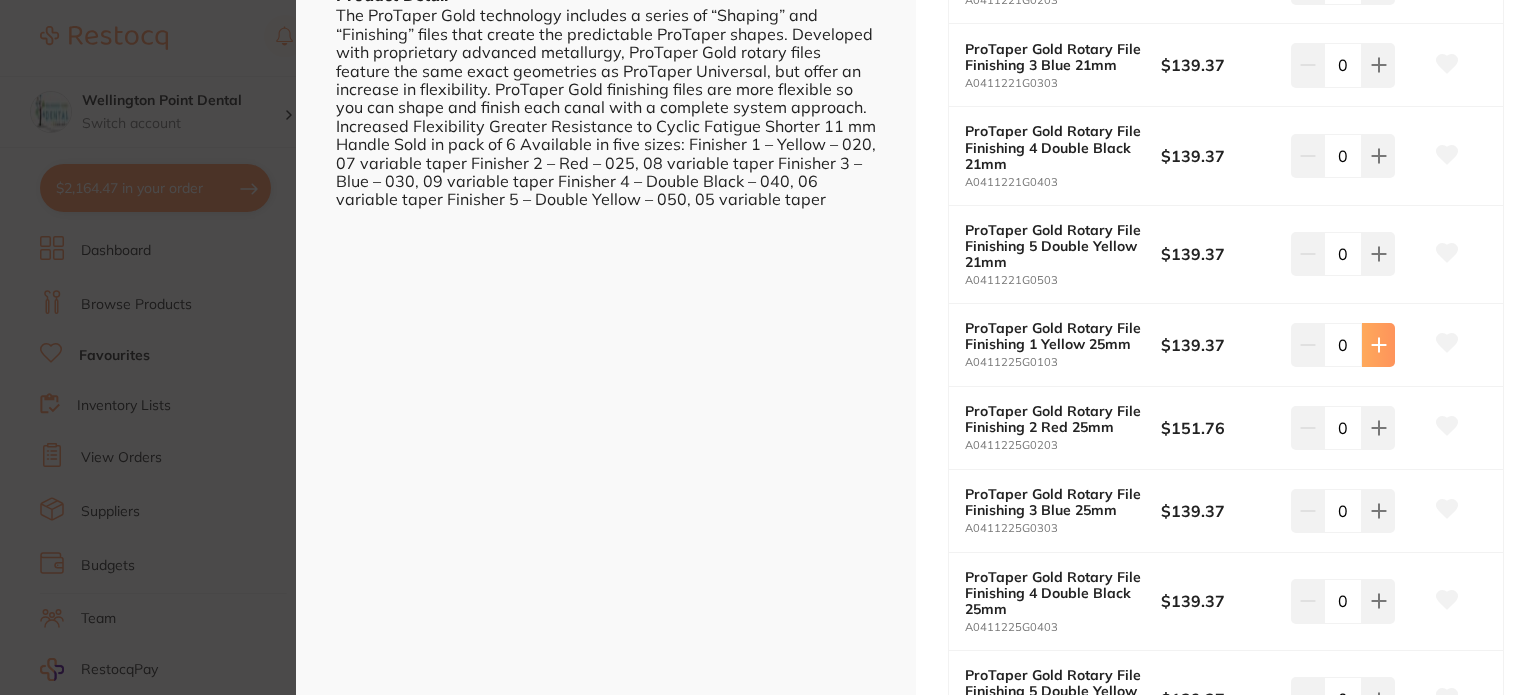click 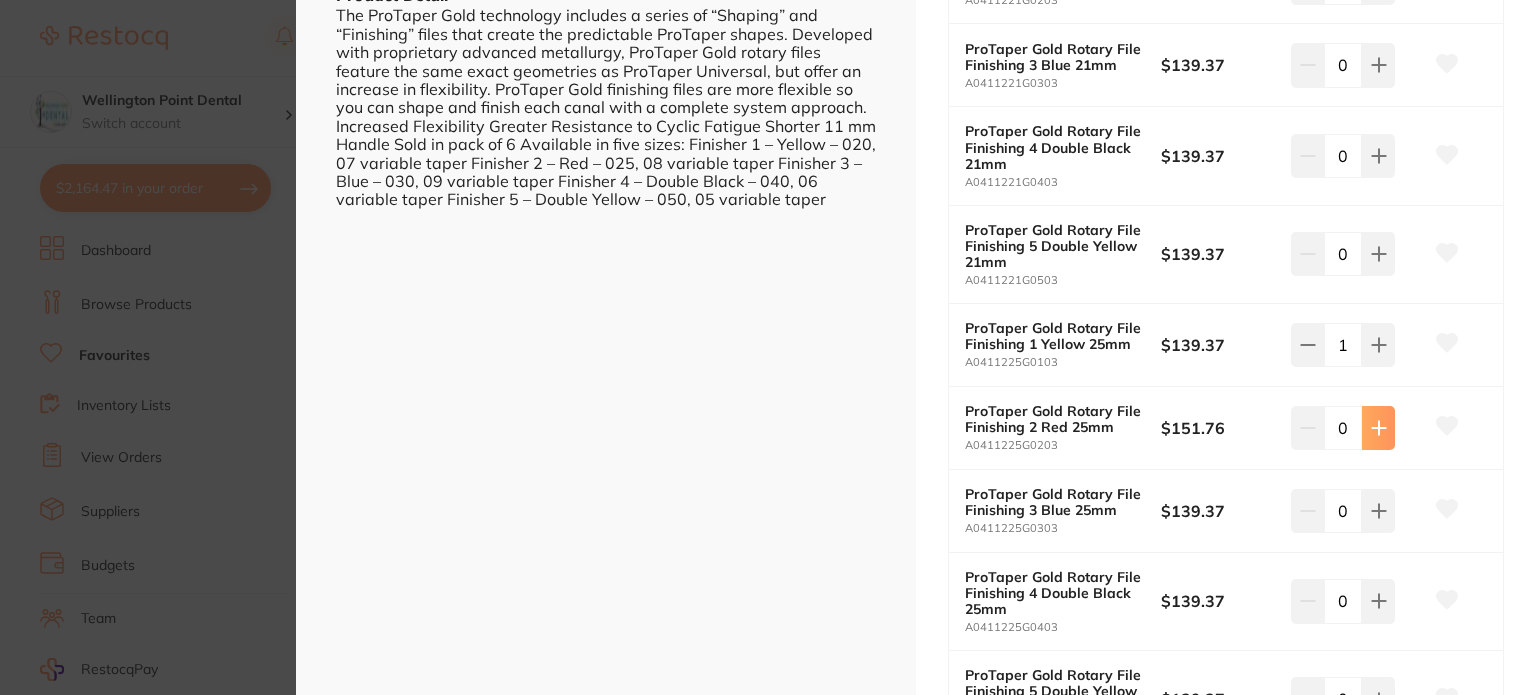 click at bounding box center [1378, -101] 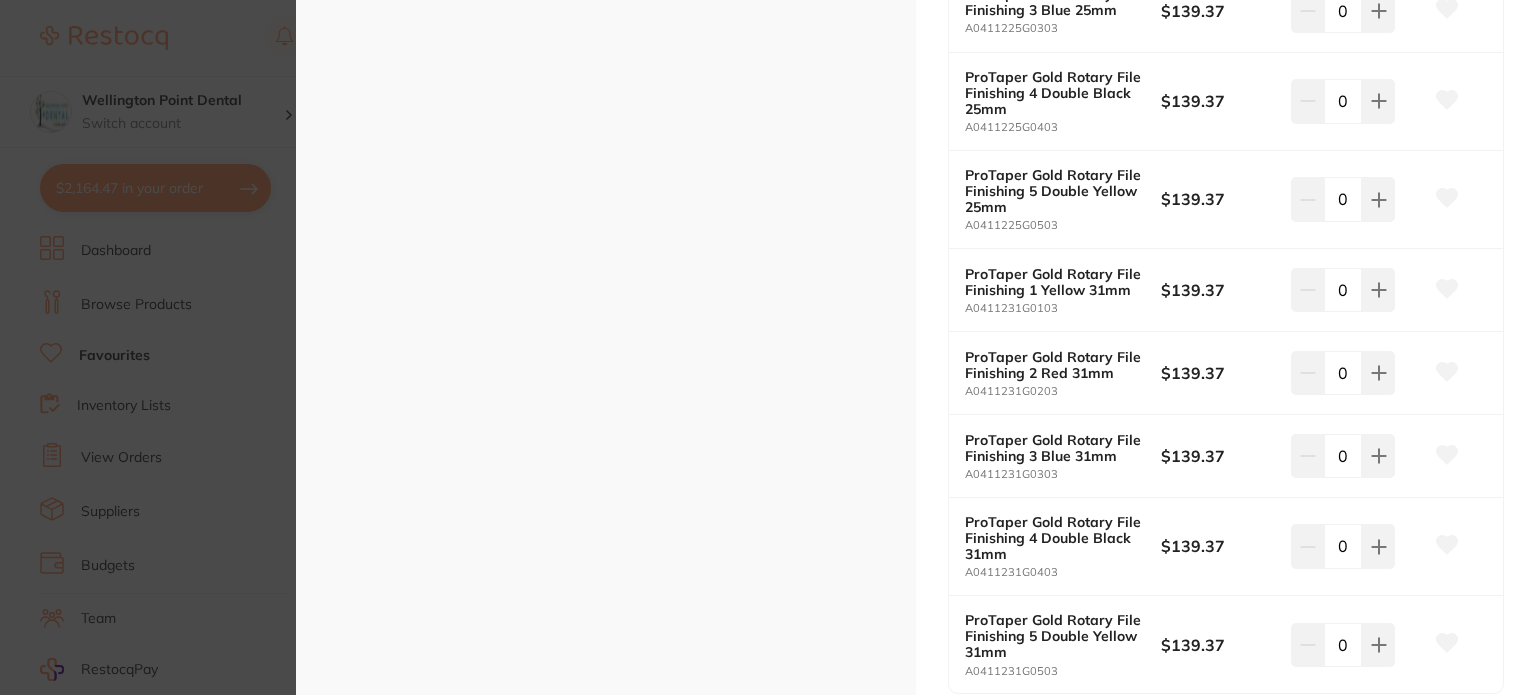 scroll, scrollTop: 1500, scrollLeft: 0, axis: vertical 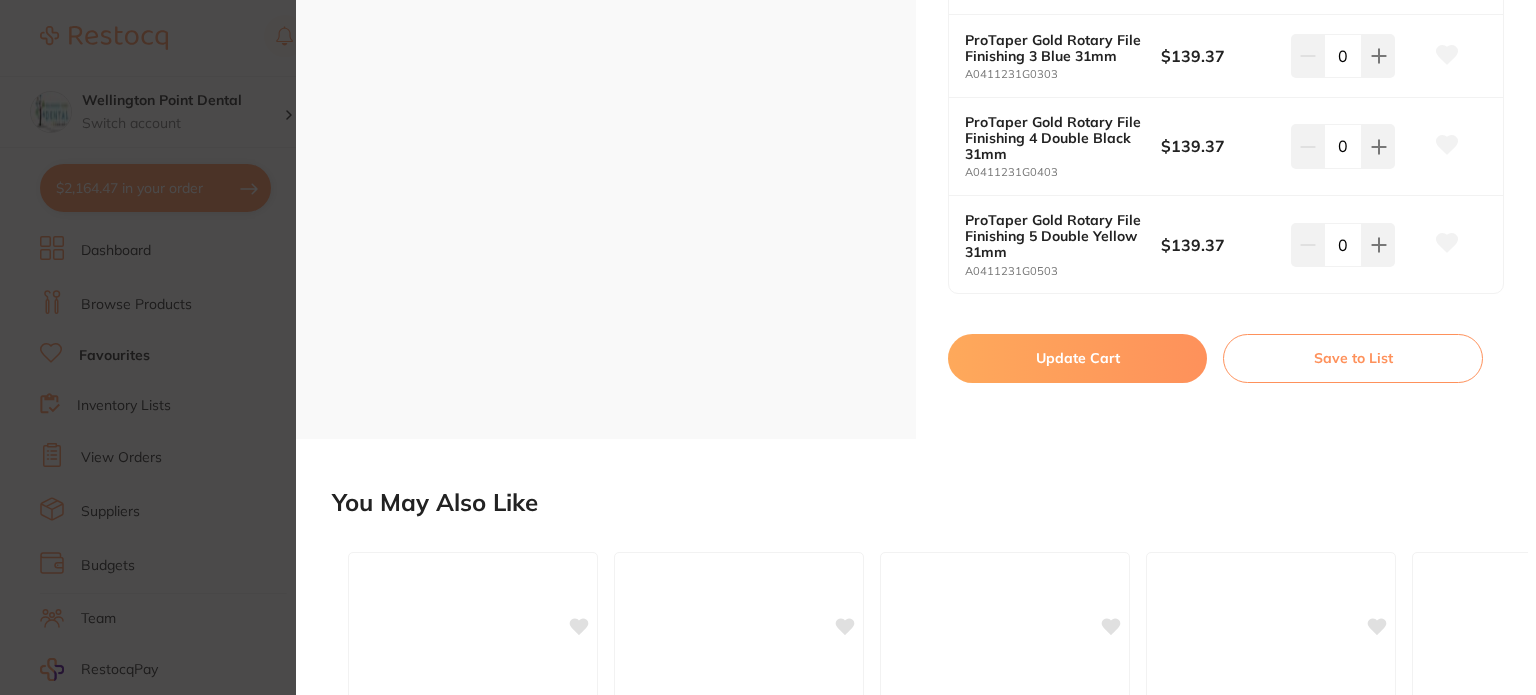 click on "Update Cart" at bounding box center (1077, 358) 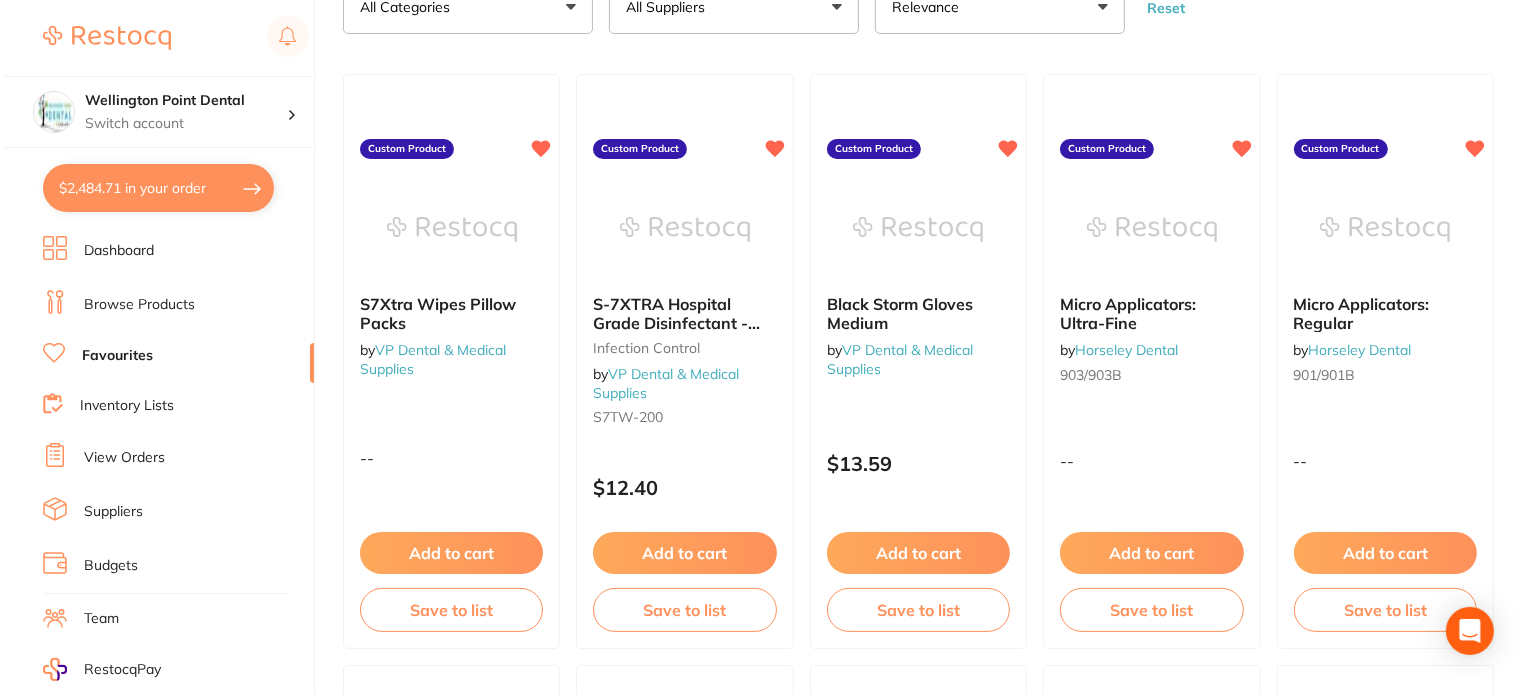 scroll, scrollTop: 0, scrollLeft: 0, axis: both 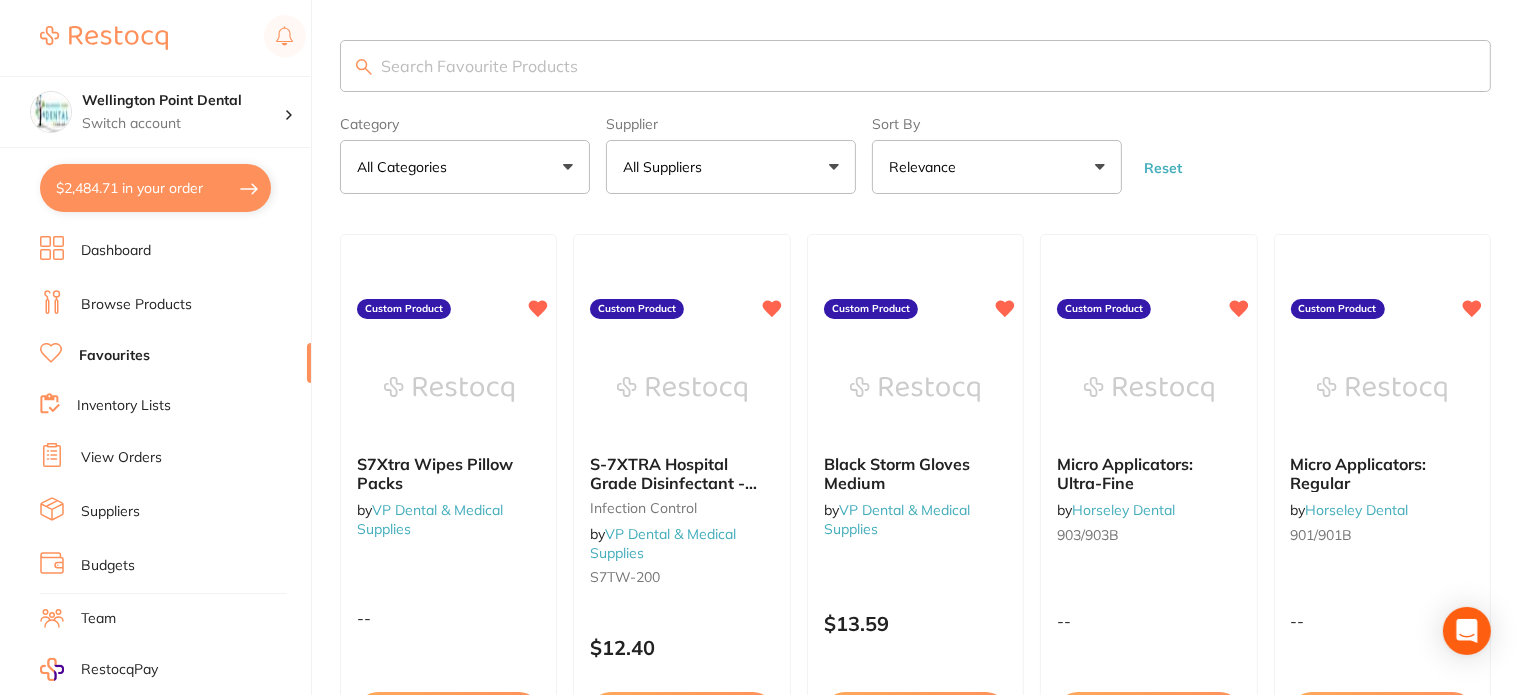 click at bounding box center (915, 66) 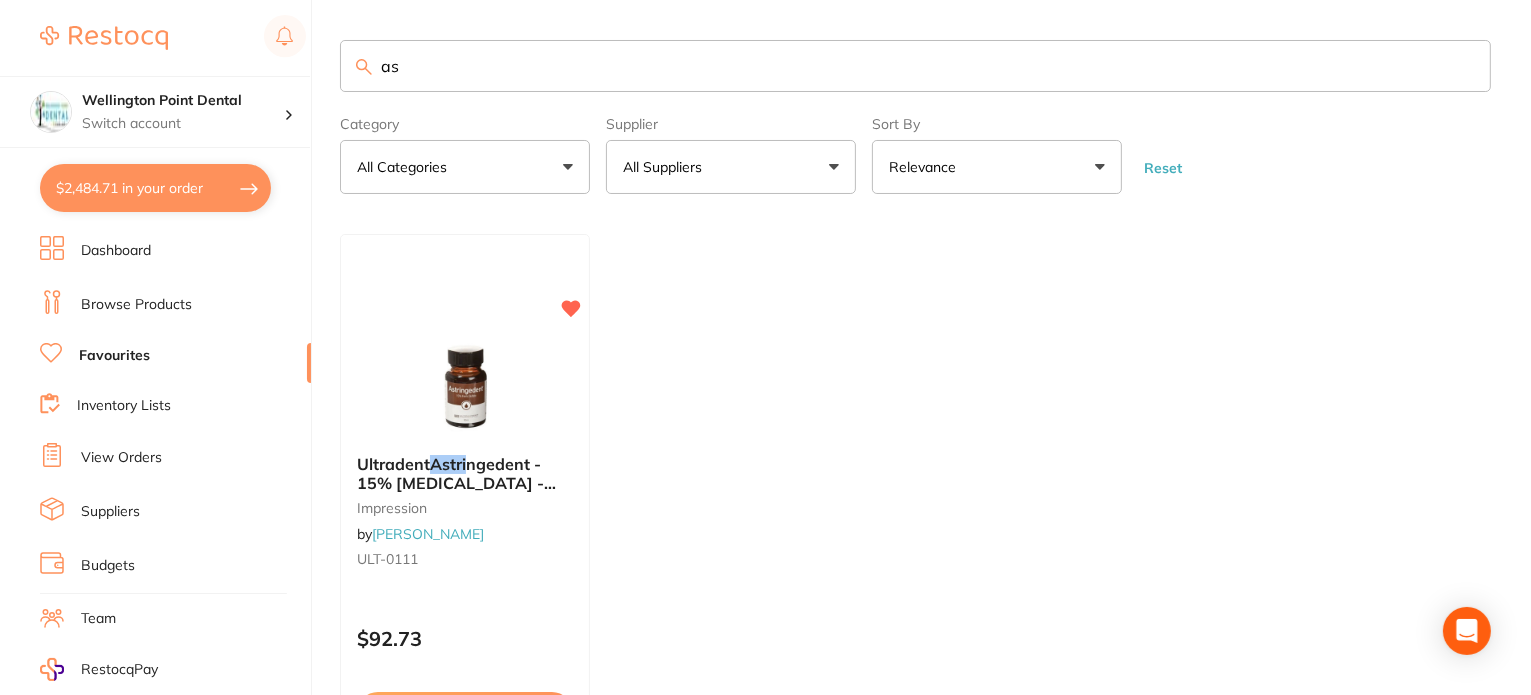 type on "a" 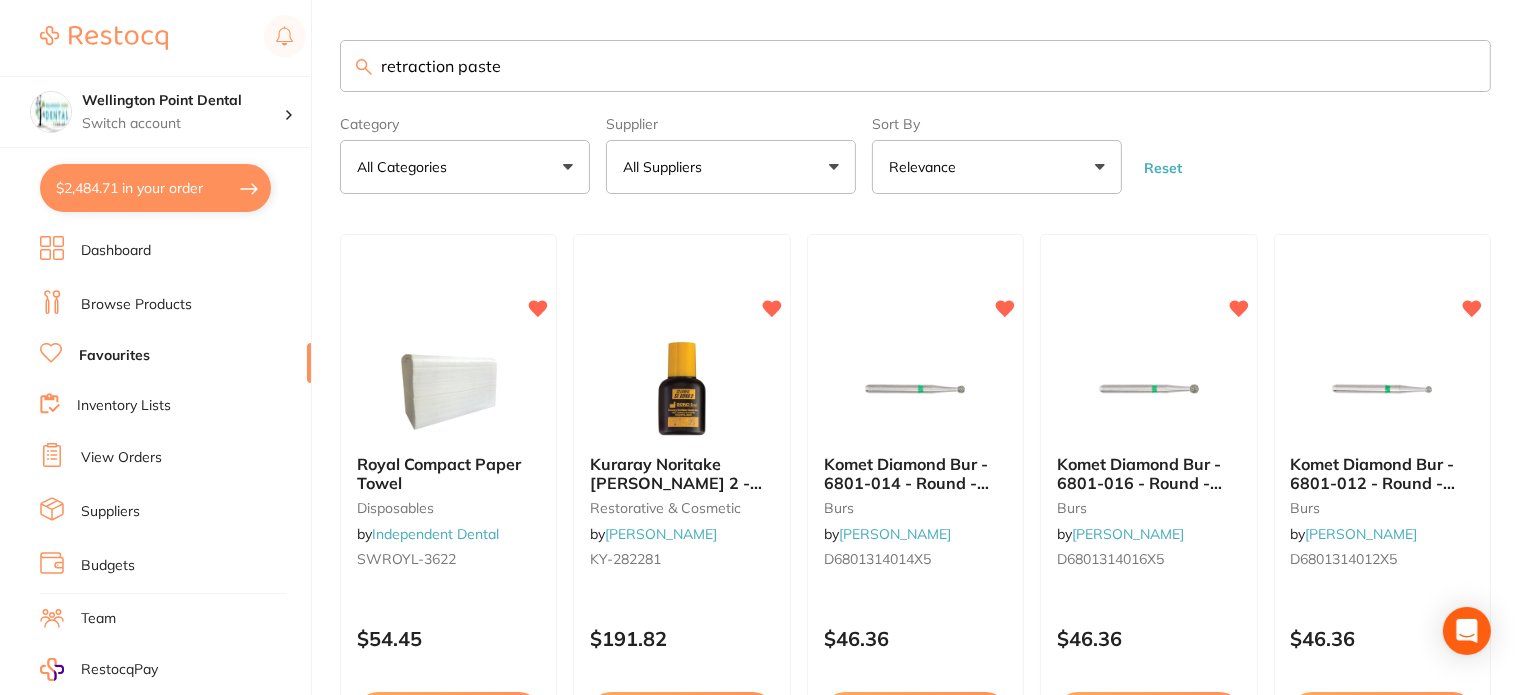 type on "retraction paste" 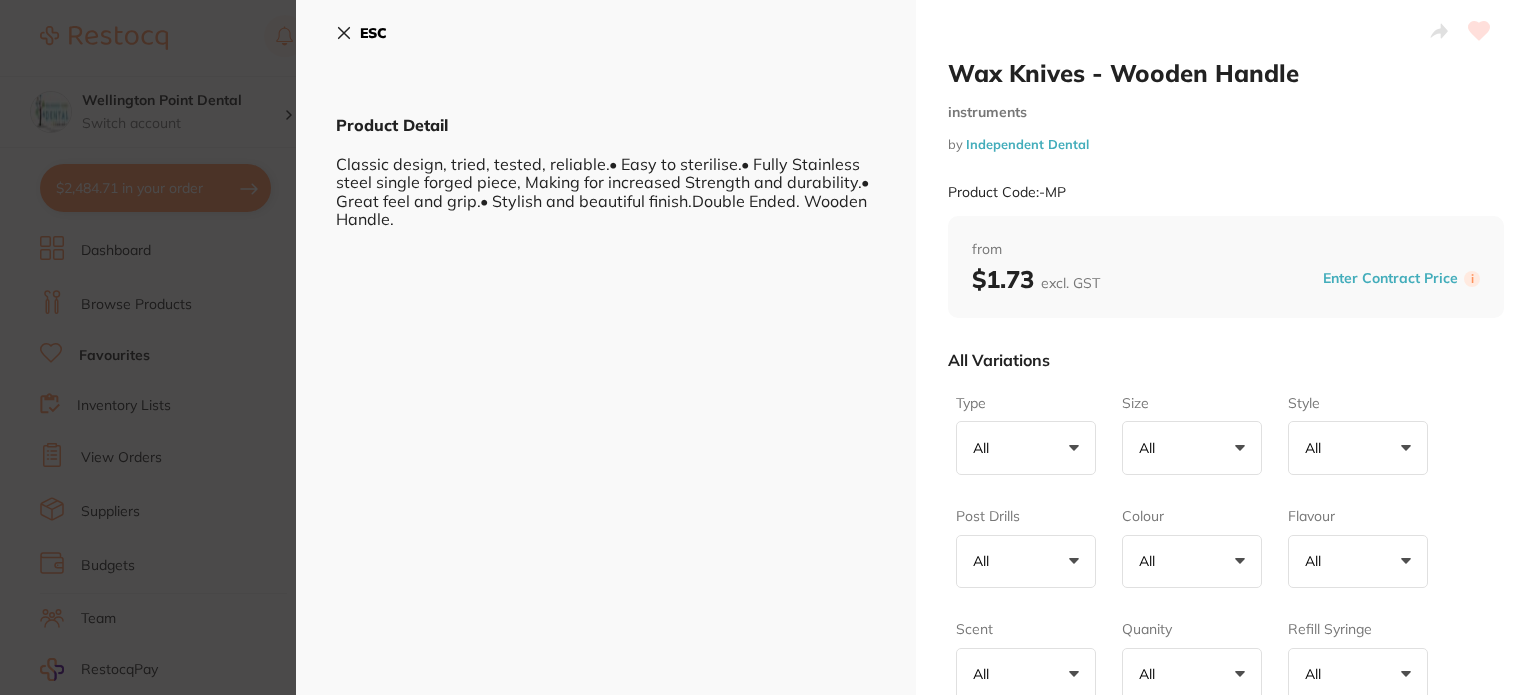 click on "ESC" at bounding box center (373, 33) 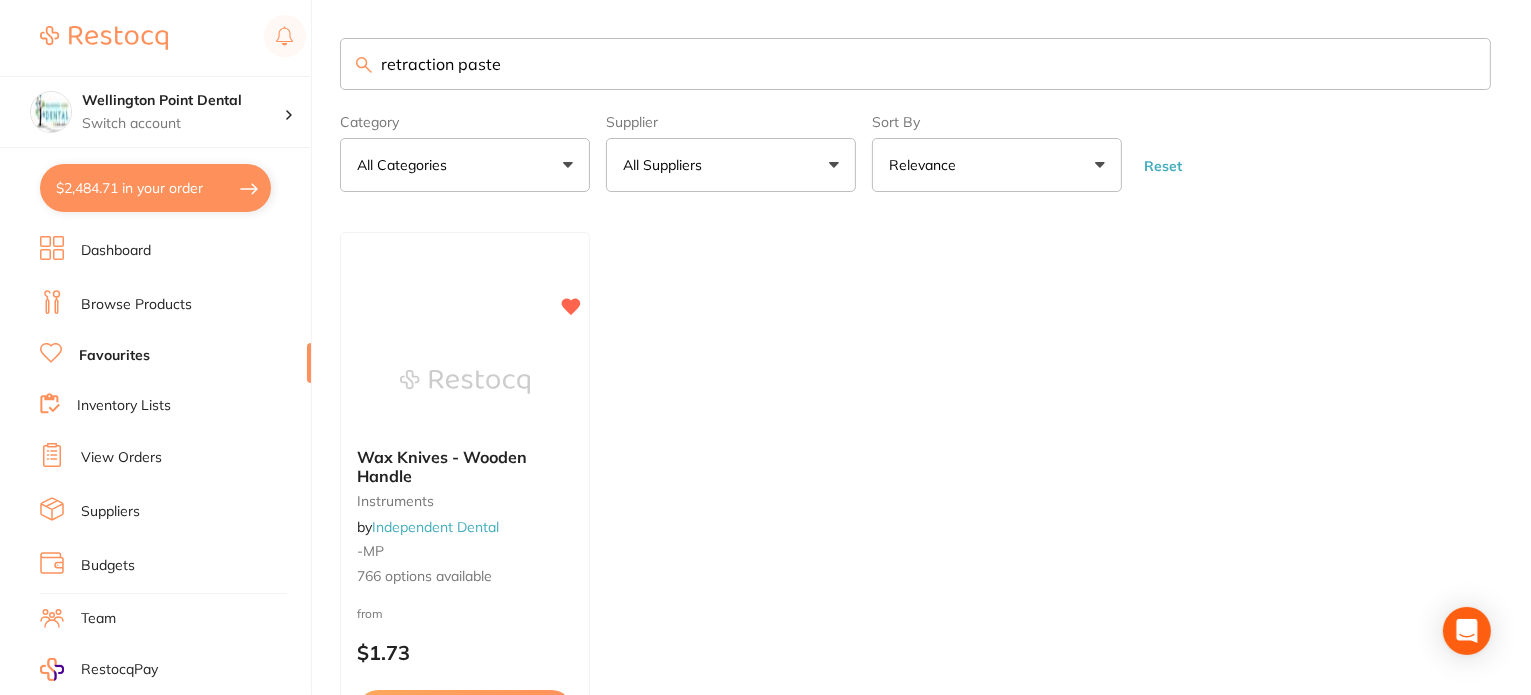 scroll, scrollTop: 0, scrollLeft: 0, axis: both 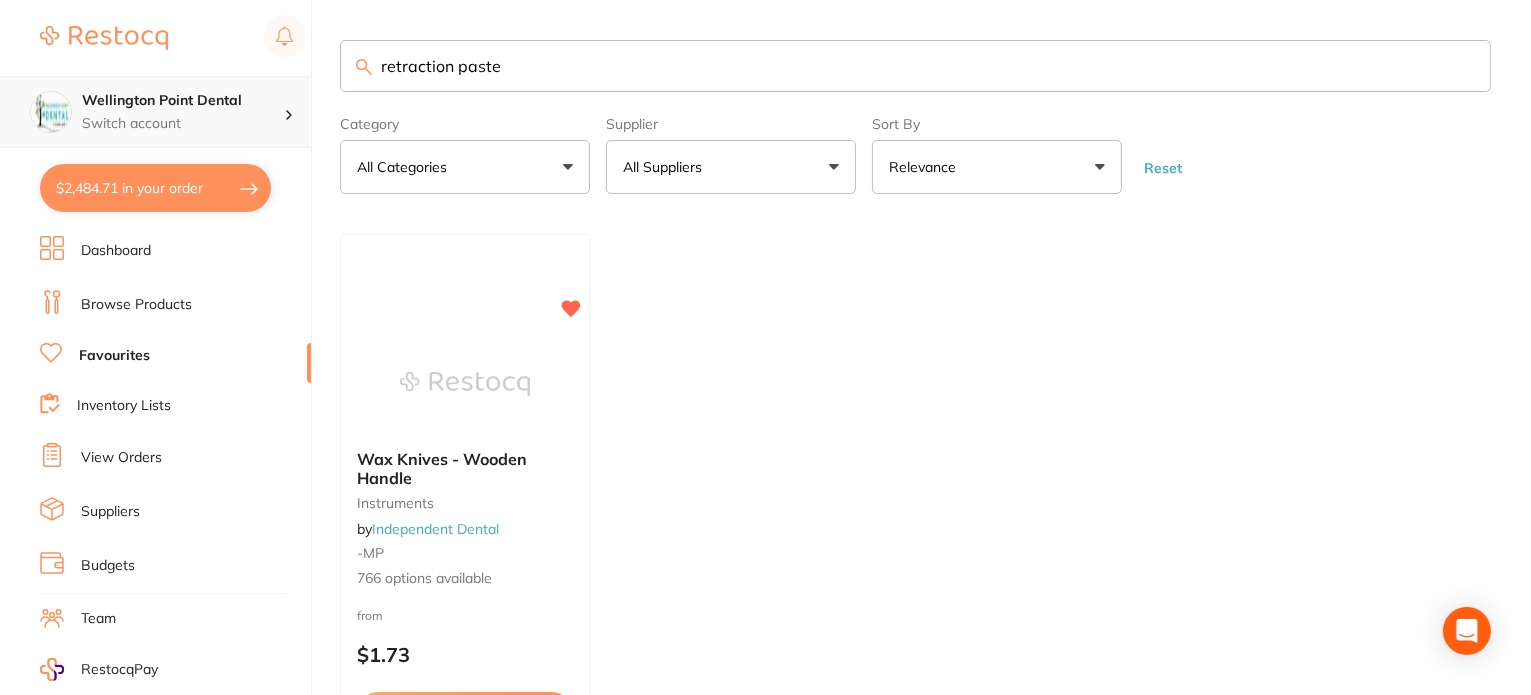 click on "Wellington Point Dental" at bounding box center (183, 101) 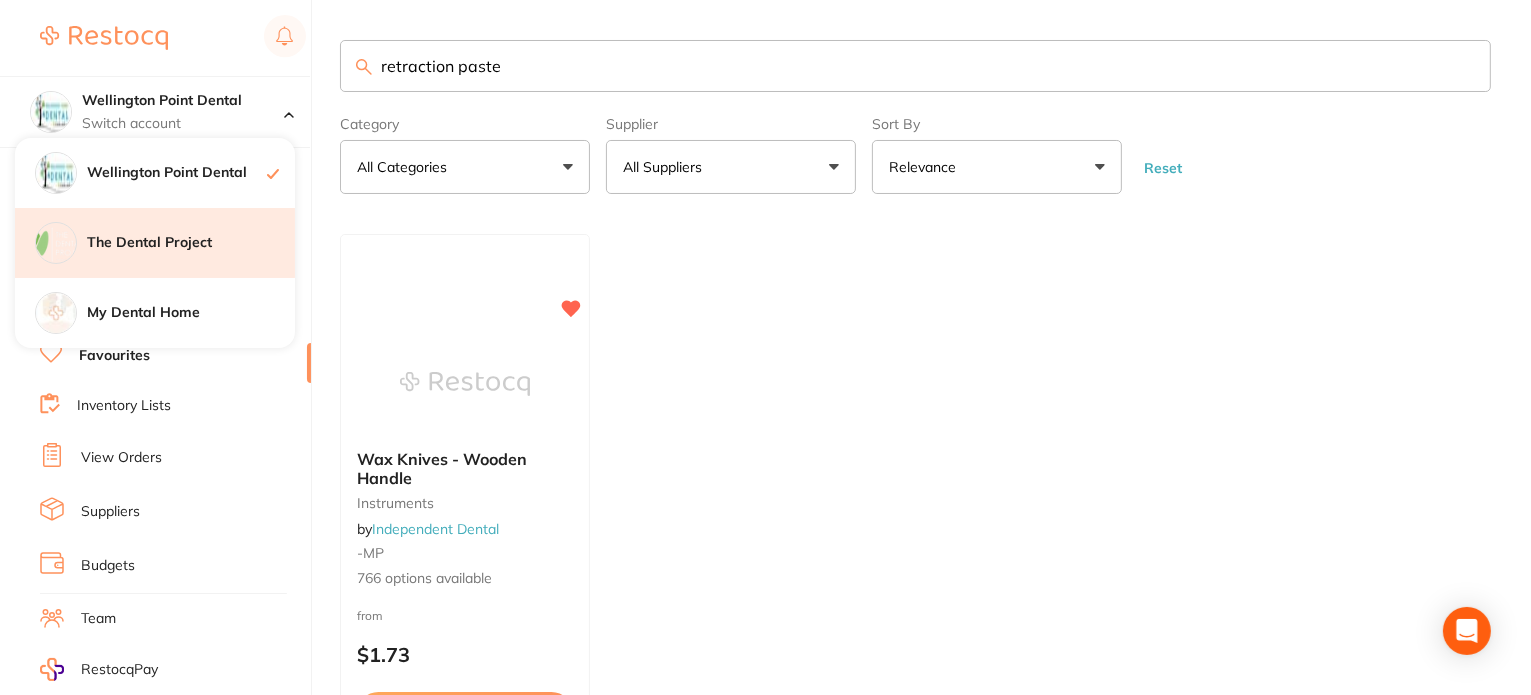 click on "The Dental Project" at bounding box center (191, 243) 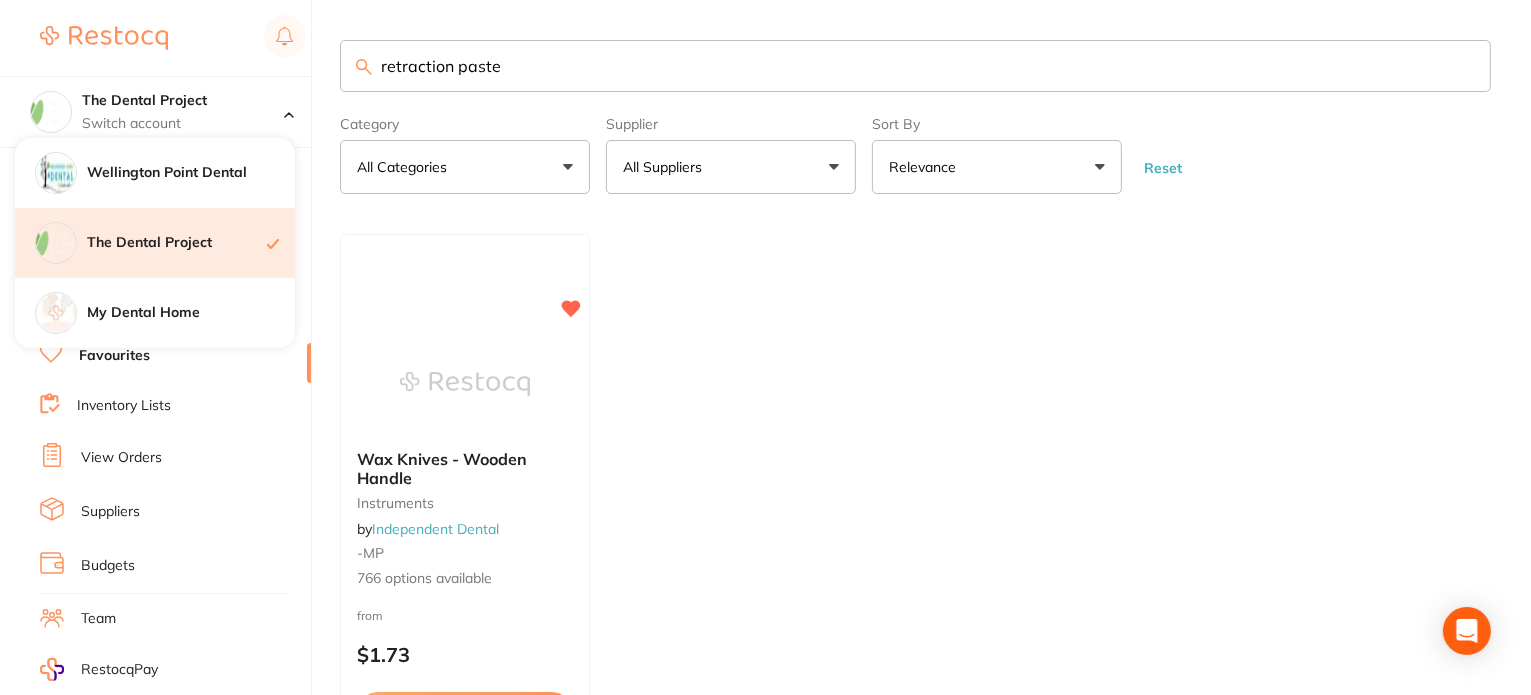 click on "The Dental Project" at bounding box center [177, 243] 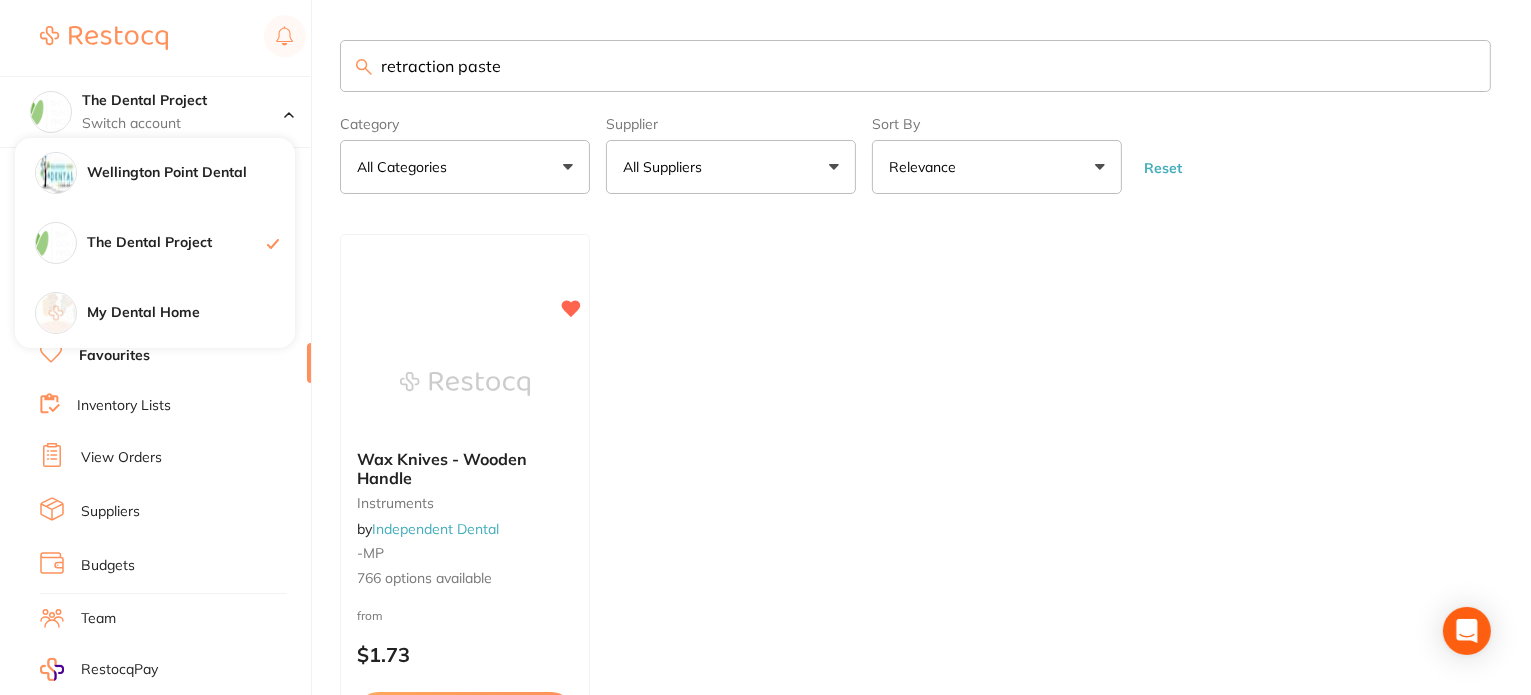 click on "The Dental Project" at bounding box center [177, 243] 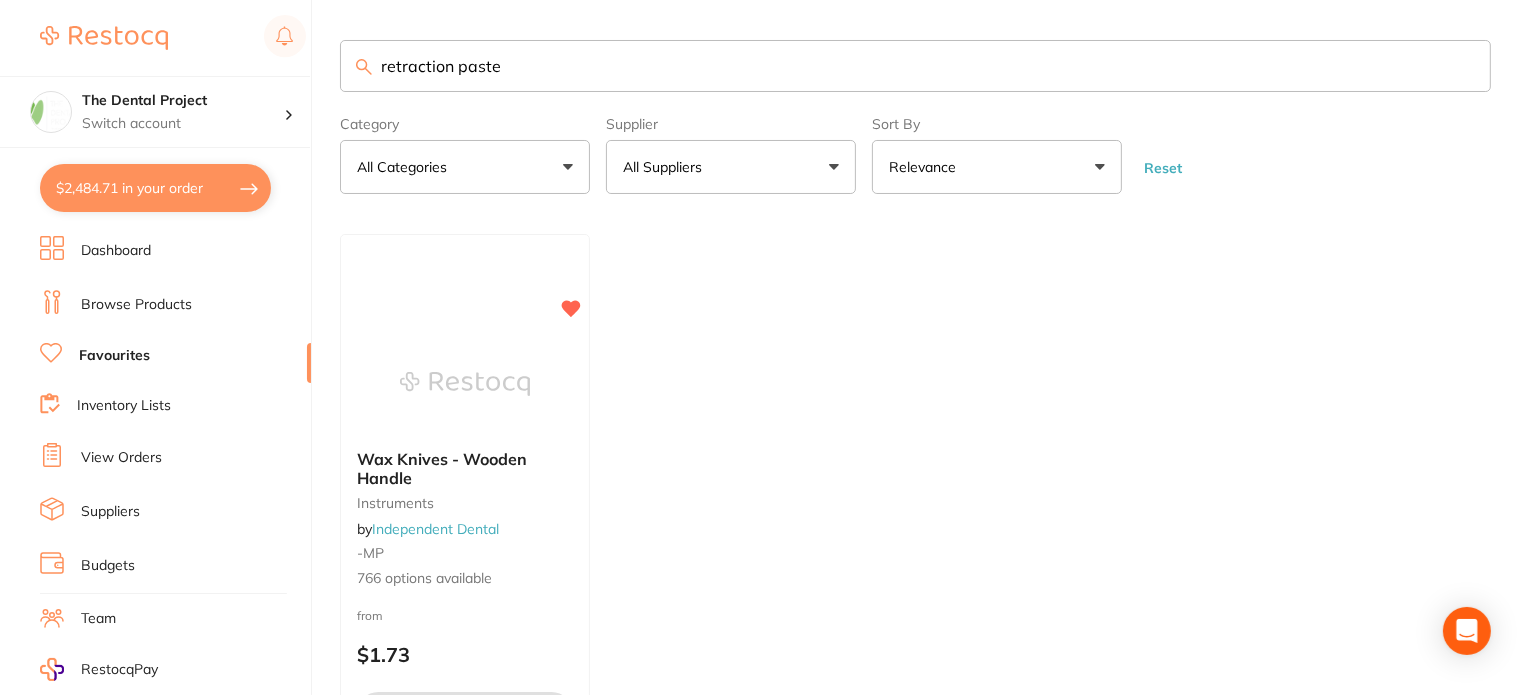 scroll, scrollTop: 8, scrollLeft: 0, axis: vertical 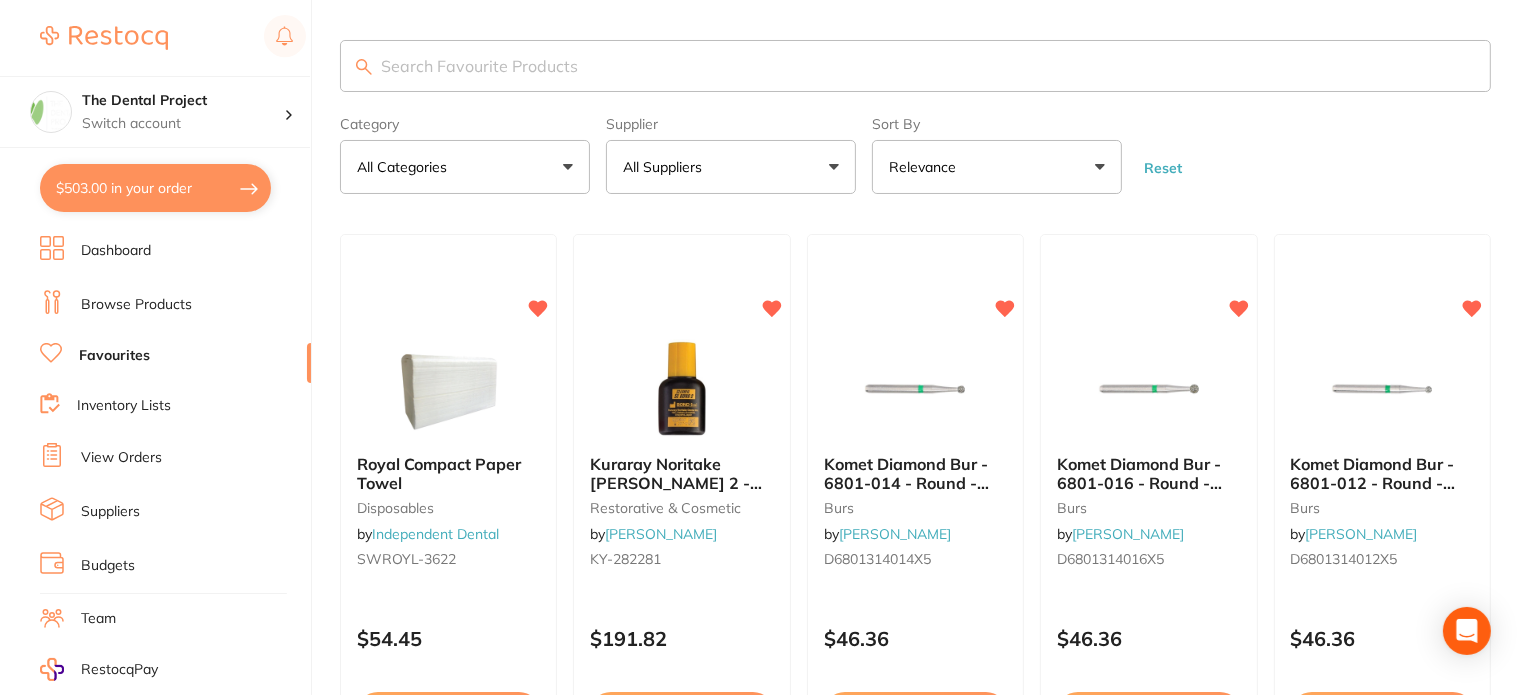 click at bounding box center (915, 66) 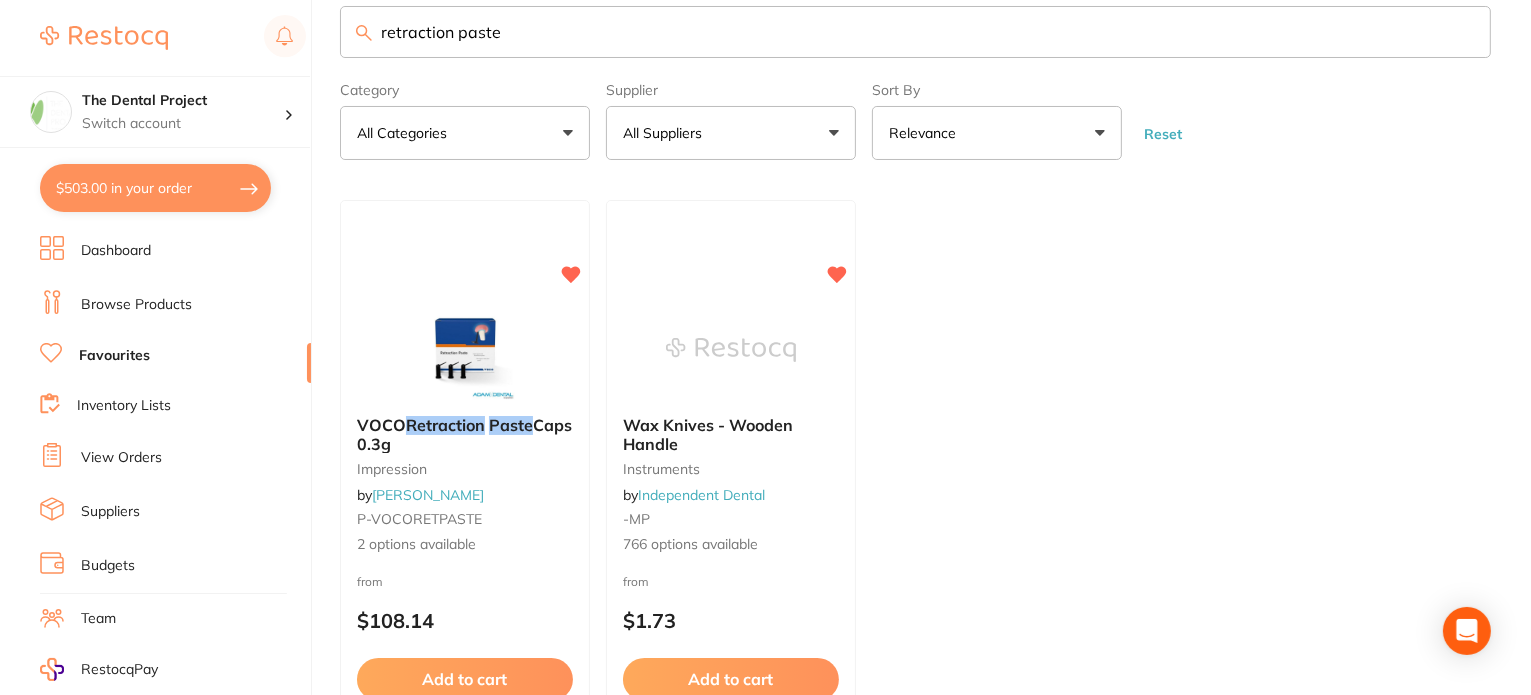scroll, scrollTop: 0, scrollLeft: 0, axis: both 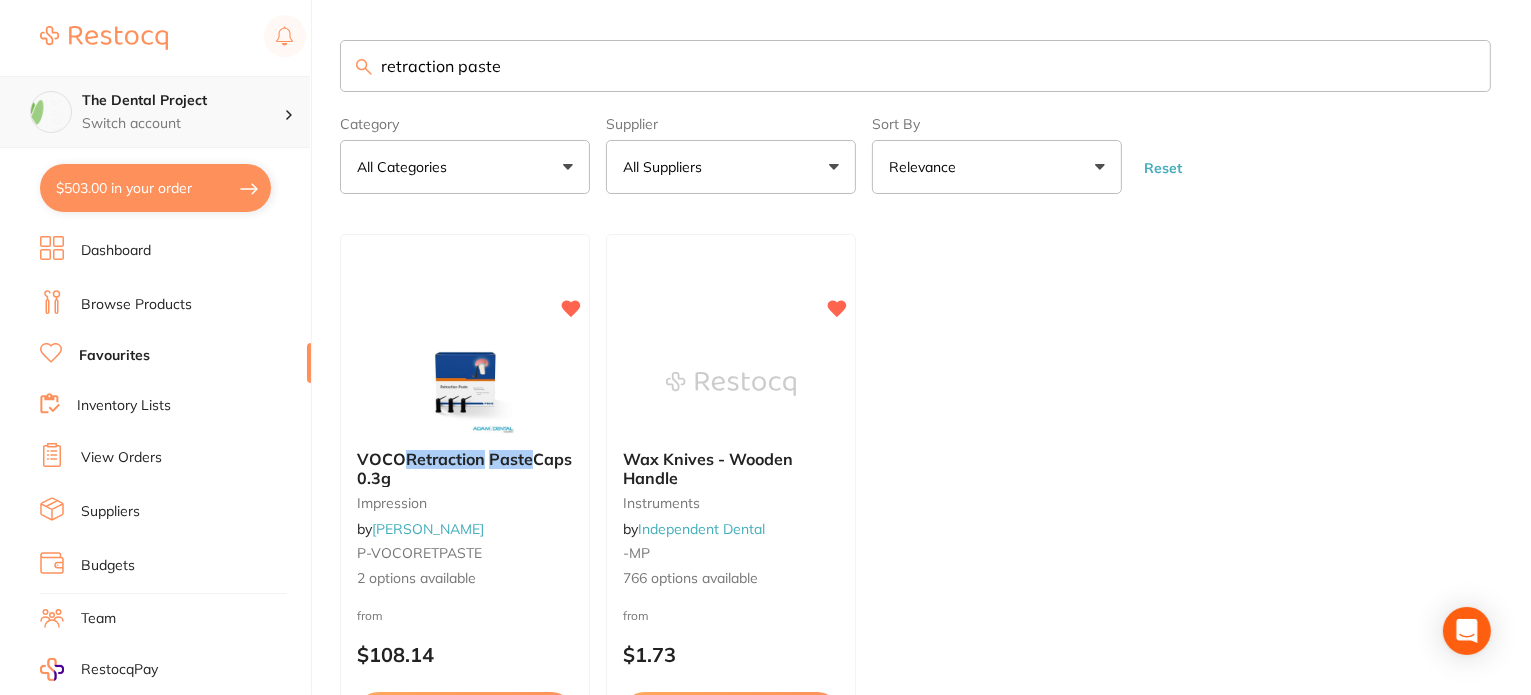 type on "retraction paste" 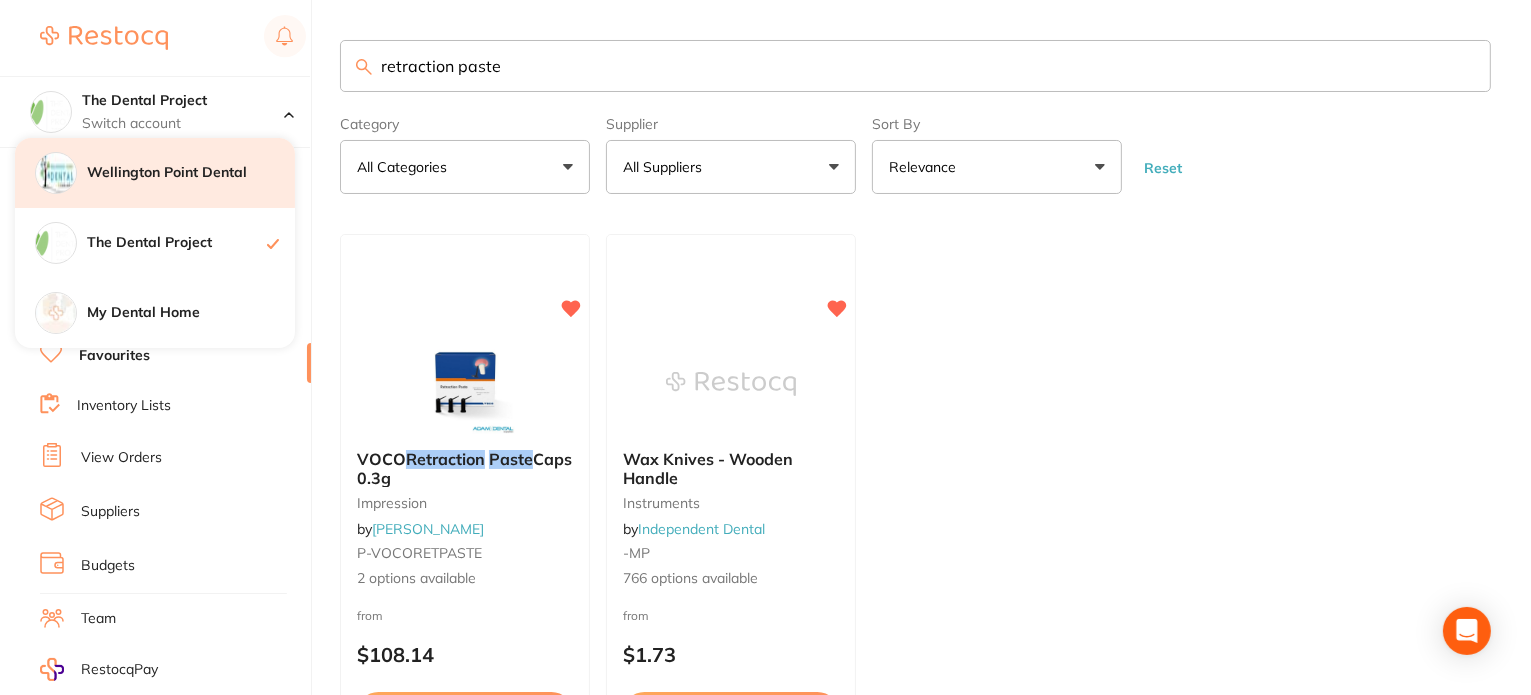 click on "Wellington Point Dental" at bounding box center [191, 173] 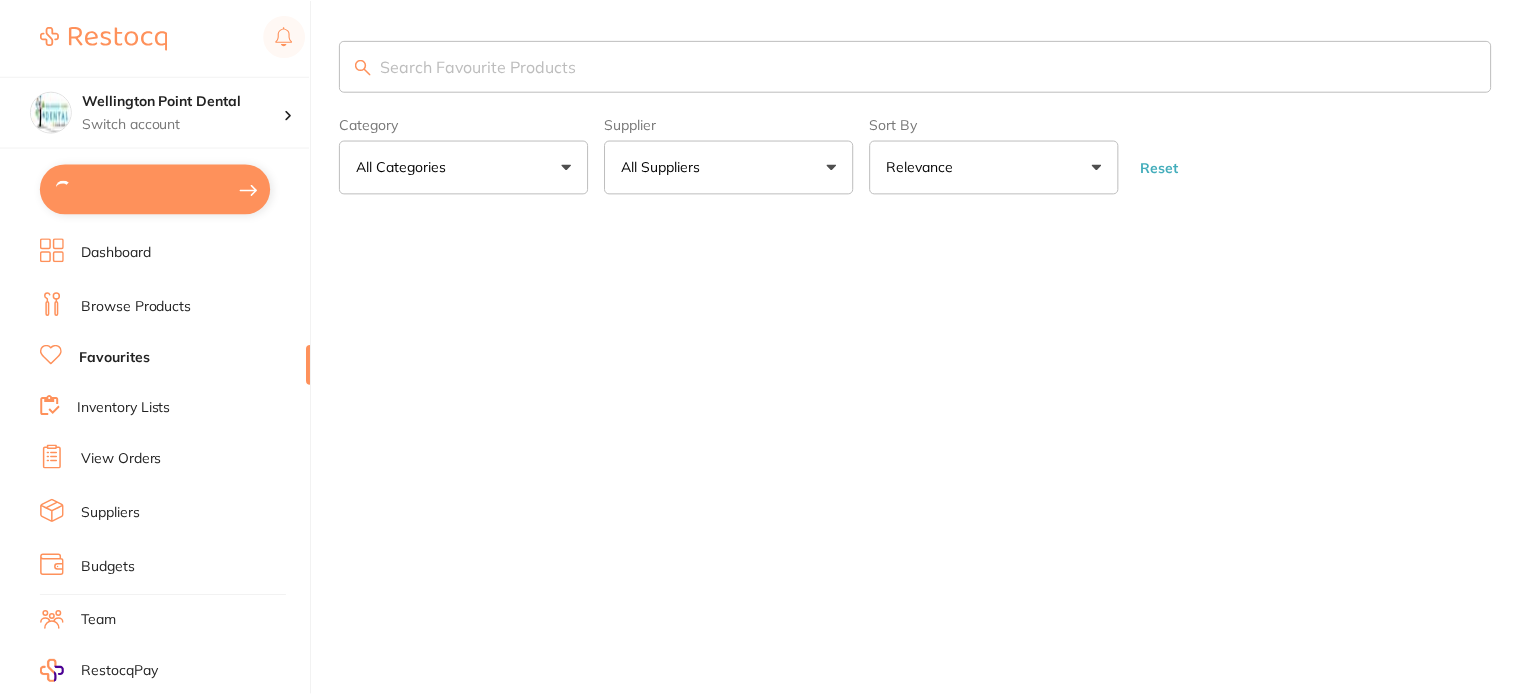 scroll, scrollTop: 0, scrollLeft: 0, axis: both 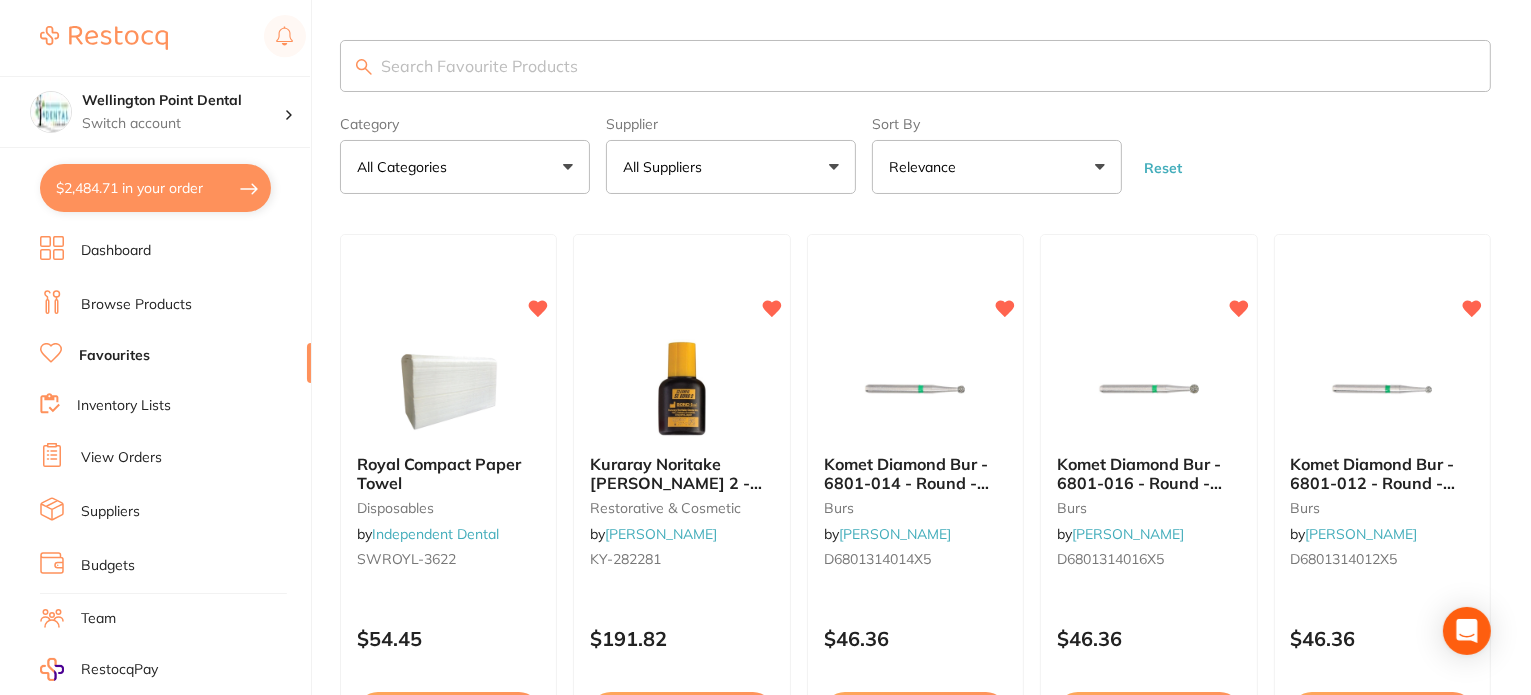 click on "All Suppliers" at bounding box center [731, 167] 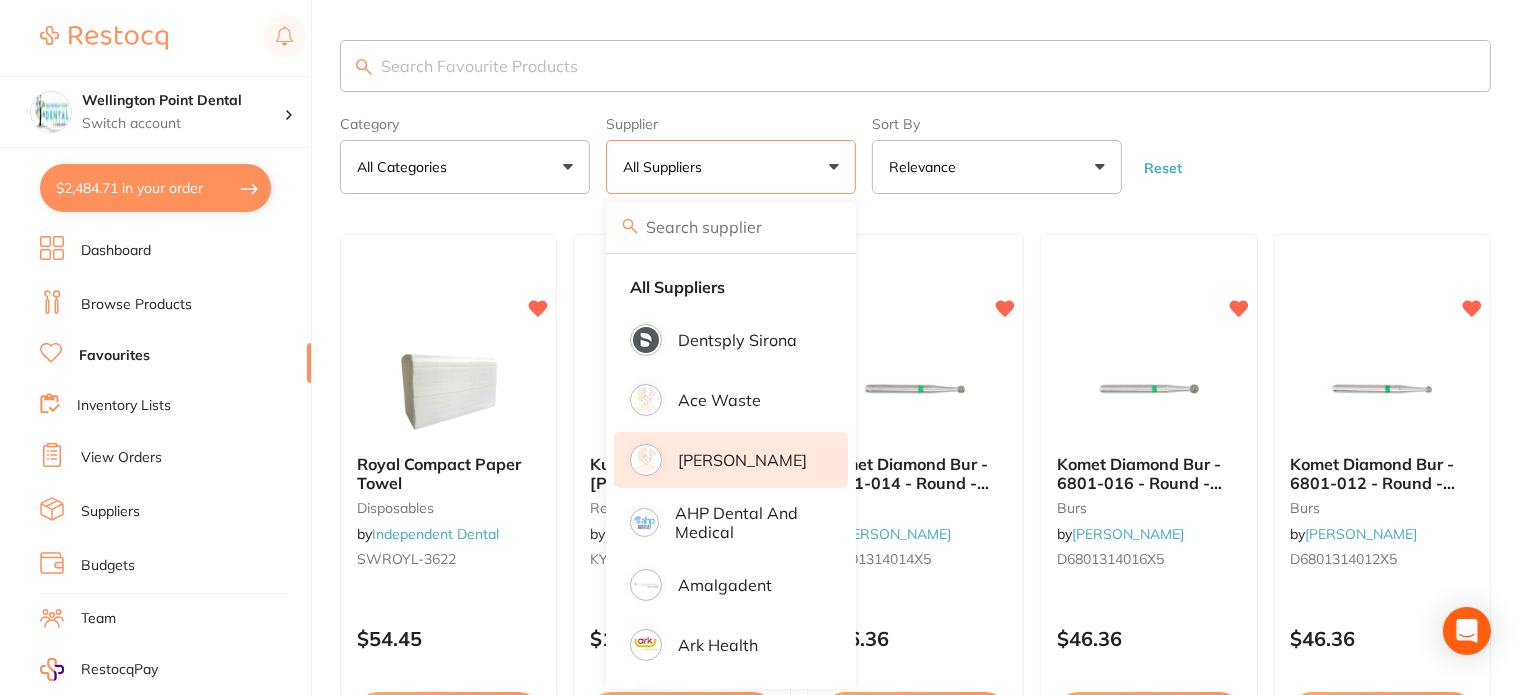 click on "[PERSON_NAME]" at bounding box center [742, 460] 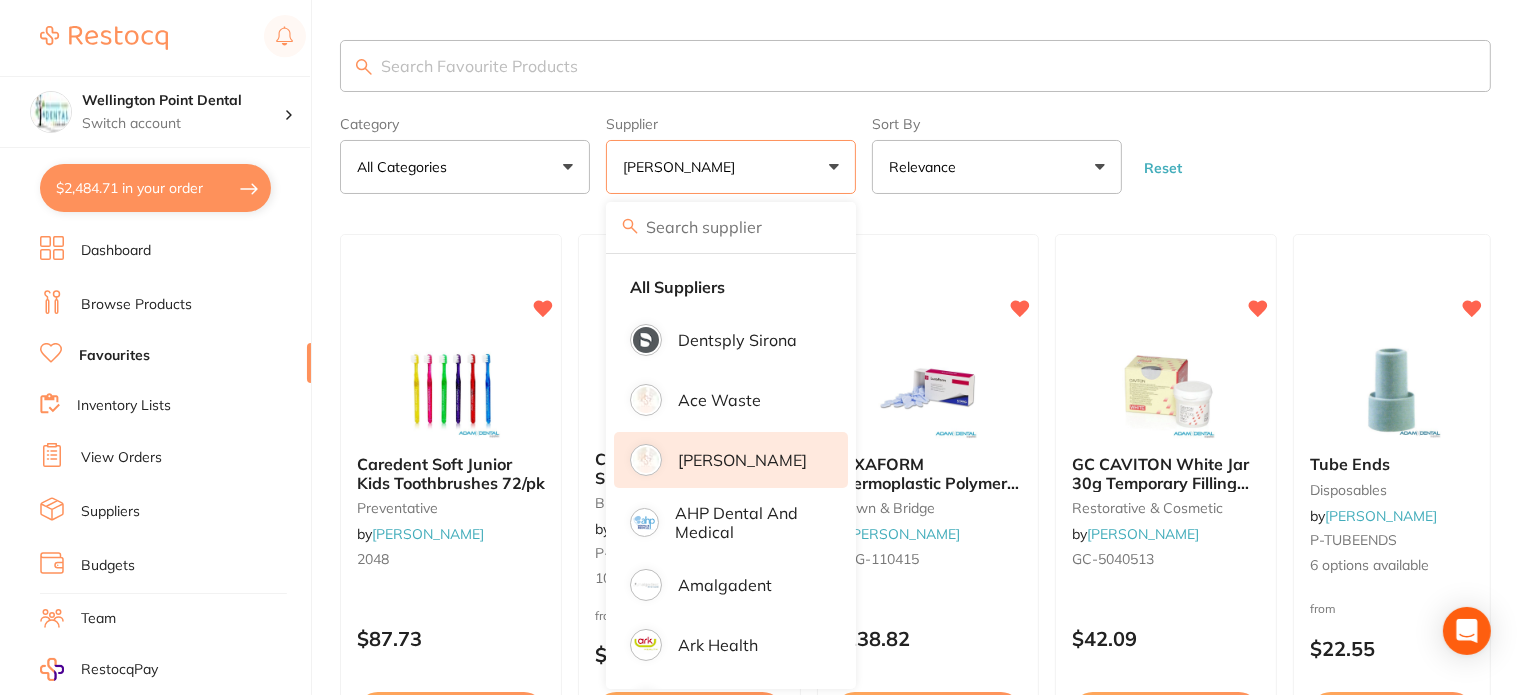 click on "[PERSON_NAME]" at bounding box center [742, 460] 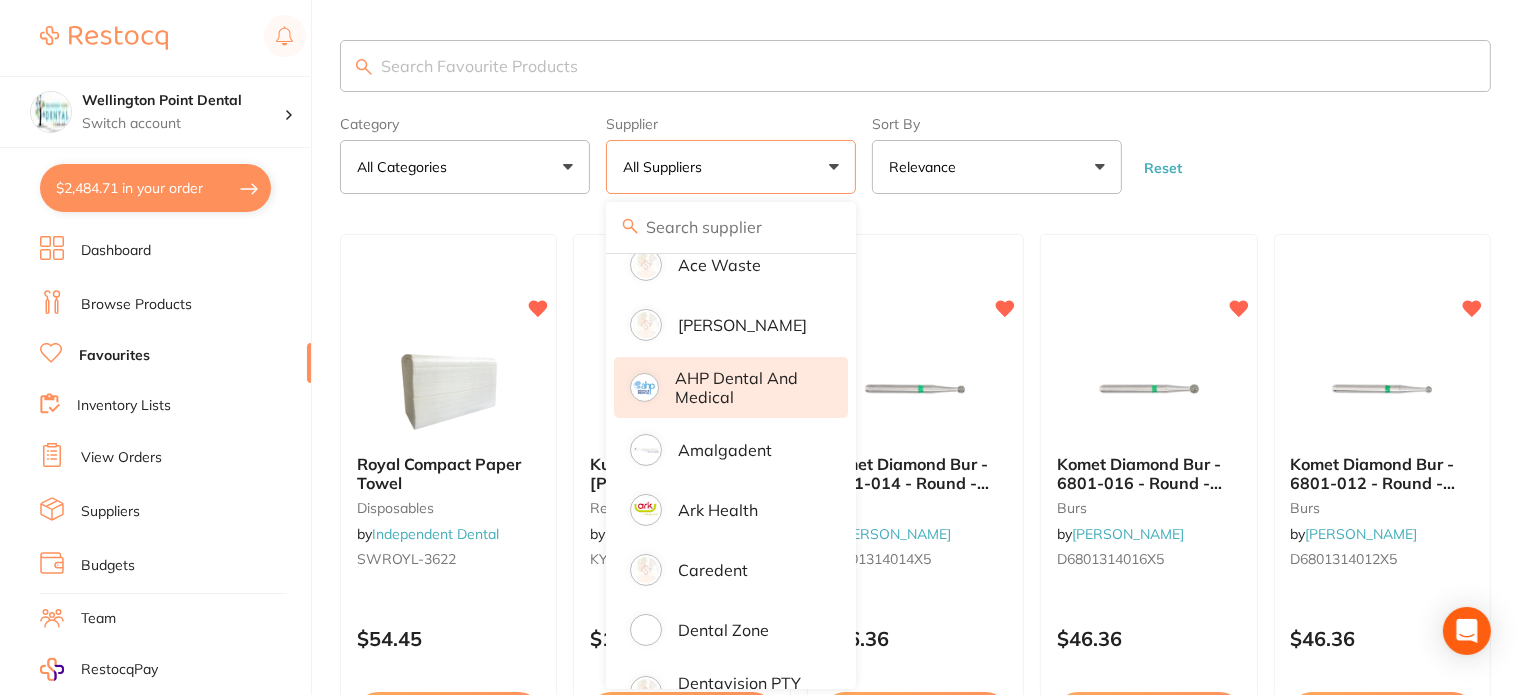 scroll, scrollTop: 400, scrollLeft: 0, axis: vertical 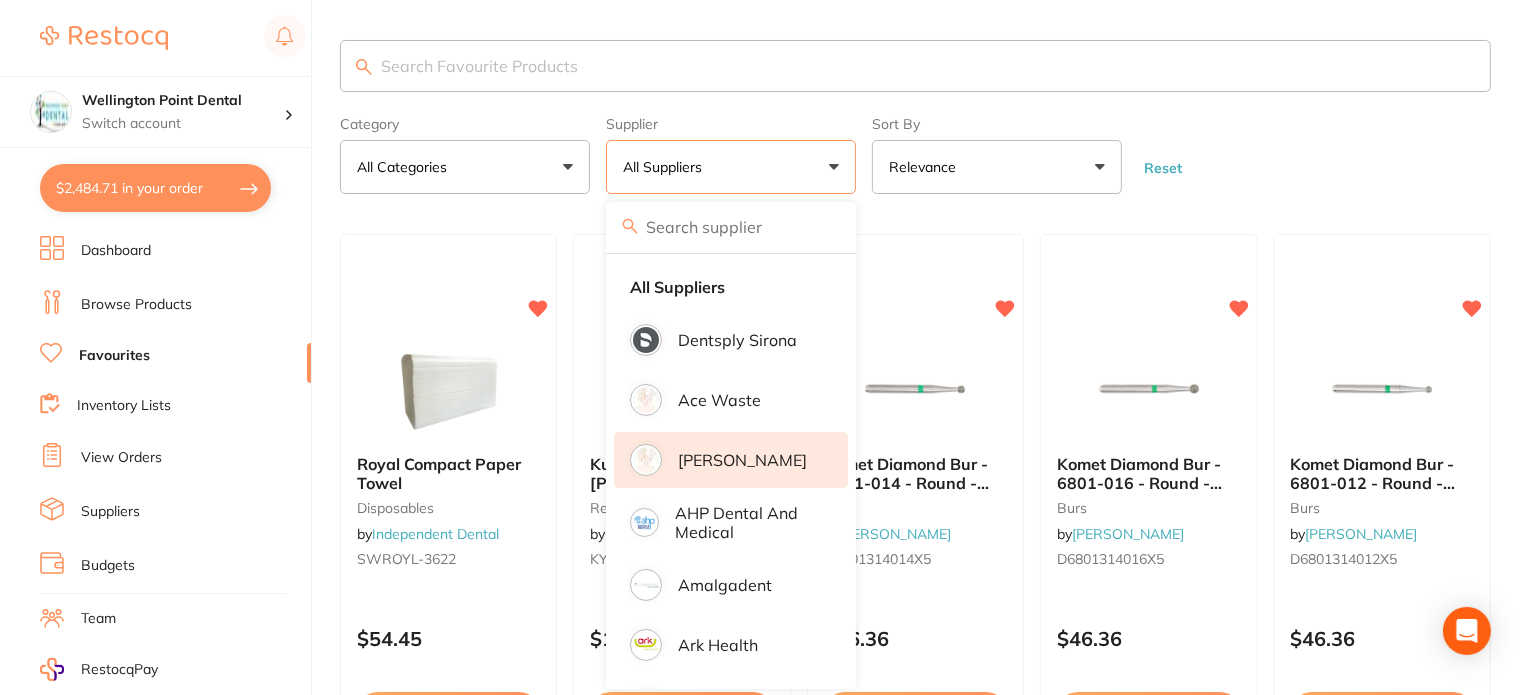 click on "[PERSON_NAME]" at bounding box center (742, 460) 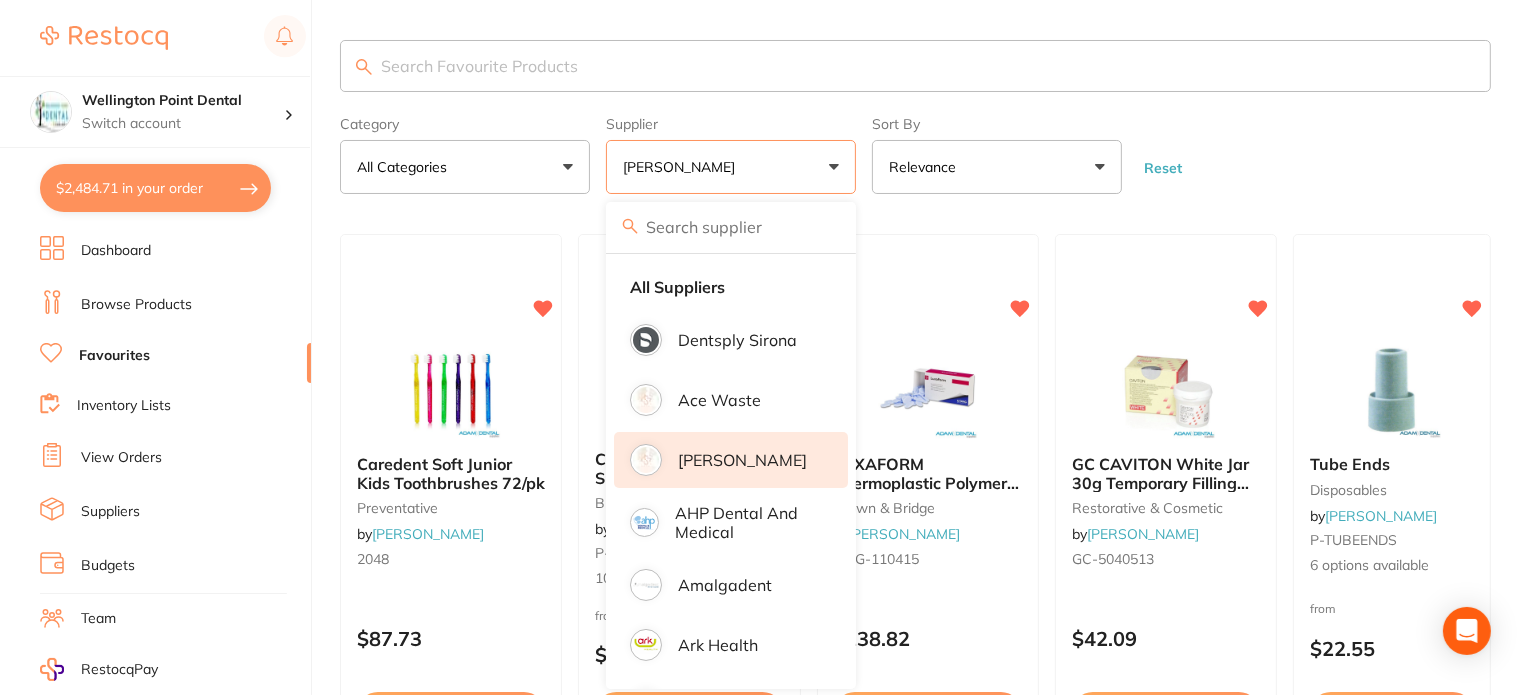 click at bounding box center (915, 66) 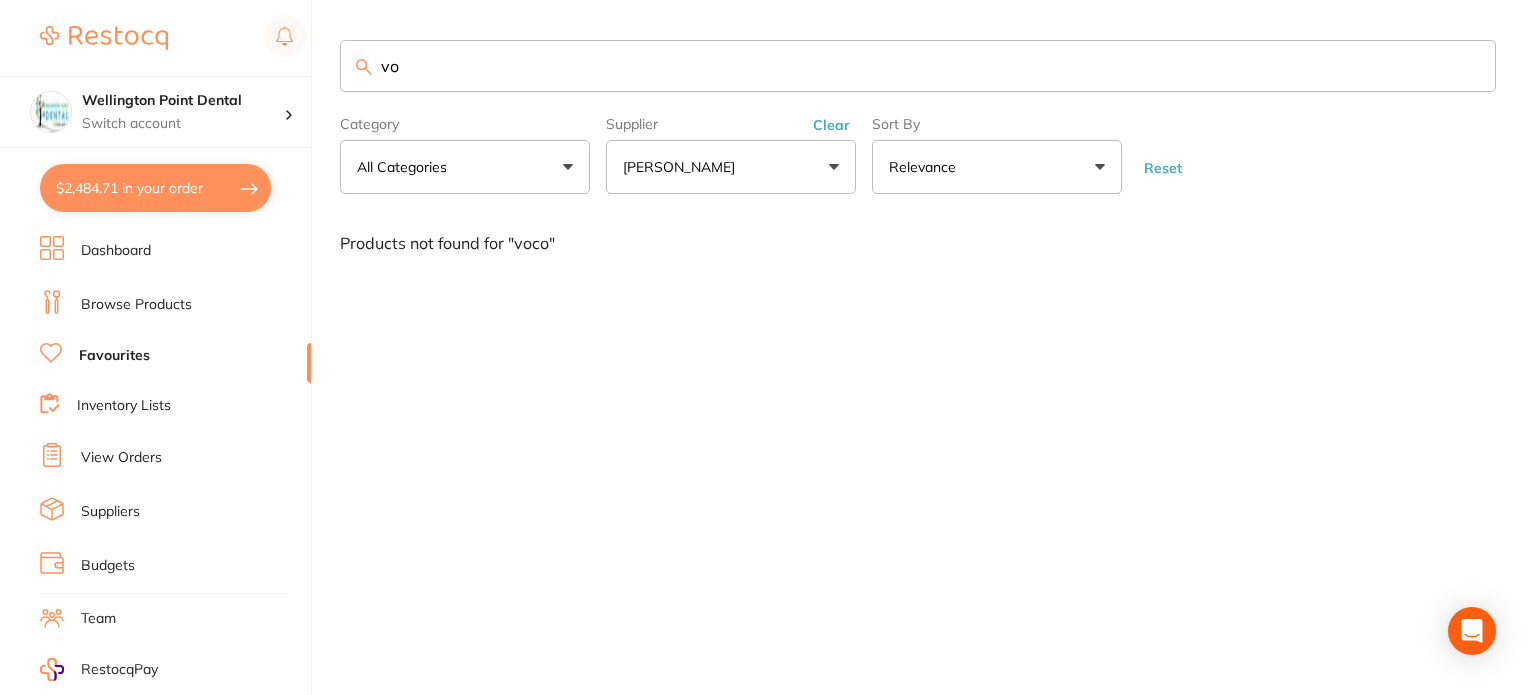 type on "v" 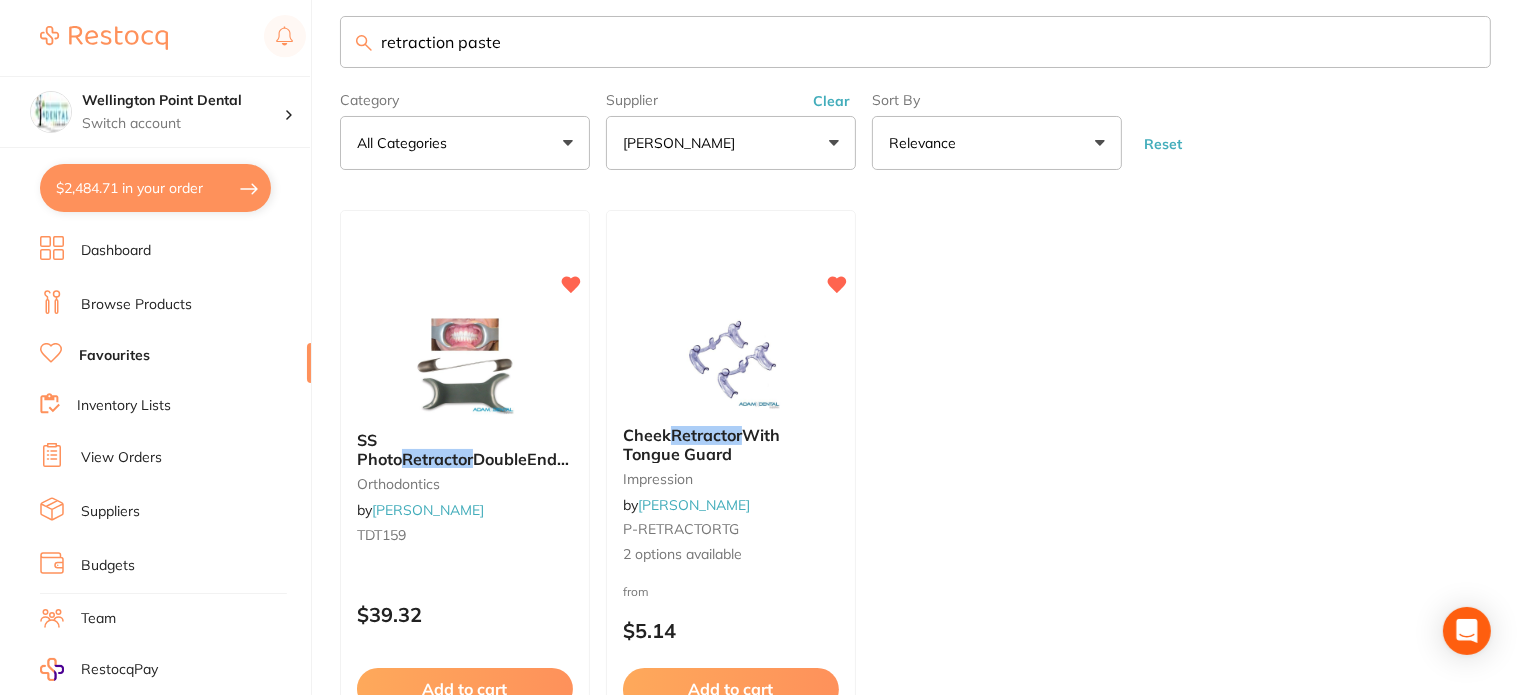 scroll, scrollTop: 0, scrollLeft: 0, axis: both 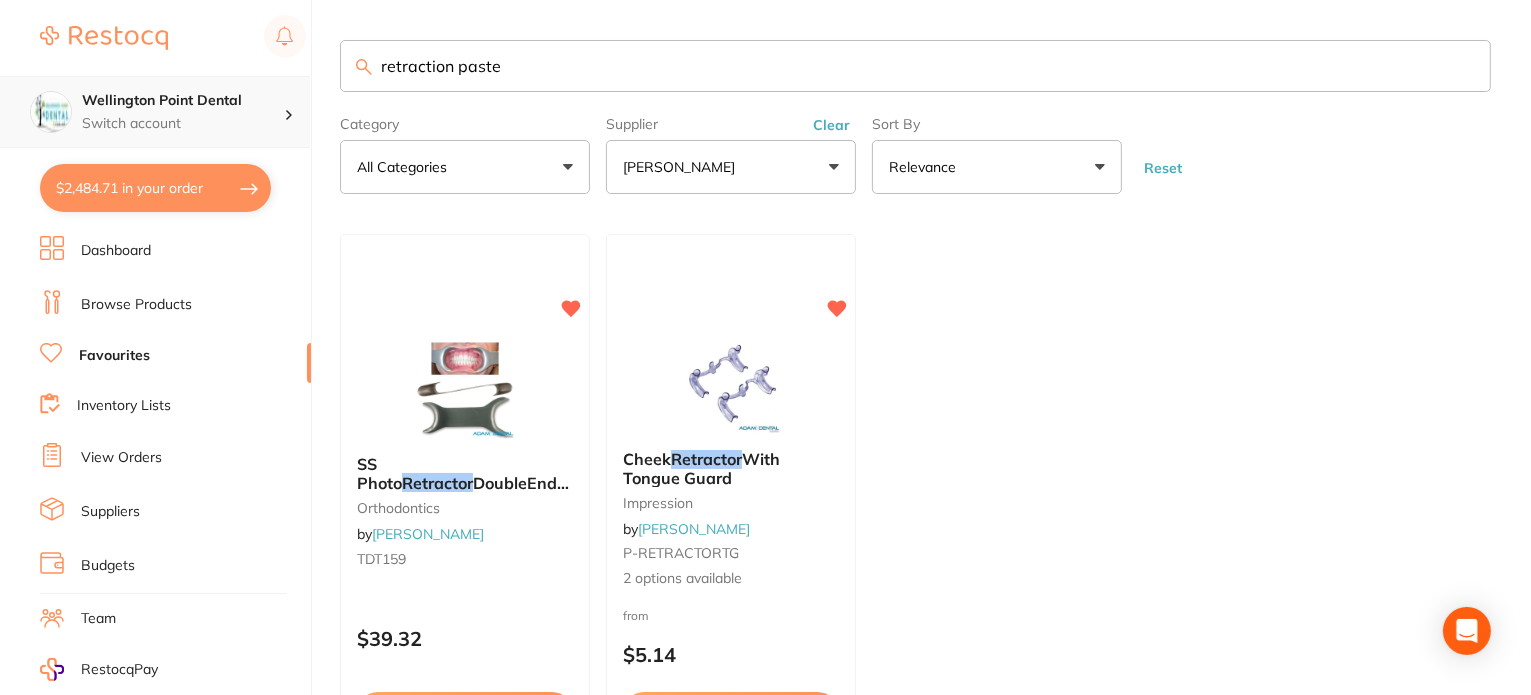 type on "retraction paste" 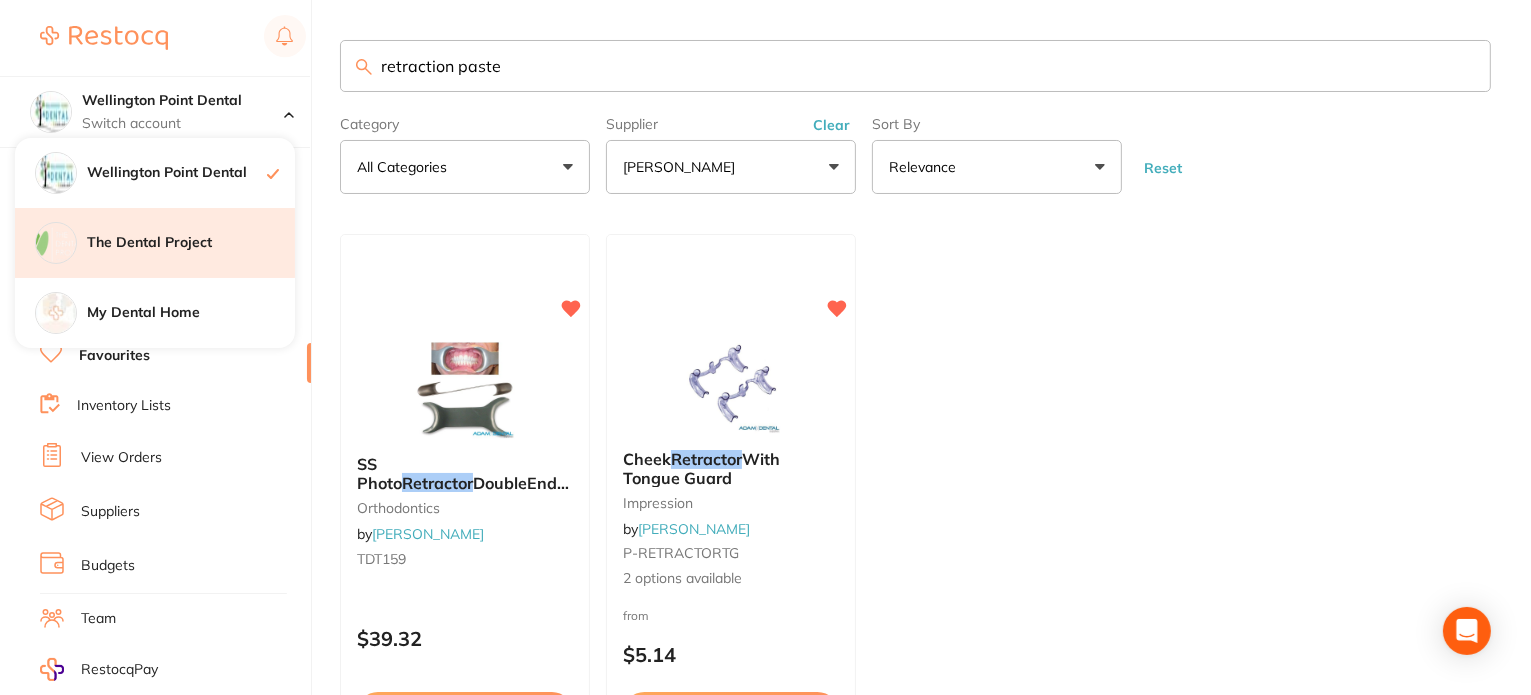 click on "The Dental Project" at bounding box center (191, 243) 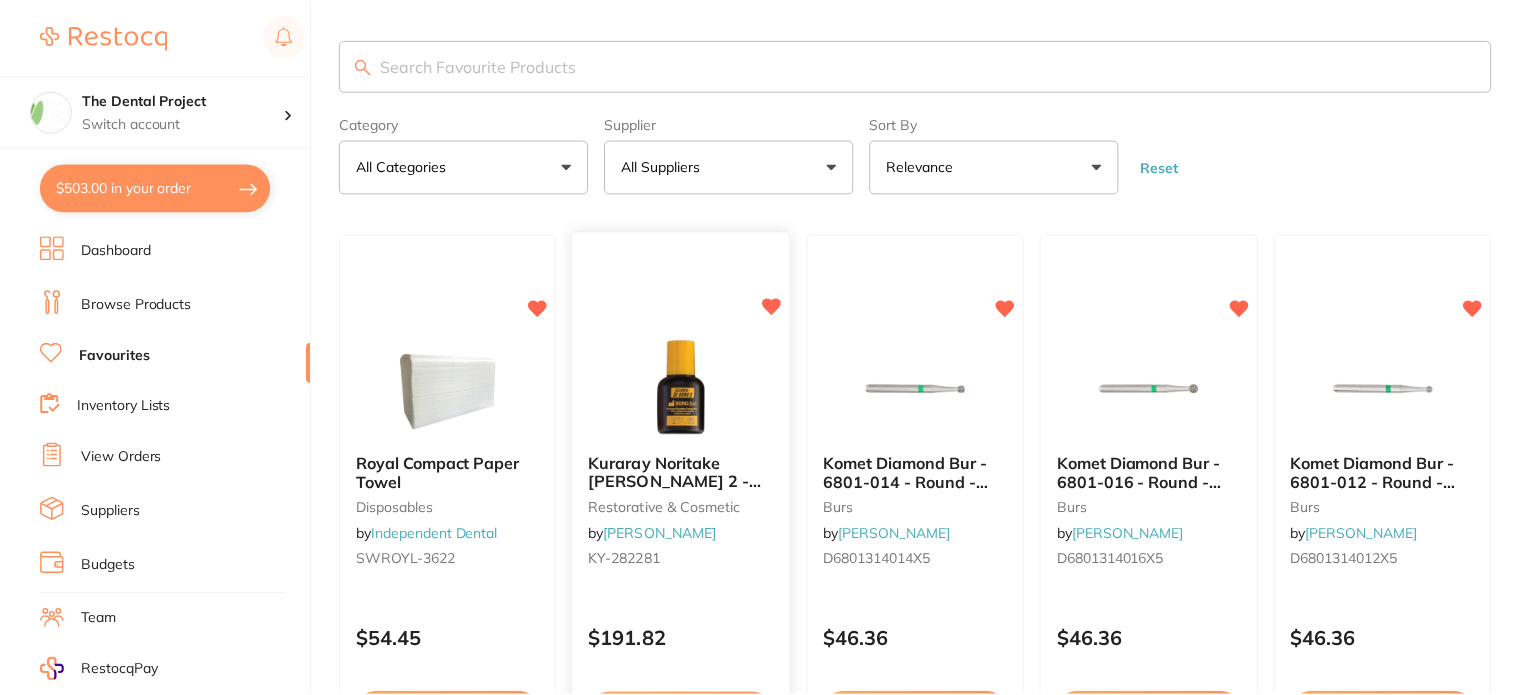 scroll, scrollTop: 0, scrollLeft: 0, axis: both 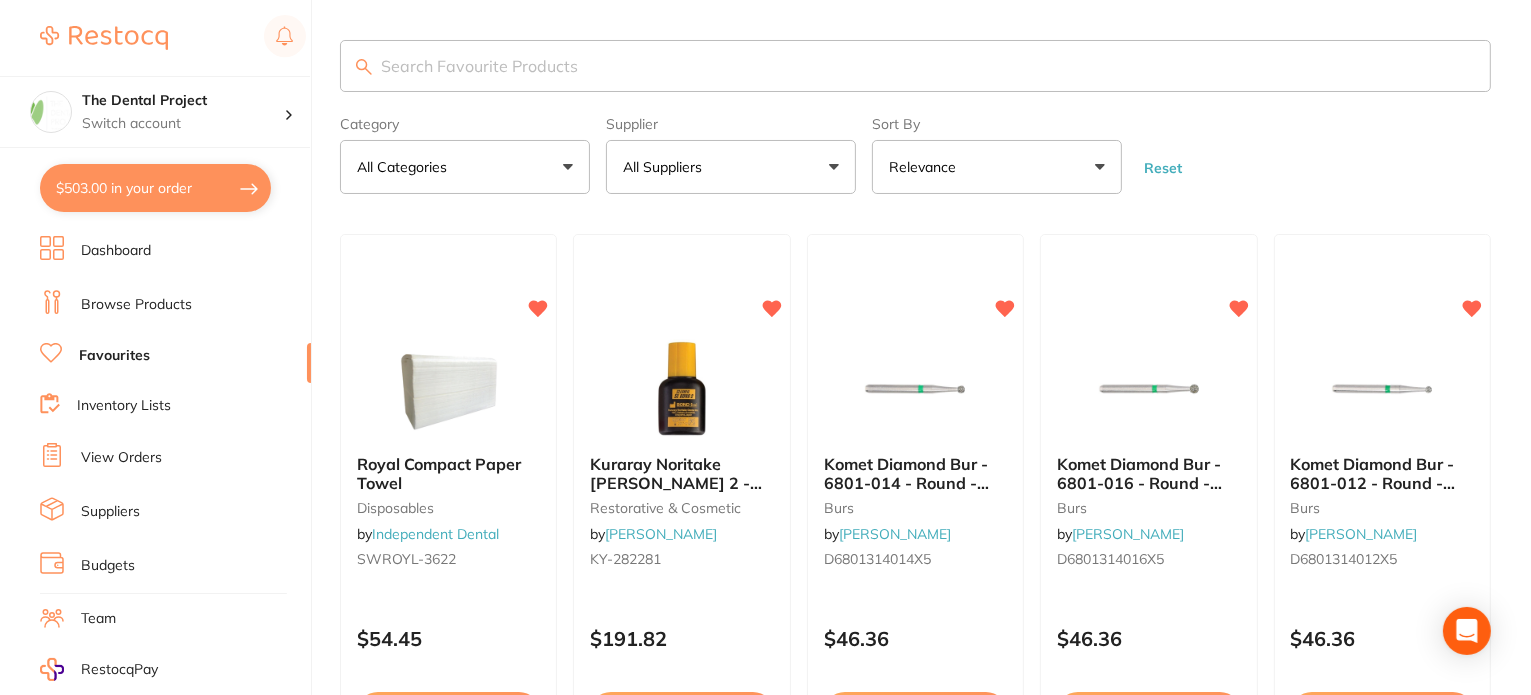 click on "All Suppliers" at bounding box center (731, 167) 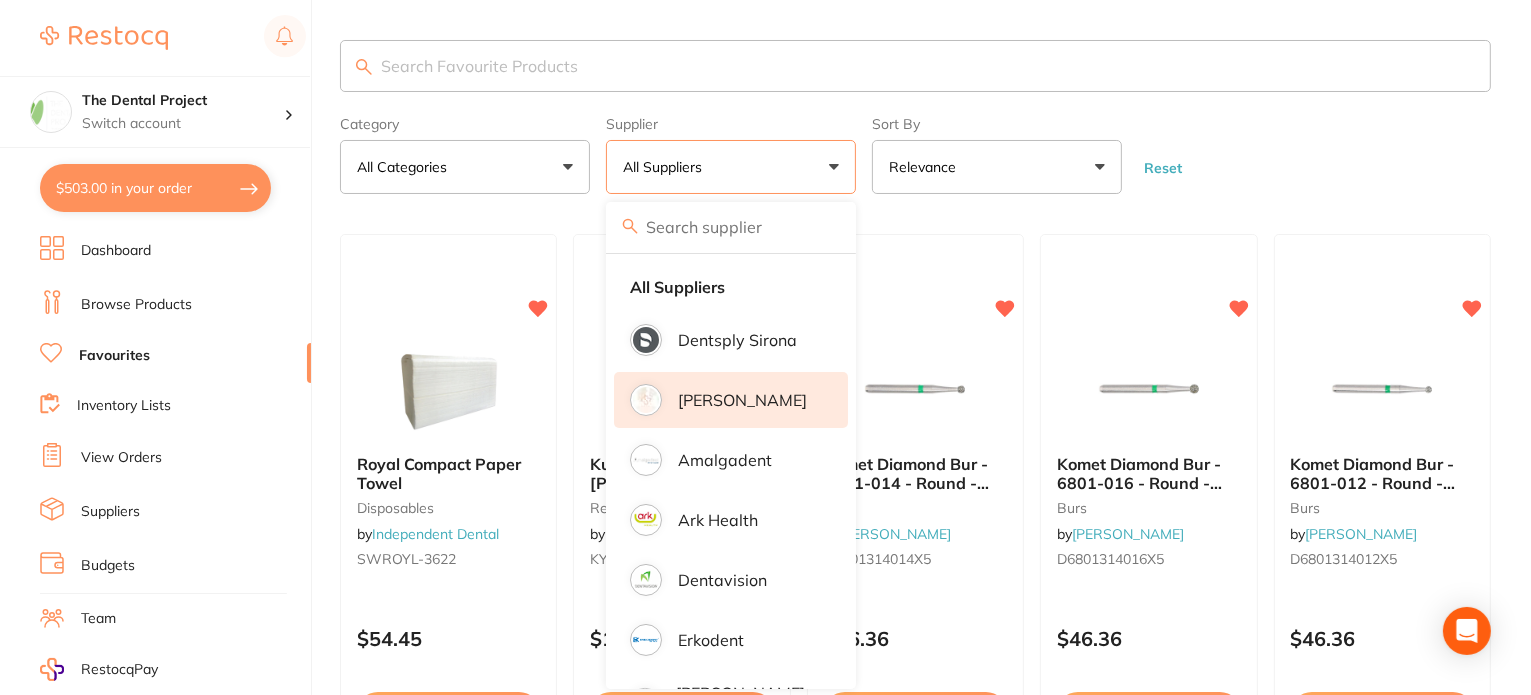 click on "[PERSON_NAME]" at bounding box center [742, 400] 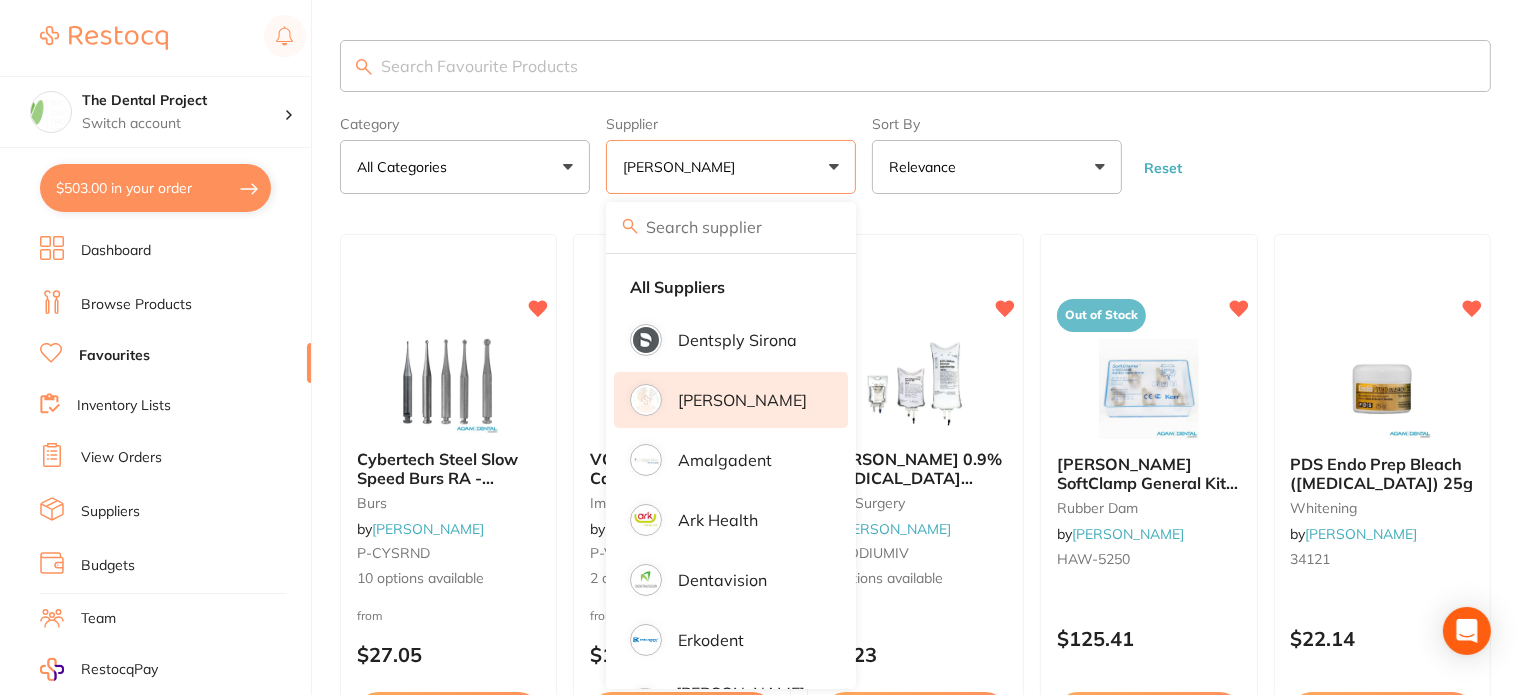 click at bounding box center [915, 66] 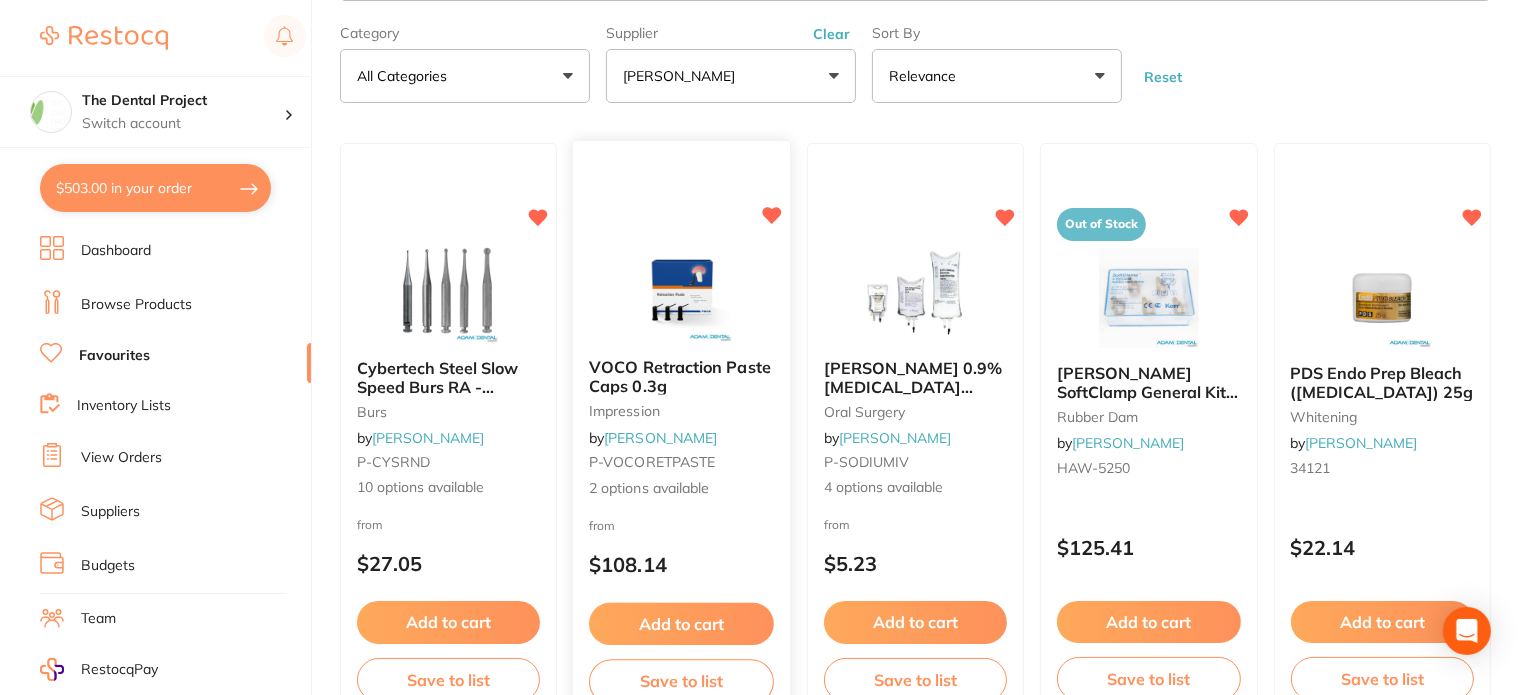 scroll, scrollTop: 200, scrollLeft: 0, axis: vertical 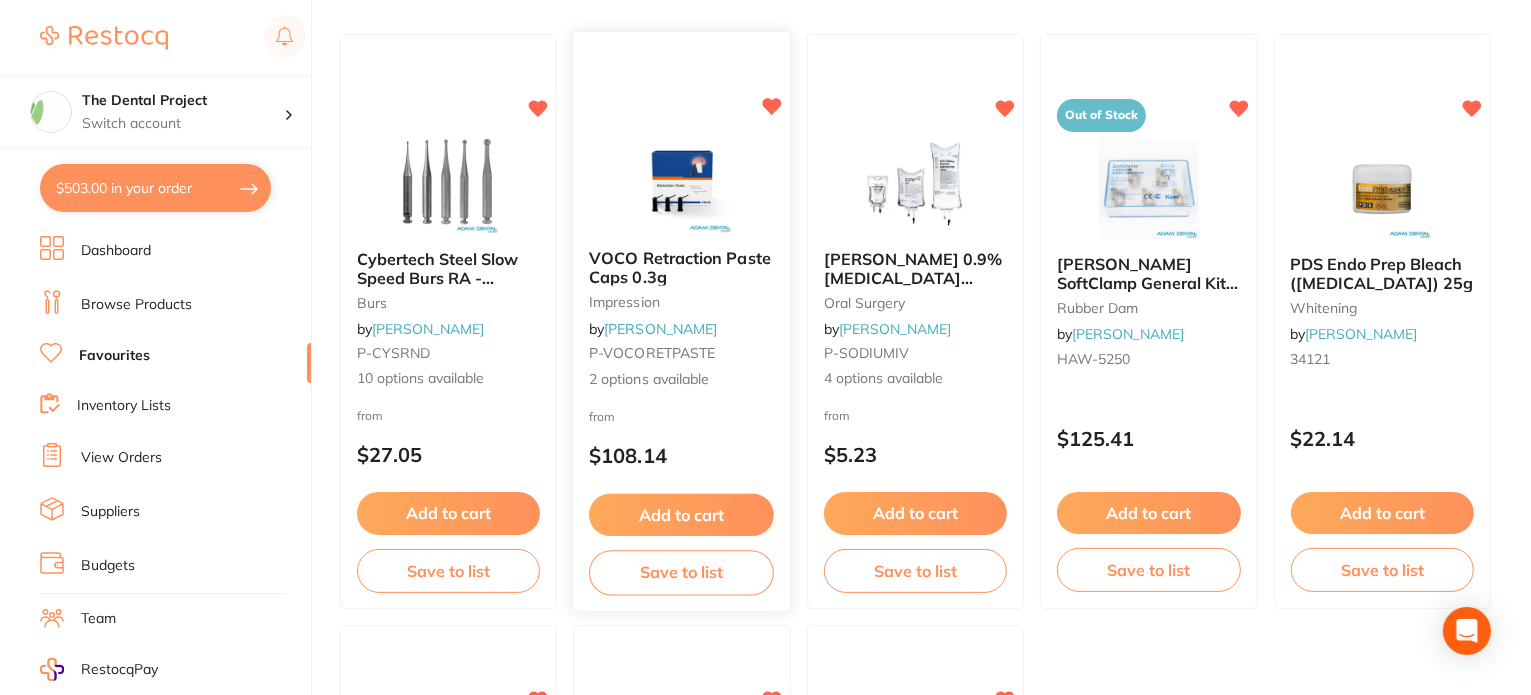 click on "VOCO Retraction Paste Caps 0.3g" at bounding box center [680, 267] 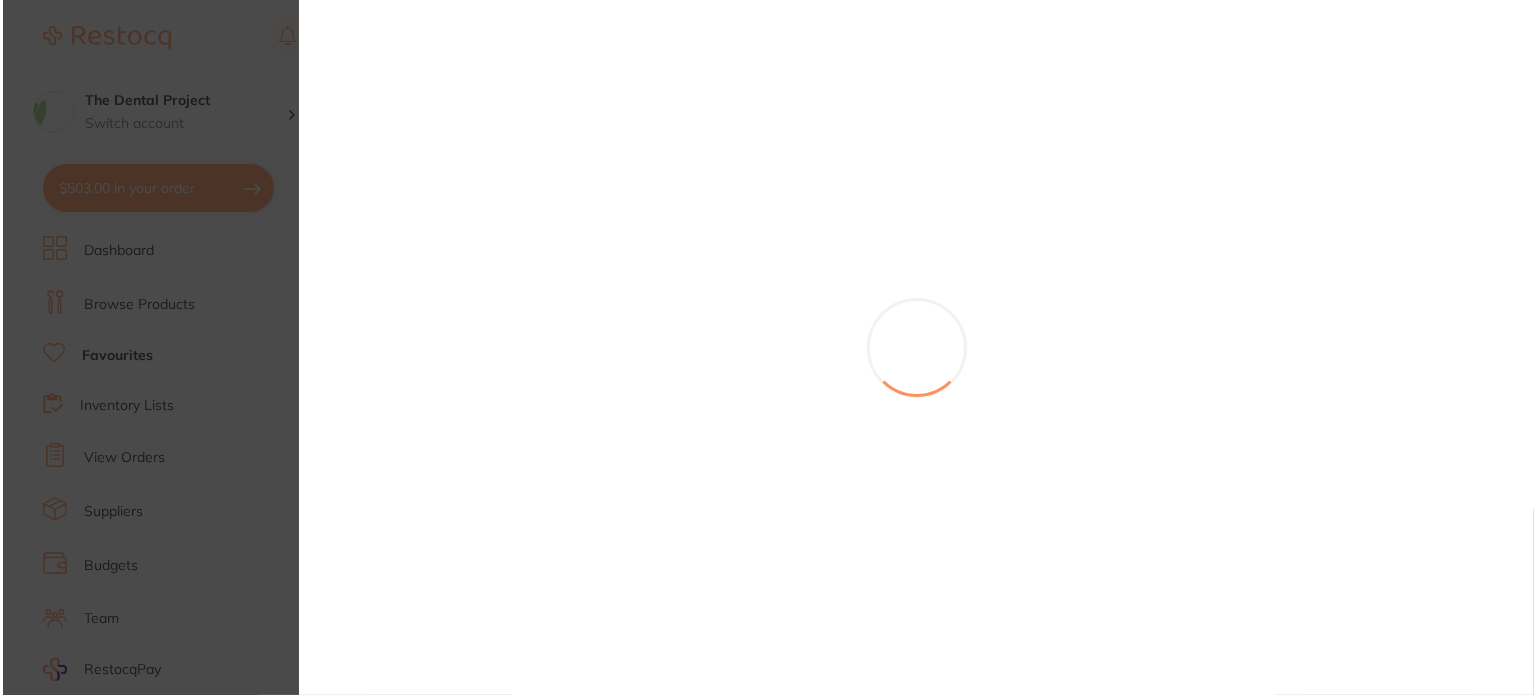 scroll, scrollTop: 0, scrollLeft: 0, axis: both 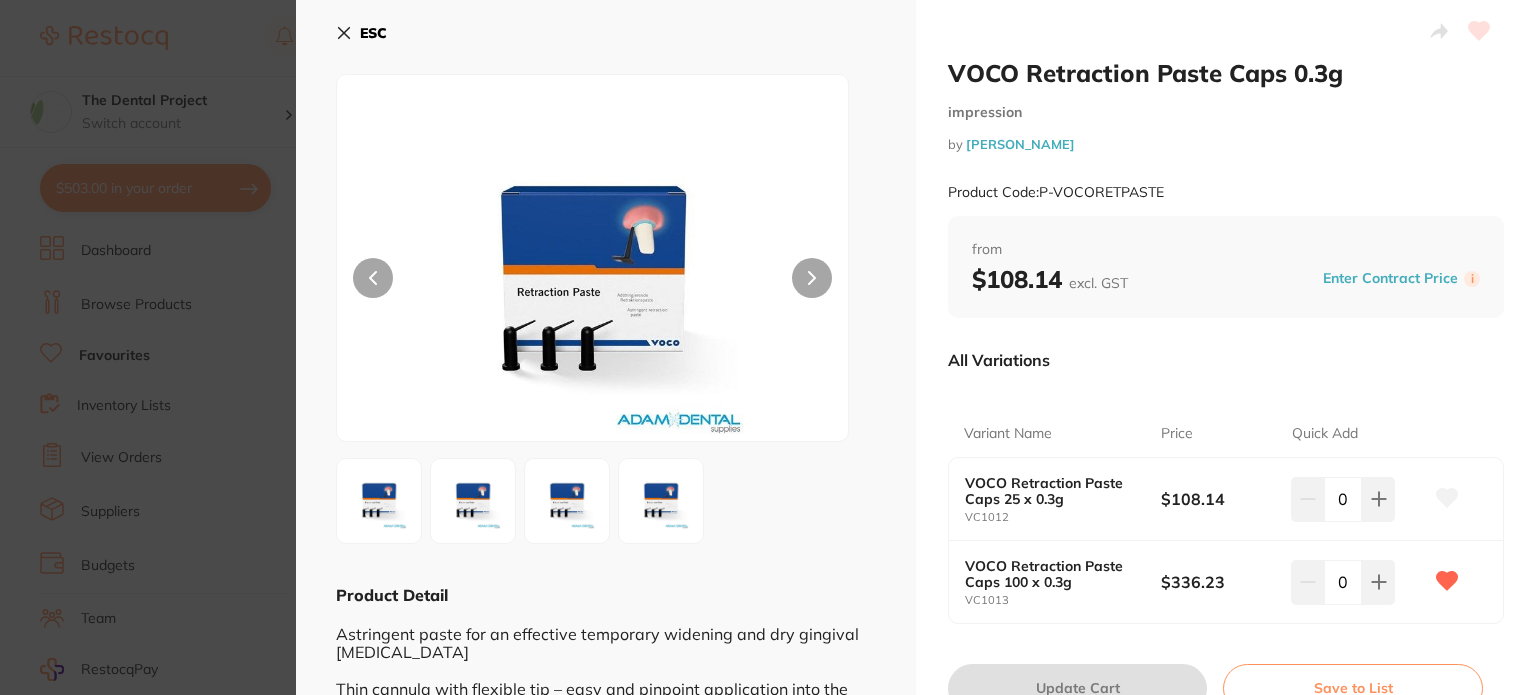 click on "ESC" at bounding box center [373, 33] 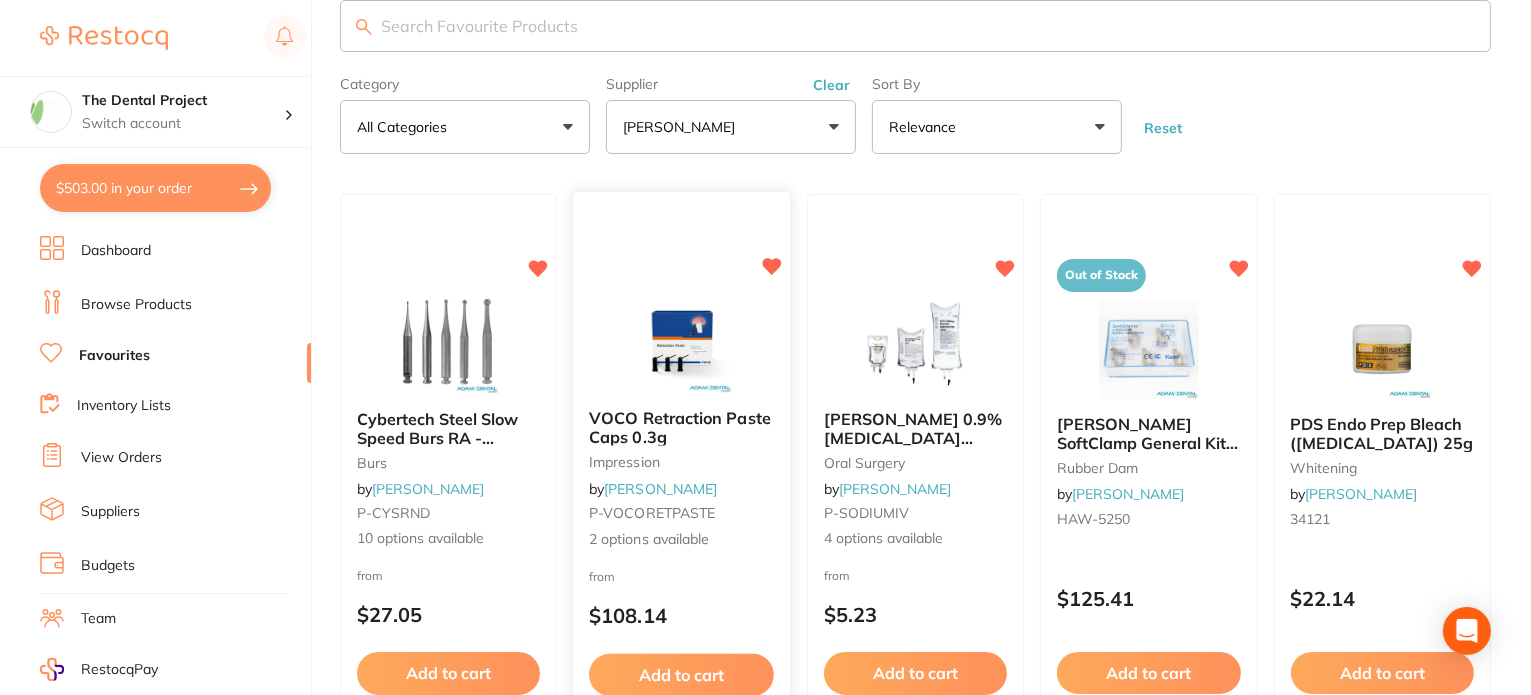 scroll, scrollTop: 0, scrollLeft: 0, axis: both 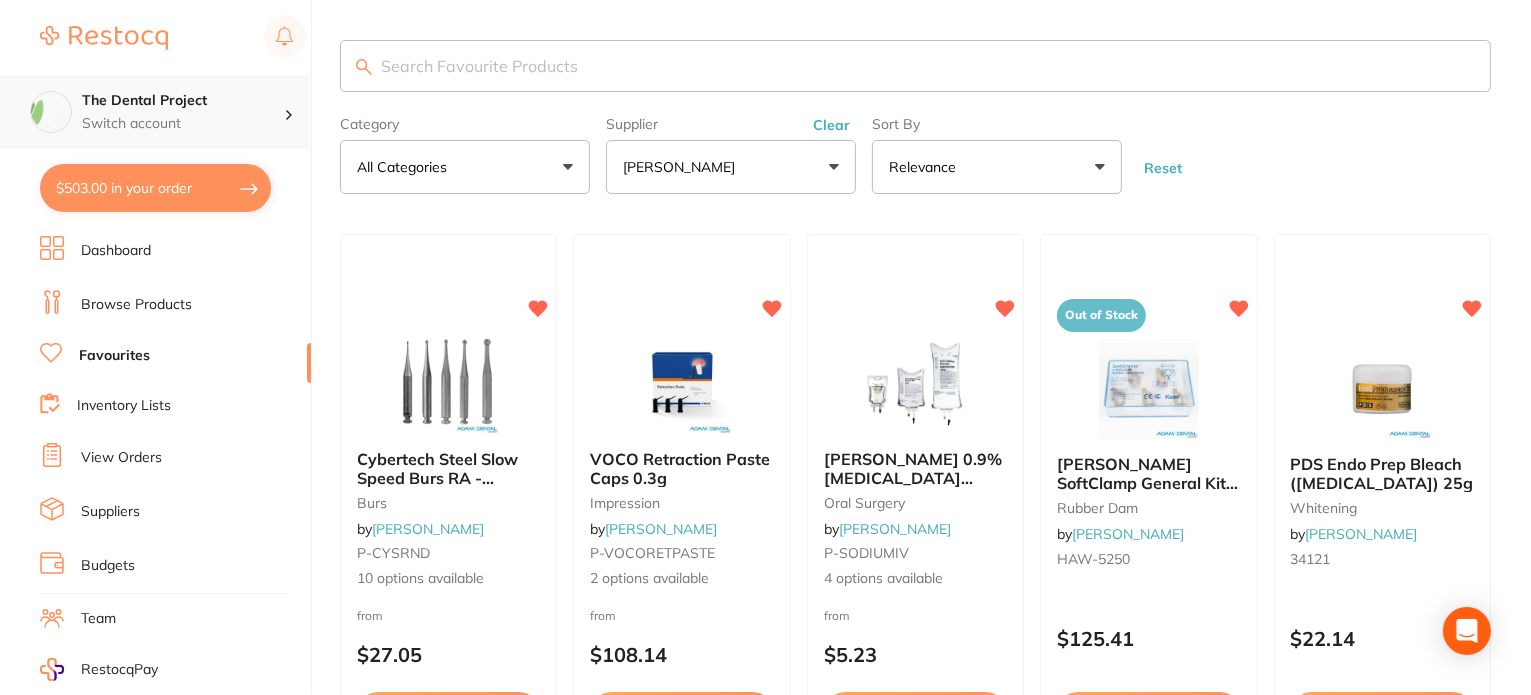 click on "The Dental Project" at bounding box center (183, 101) 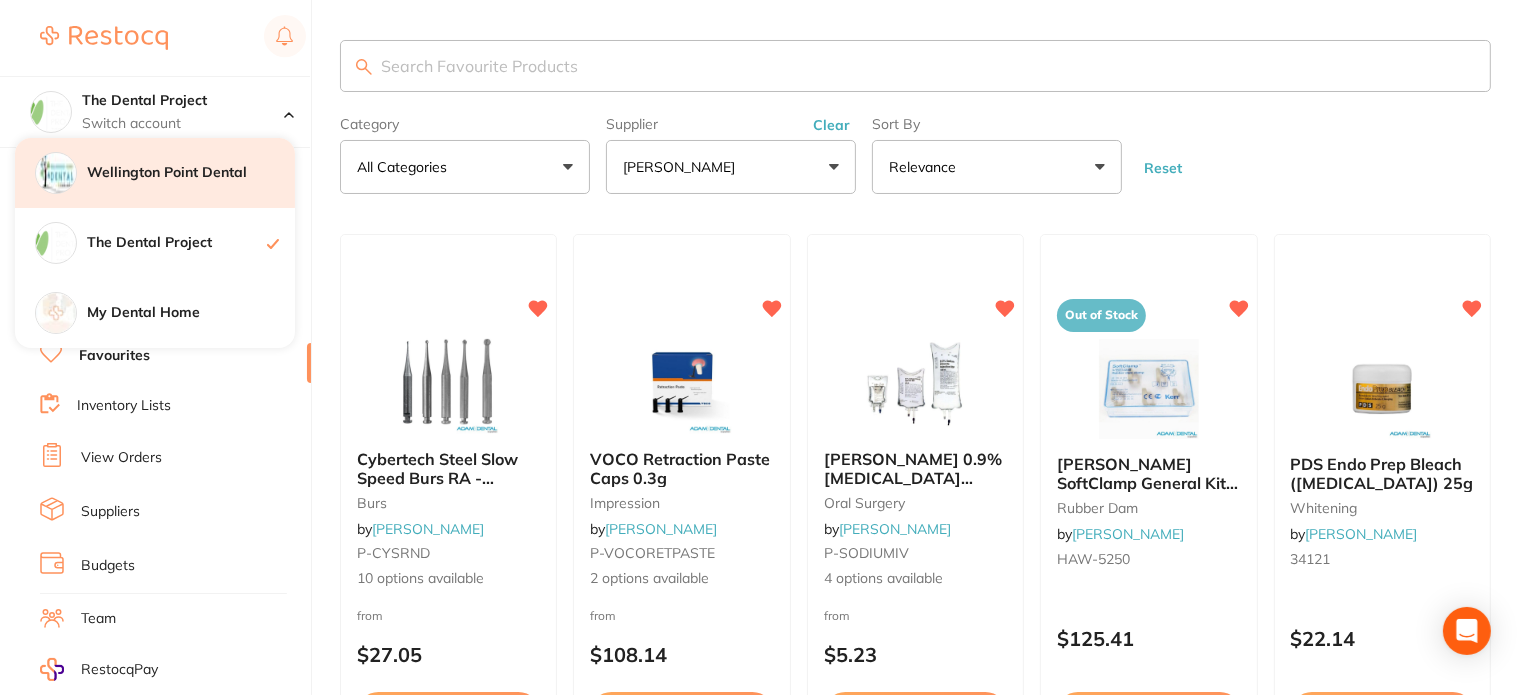 click on "Wellington Point Dental" at bounding box center [191, 173] 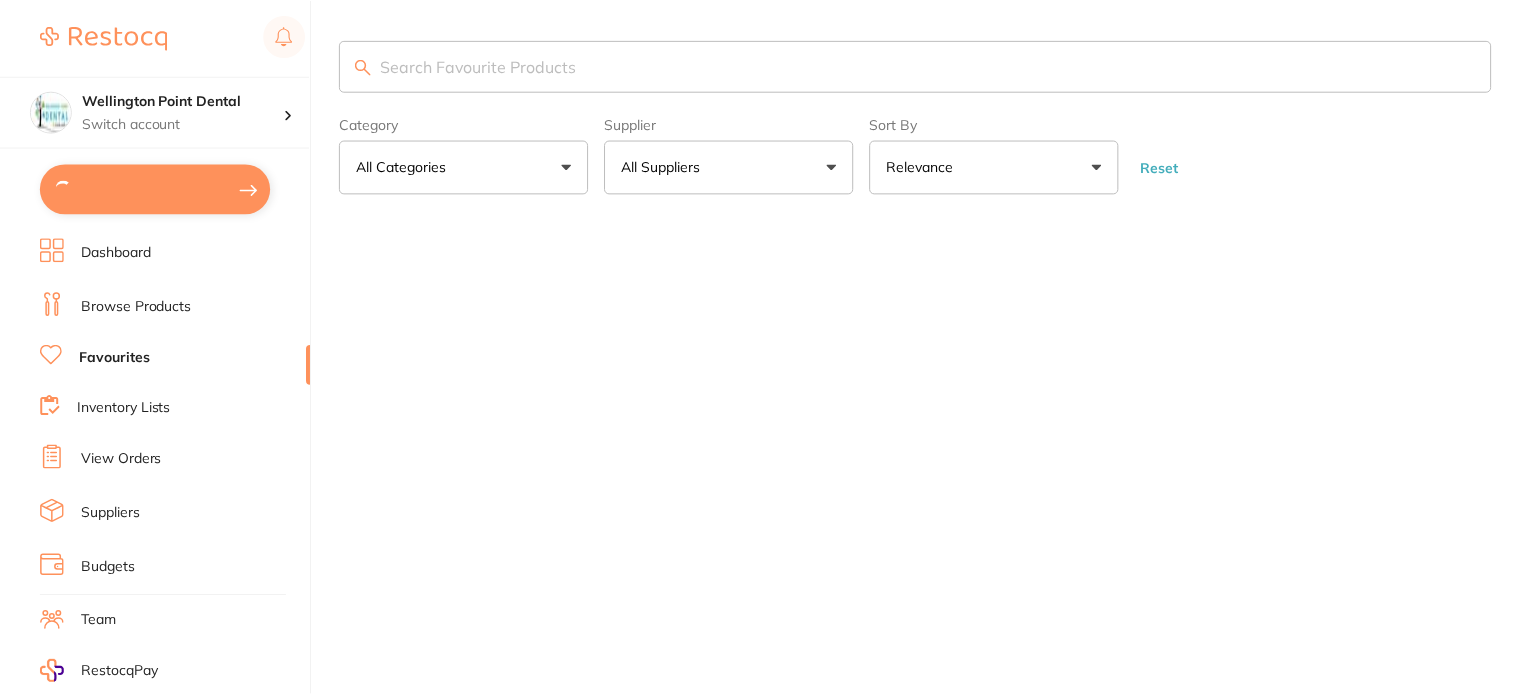 scroll, scrollTop: 0, scrollLeft: 0, axis: both 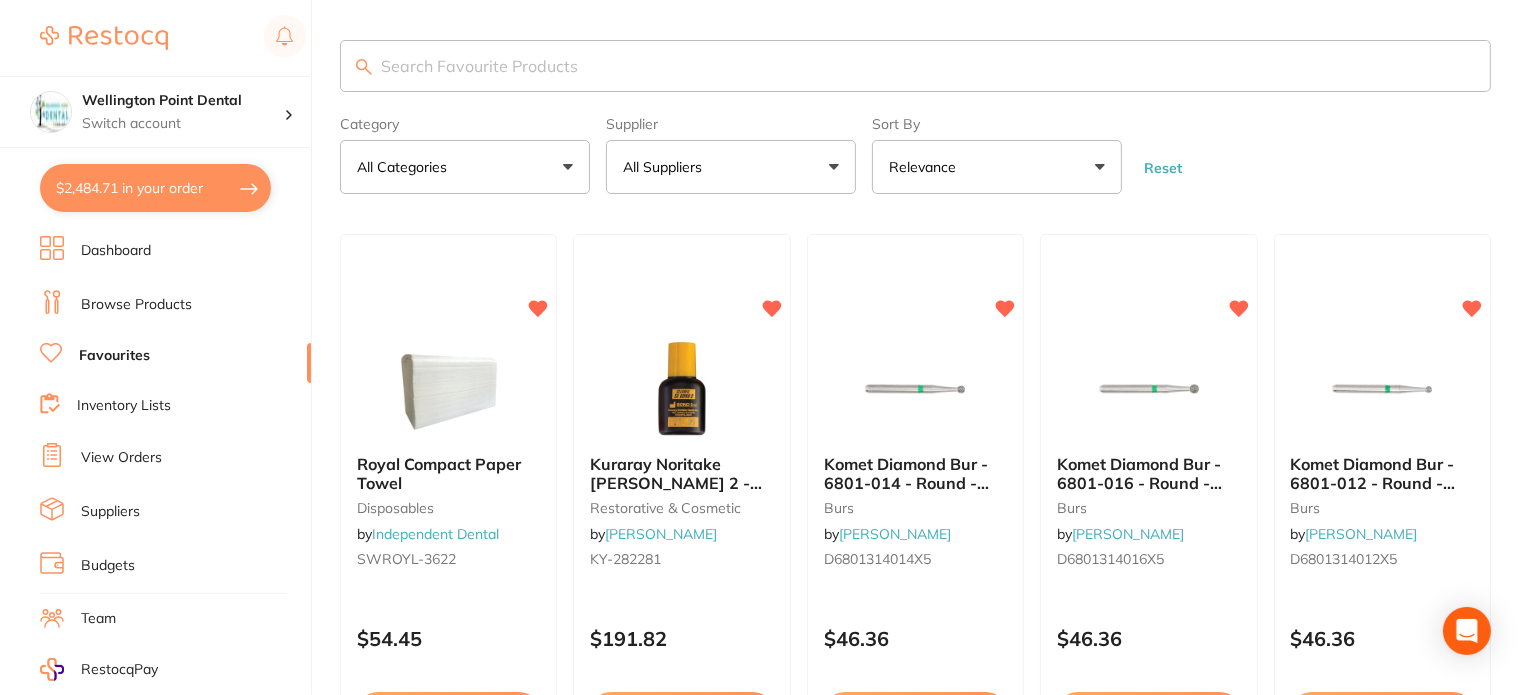 click at bounding box center [915, 66] 